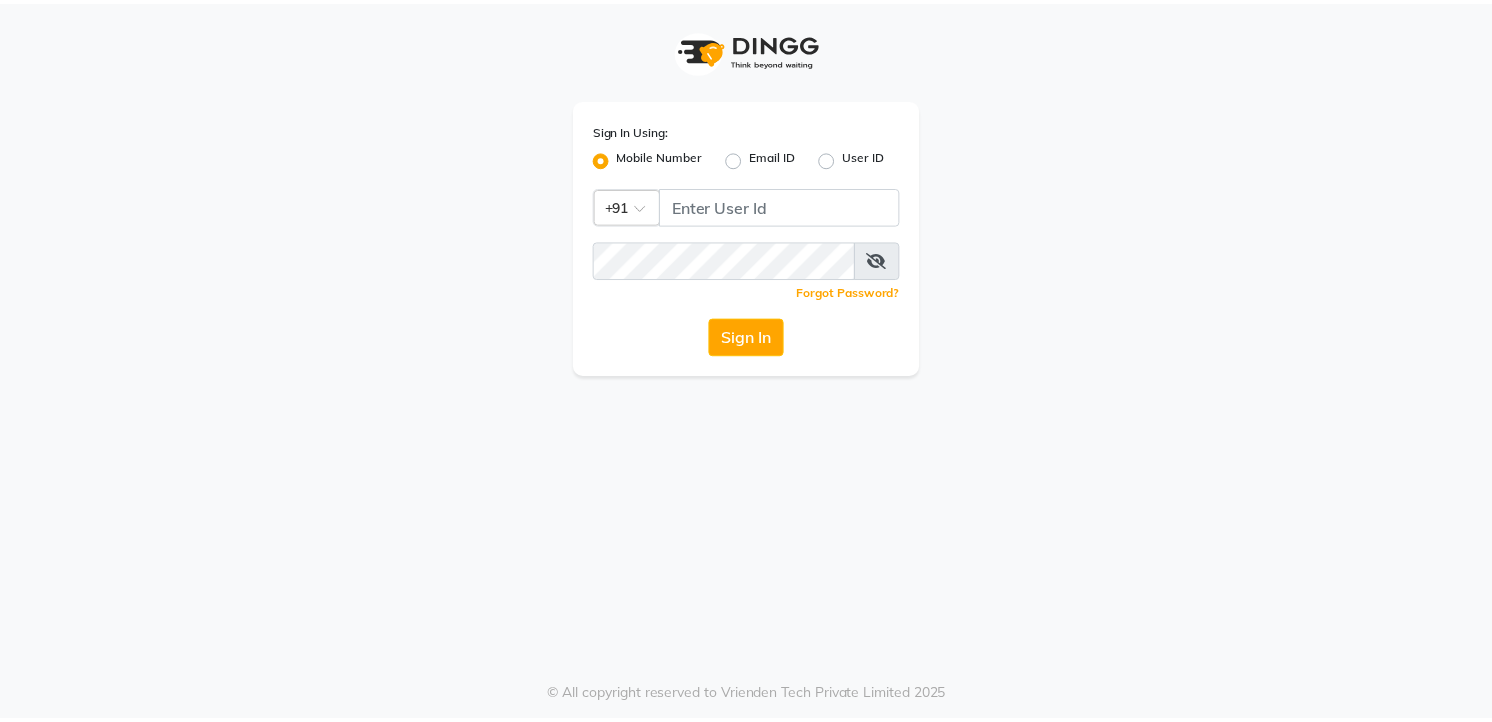 scroll, scrollTop: 0, scrollLeft: 0, axis: both 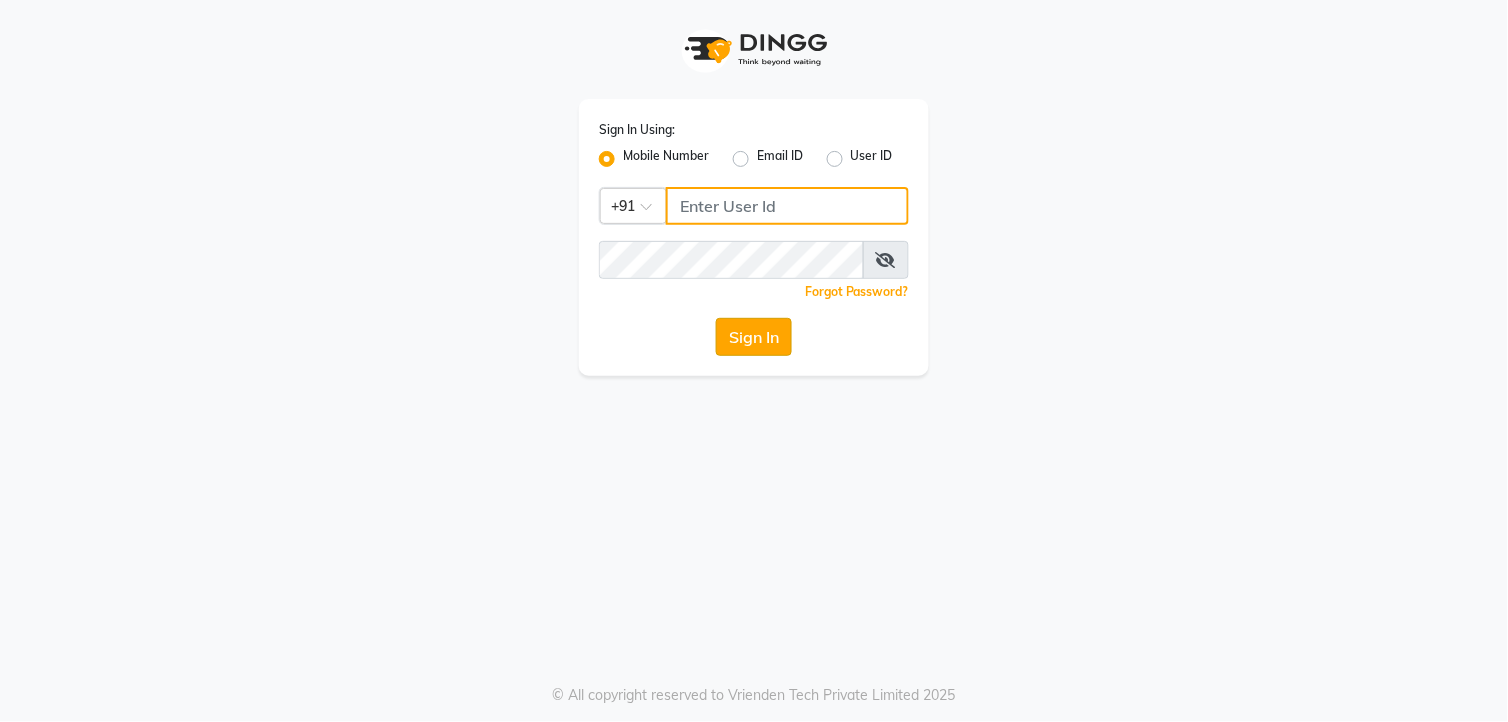 type on "9260000055" 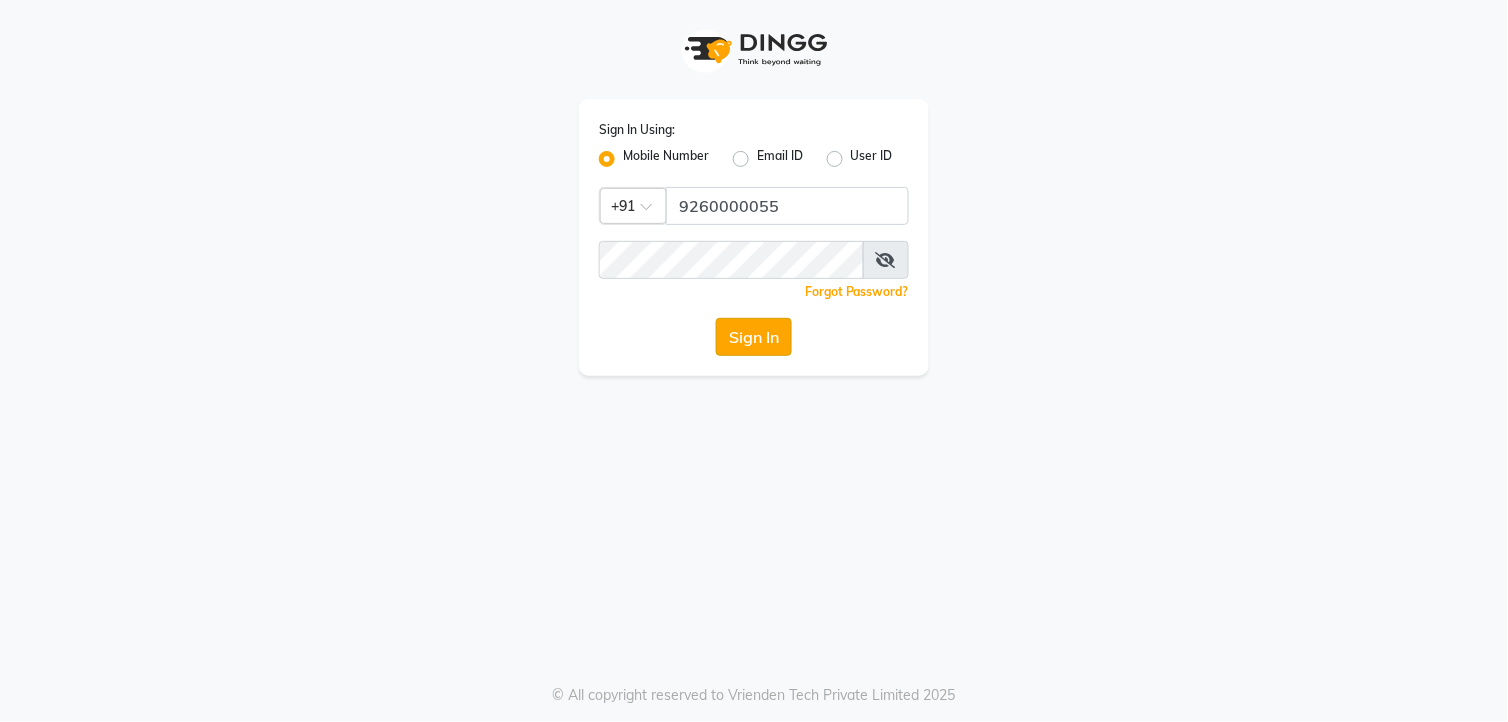 click on "Sign In" 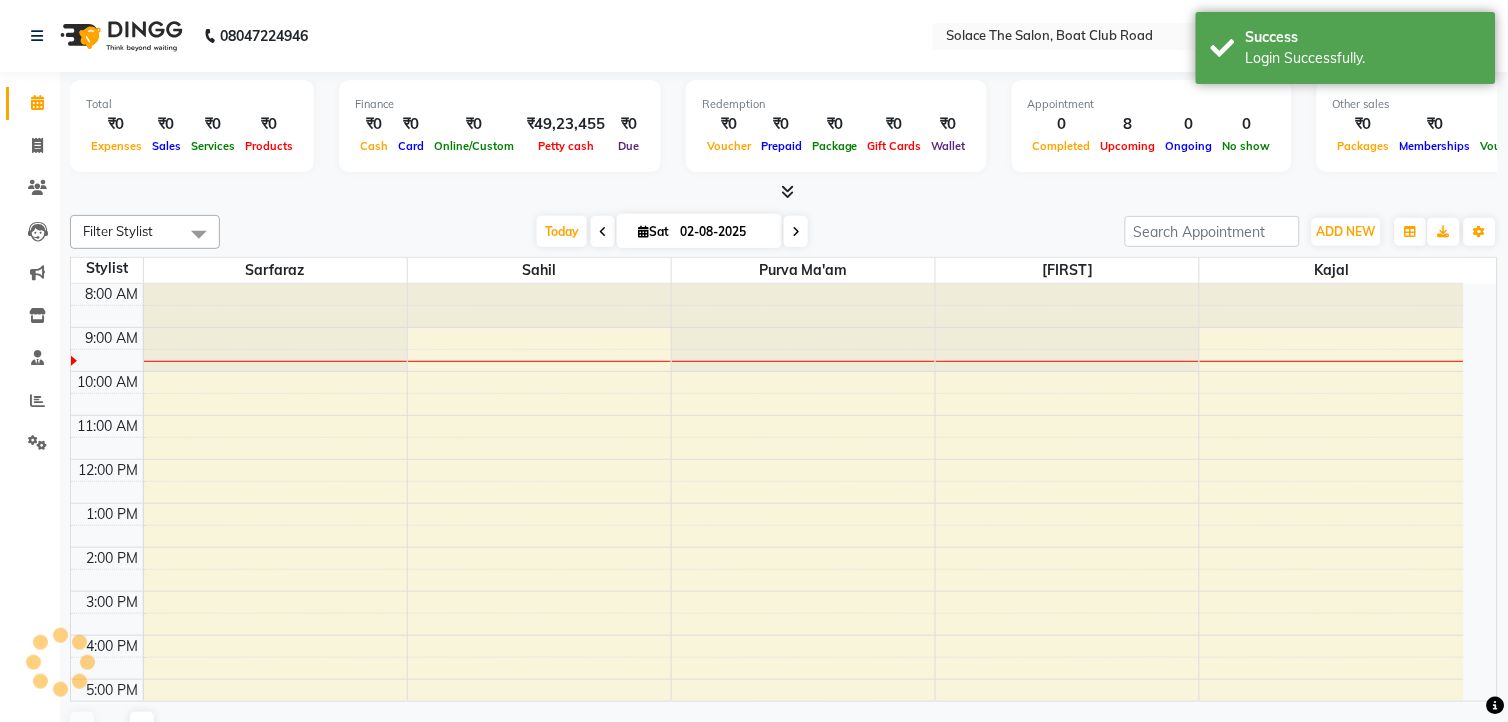 select on "en" 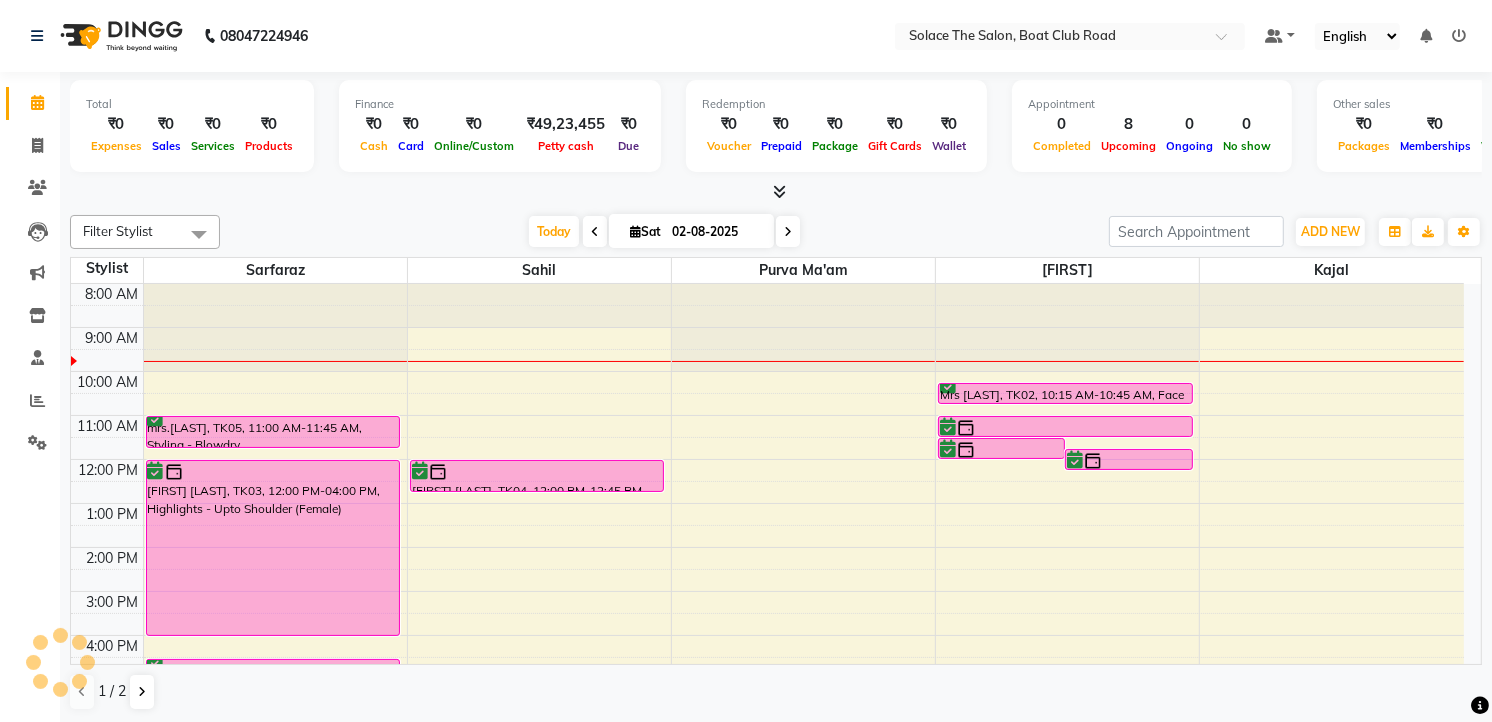 scroll, scrollTop: 0, scrollLeft: 0, axis: both 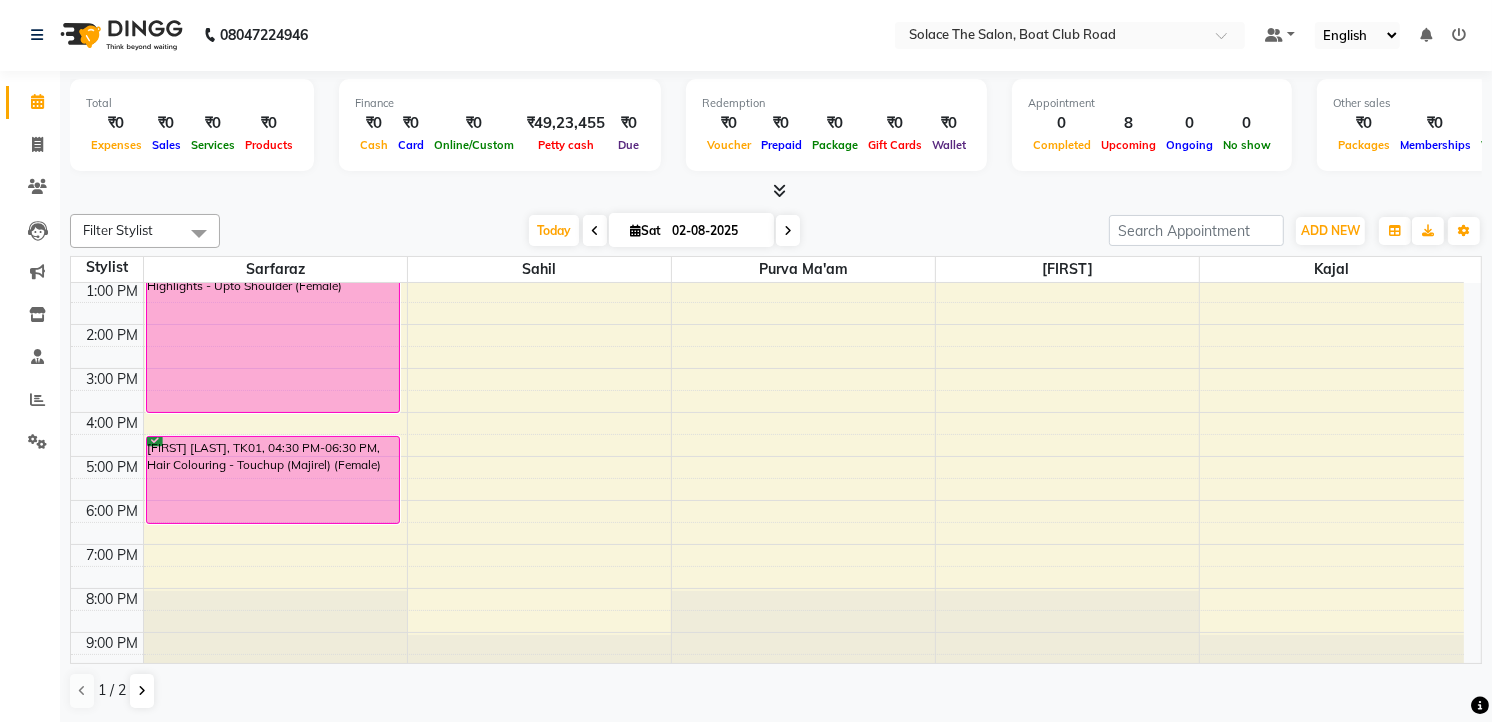 click at bounding box center [788, 231] 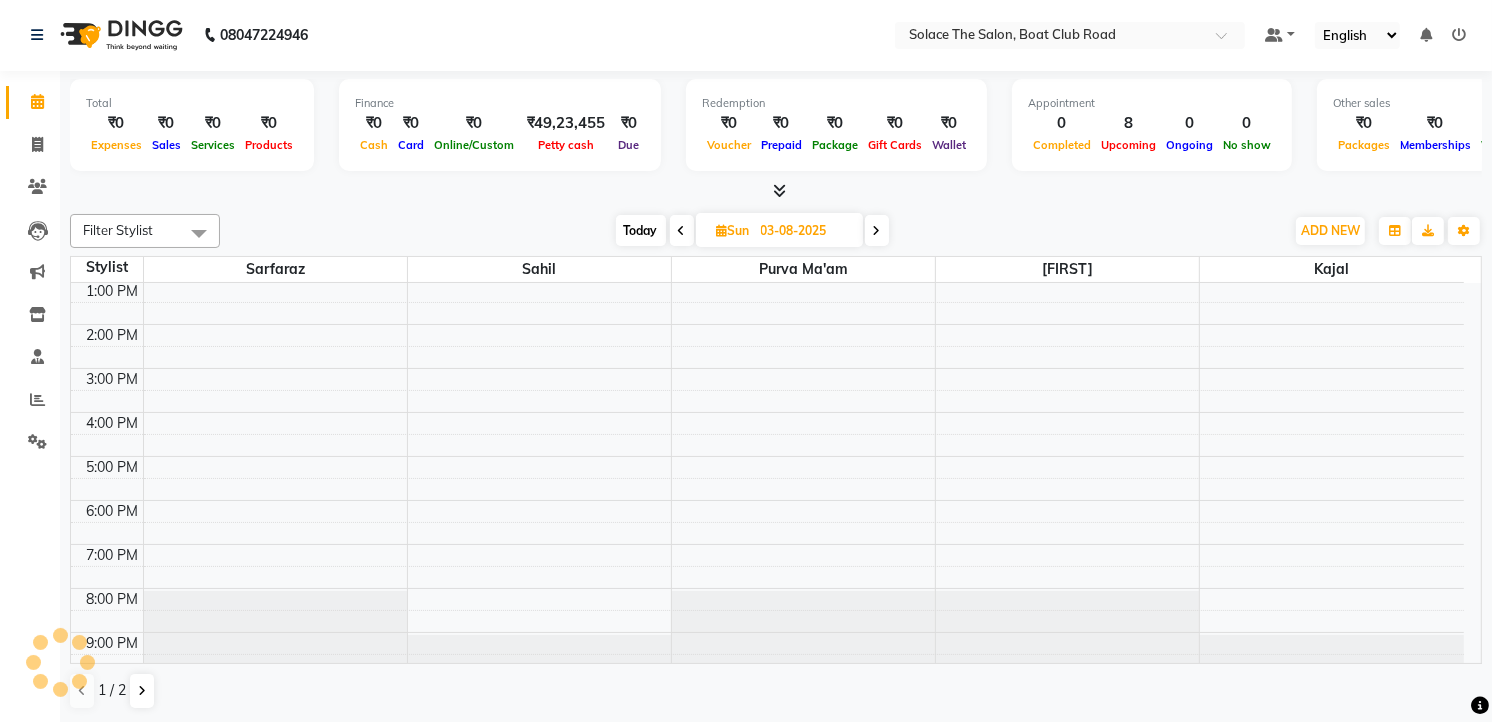 scroll, scrollTop: 0, scrollLeft: 0, axis: both 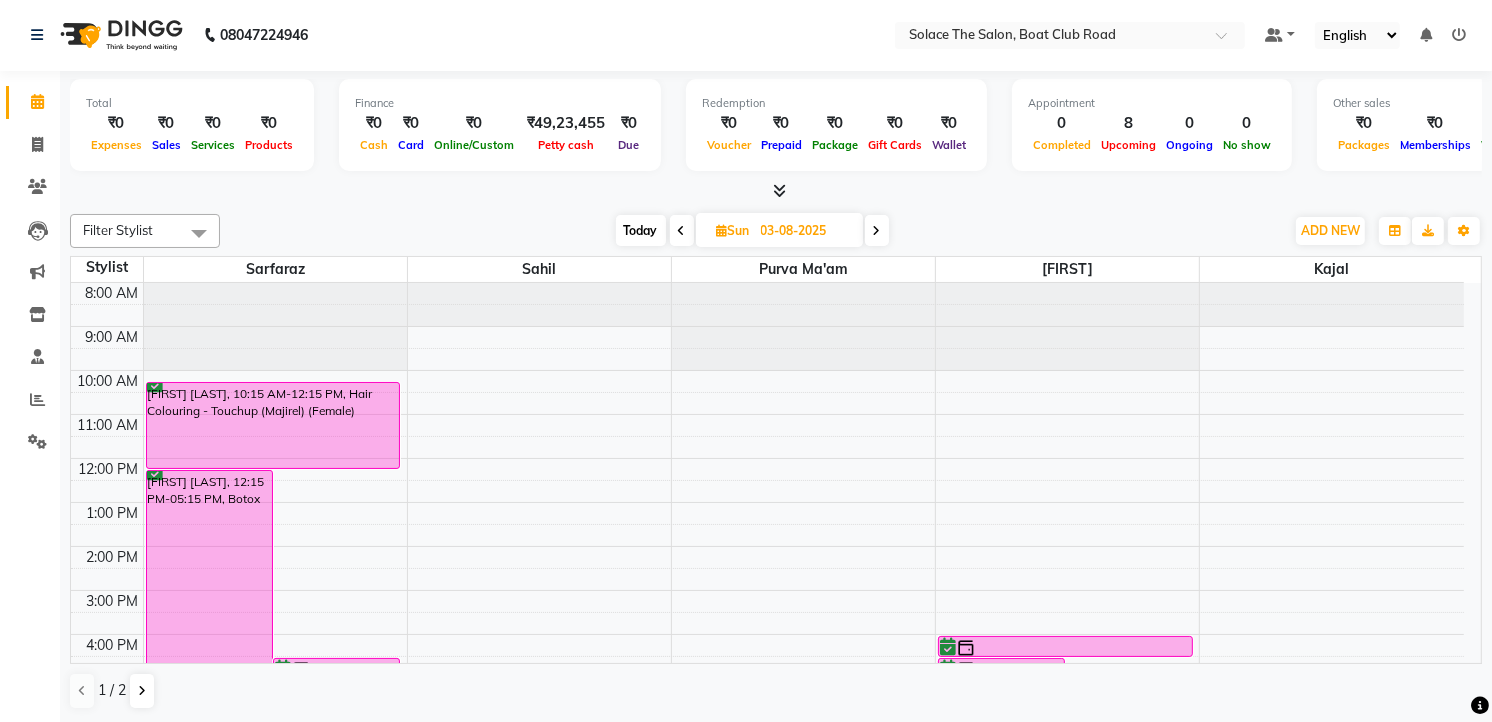 click on "Today" at bounding box center (641, 230) 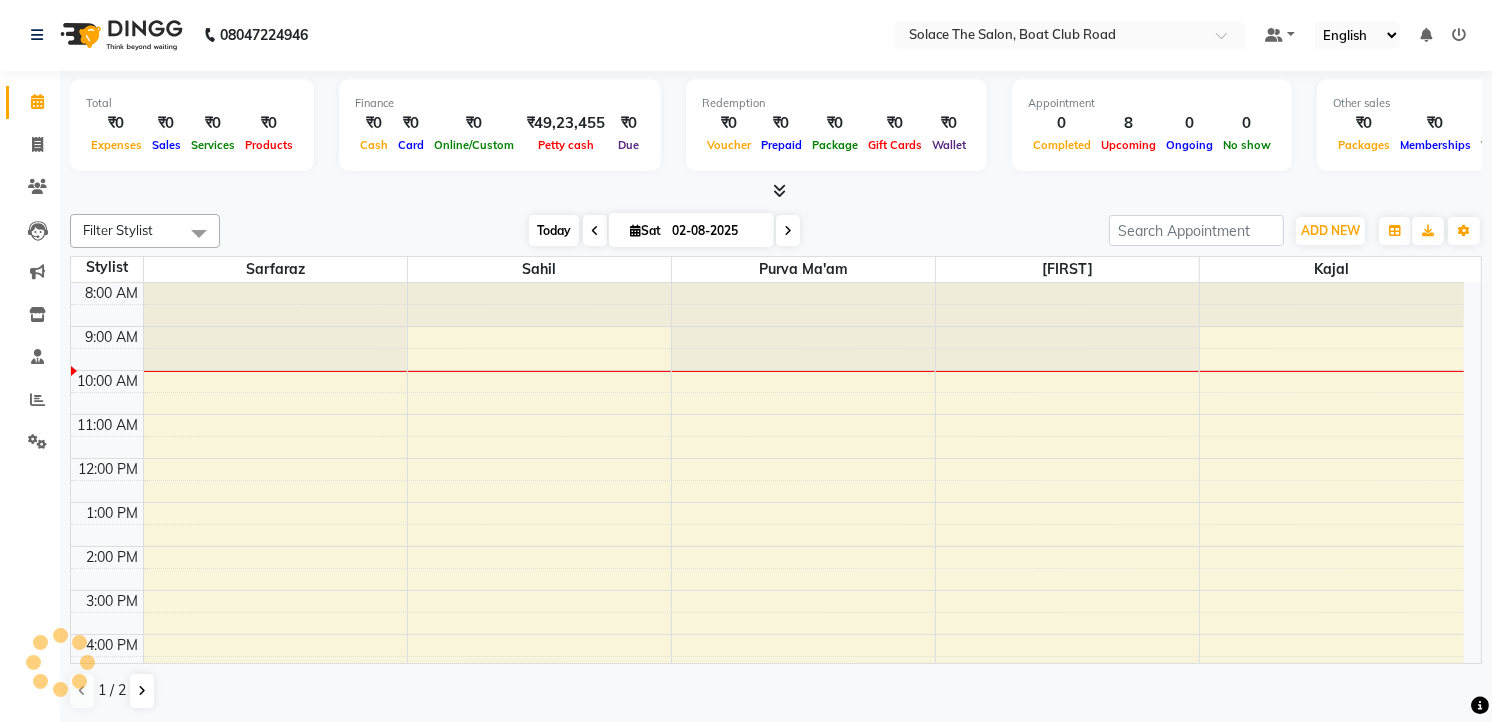 scroll, scrollTop: 88, scrollLeft: 0, axis: vertical 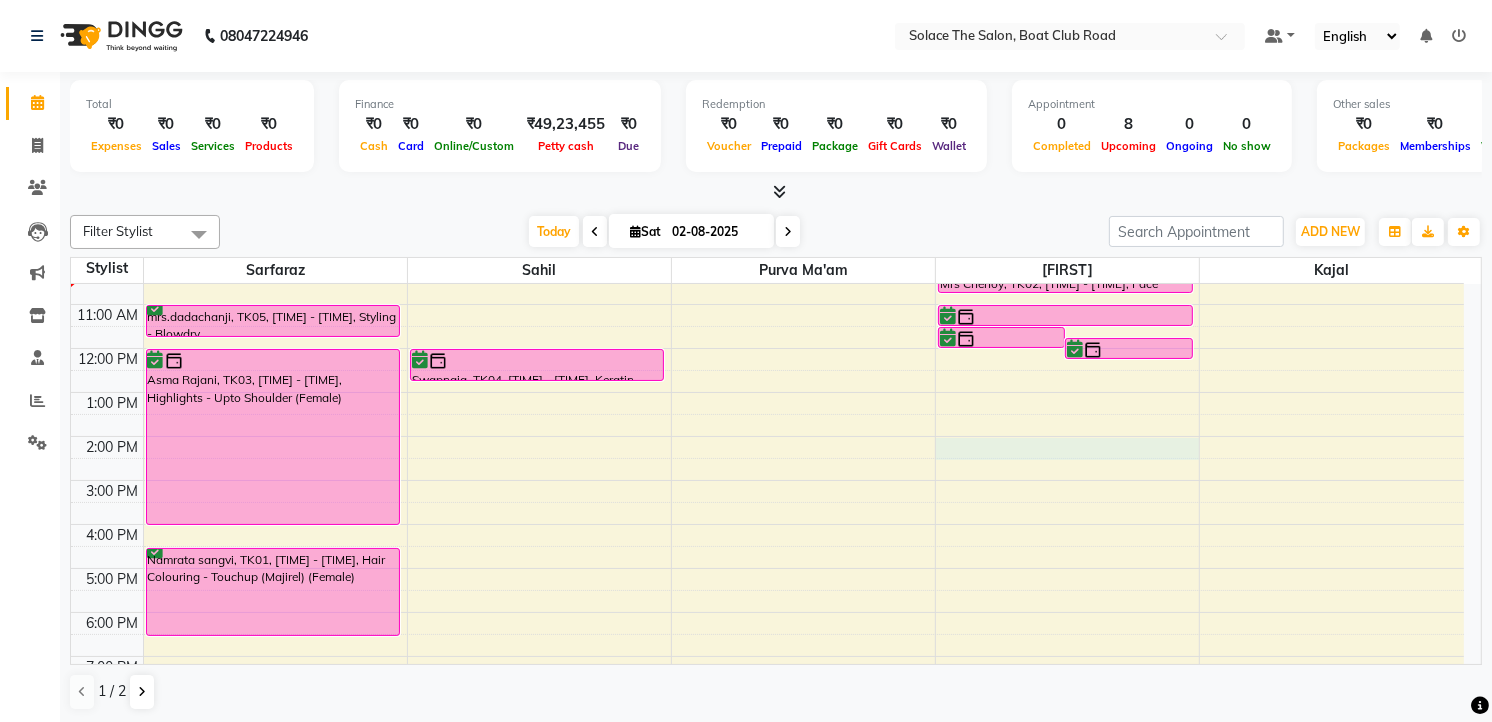 click on "[TIME] [TIME] [TIME] [TIME] [TIME] [TIME] [TIME] [TIME] [TIME] [TIME] [TIME] [TIME] [TIME] [TIME]     mrs.dadachanji, TK05, [TIME] - [TIME], Styling - Blowdry     Asma Rajani, TK03, [TIME] - [TIME], Highlights - Upto Shoulder (Female)     Namrata sangvi, TK01, [TIME] - [TIME], Hair Colouring - Touchup (Majirel) (Female)     Swapnaja, TK04, [TIME] - [TIME],  Keratin Wash (Female)     Swapnaja, TK04, [TIME] - [TIME], Full Arms Waxing (Rica)     Swapnaja, TK04, [TIME] - [TIME], Full Legs Waxing (Rica)     Mrs Chenoy, TK02, [TIME] - [TIME],   Face Waxing (Rica)     Swapnaja, TK04, [TIME] - [TIME],  Under Arms Waxing (Rica)" at bounding box center (767, 480) 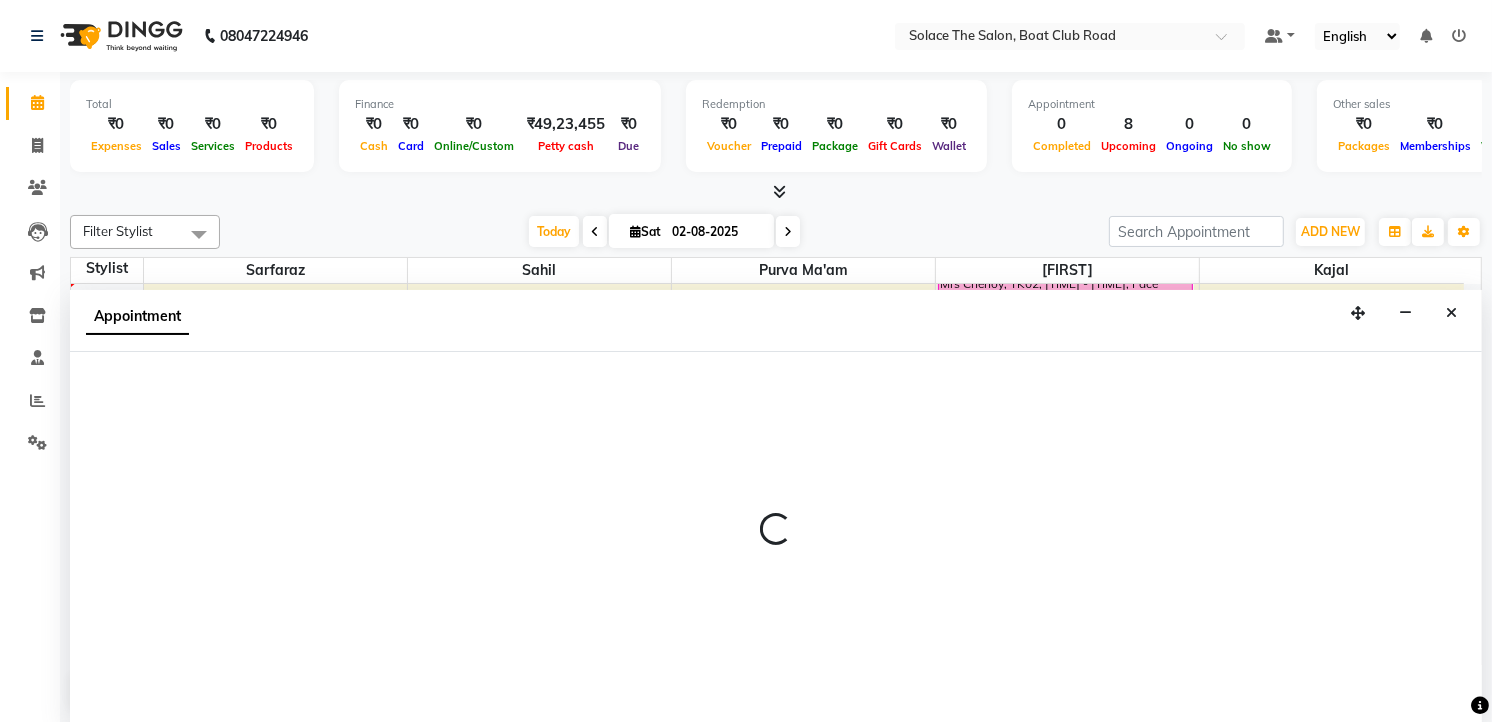 scroll, scrollTop: 1, scrollLeft: 0, axis: vertical 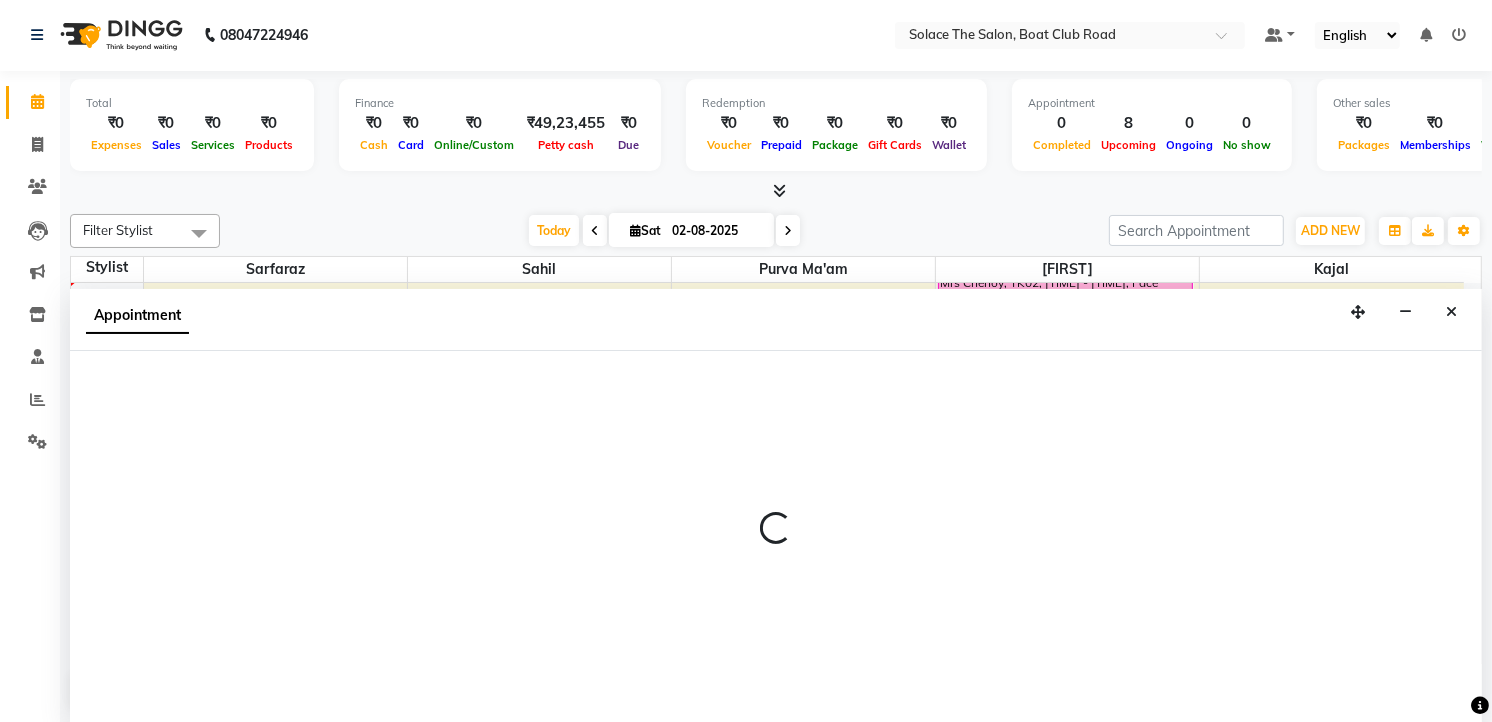 select on "9749" 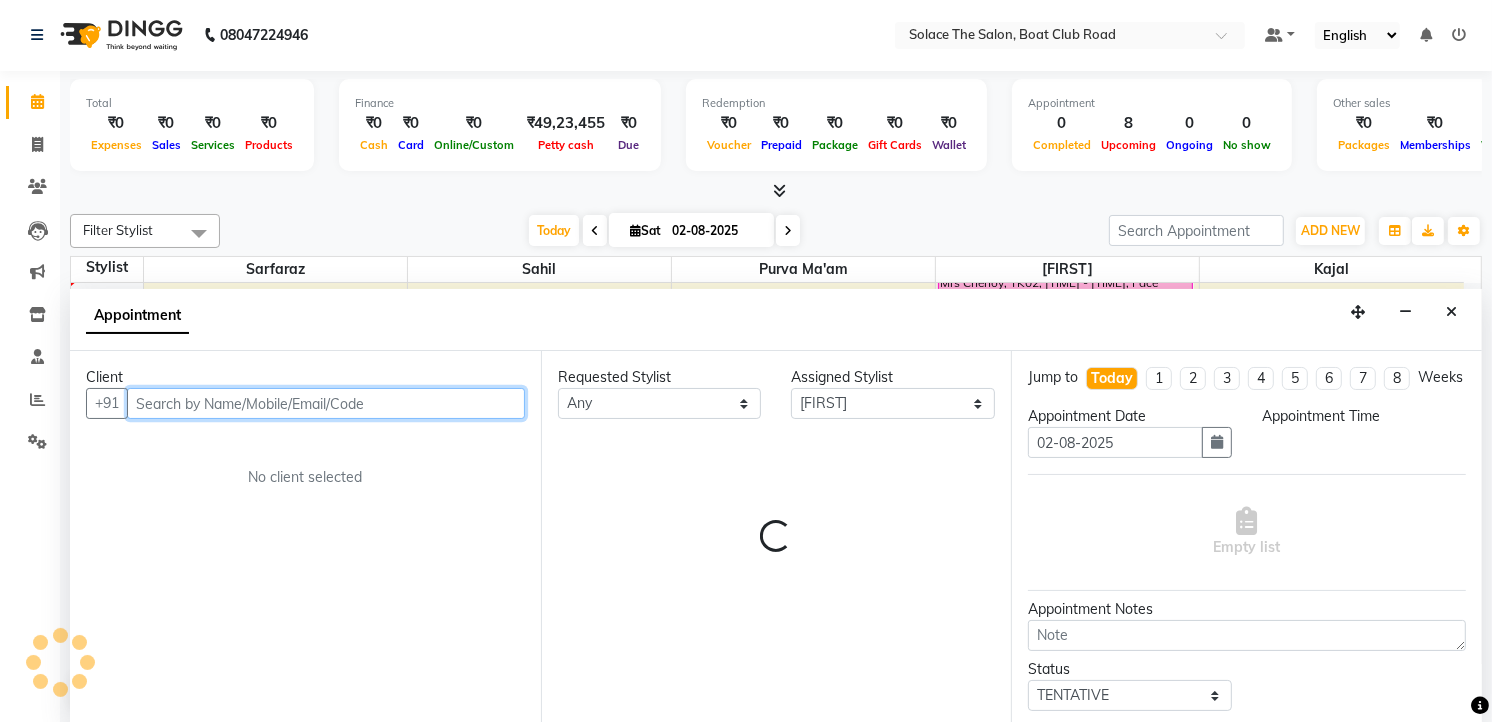 select on "840" 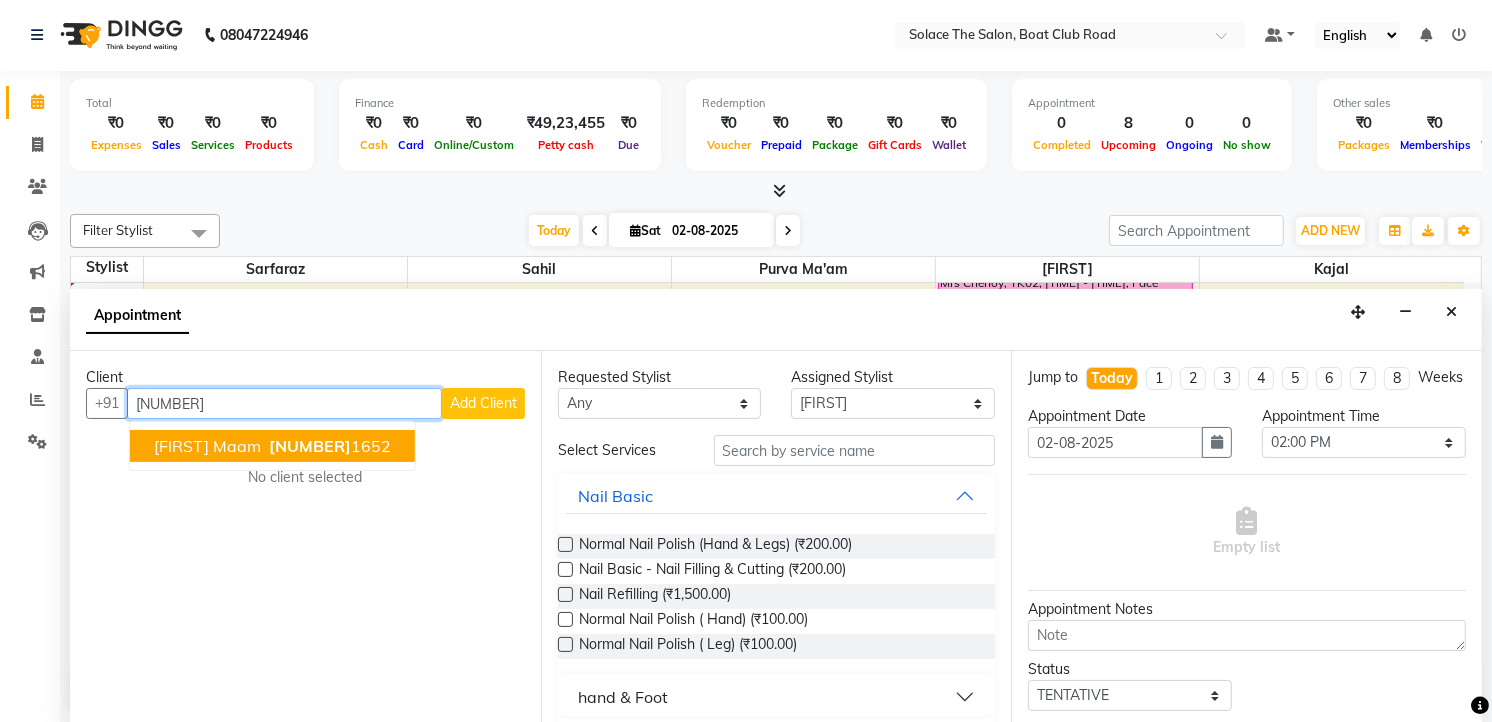 click on "[NUMBER]" at bounding box center (310, 446) 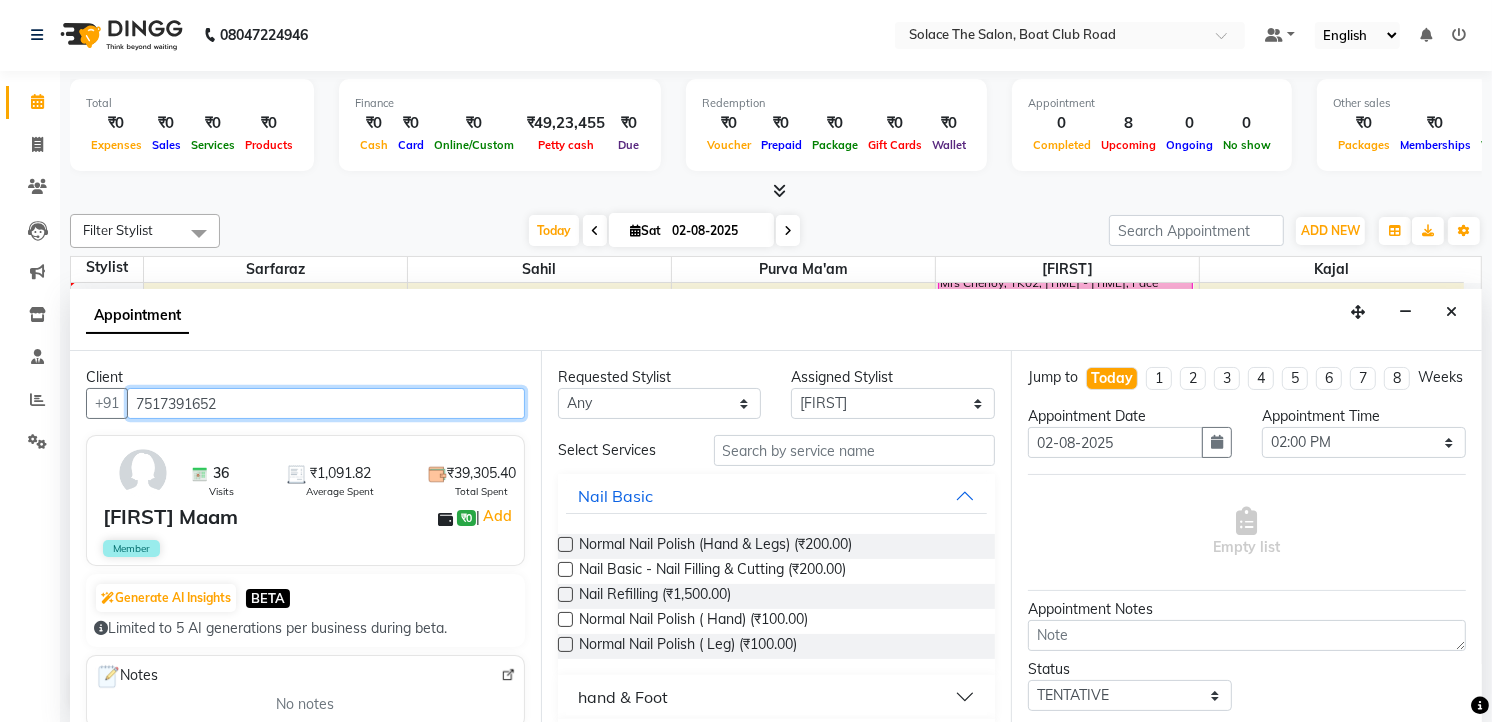 type on "7517391652" 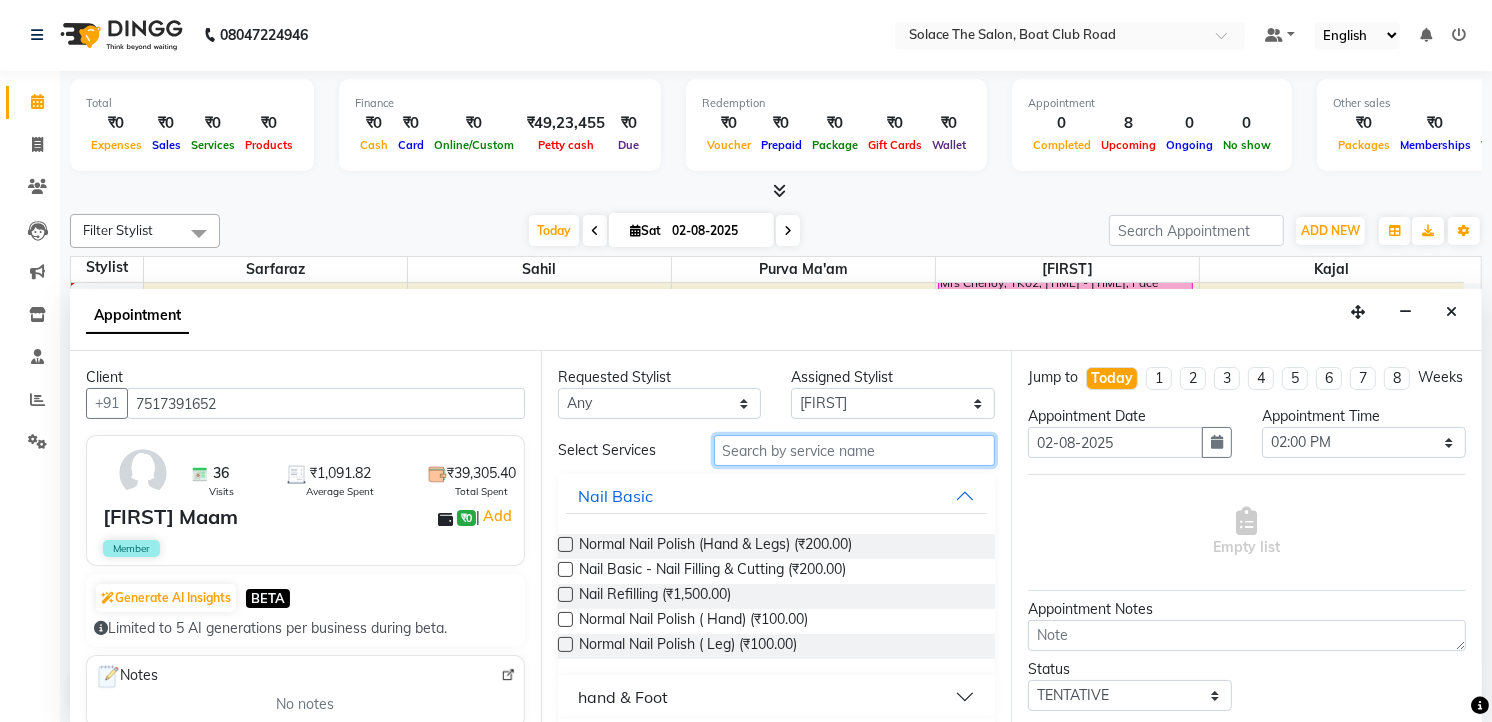 click at bounding box center [855, 450] 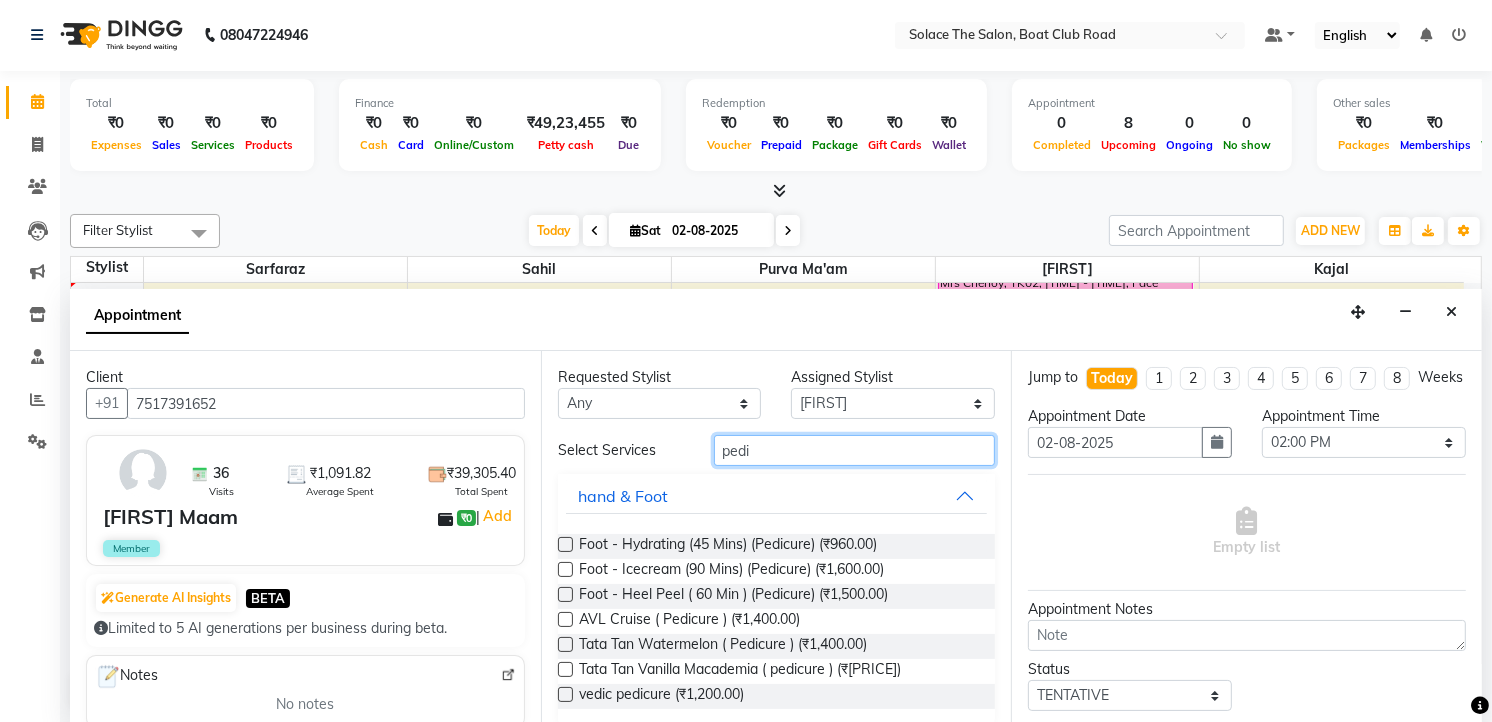 type on "pedi" 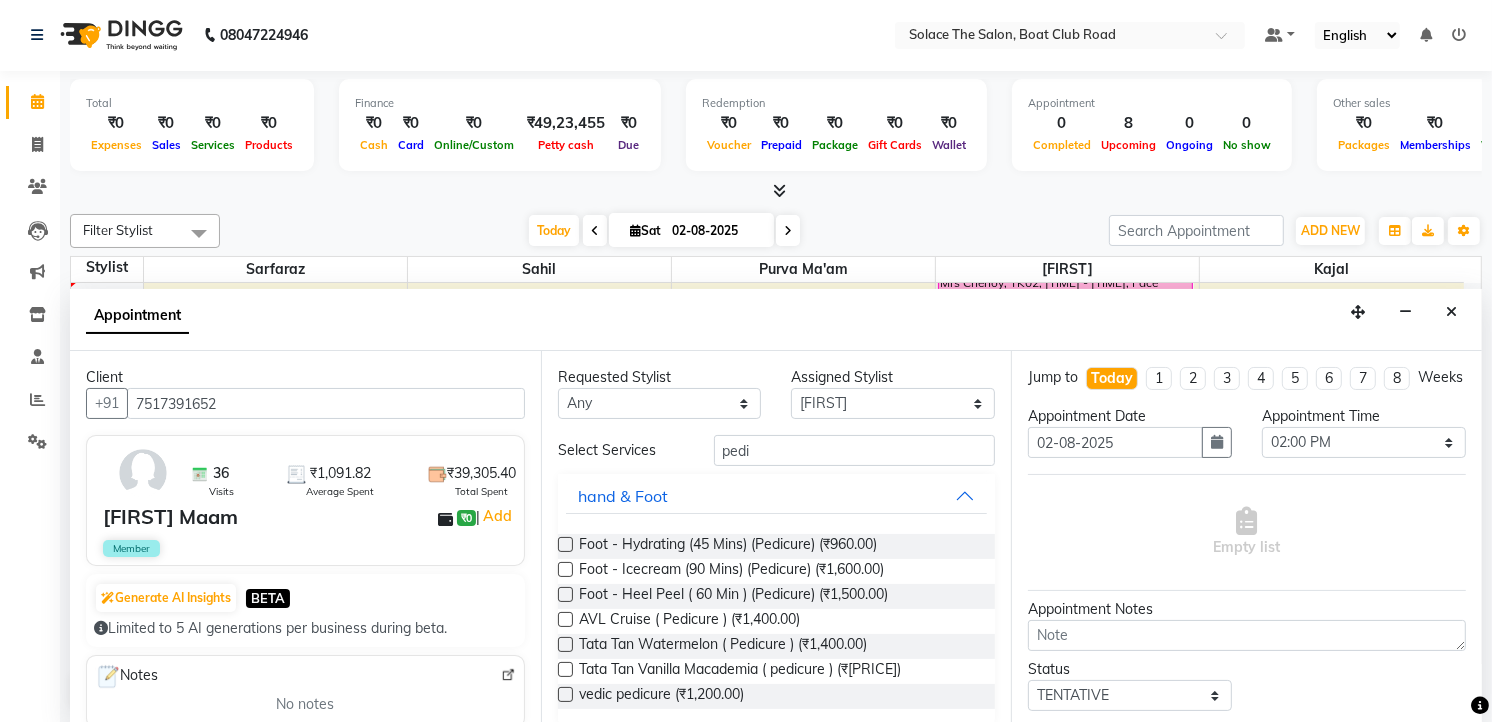 click at bounding box center [565, 544] 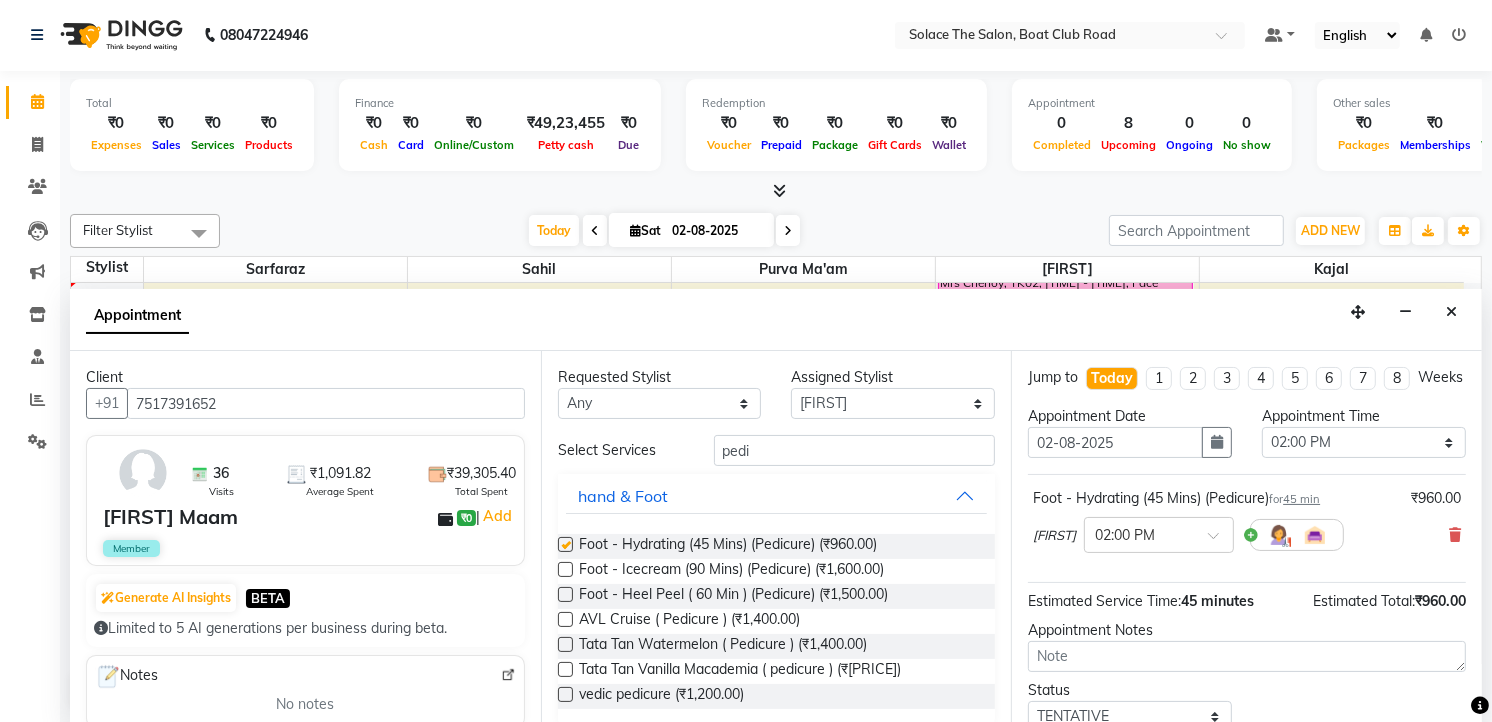 checkbox on "false" 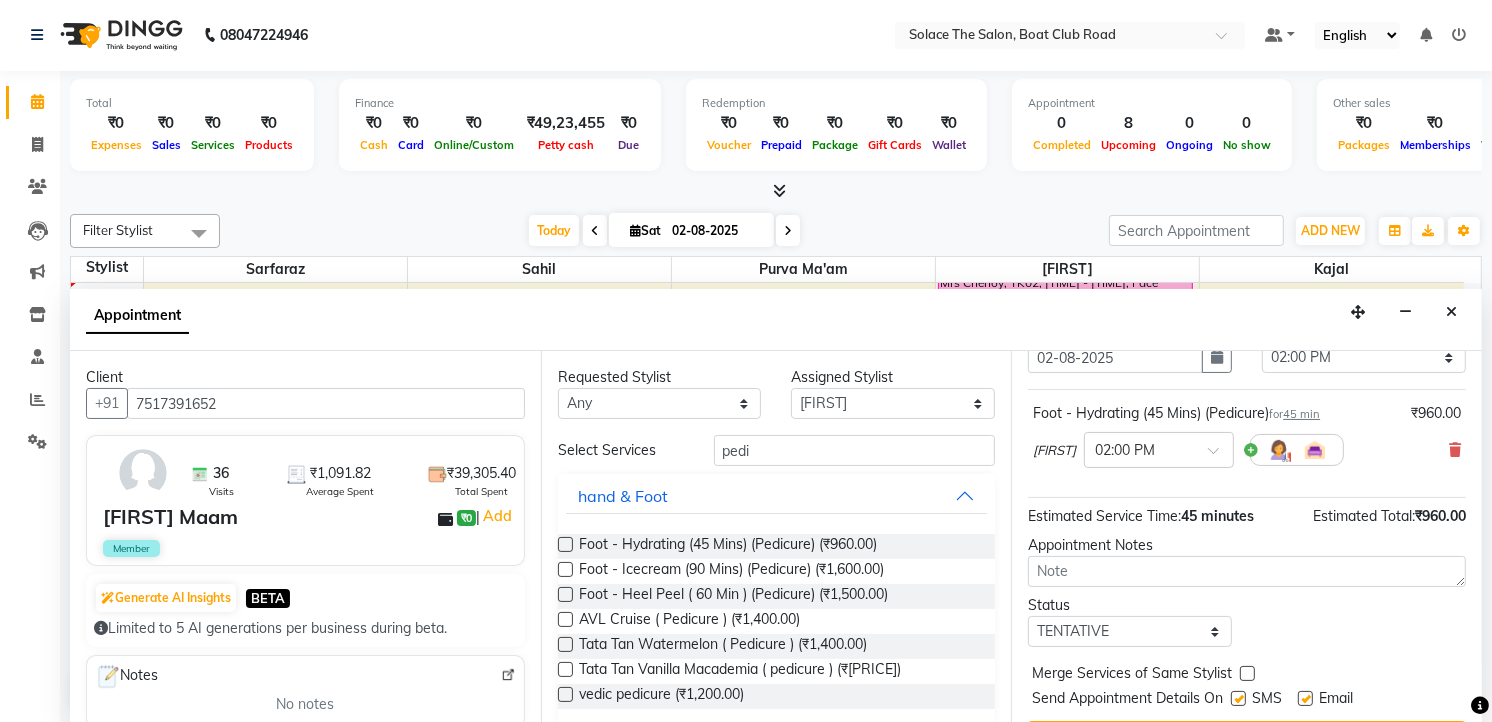 scroll, scrollTop: 111, scrollLeft: 0, axis: vertical 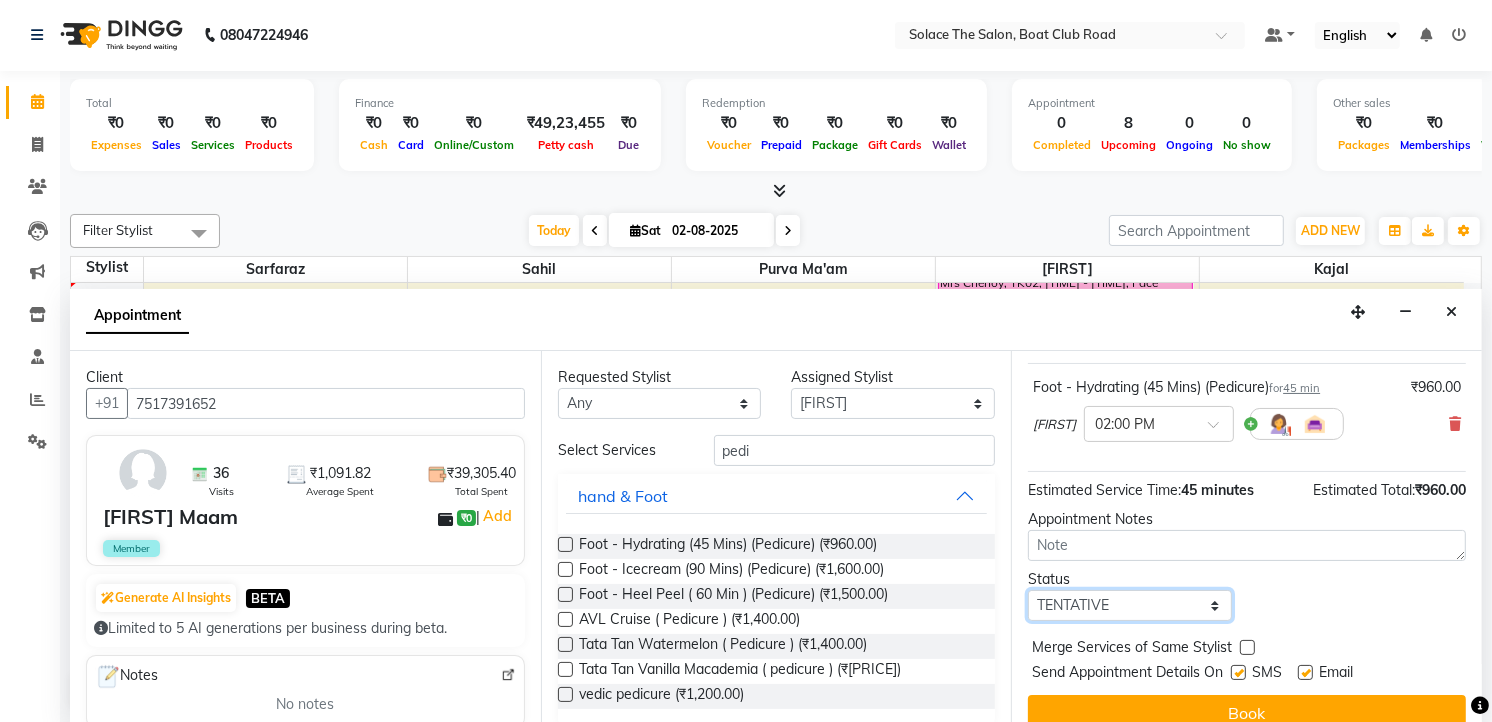 click on "Select TENTATIVE CONFIRM CHECK-IN UPCOMING" at bounding box center [1130, 605] 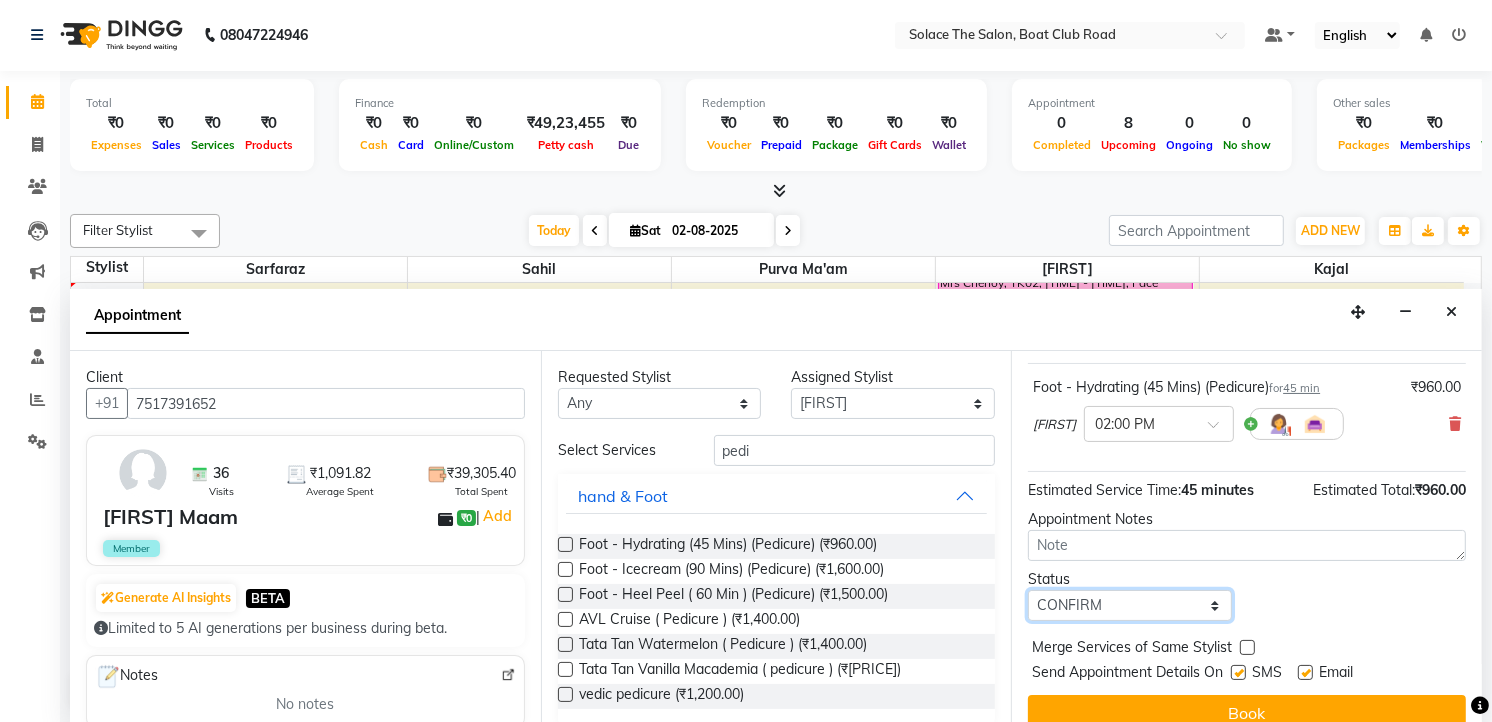 click on "Select TENTATIVE CONFIRM CHECK-IN UPCOMING" at bounding box center [1130, 605] 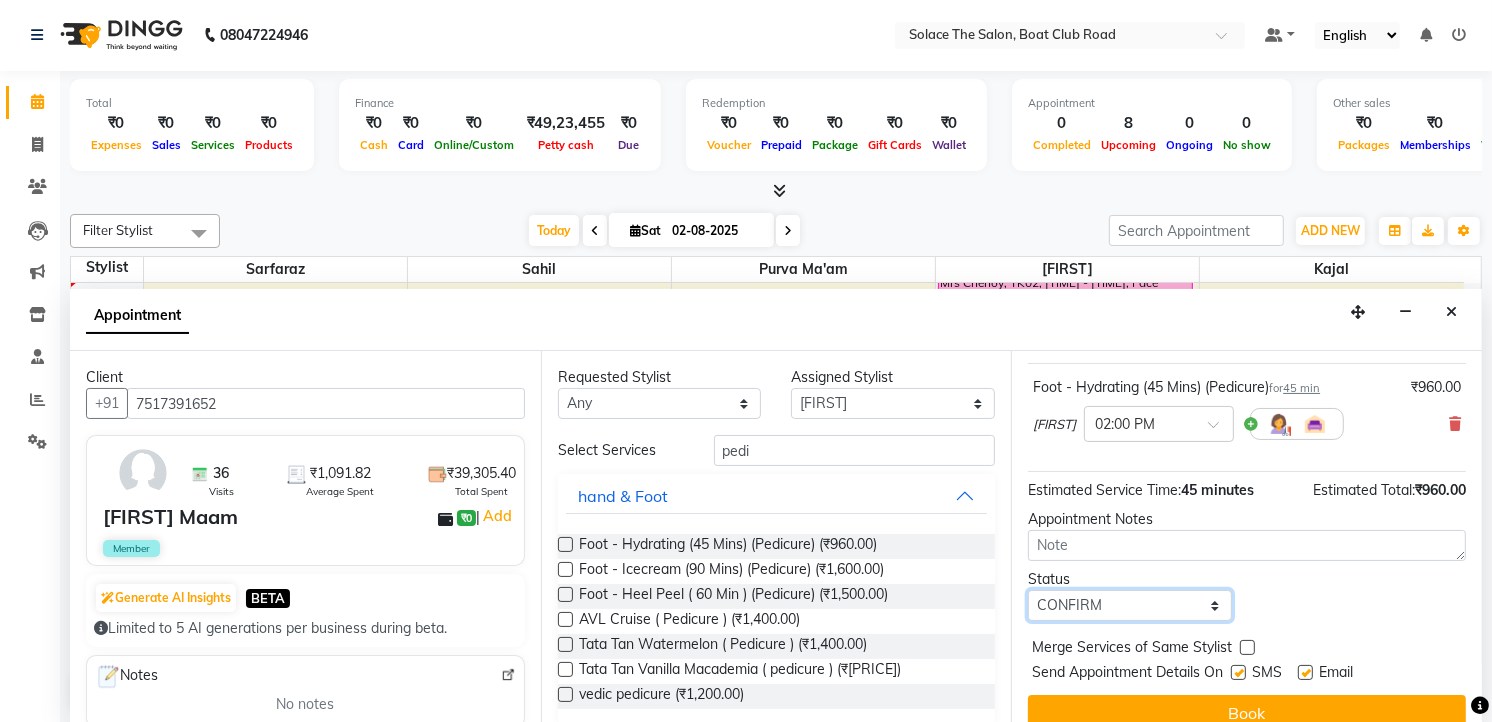 scroll, scrollTop: 154, scrollLeft: 0, axis: vertical 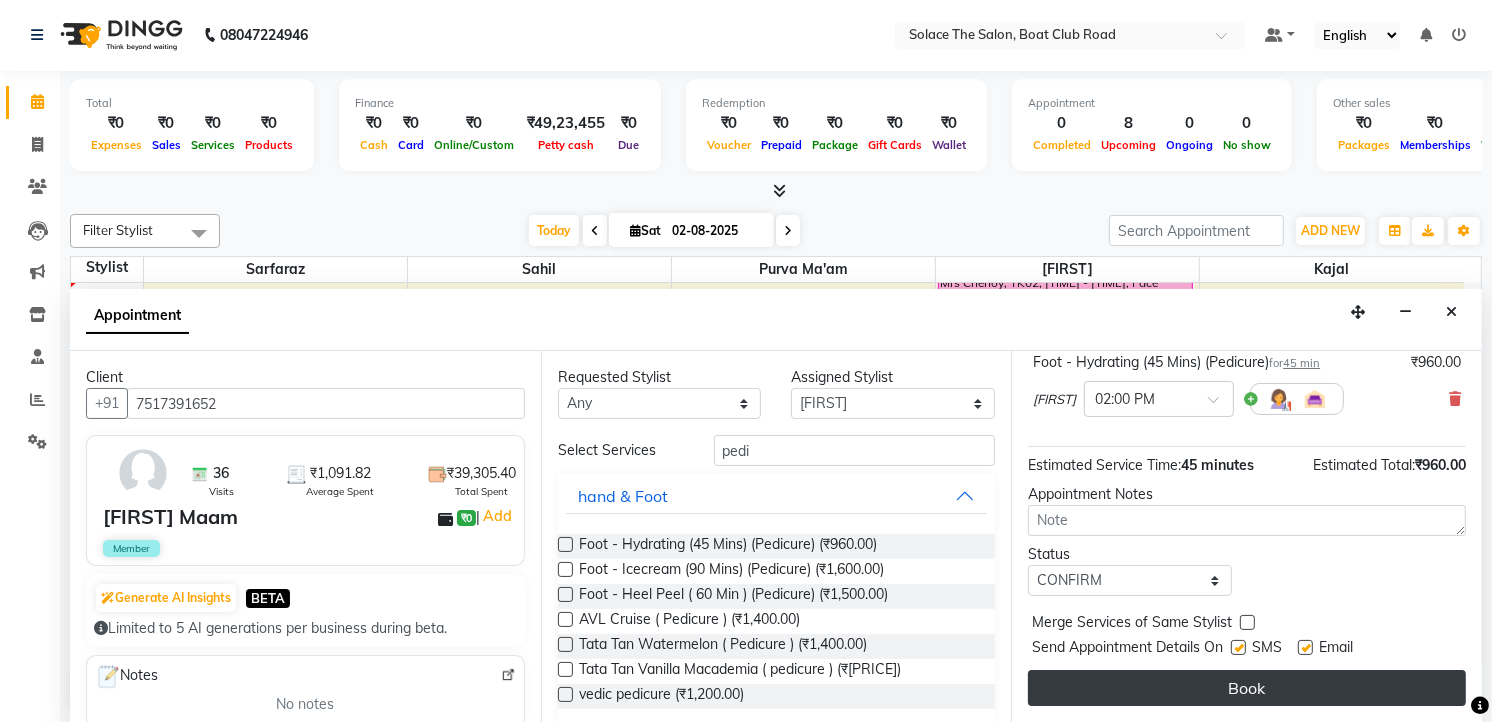 click on "Book" at bounding box center (1247, 688) 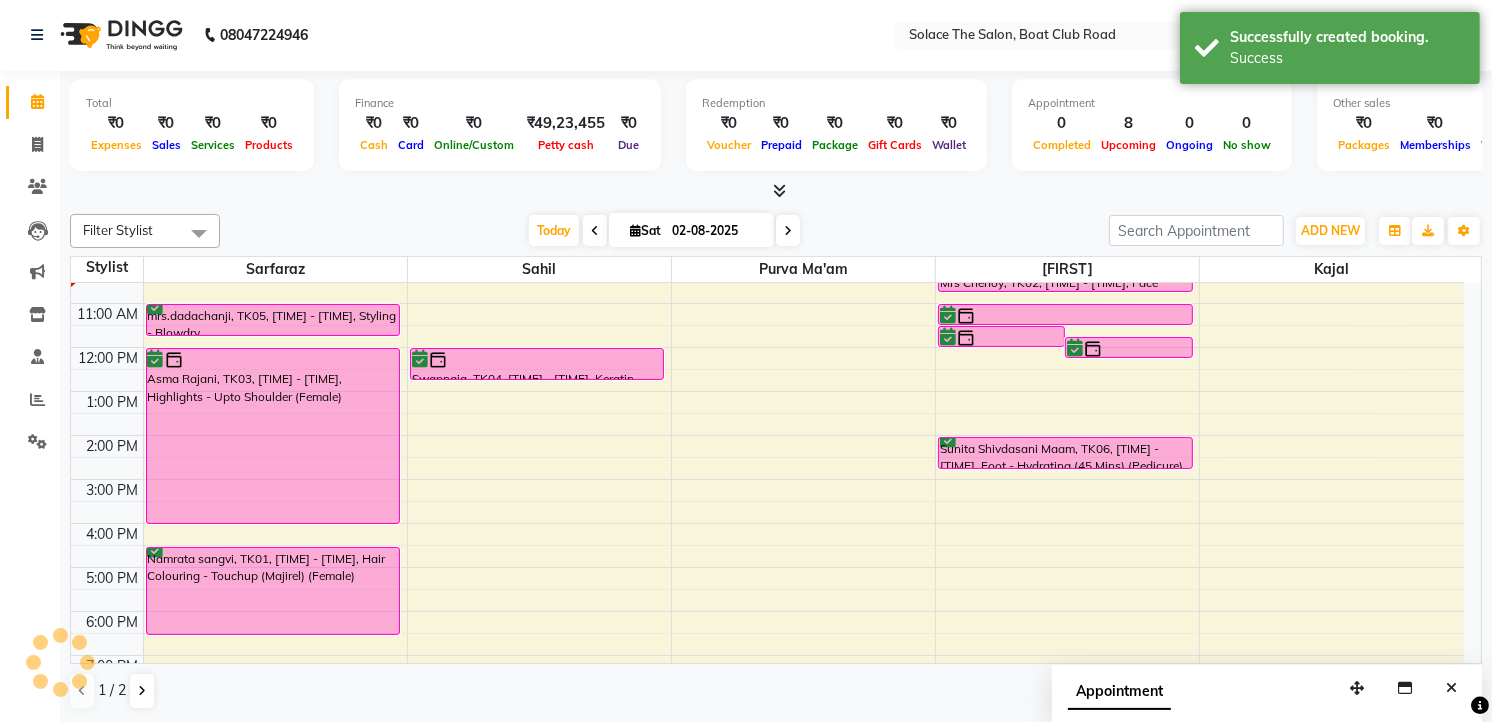 scroll, scrollTop: 0, scrollLeft: 0, axis: both 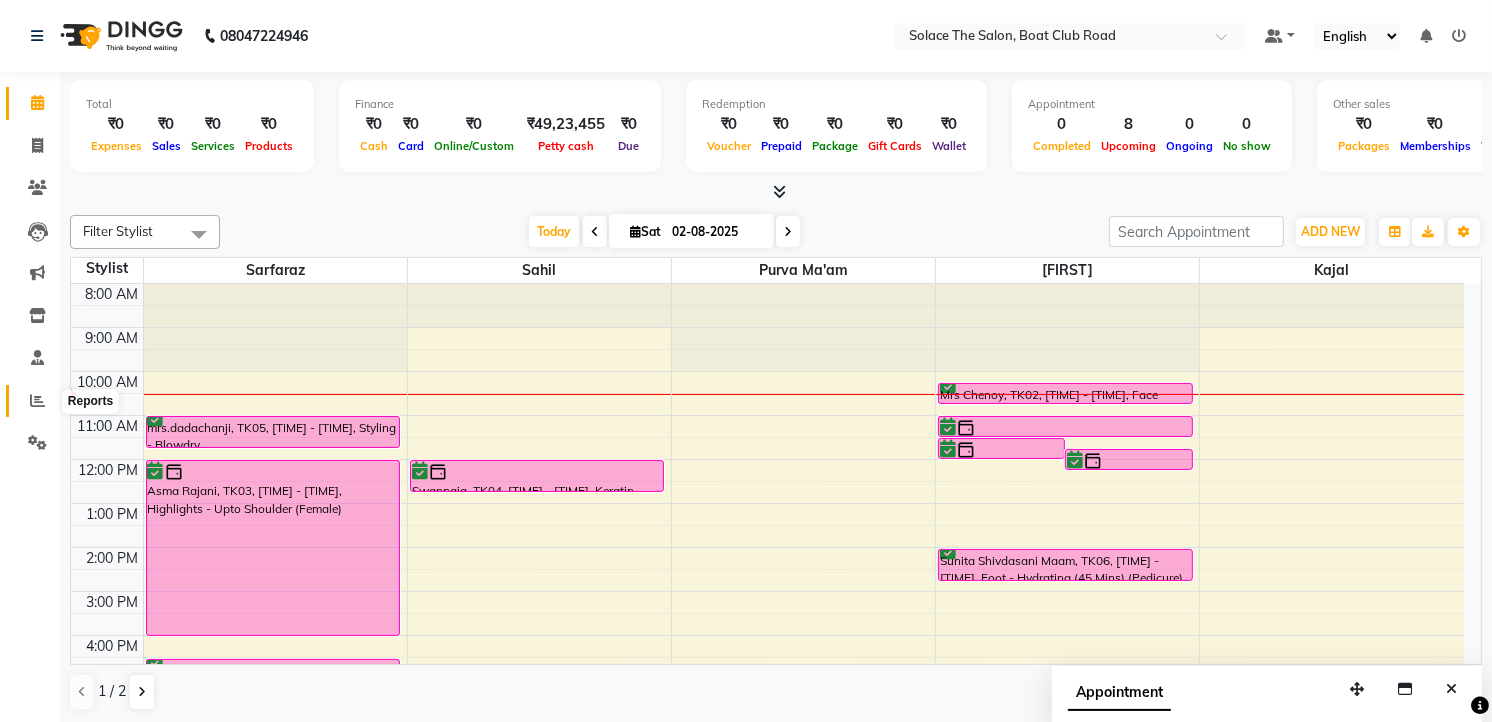 click 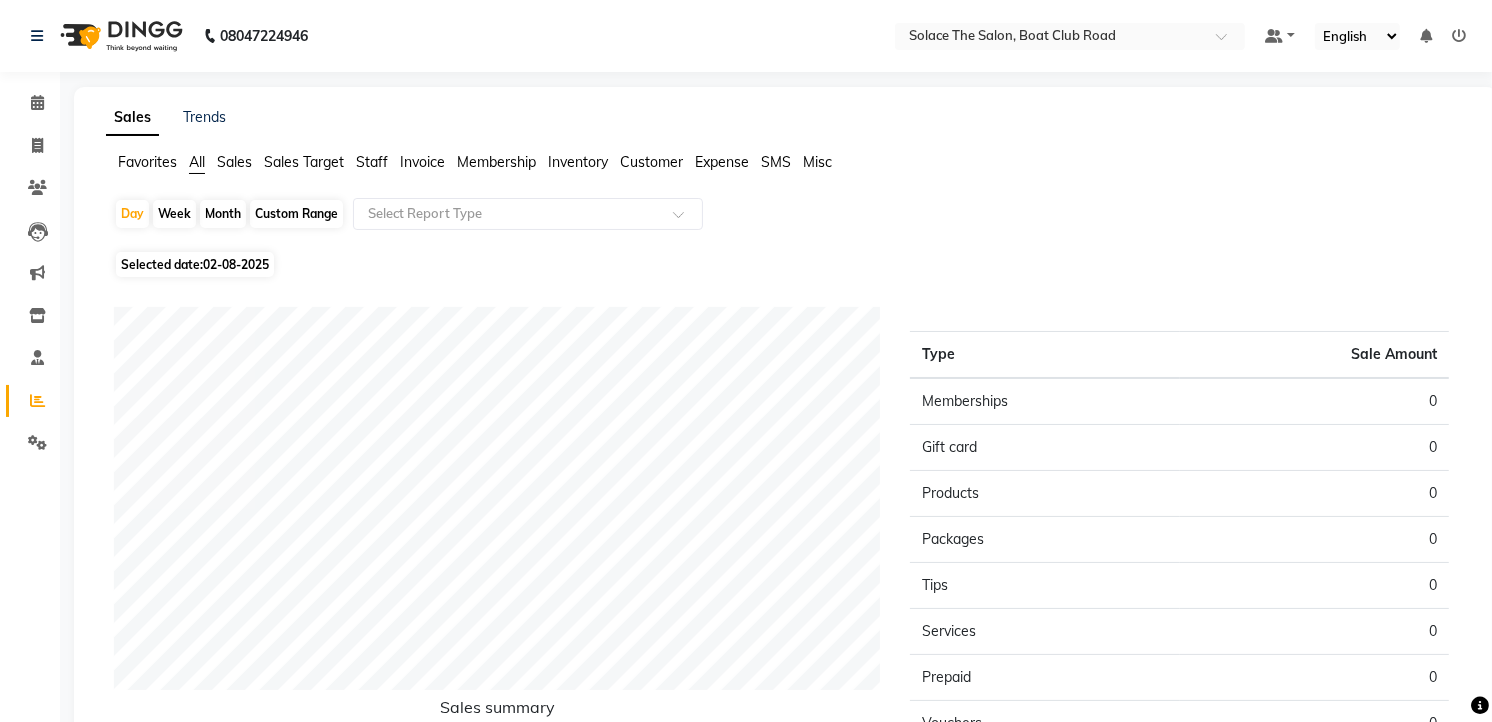 click on "Staff" 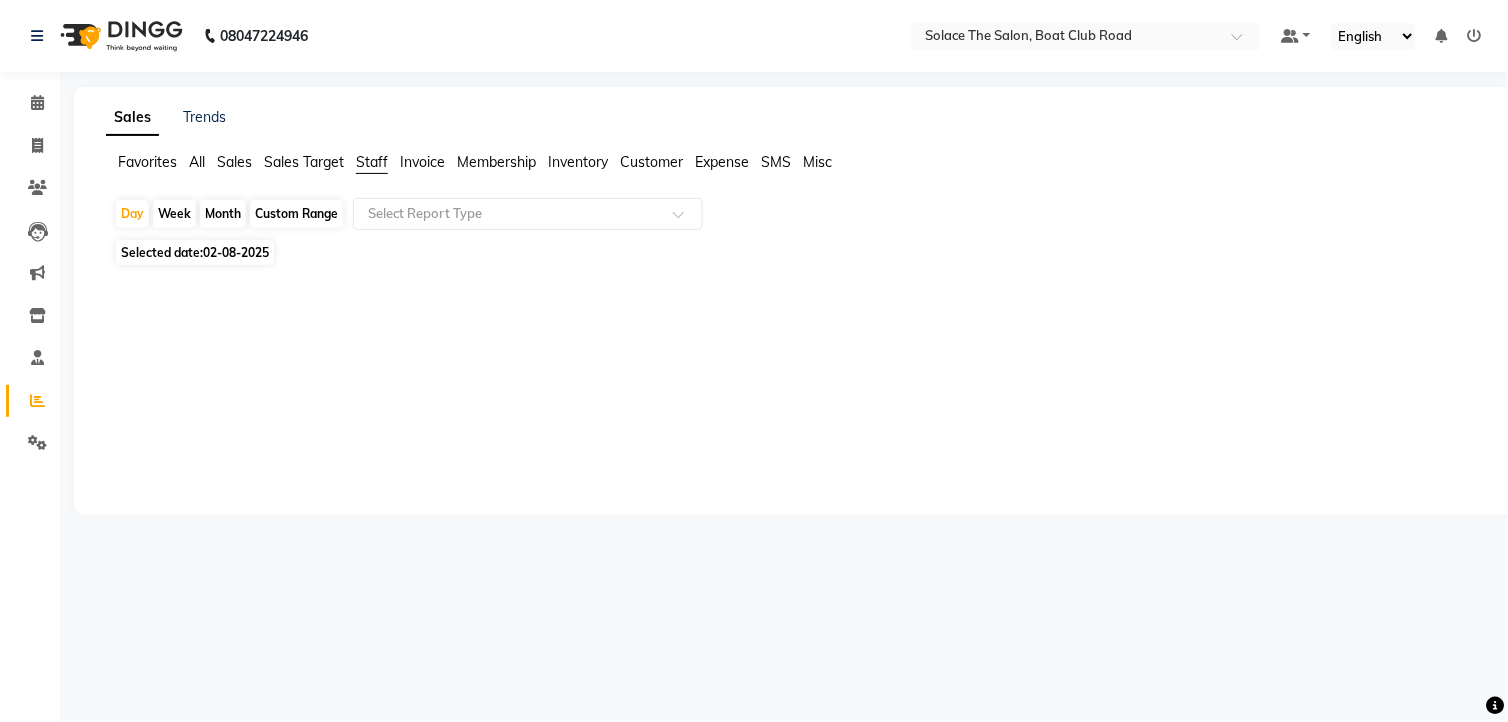 click on "Month" 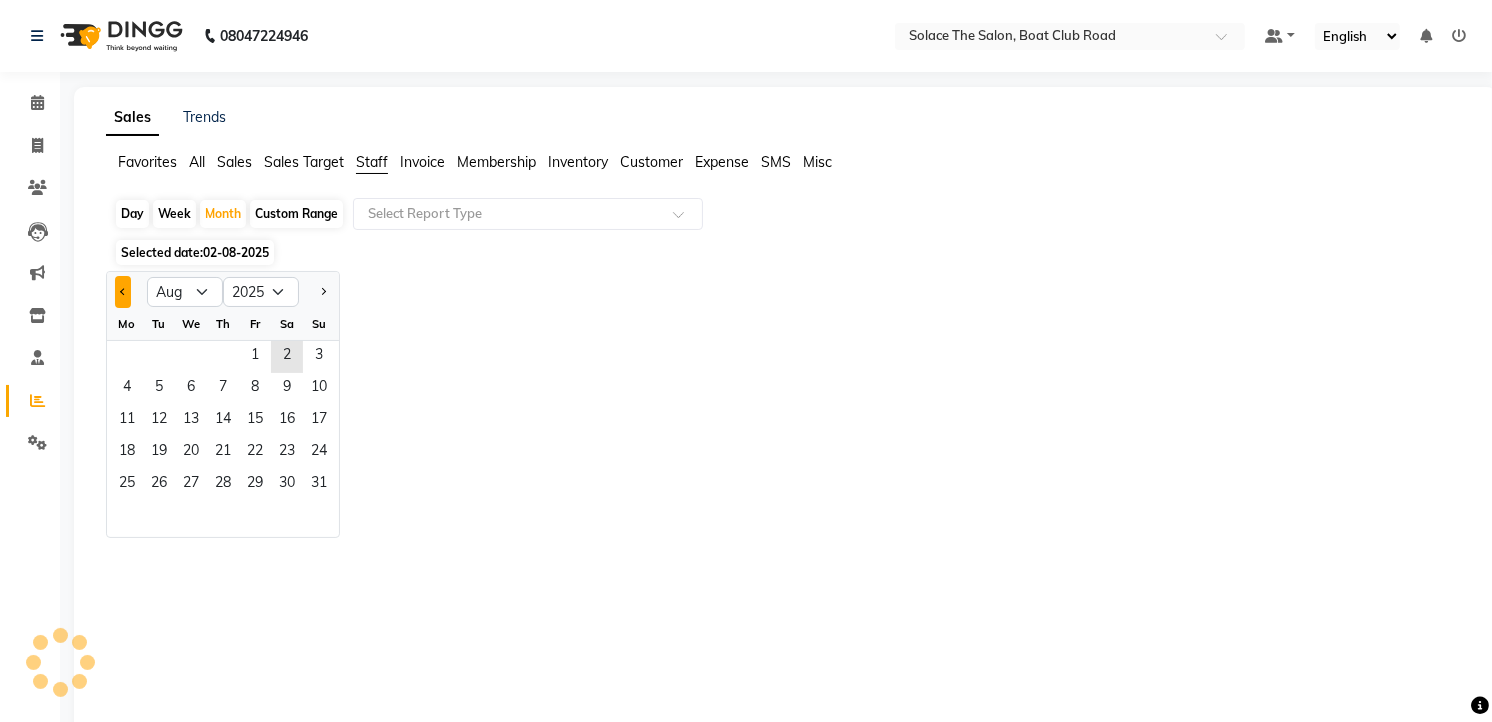 click 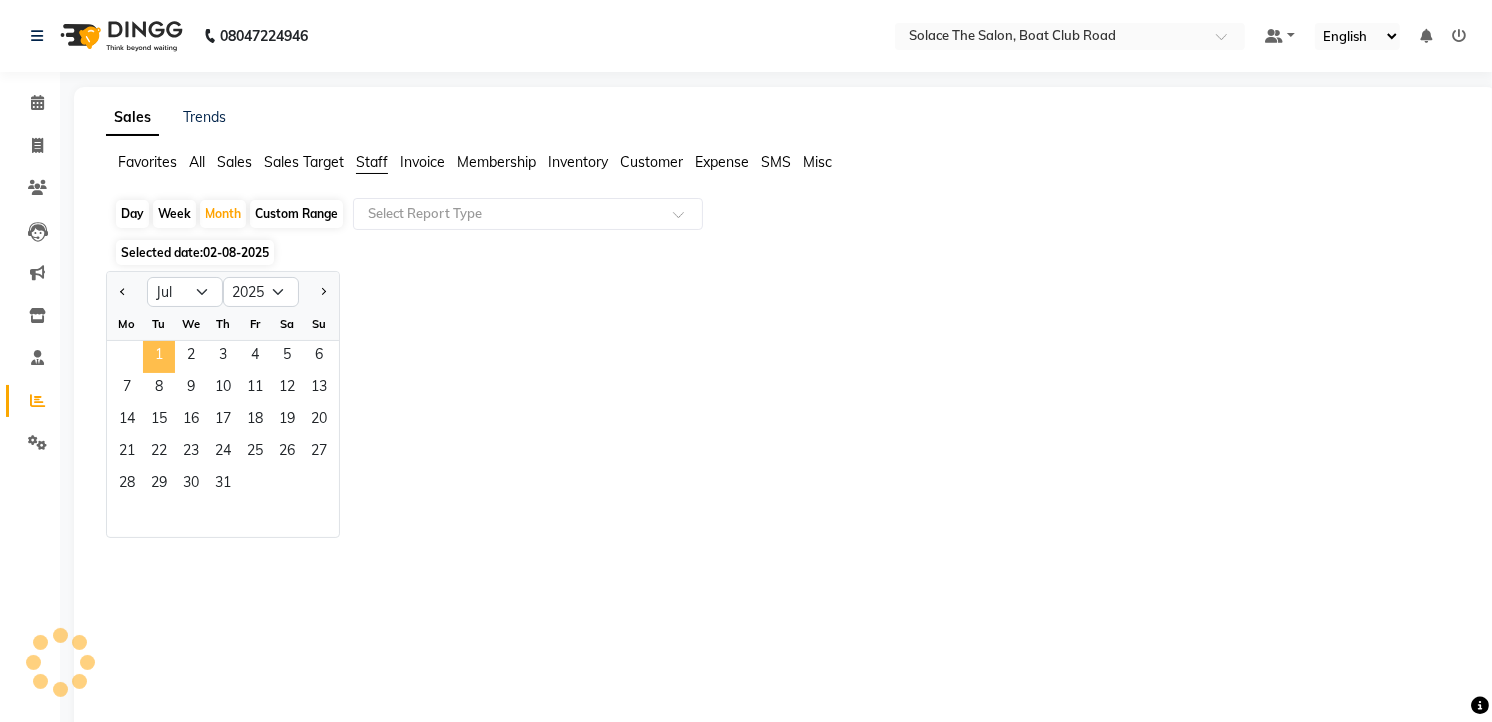 click on "1" 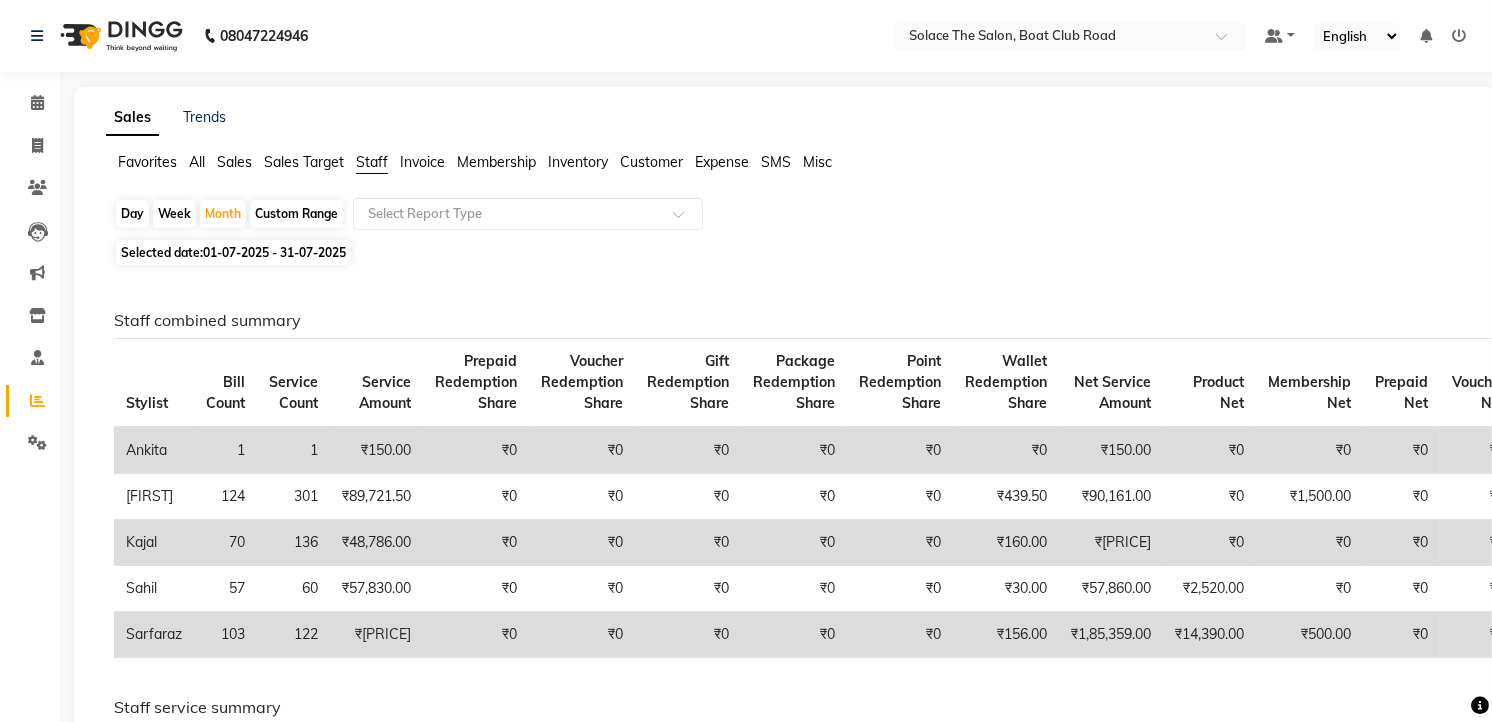 scroll, scrollTop: 111, scrollLeft: 0, axis: vertical 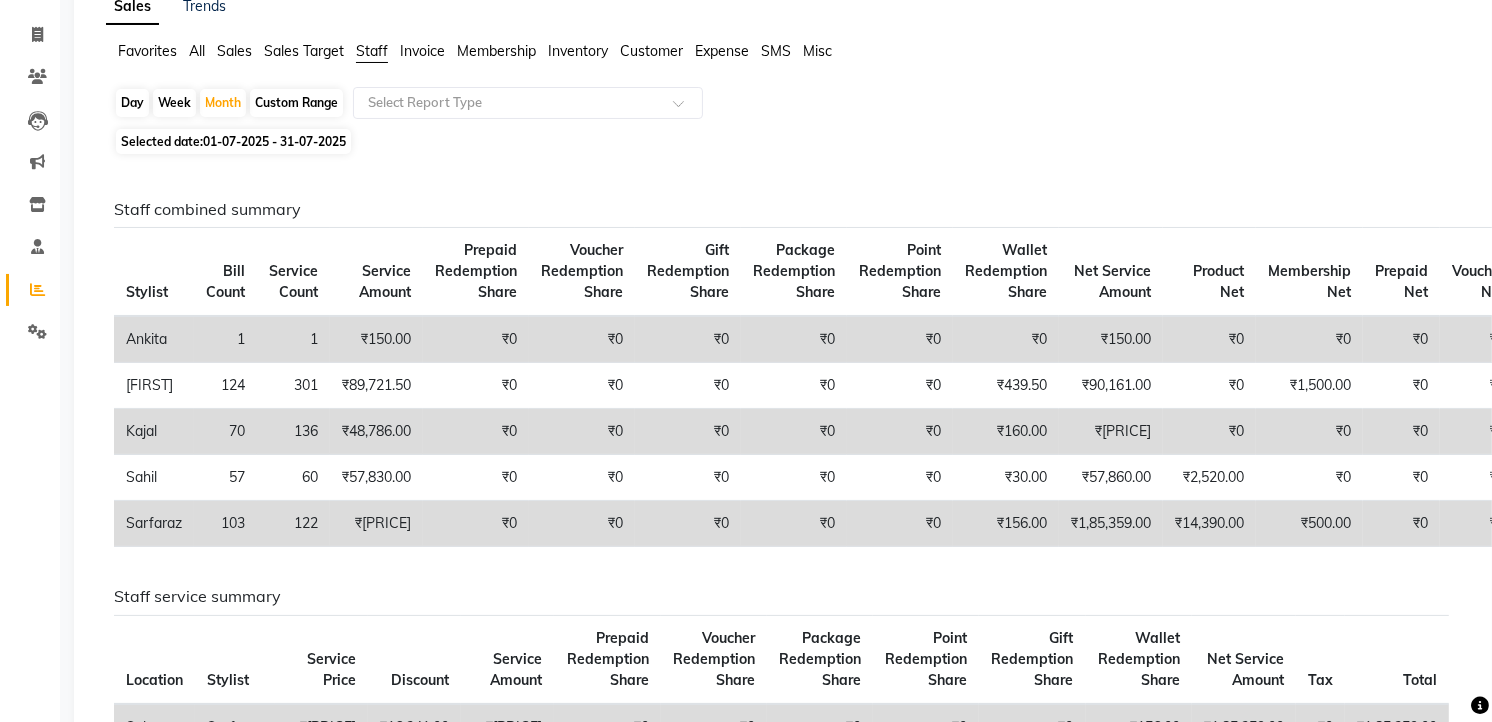 click on "Sales" 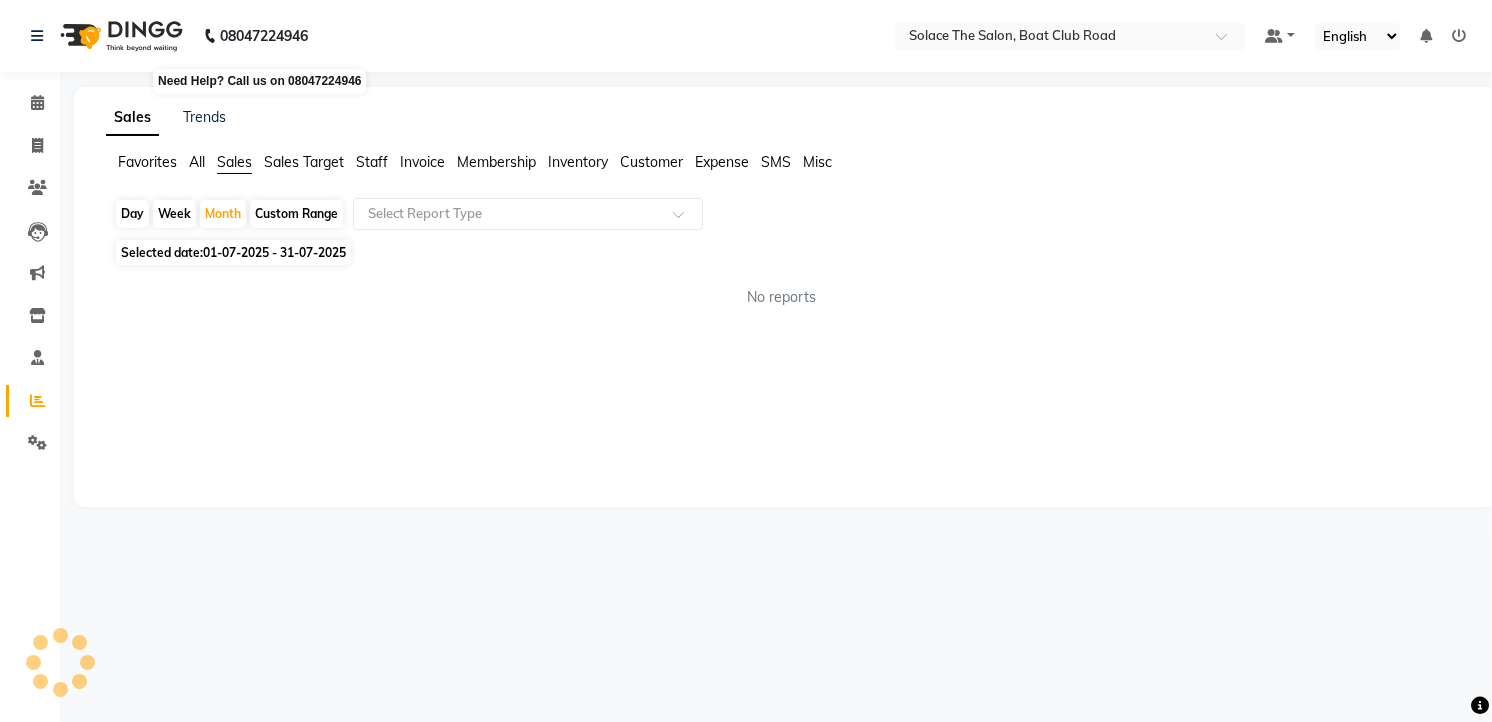 scroll, scrollTop: 0, scrollLeft: 0, axis: both 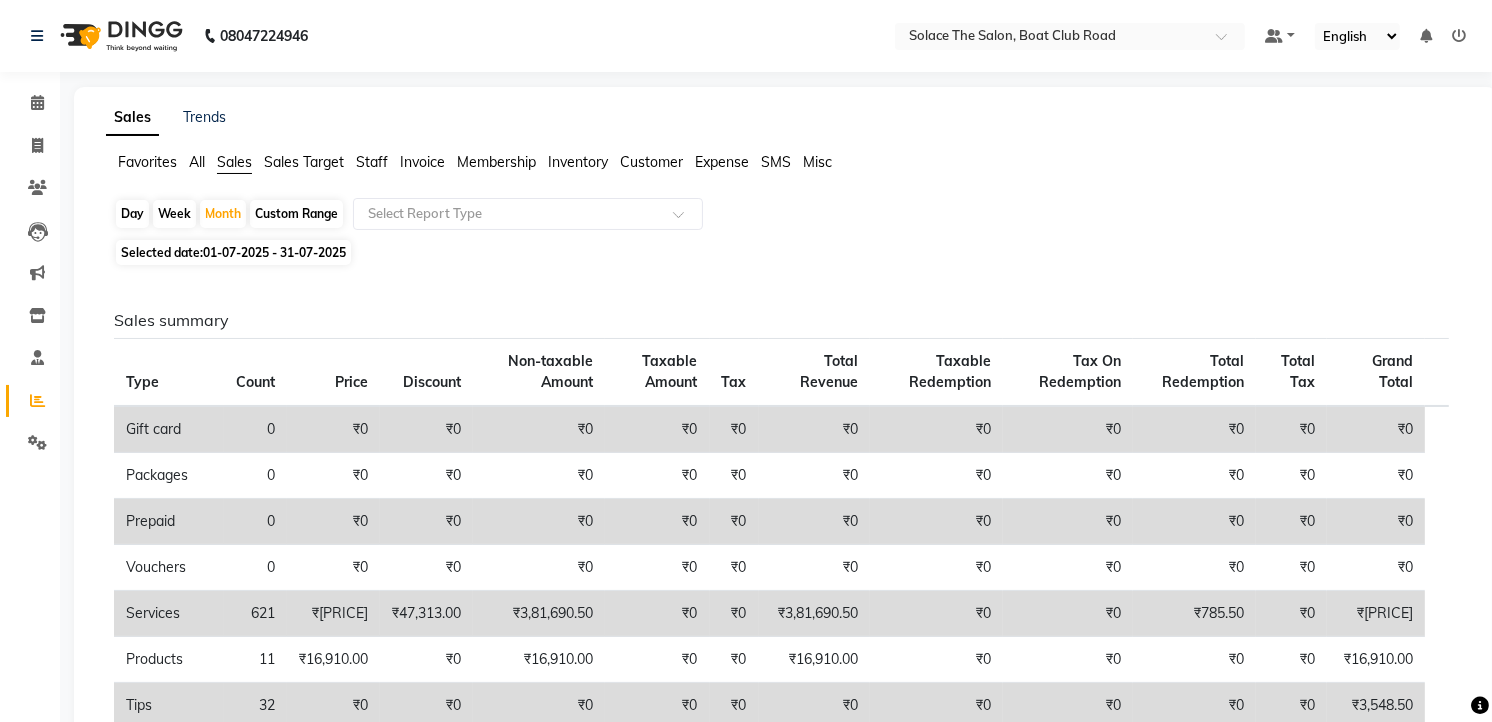 click on "Sales Target" 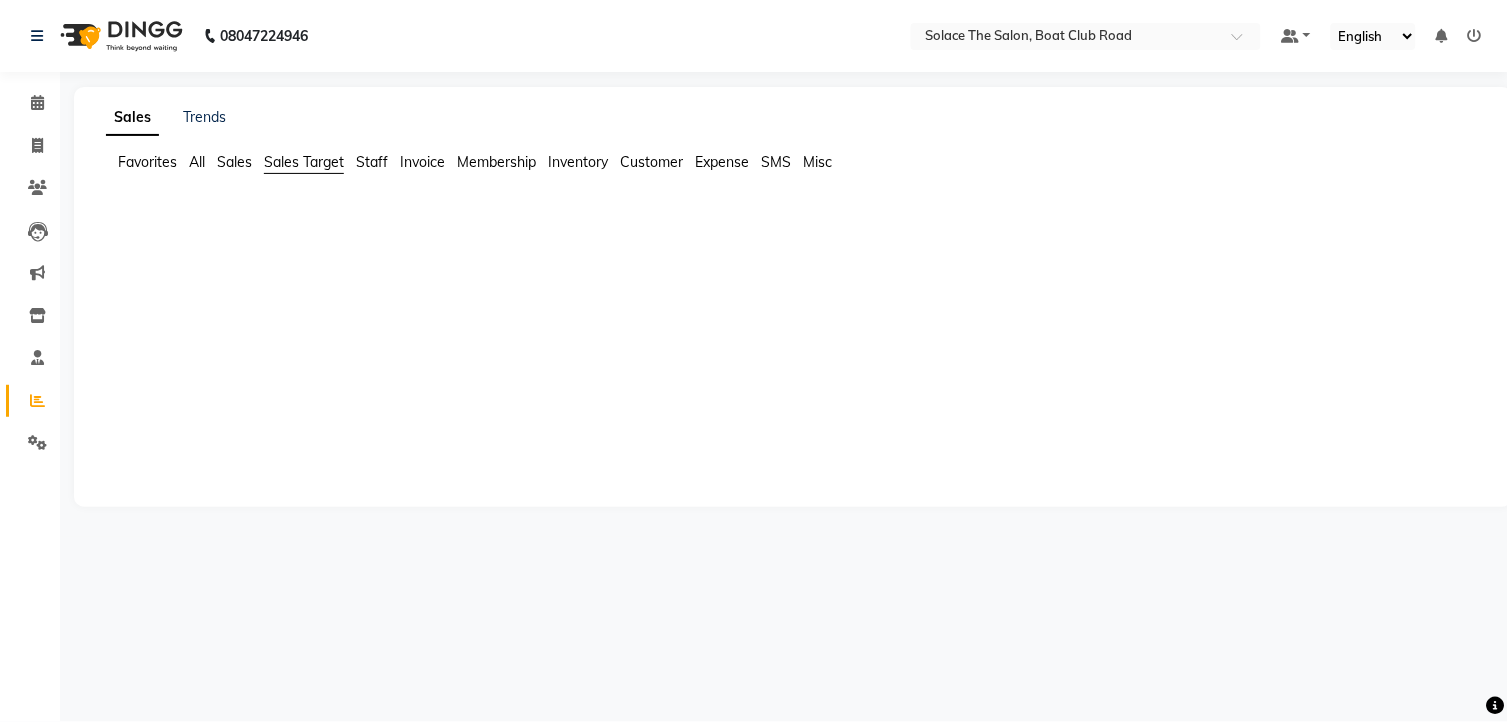click on "All" 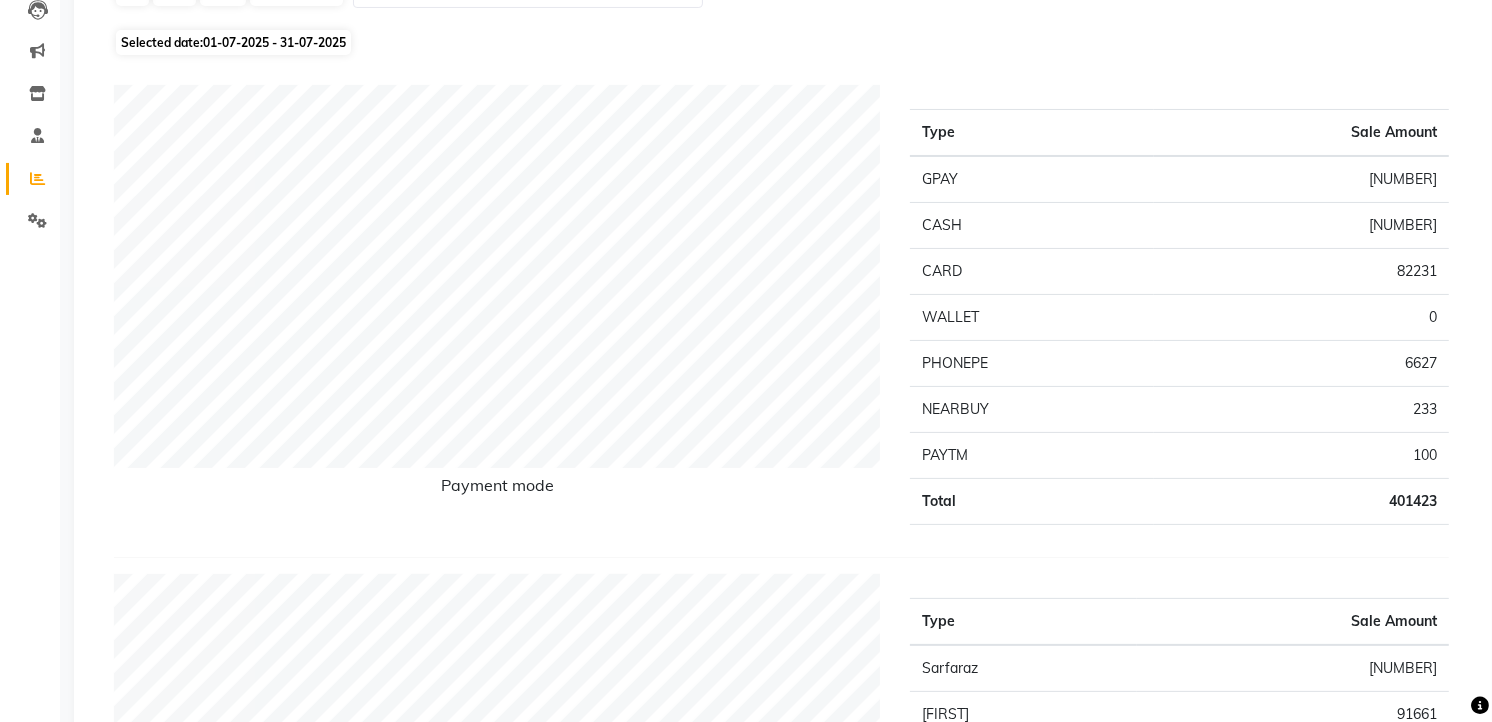 scroll, scrollTop: 0, scrollLeft: 0, axis: both 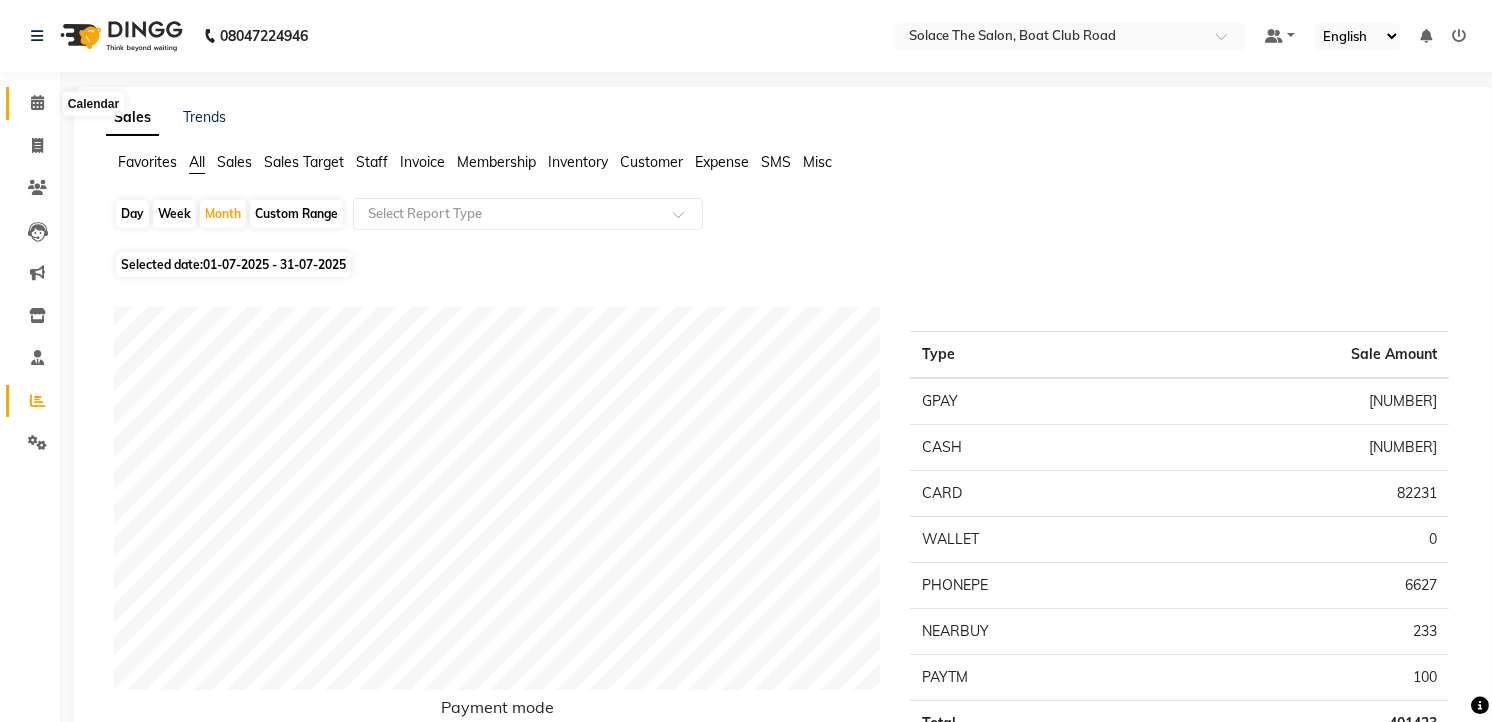 click 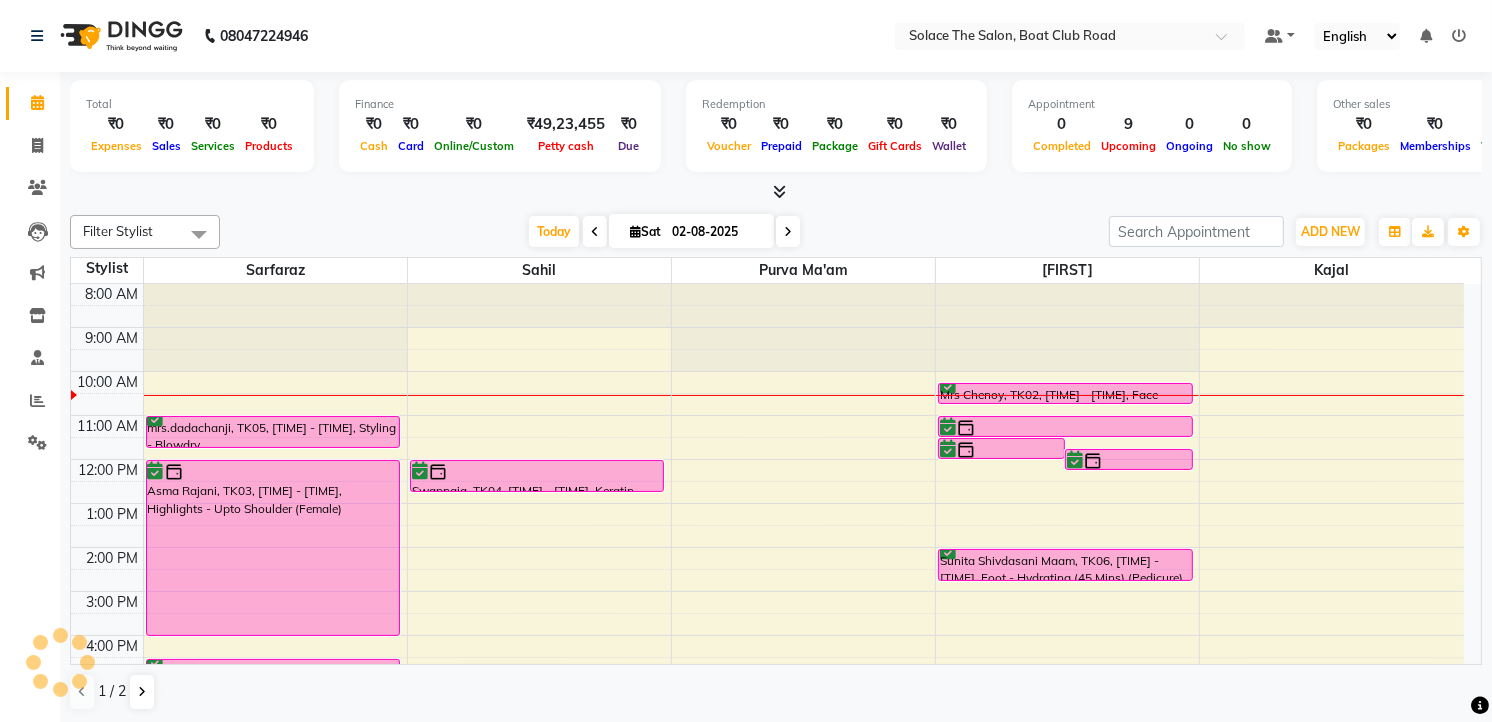 scroll, scrollTop: 0, scrollLeft: 0, axis: both 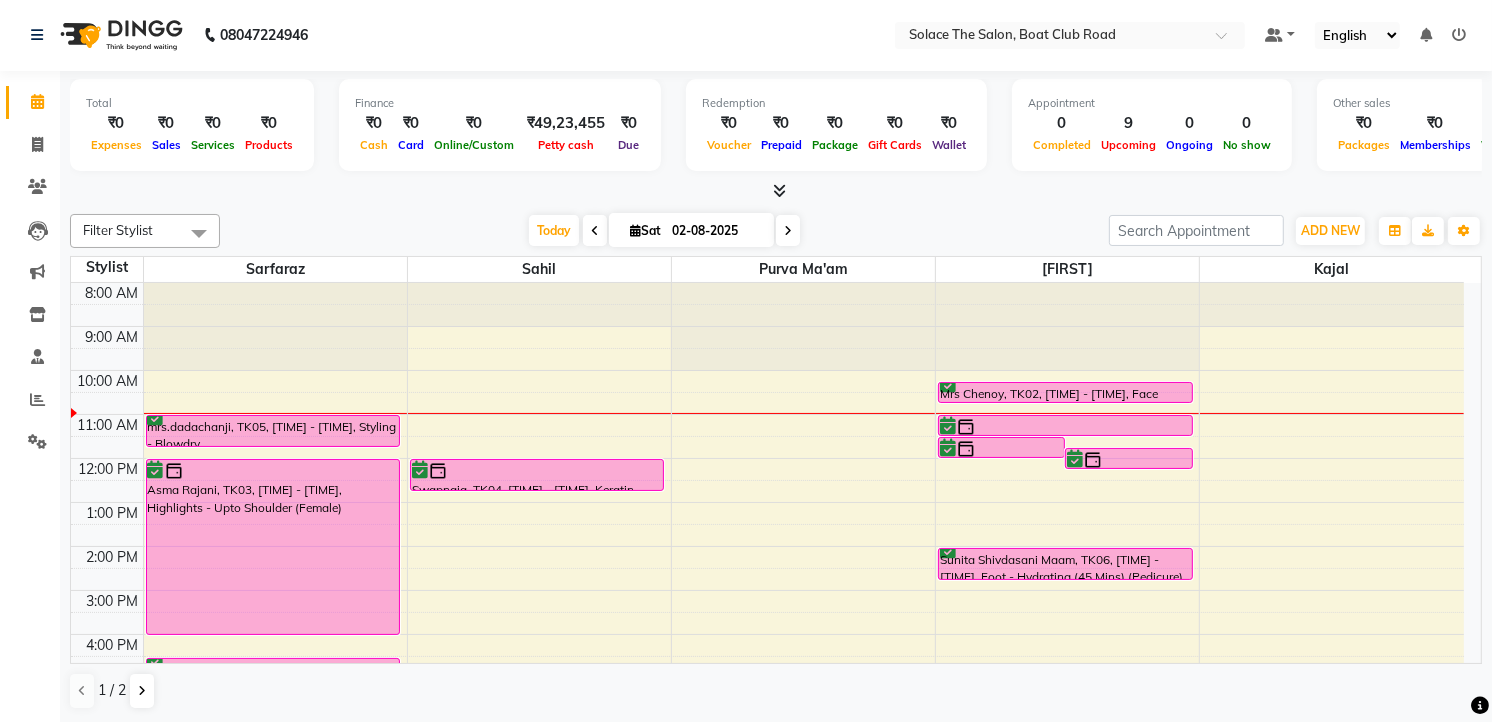 click at bounding box center (788, 231) 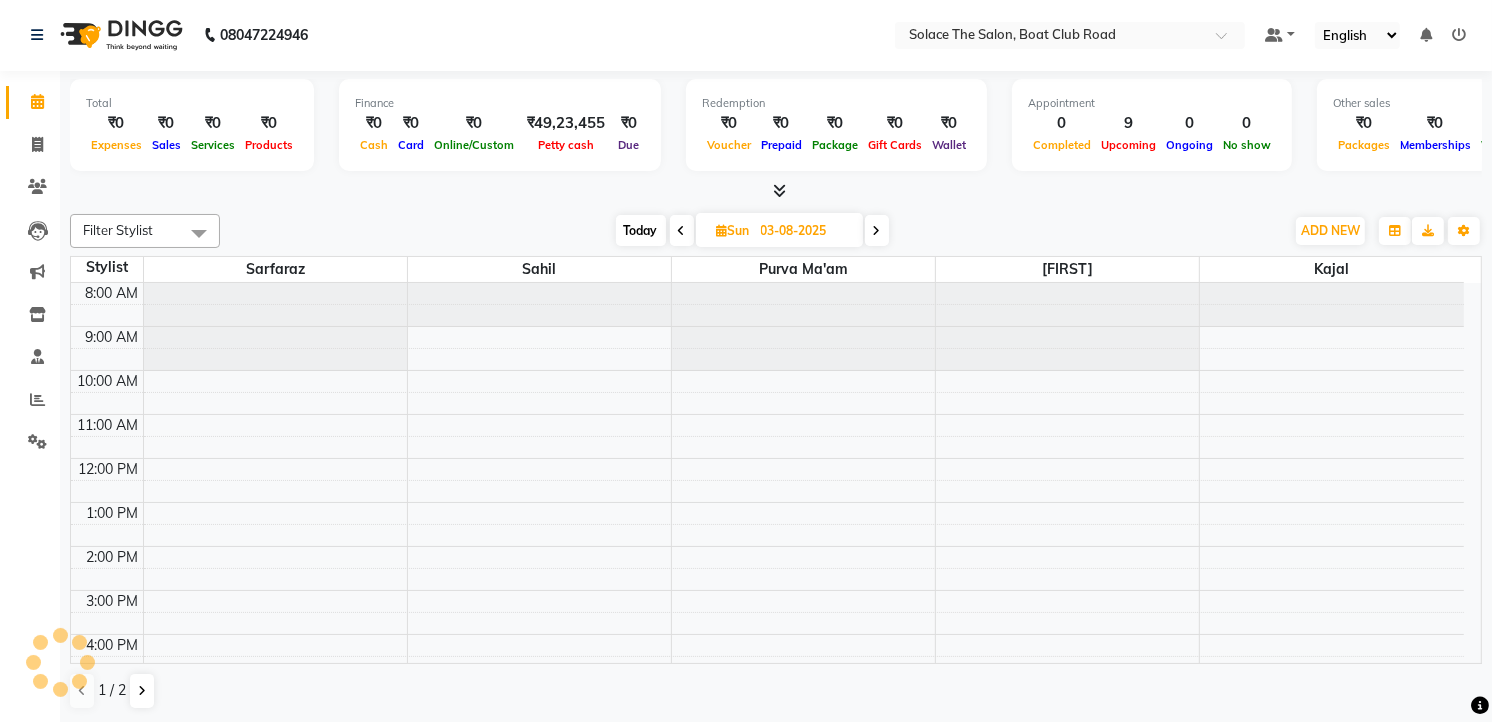 scroll, scrollTop: 88, scrollLeft: 0, axis: vertical 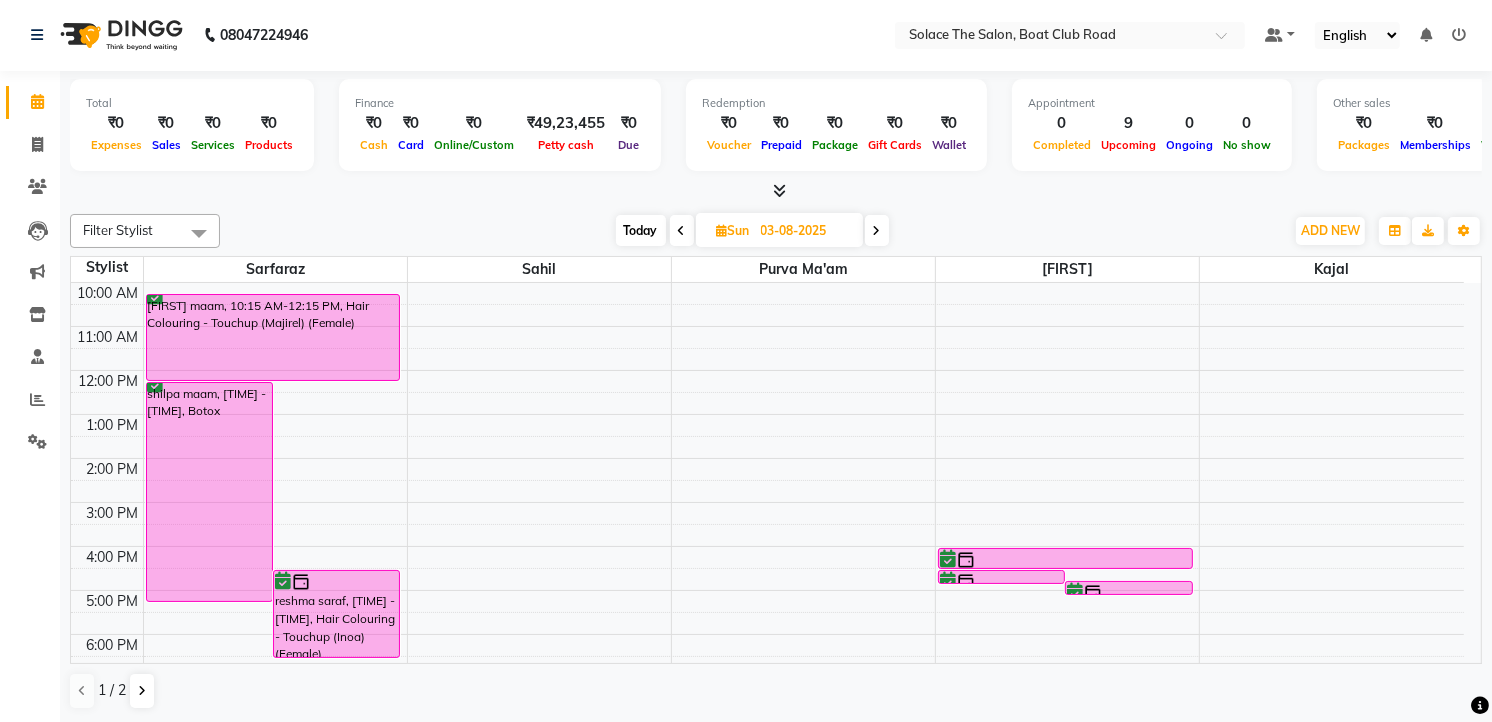 click at bounding box center (877, 230) 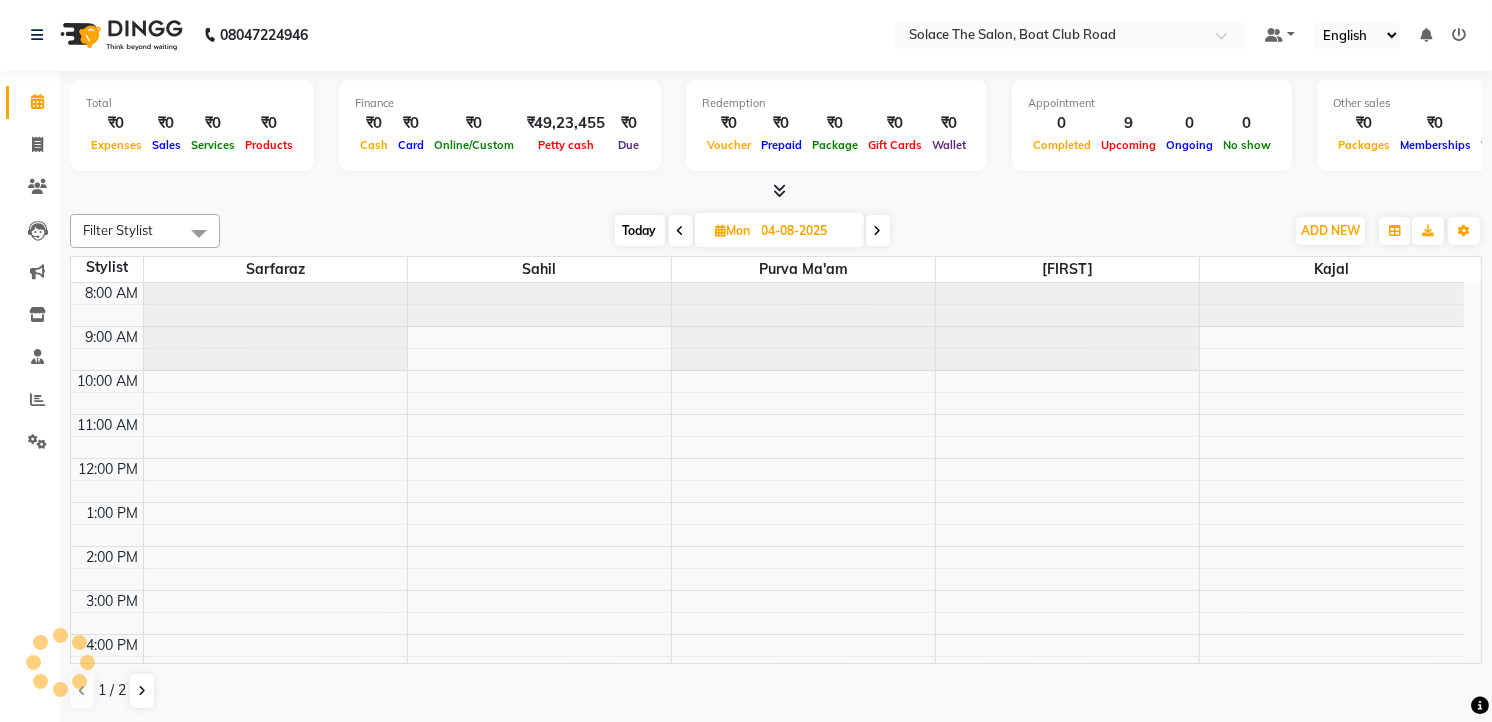 scroll, scrollTop: 88, scrollLeft: 0, axis: vertical 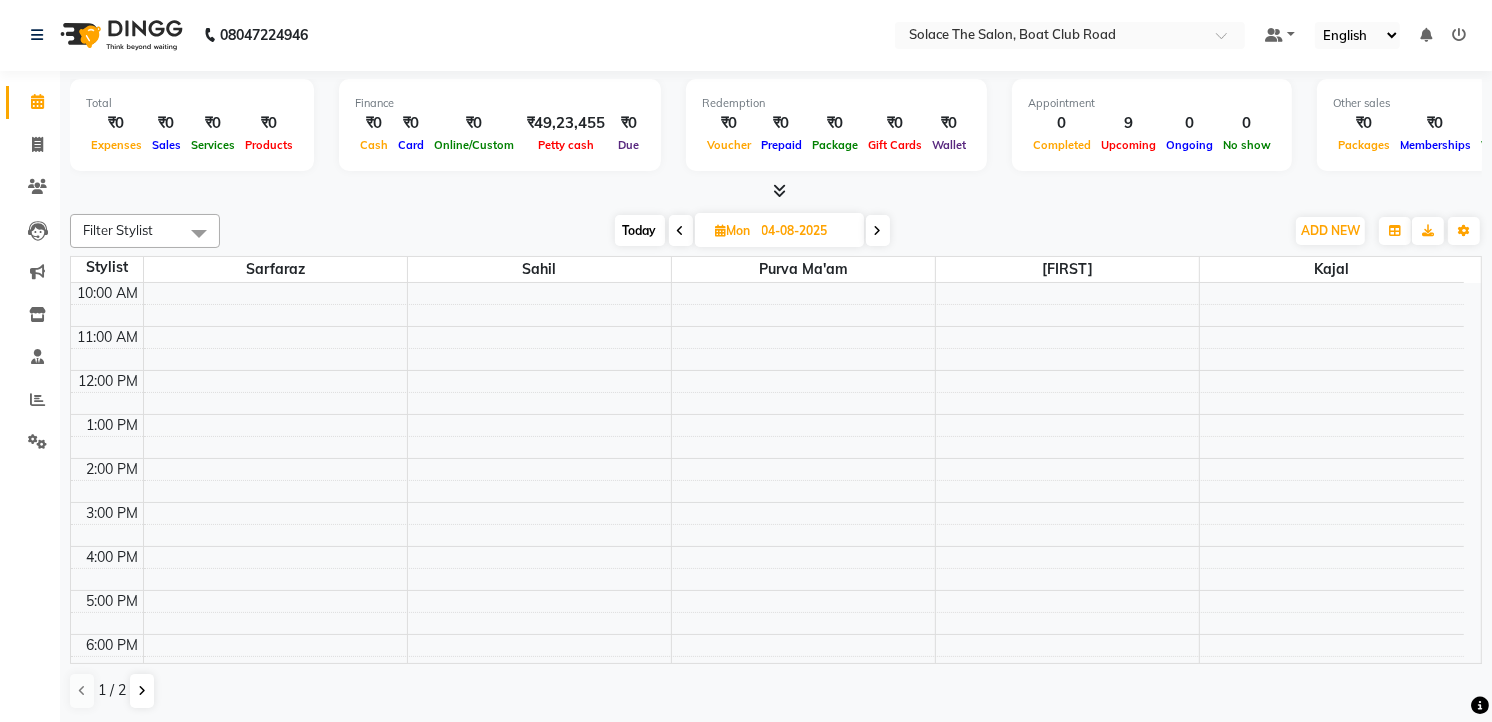 click on "Today" at bounding box center (640, 230) 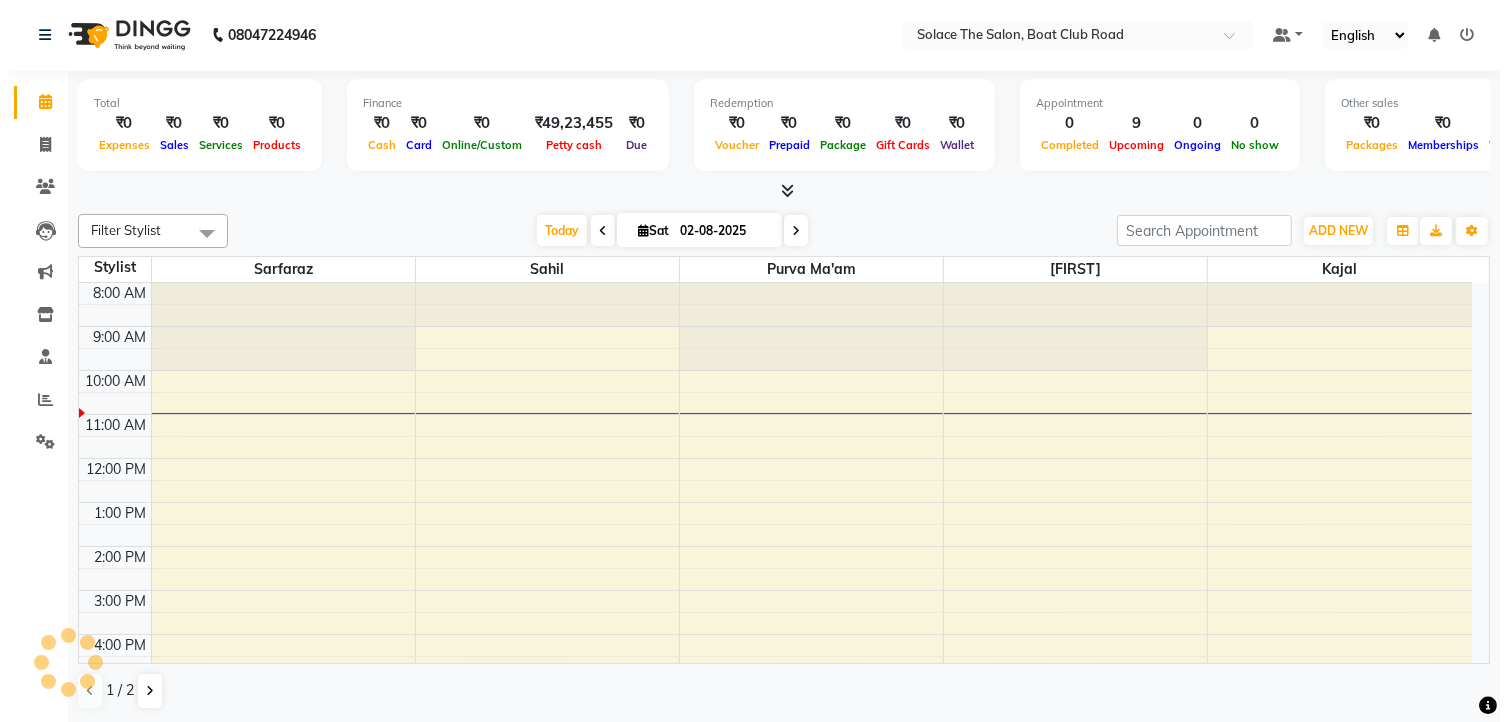 scroll, scrollTop: 88, scrollLeft: 0, axis: vertical 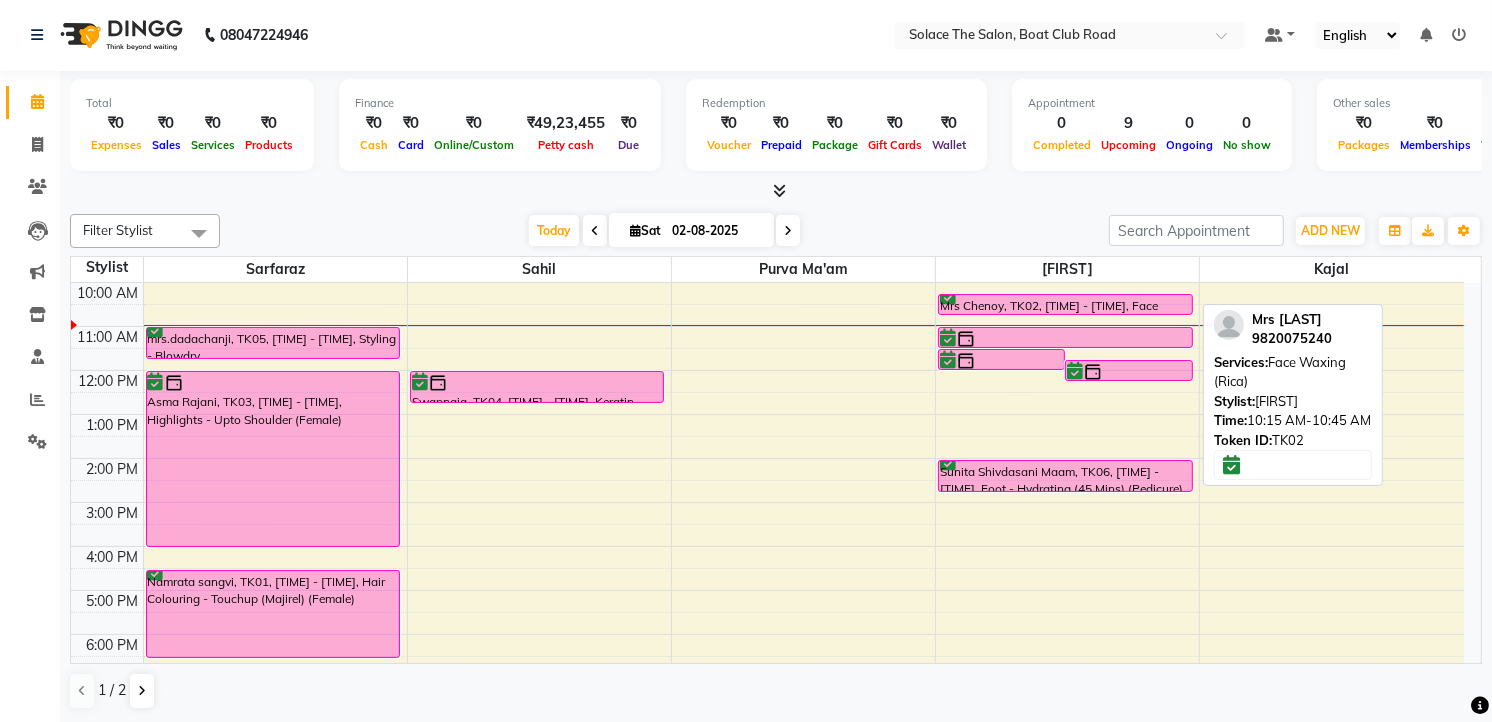 click on "Mrs Chenoy, TK02, [TIME] - [TIME],   Face Waxing (Rica)" at bounding box center [1065, 304] 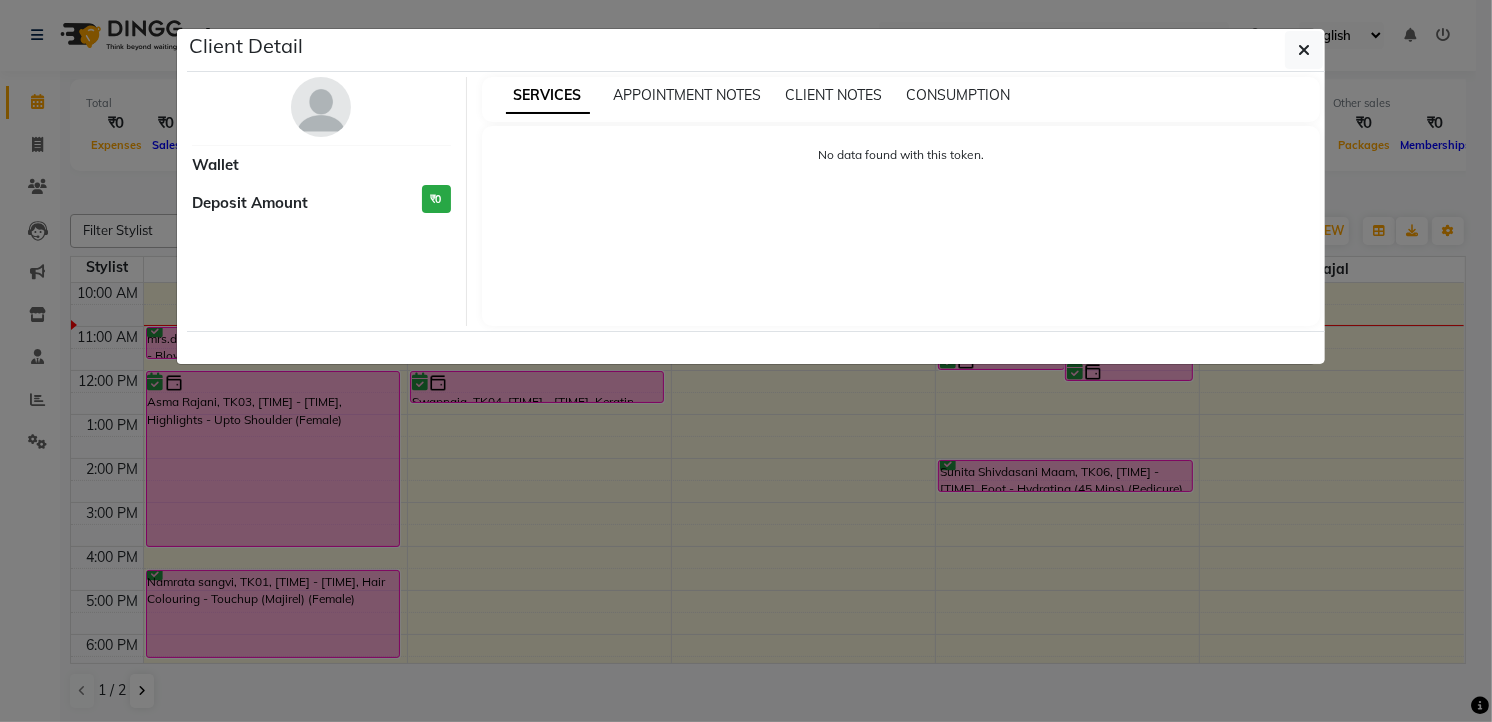 select on "6" 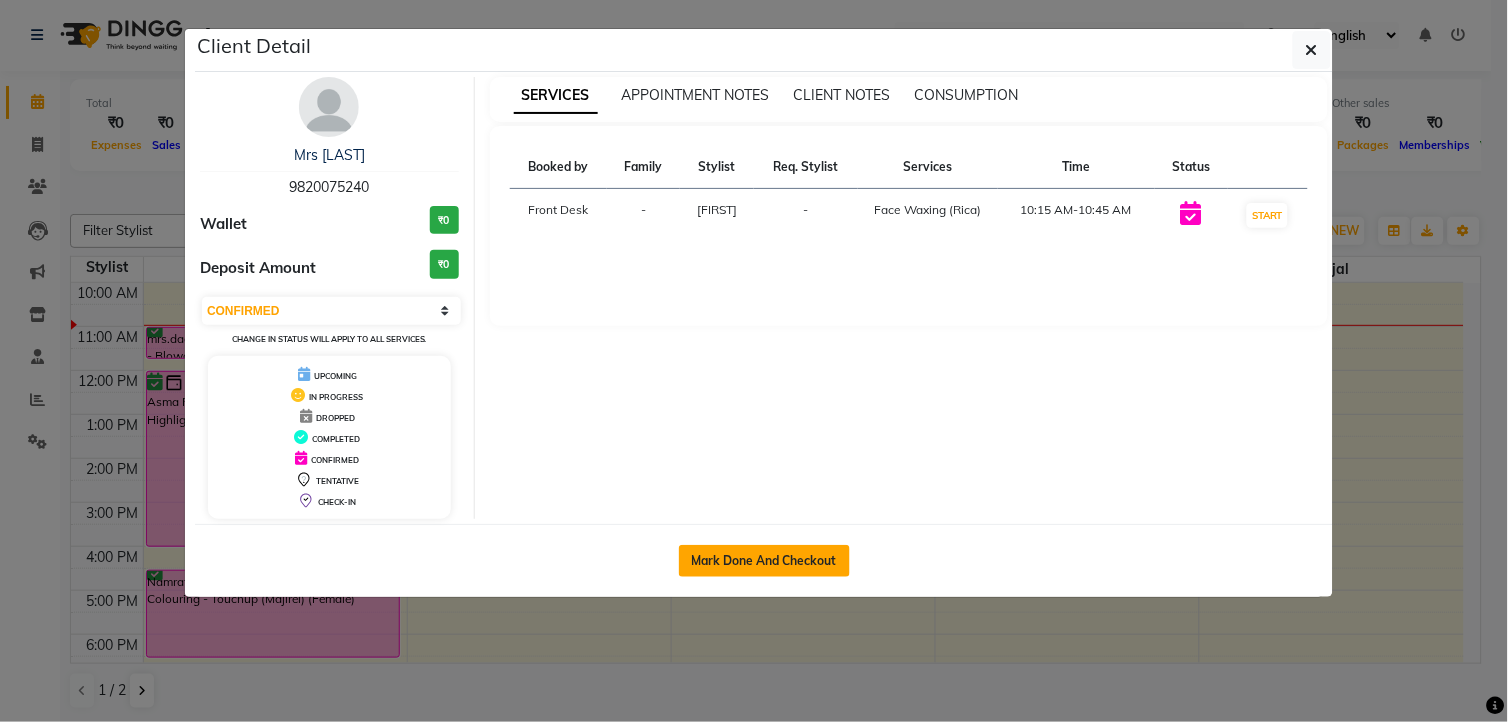 click on "Mark Done And Checkout" 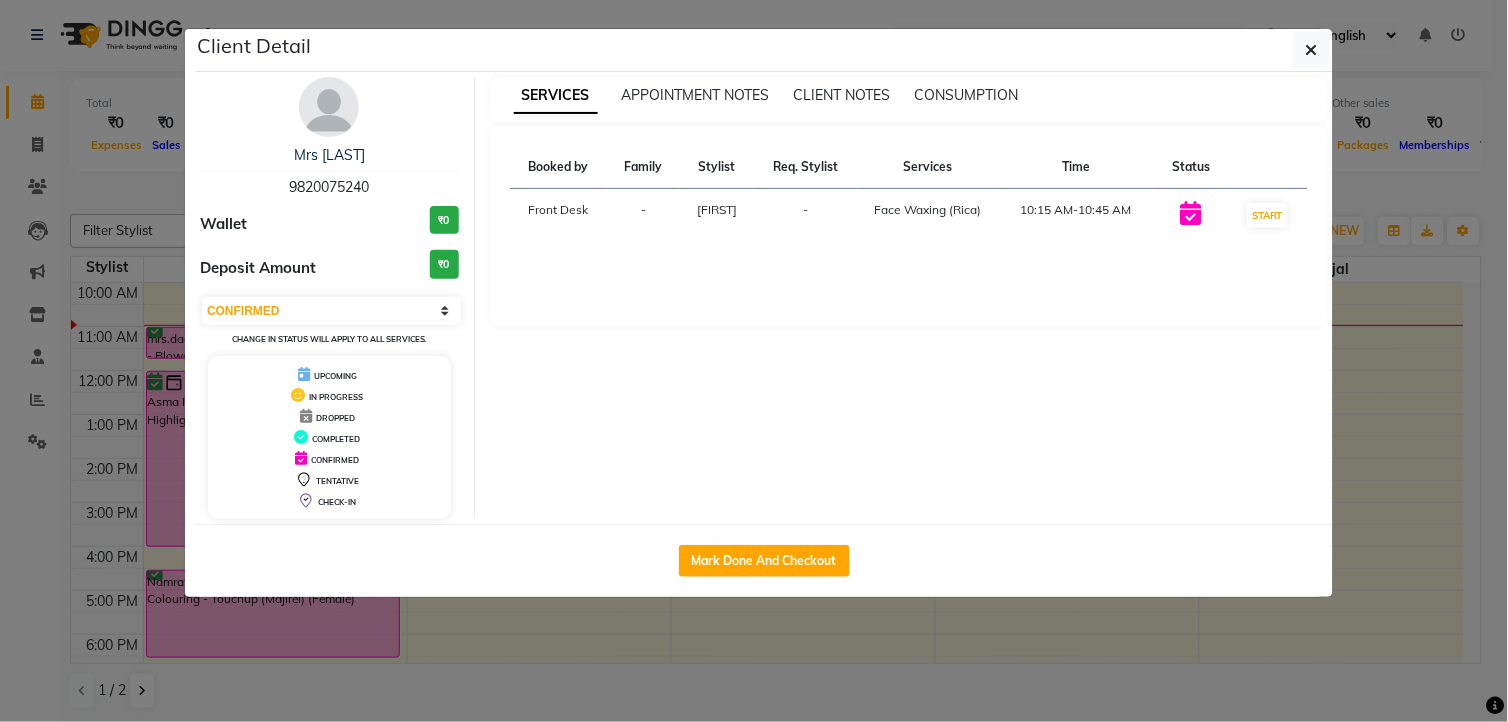 select on "service" 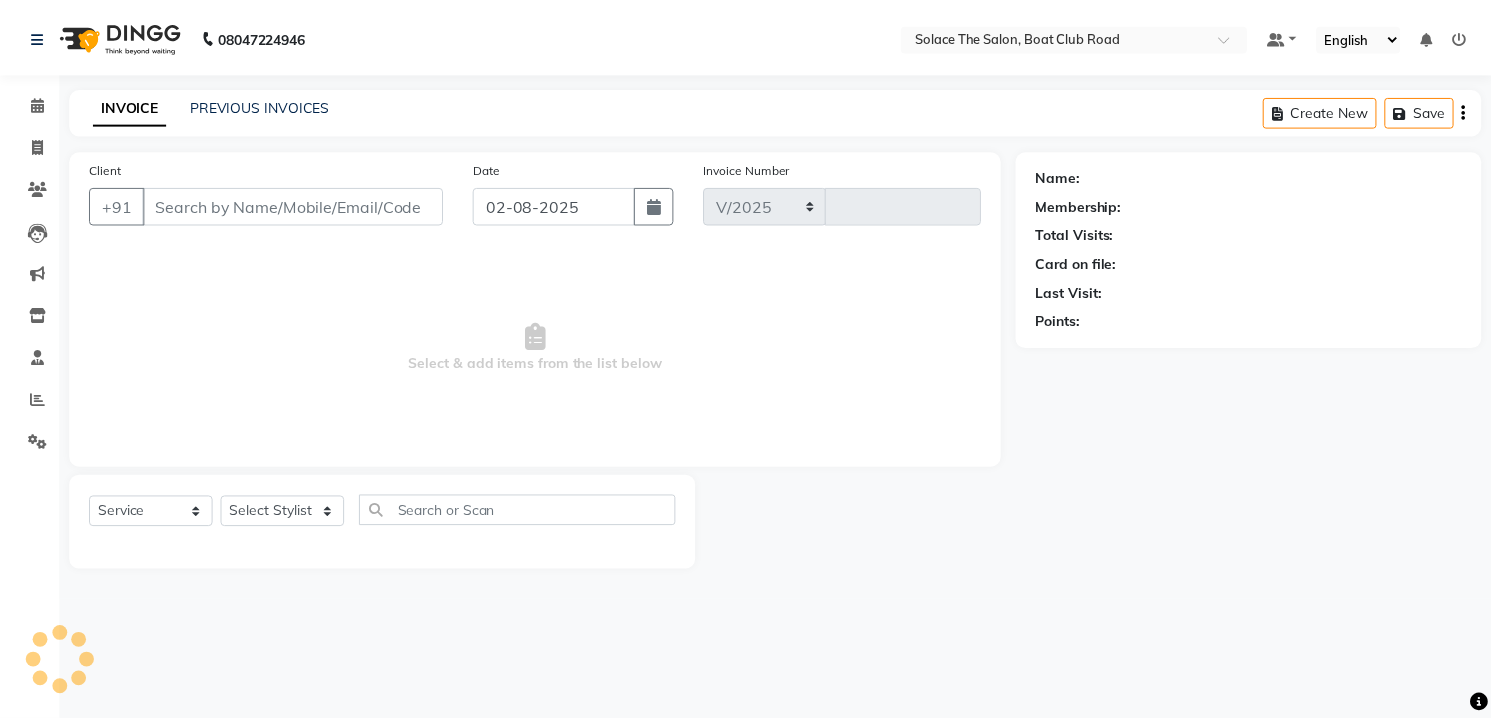 scroll, scrollTop: 0, scrollLeft: 0, axis: both 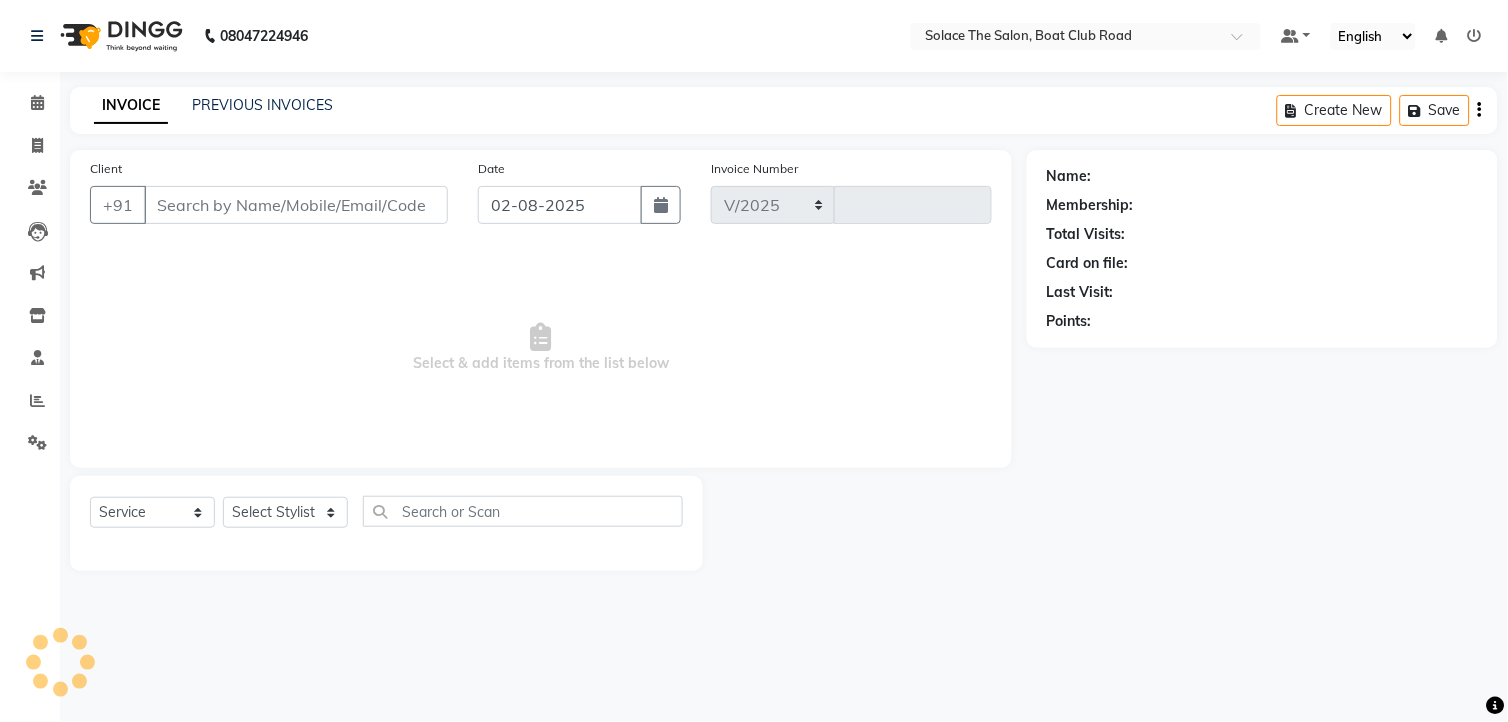 select on "585" 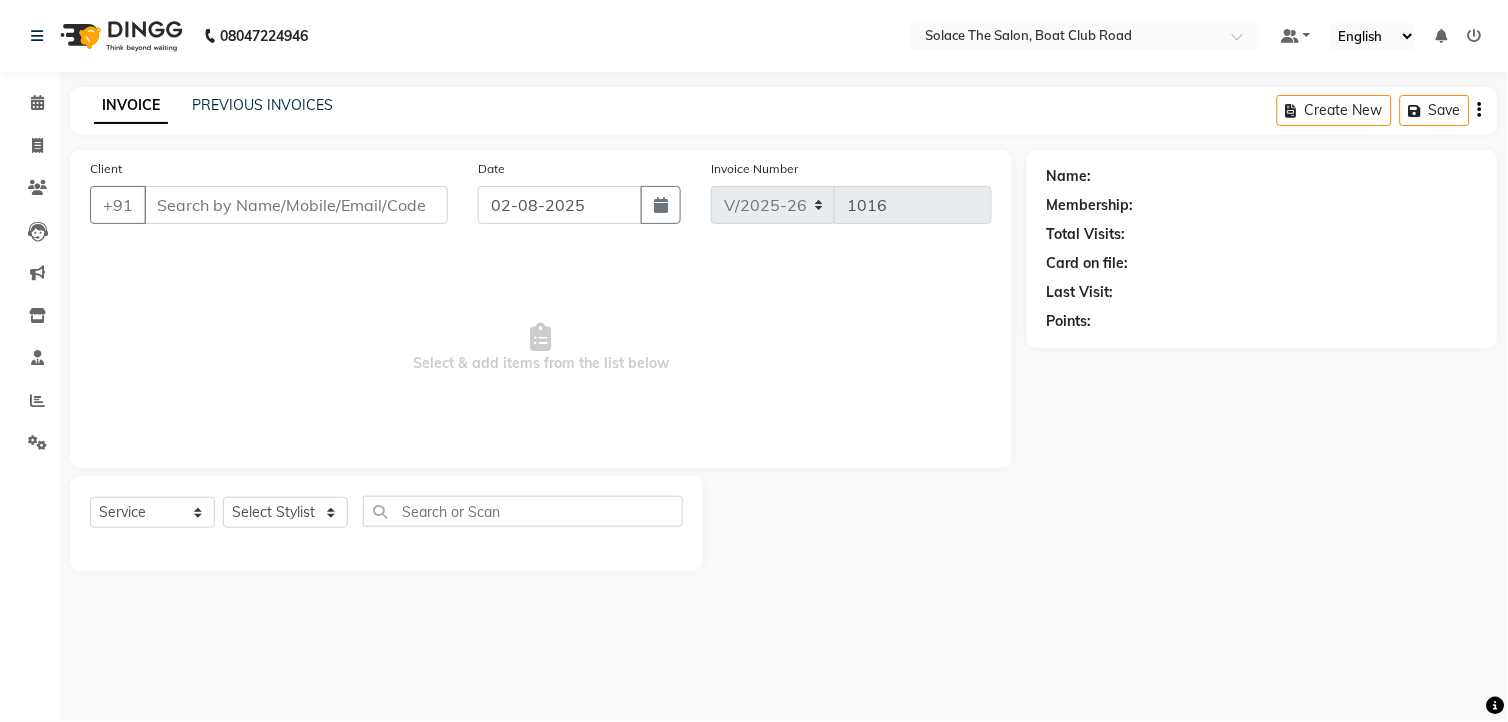 type on "9820075240" 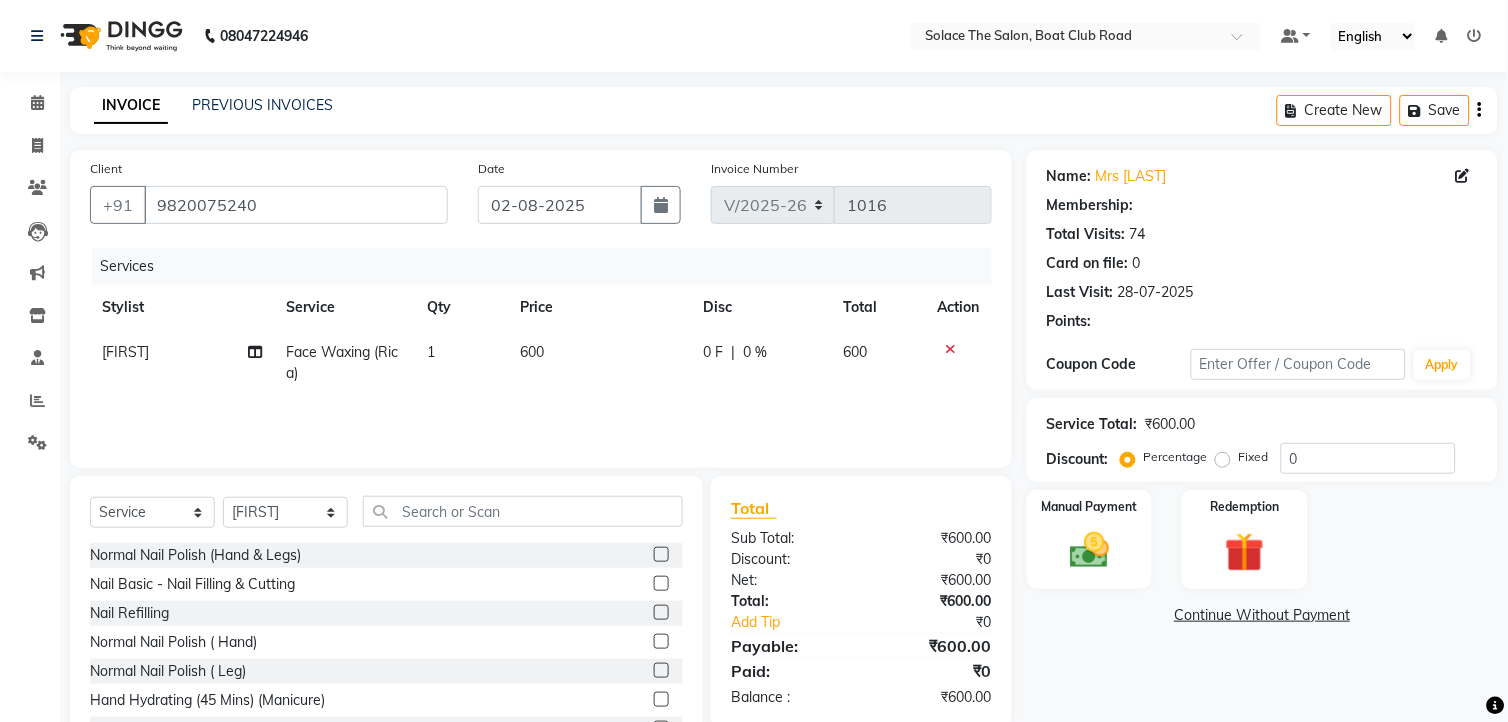select on "1: Object" 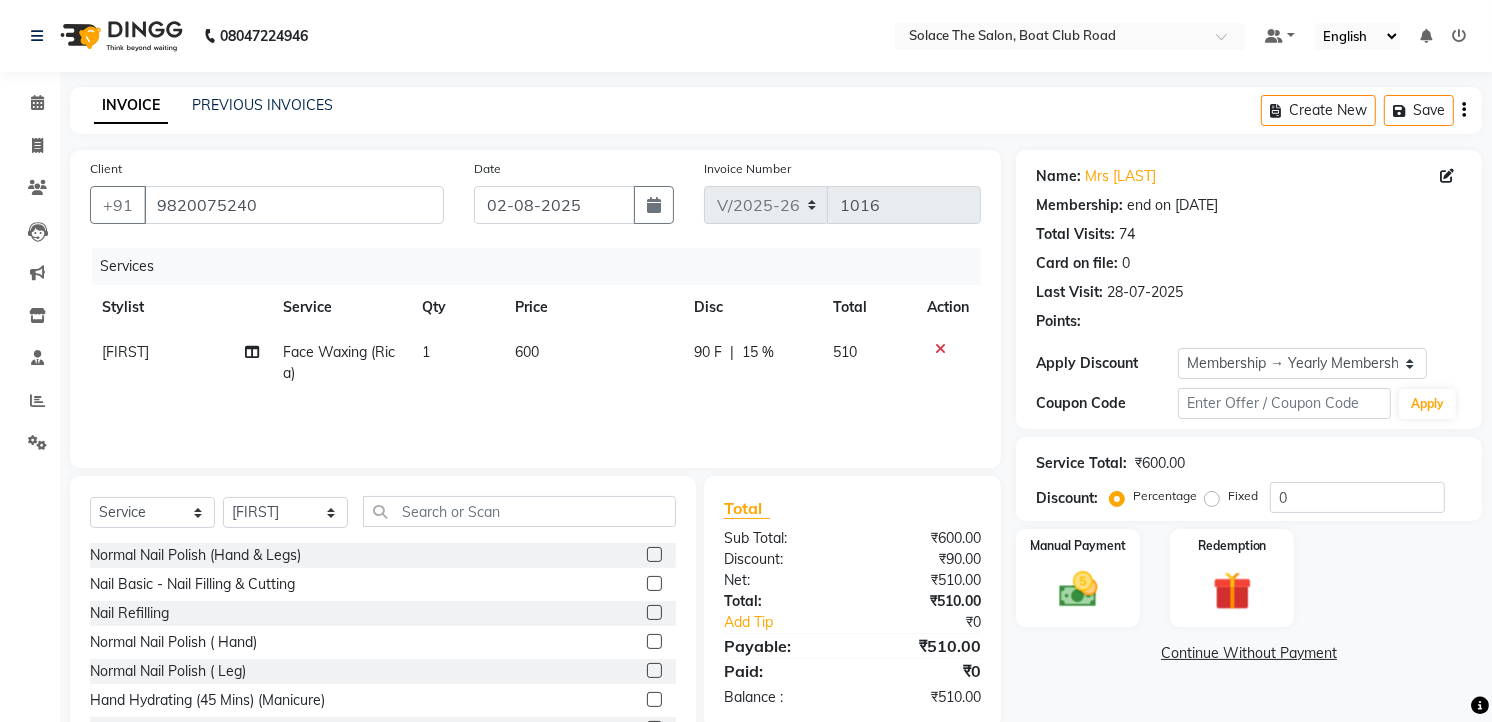 type on "15" 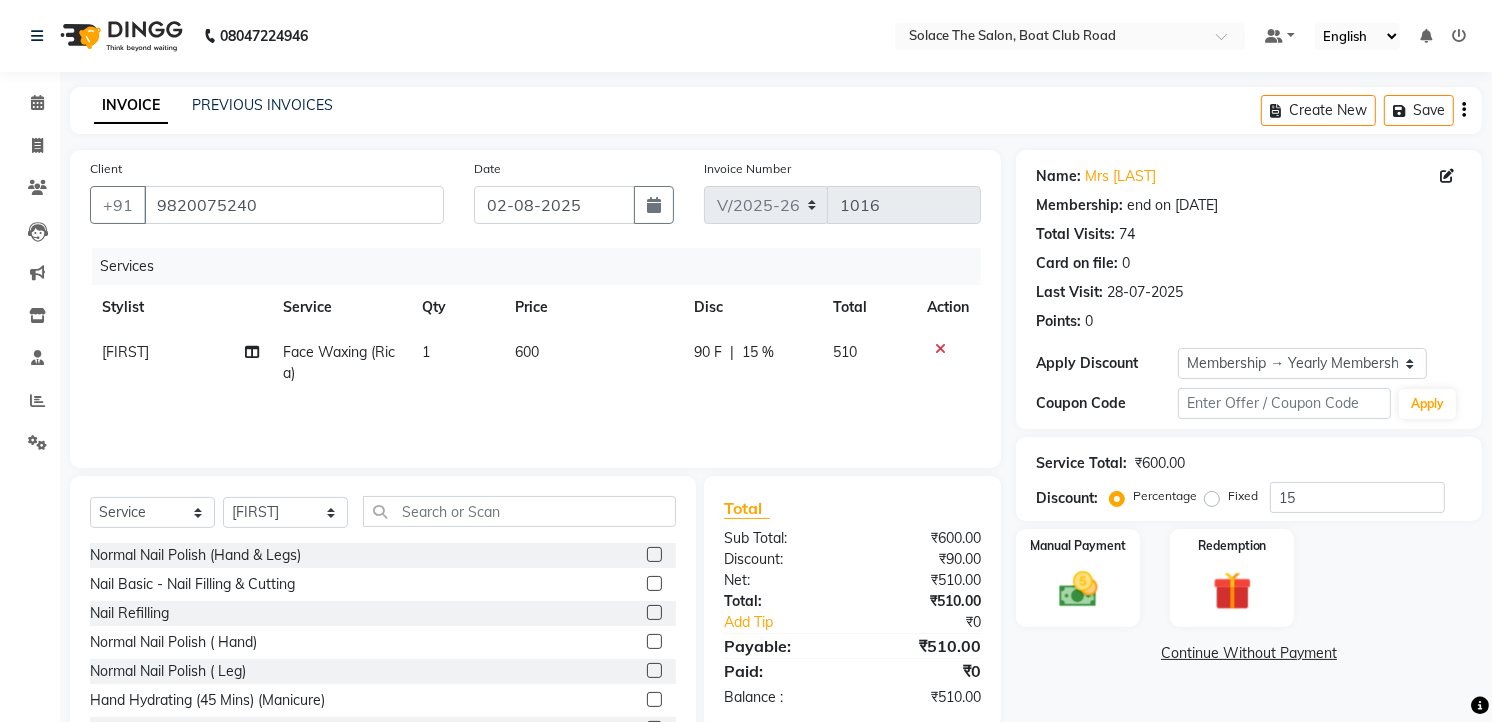 click on "600" 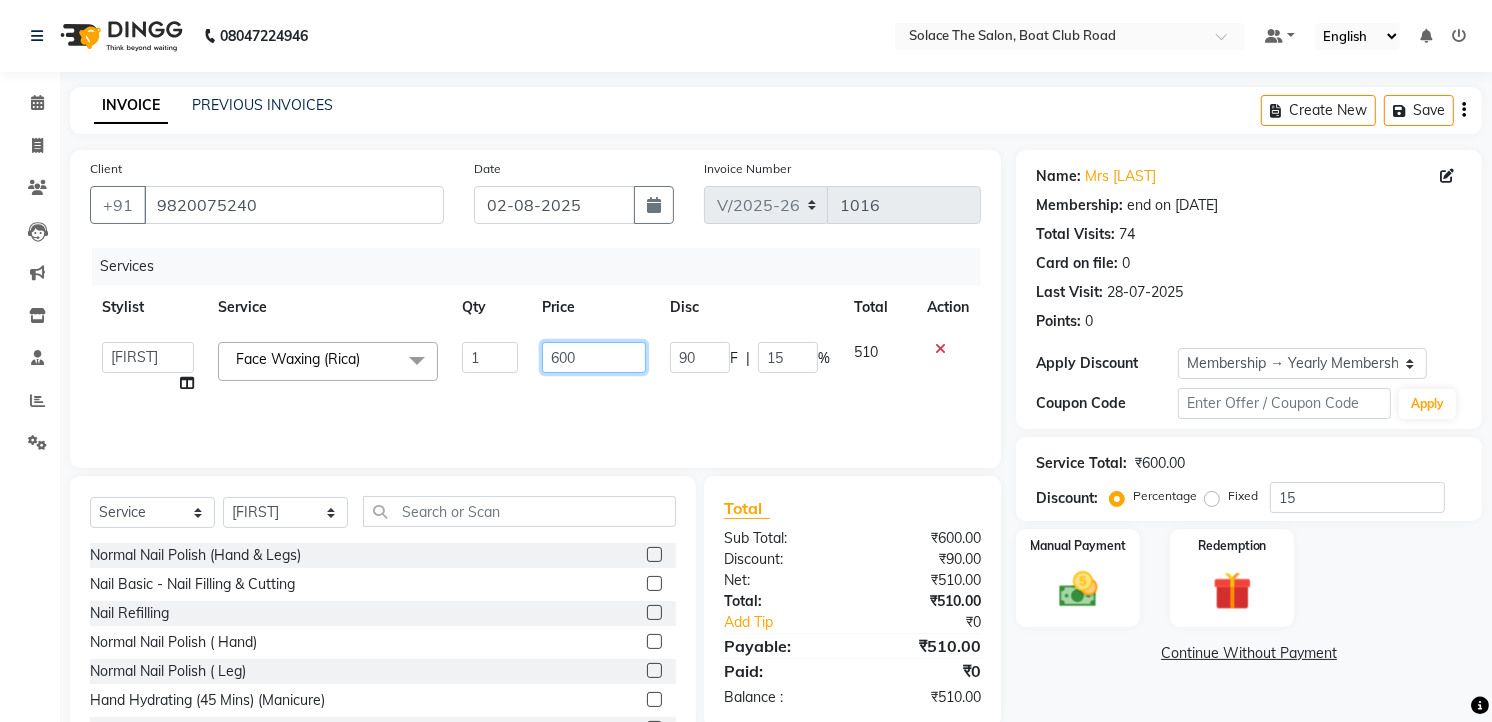 click on "600" 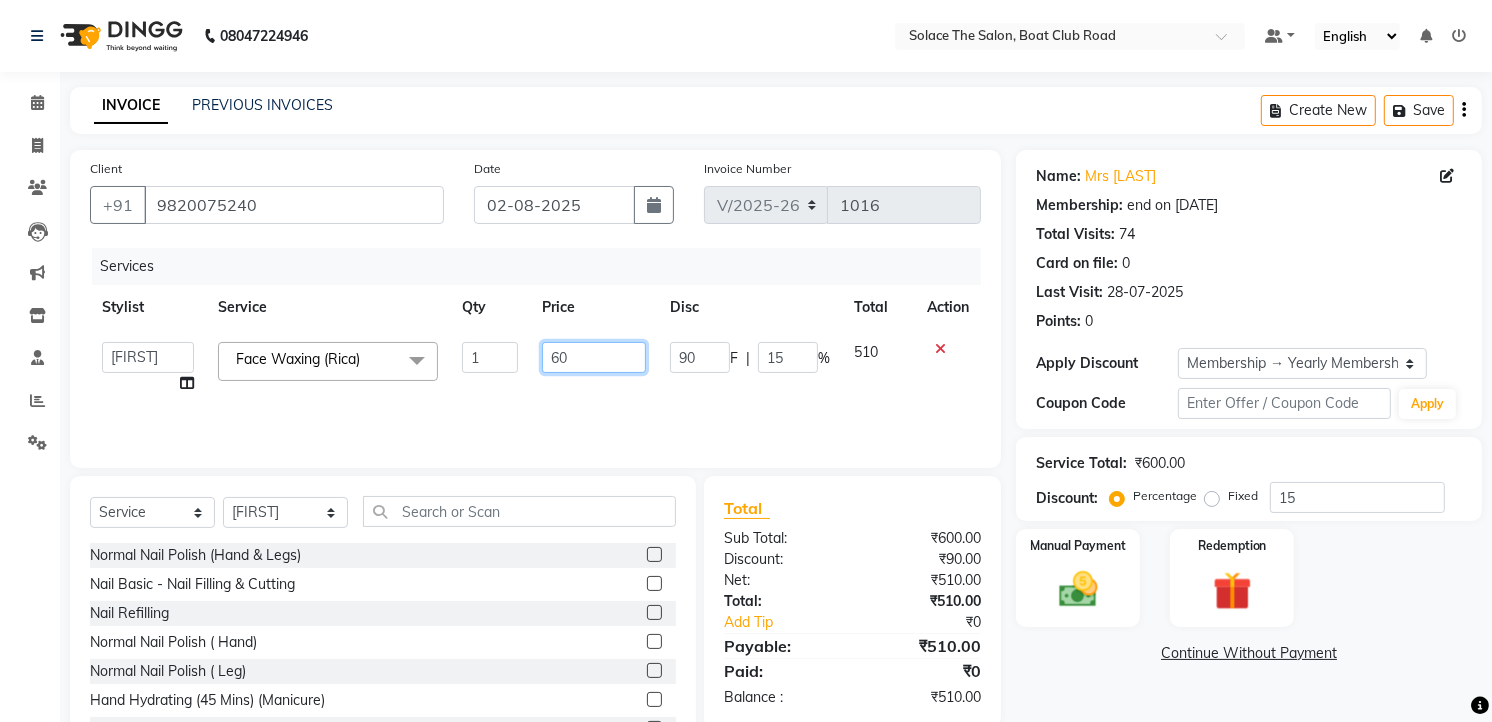 type on "6" 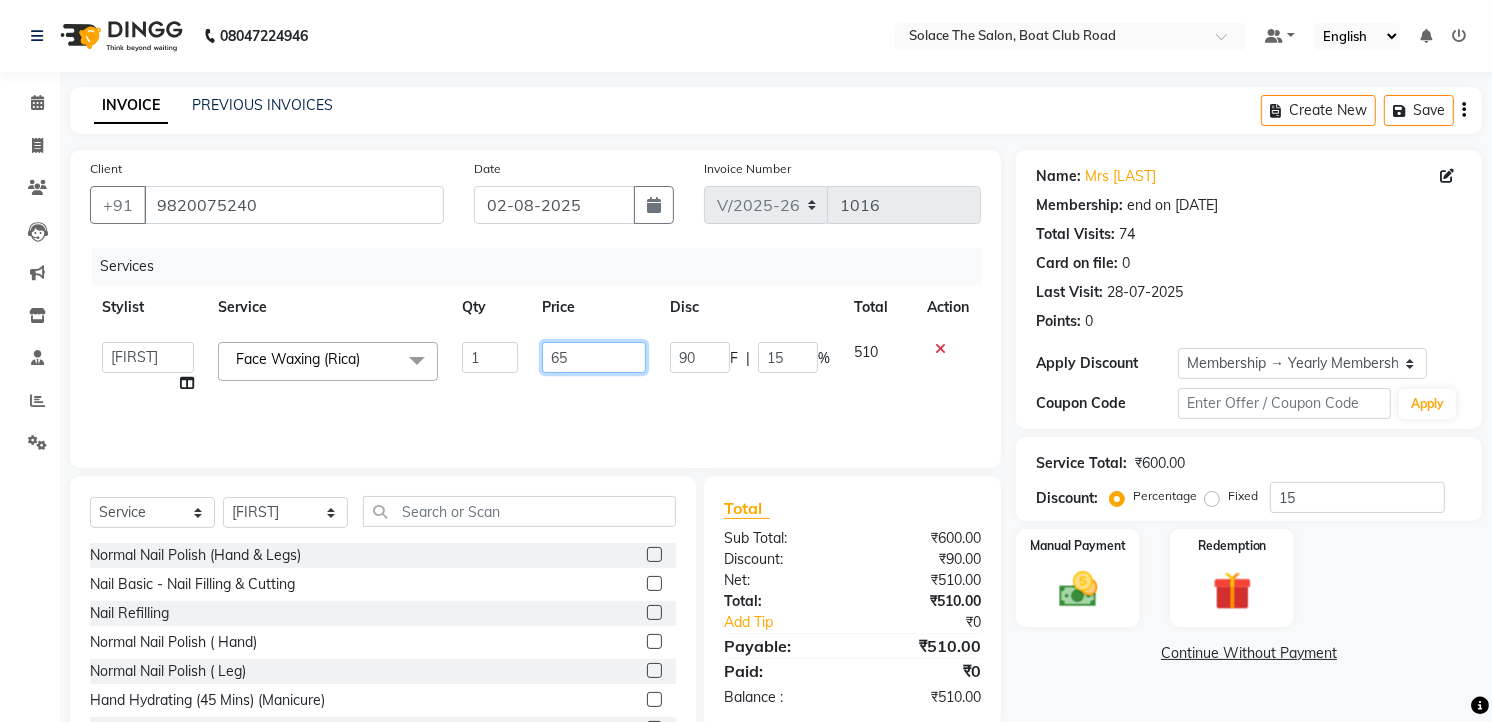 type on "650" 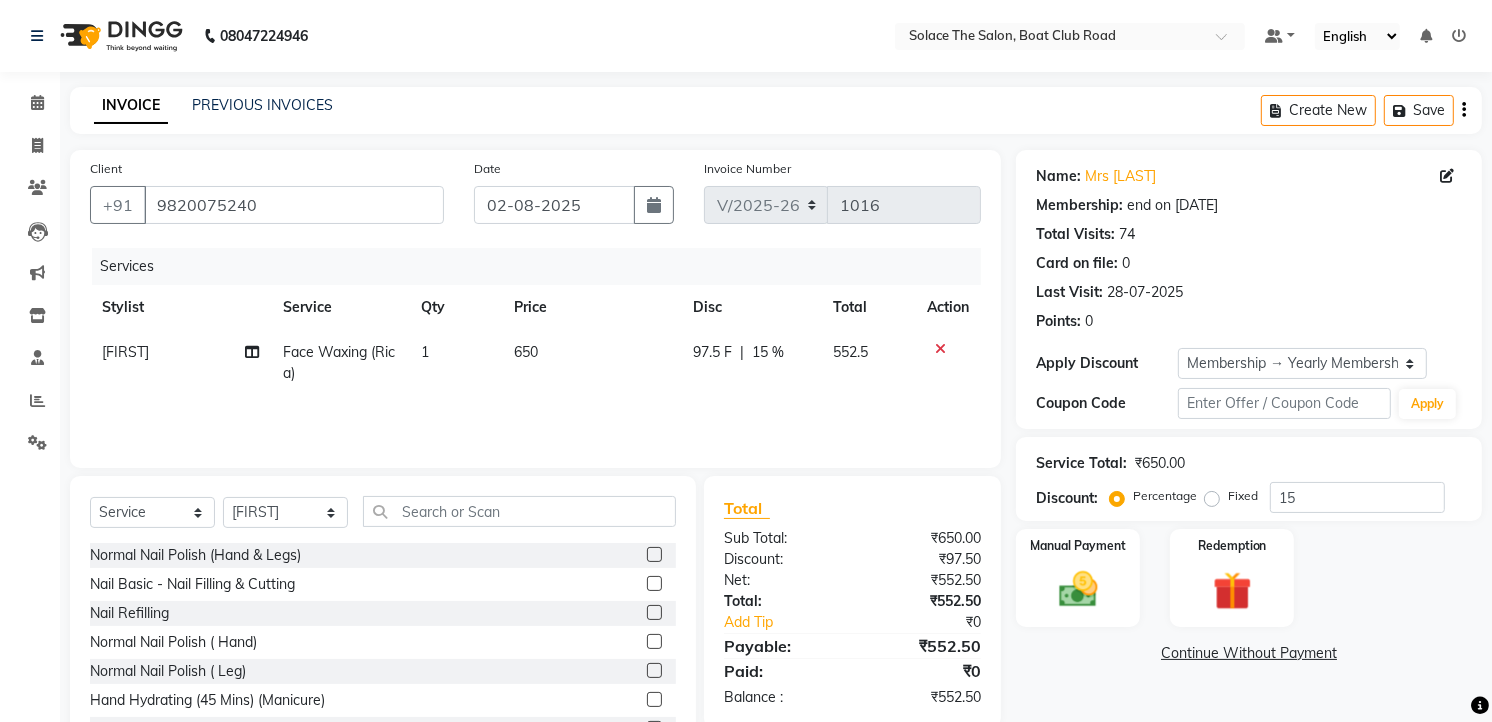 click on "Dipti   Face Waxing (Rica) 1 [PRICE] [DISCOUNT] F | [PERCENT] [PRICE]" 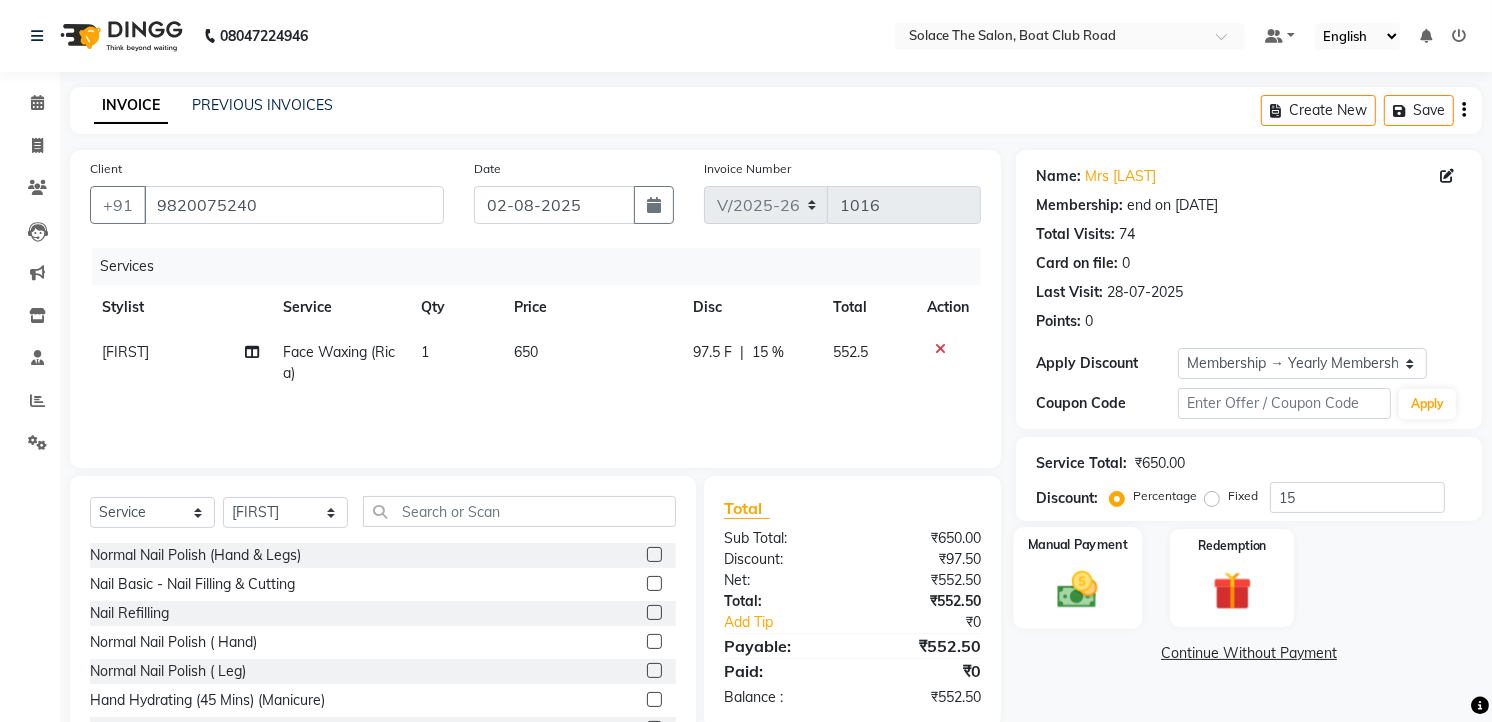 click 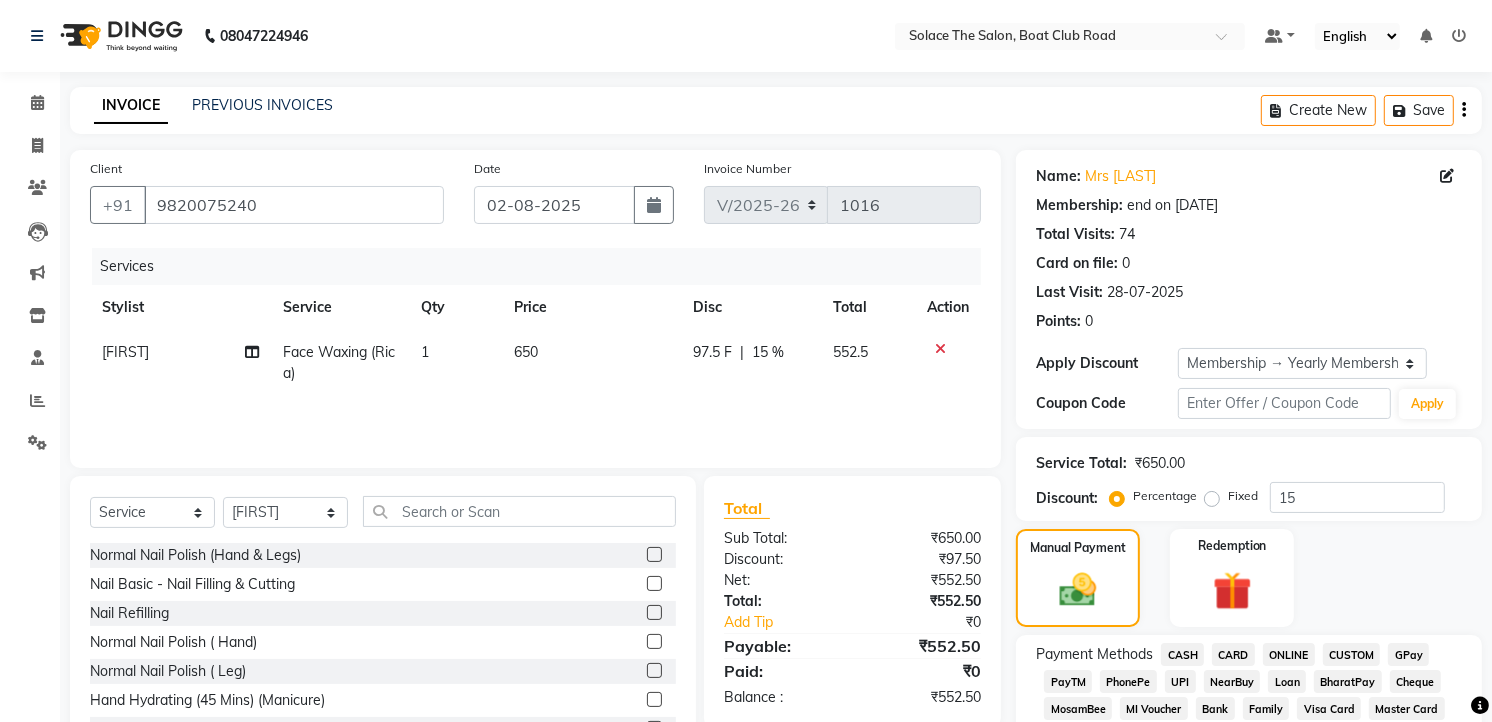 click on "CARD" 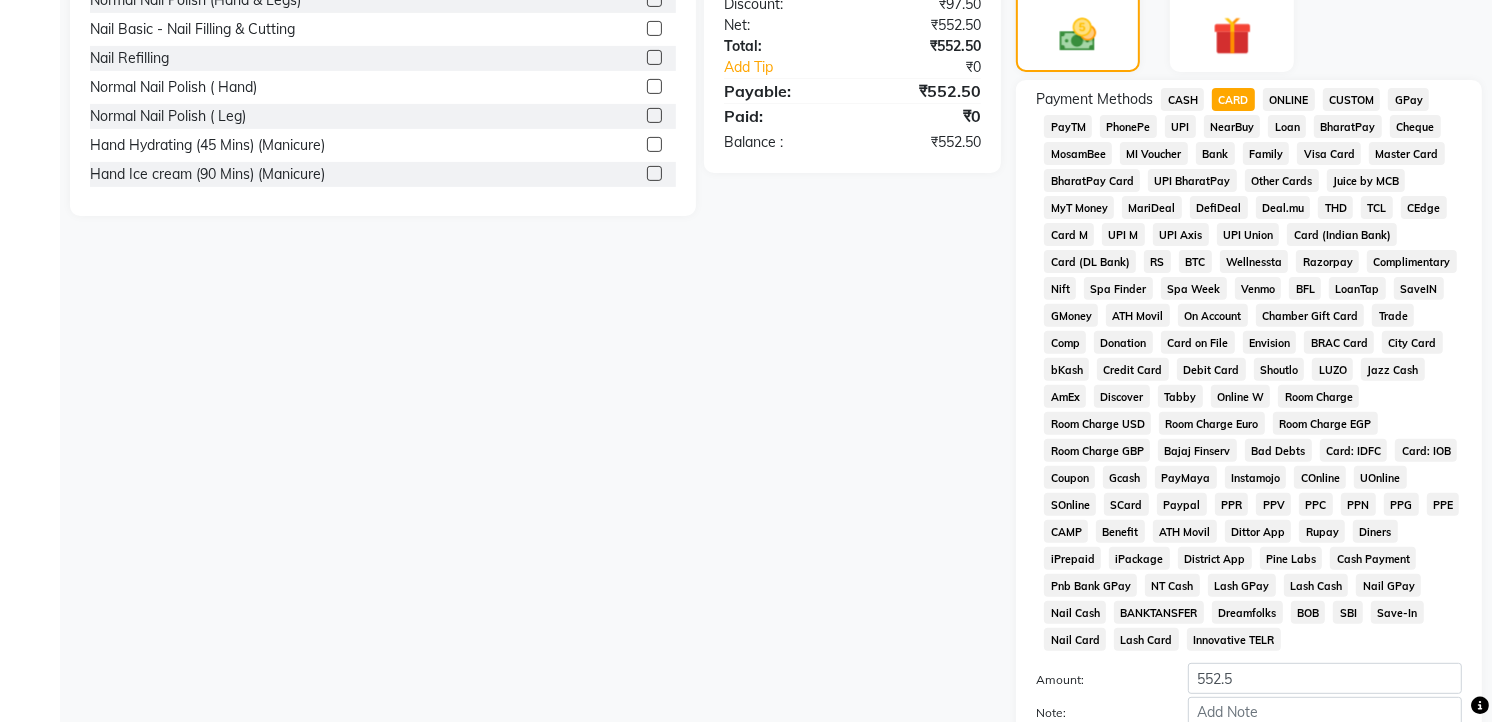 scroll, scrollTop: 754, scrollLeft: 0, axis: vertical 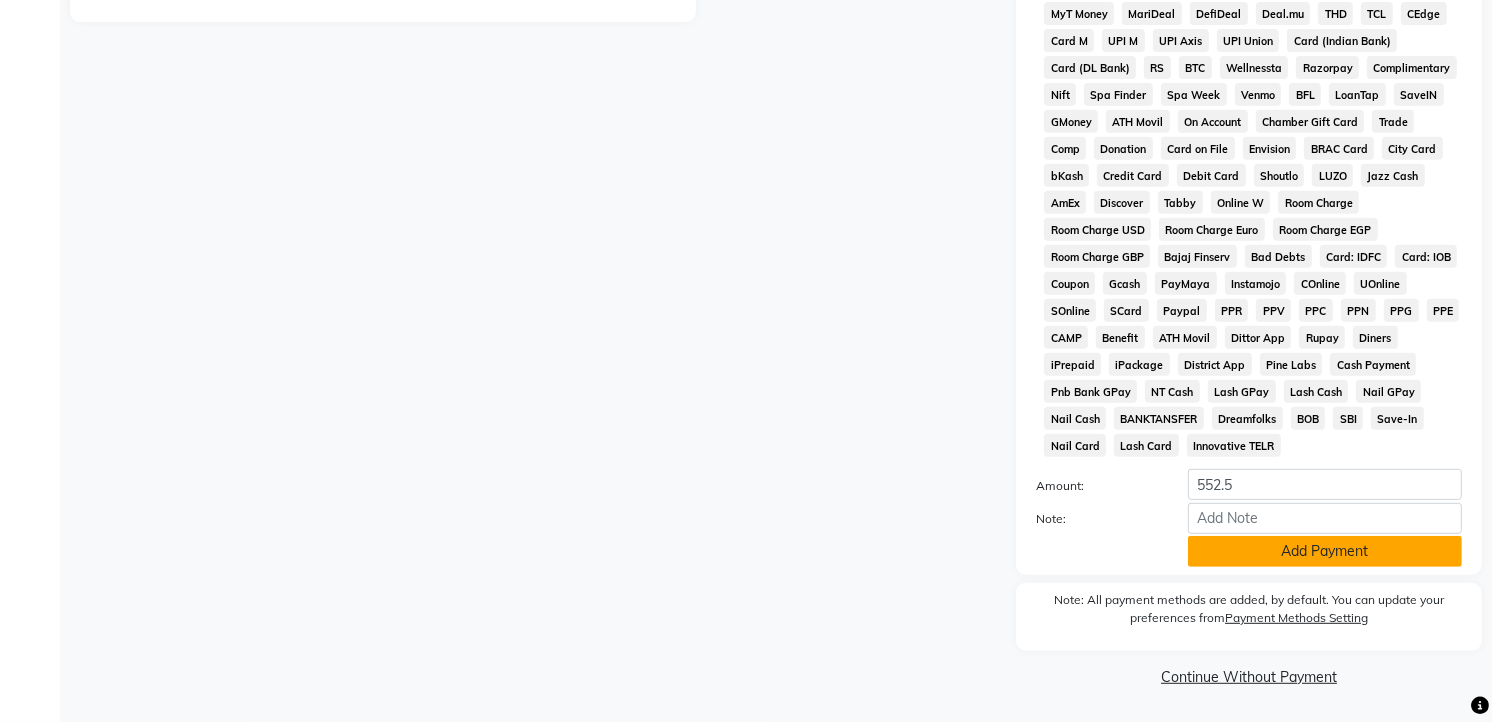click on "Add Payment" 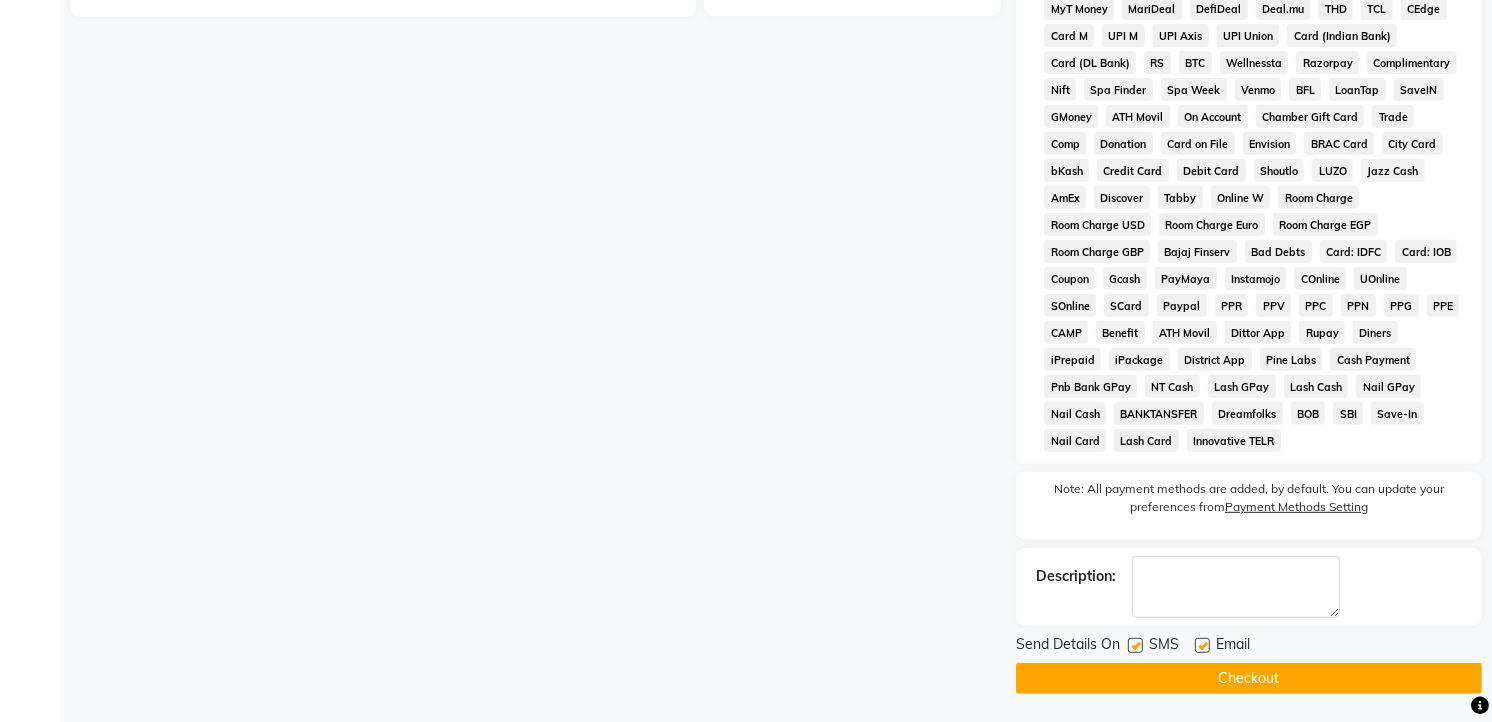 click on "Checkout" 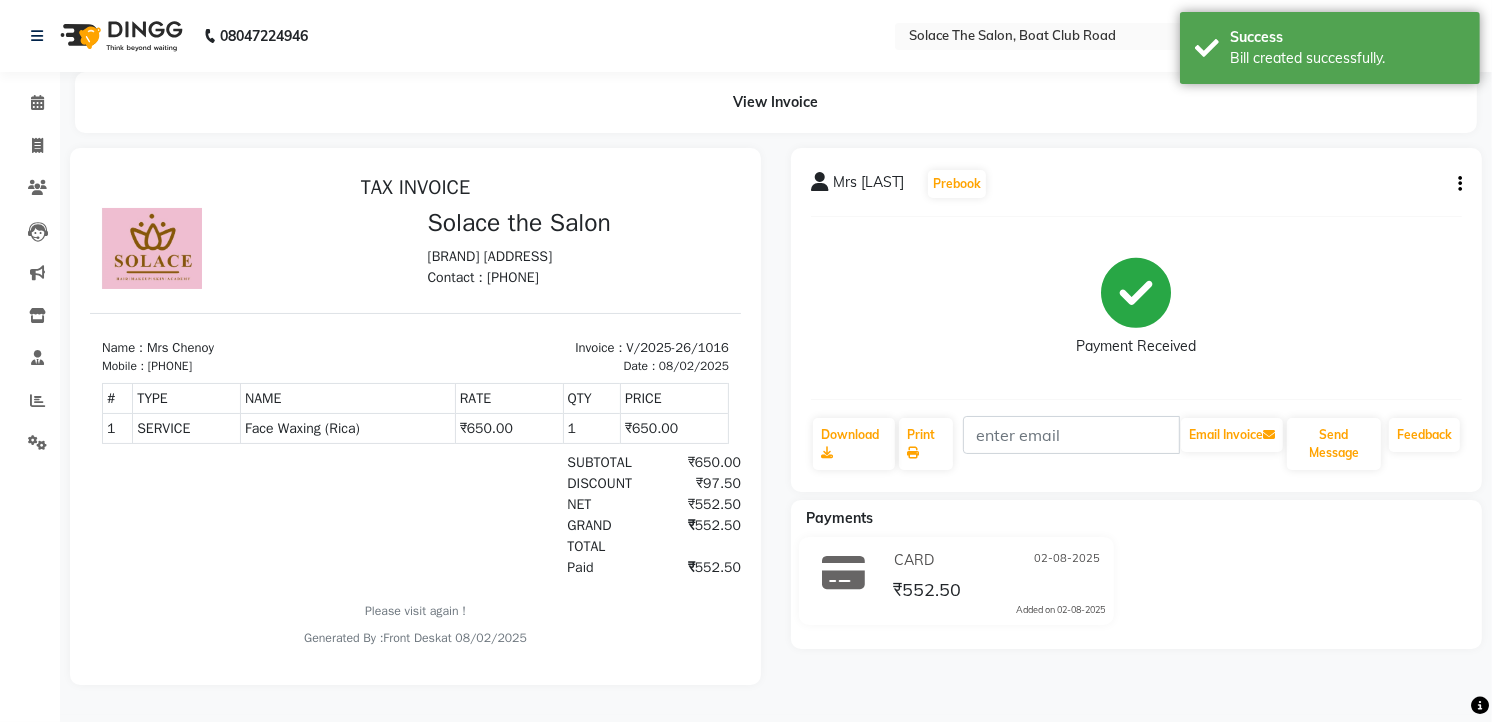 scroll, scrollTop: 0, scrollLeft: 0, axis: both 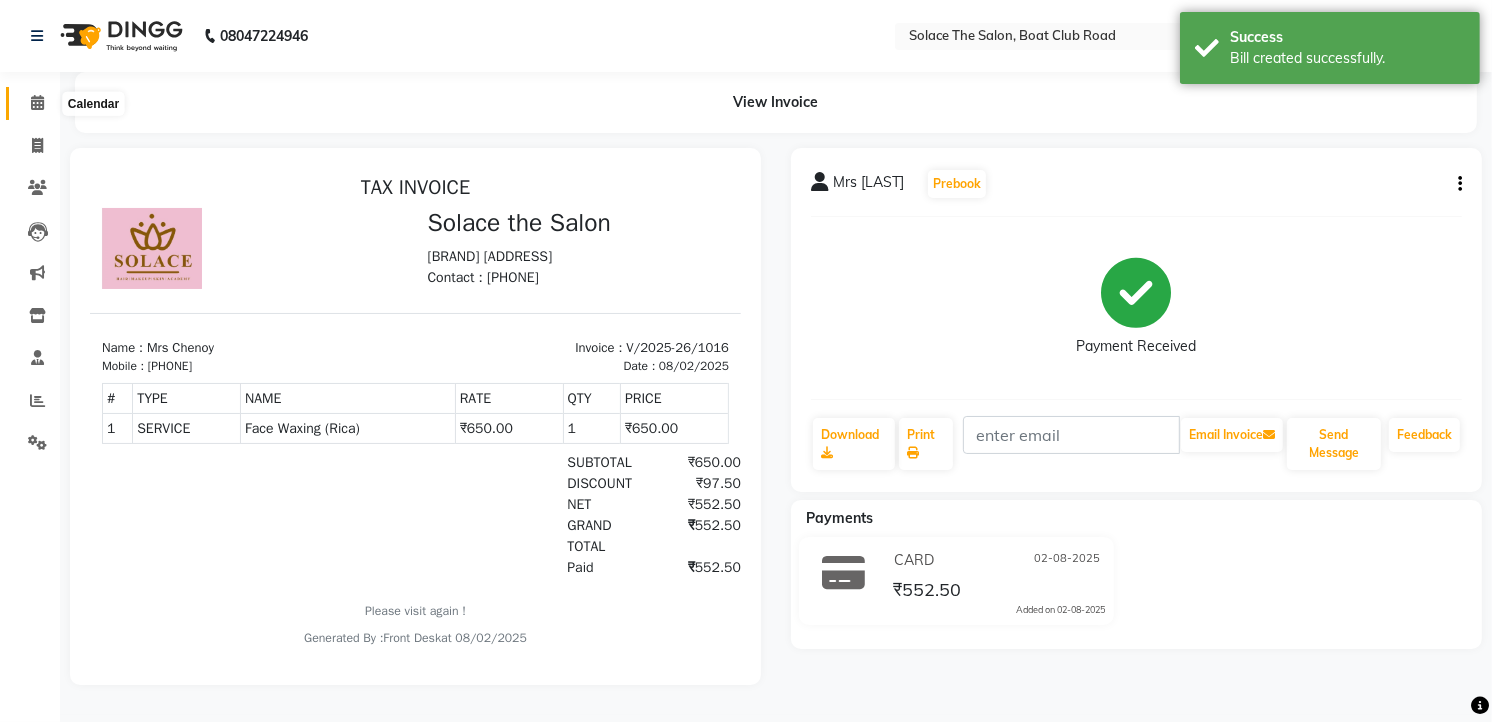 click 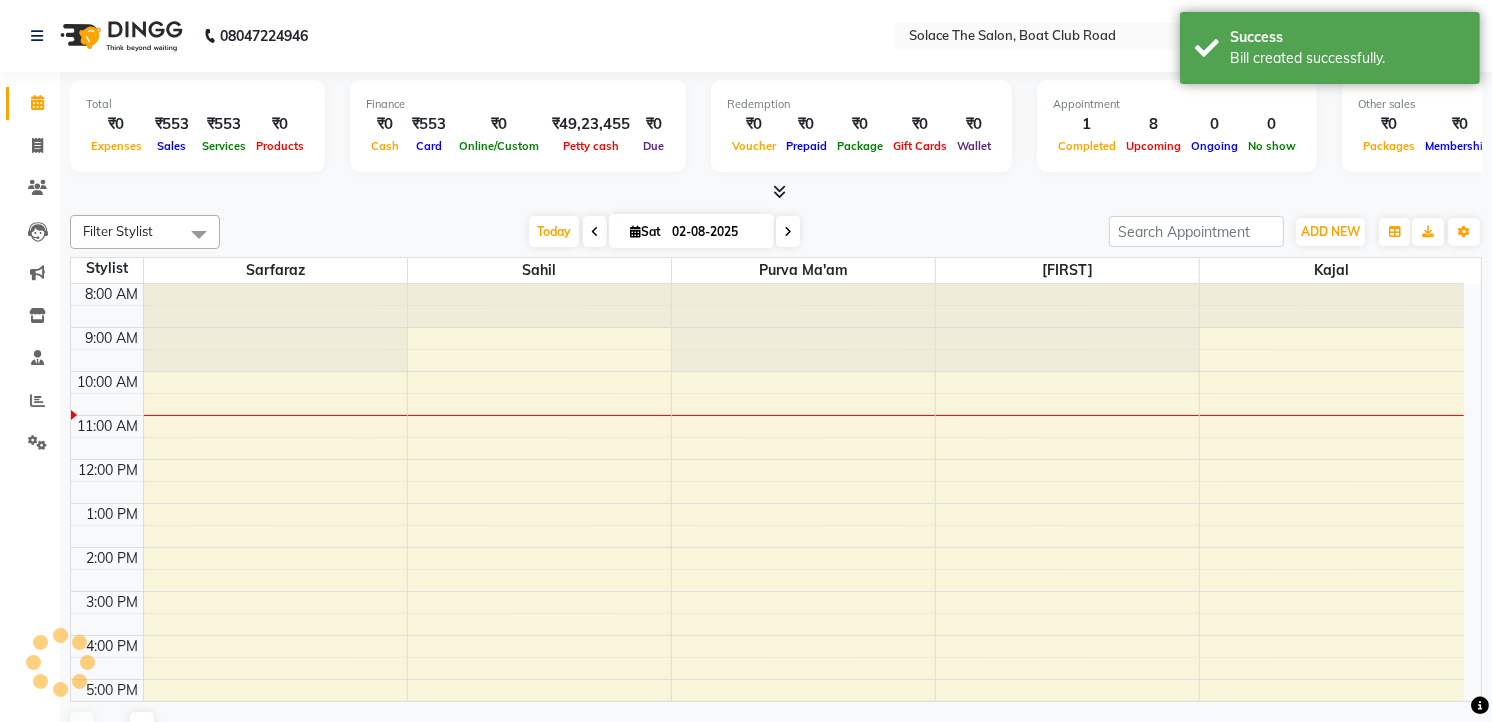 scroll, scrollTop: 0, scrollLeft: 0, axis: both 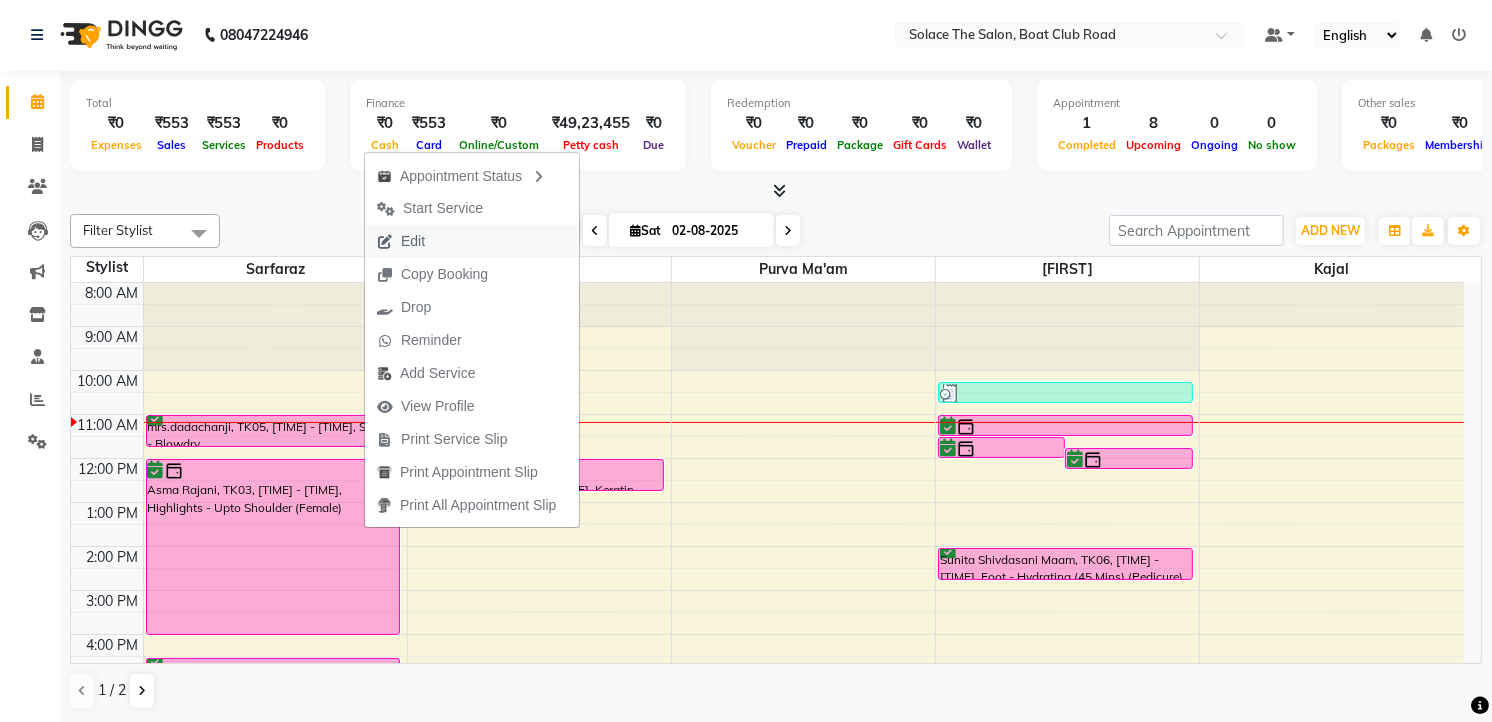 click on "Edit" at bounding box center [413, 241] 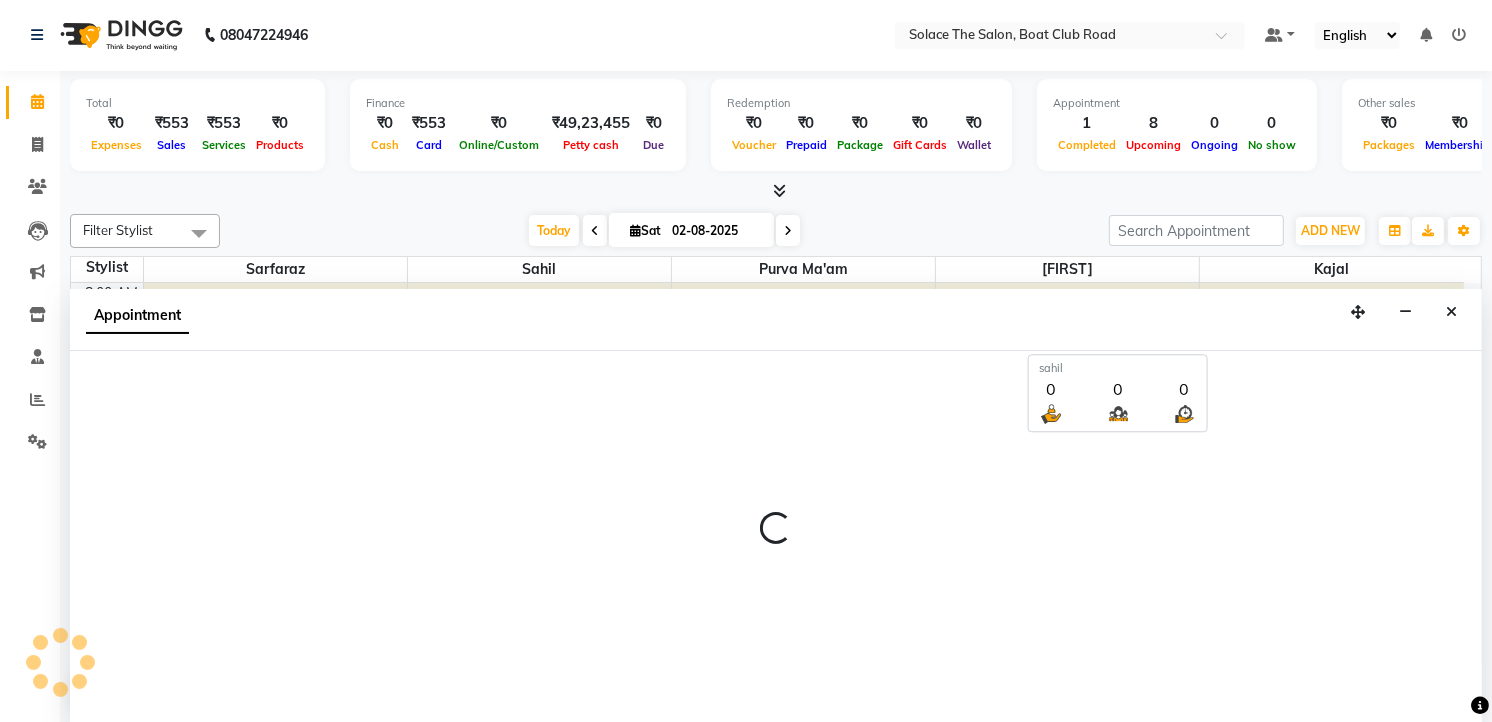 select on "confirm booking" 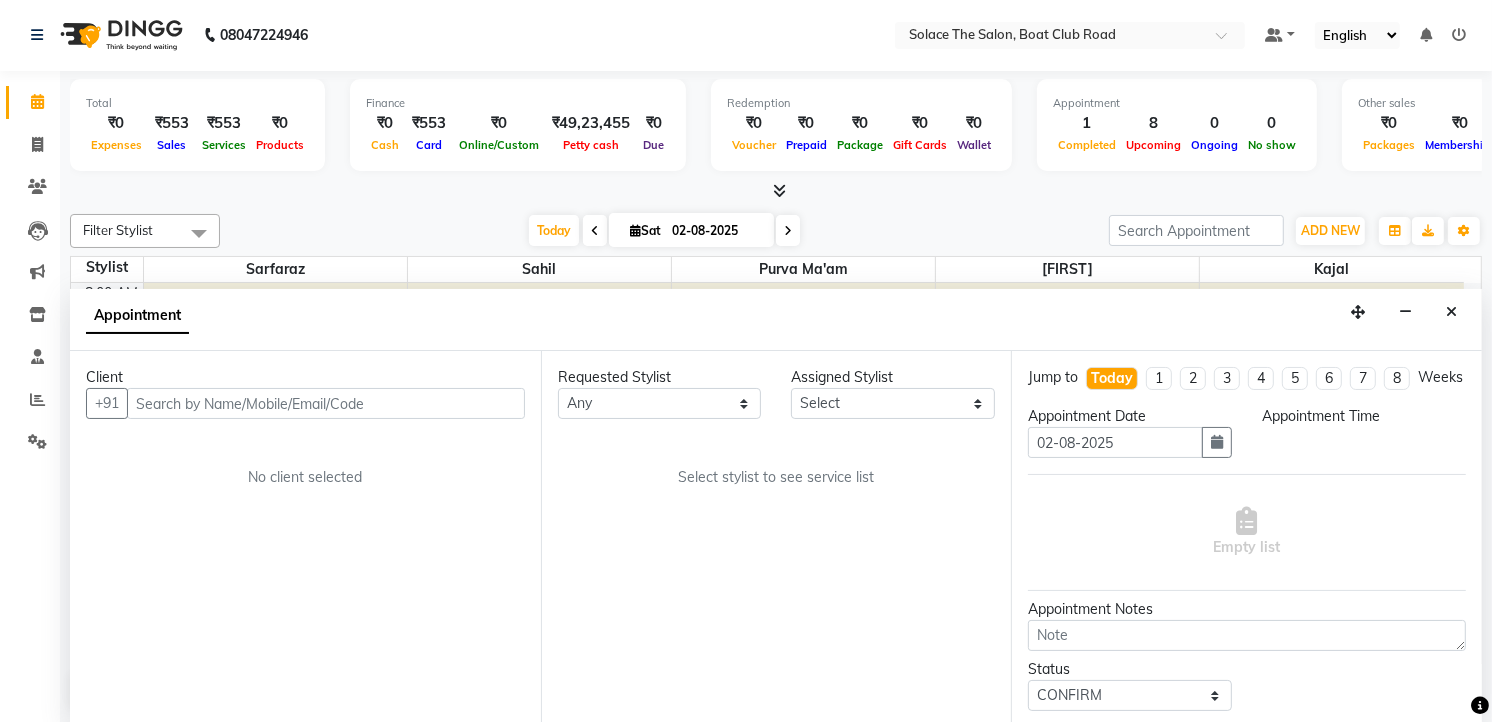 select on "720" 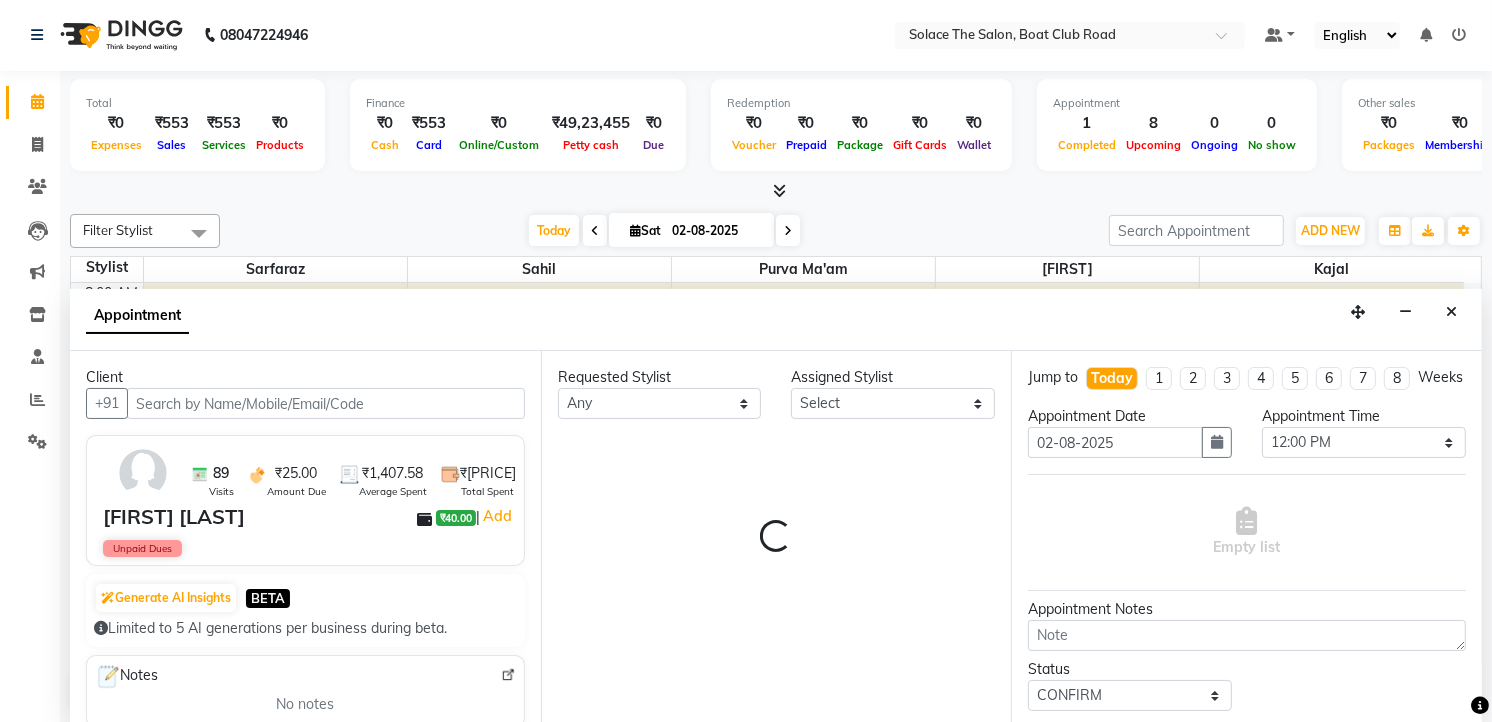 select on "9746" 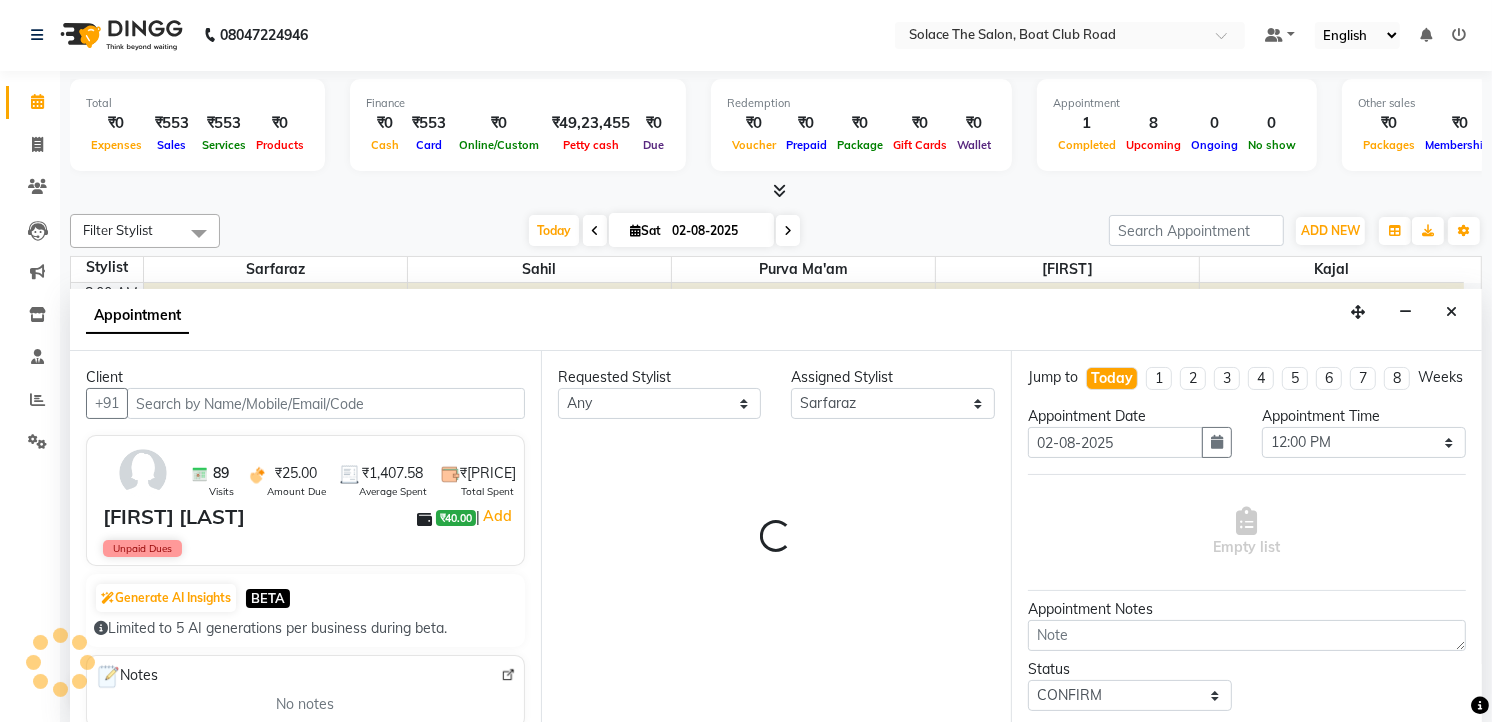 scroll, scrollTop: 134, scrollLeft: 0, axis: vertical 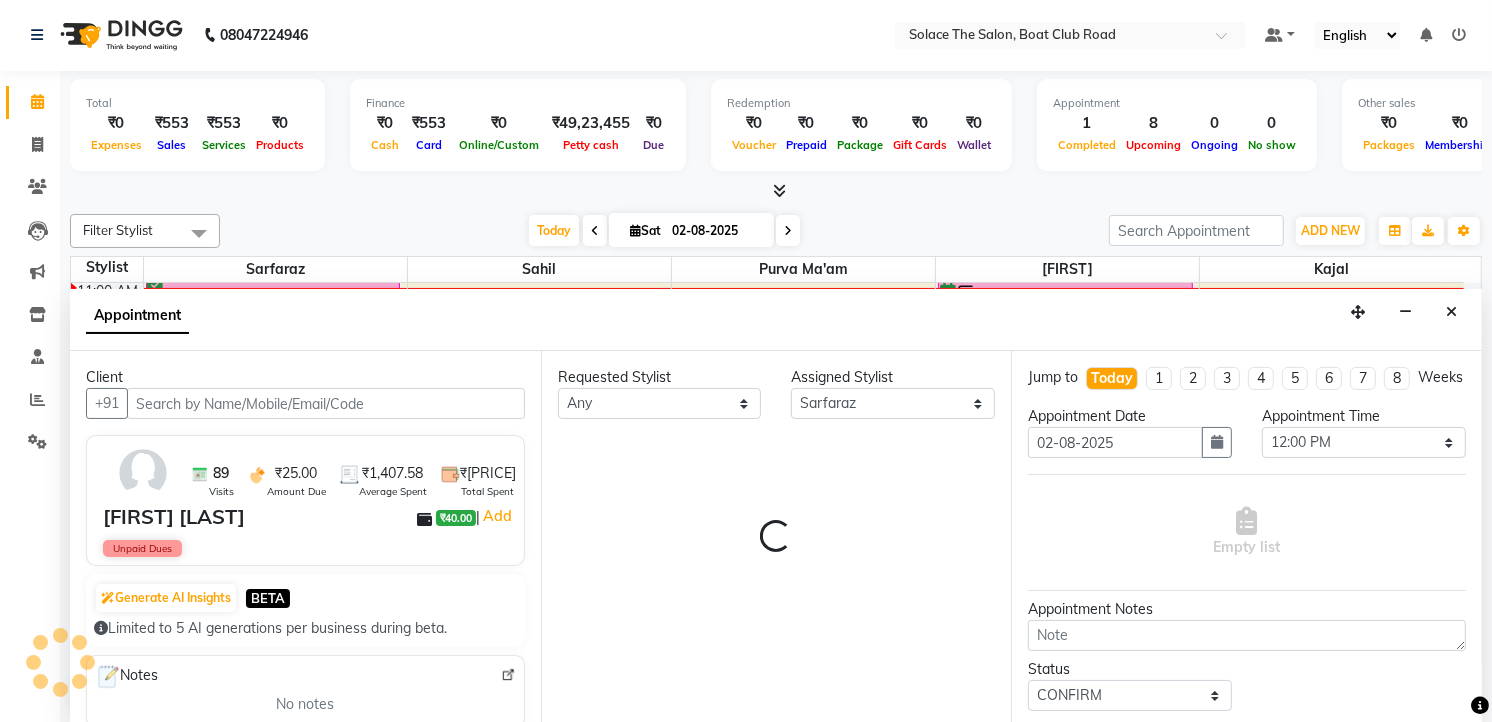 select on "720" 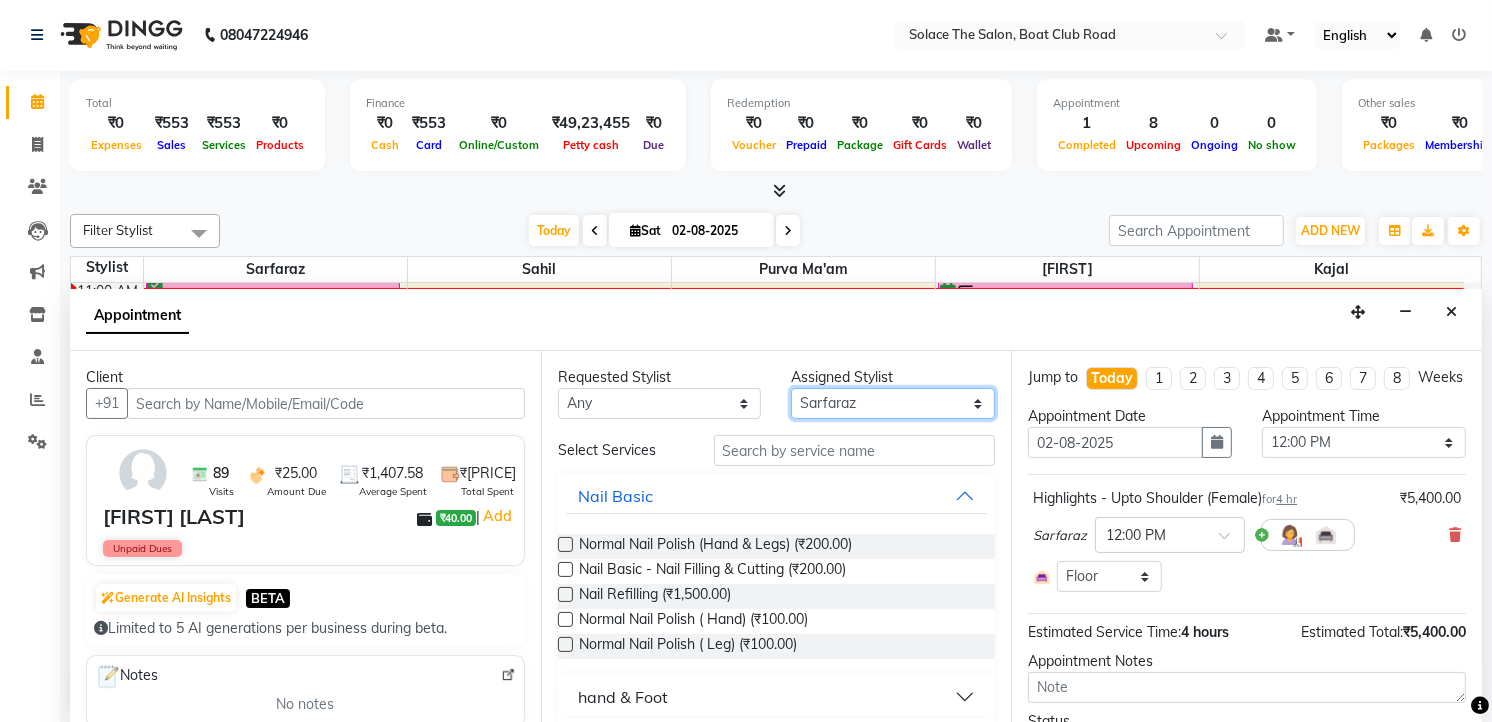 click on "Select [FIRST] [FIRST] [FIRST] [FIRST] [FIRST] [FIRST] [FIRST] [FIRST] [FIRST]" at bounding box center [893, 403] 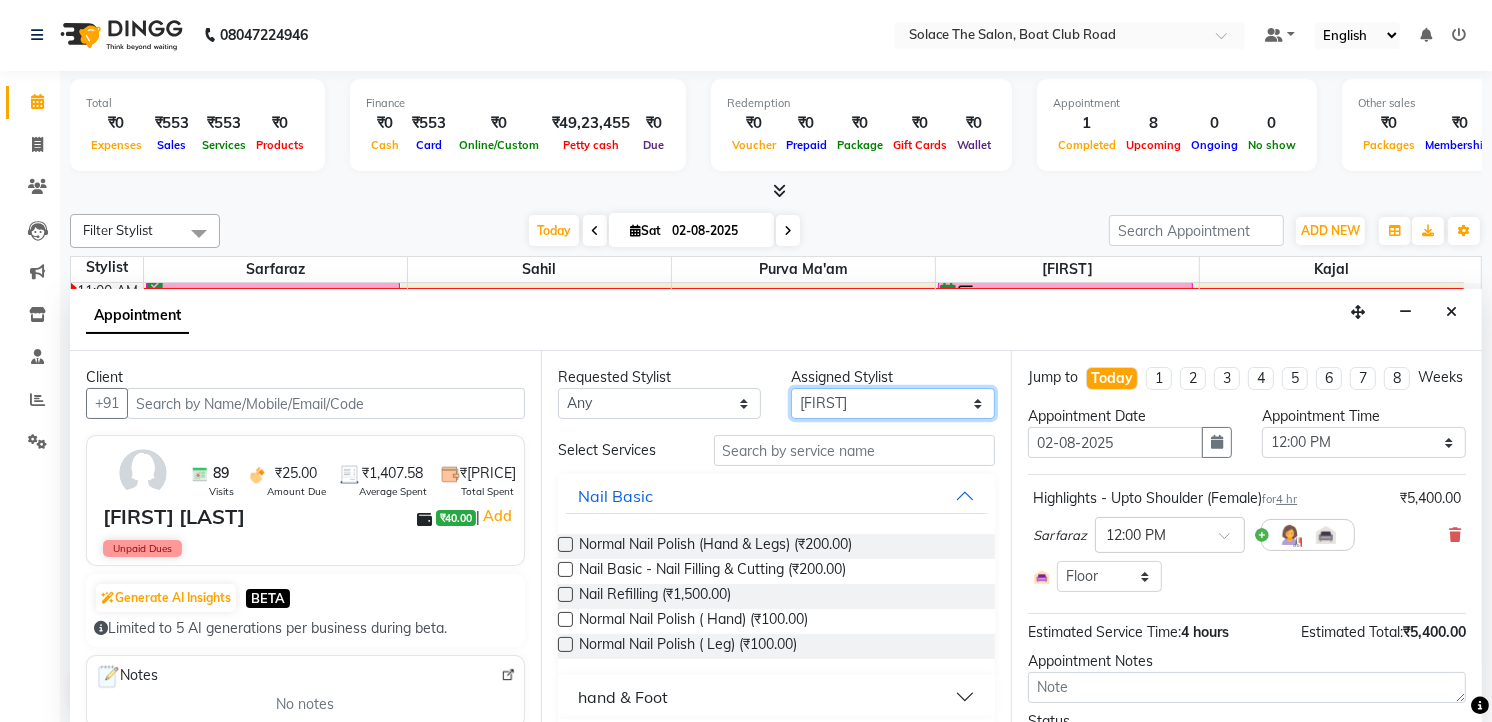 click on "Select [FIRST] [FIRST] [FIRST] [FIRST] [FIRST] [FIRST] [FIRST] [FIRST] [FIRST]" at bounding box center [893, 403] 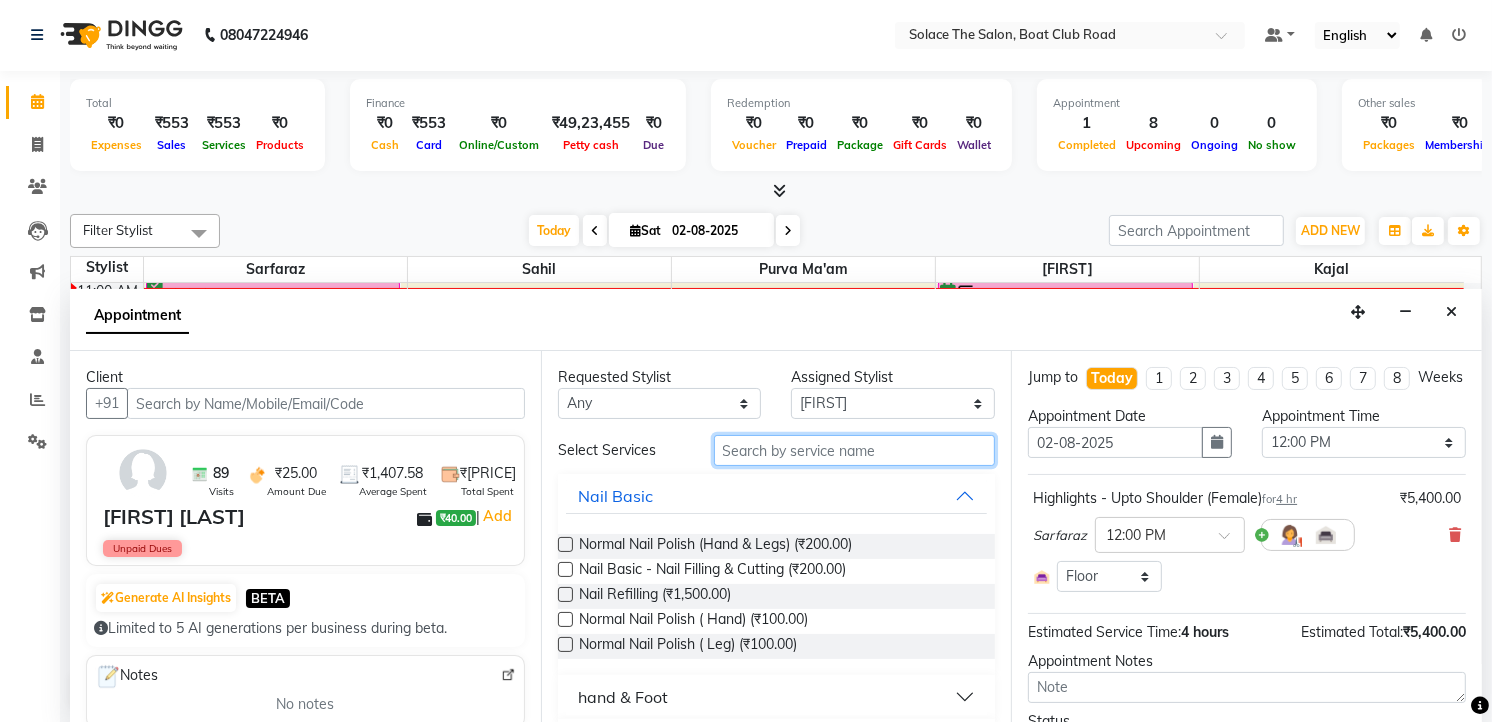 click at bounding box center [855, 450] 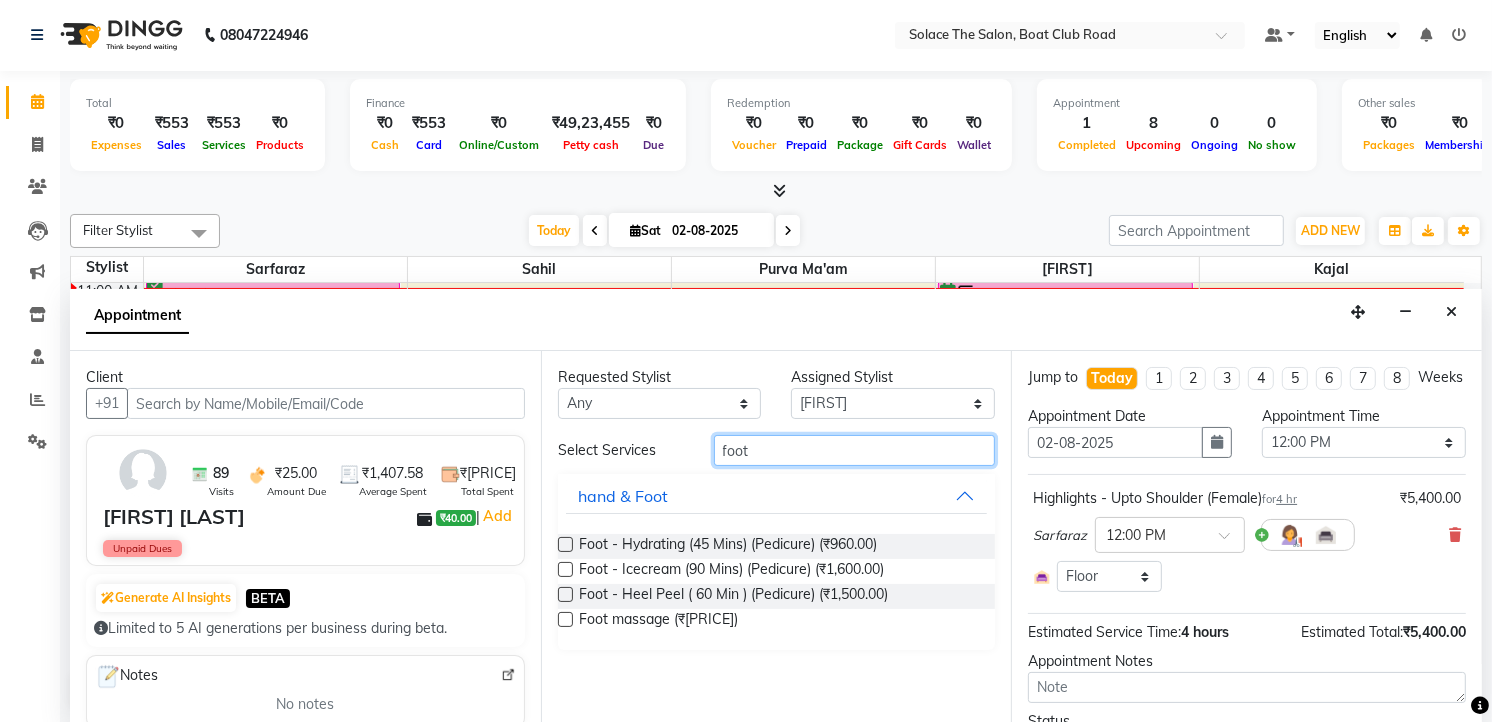 type on "foot" 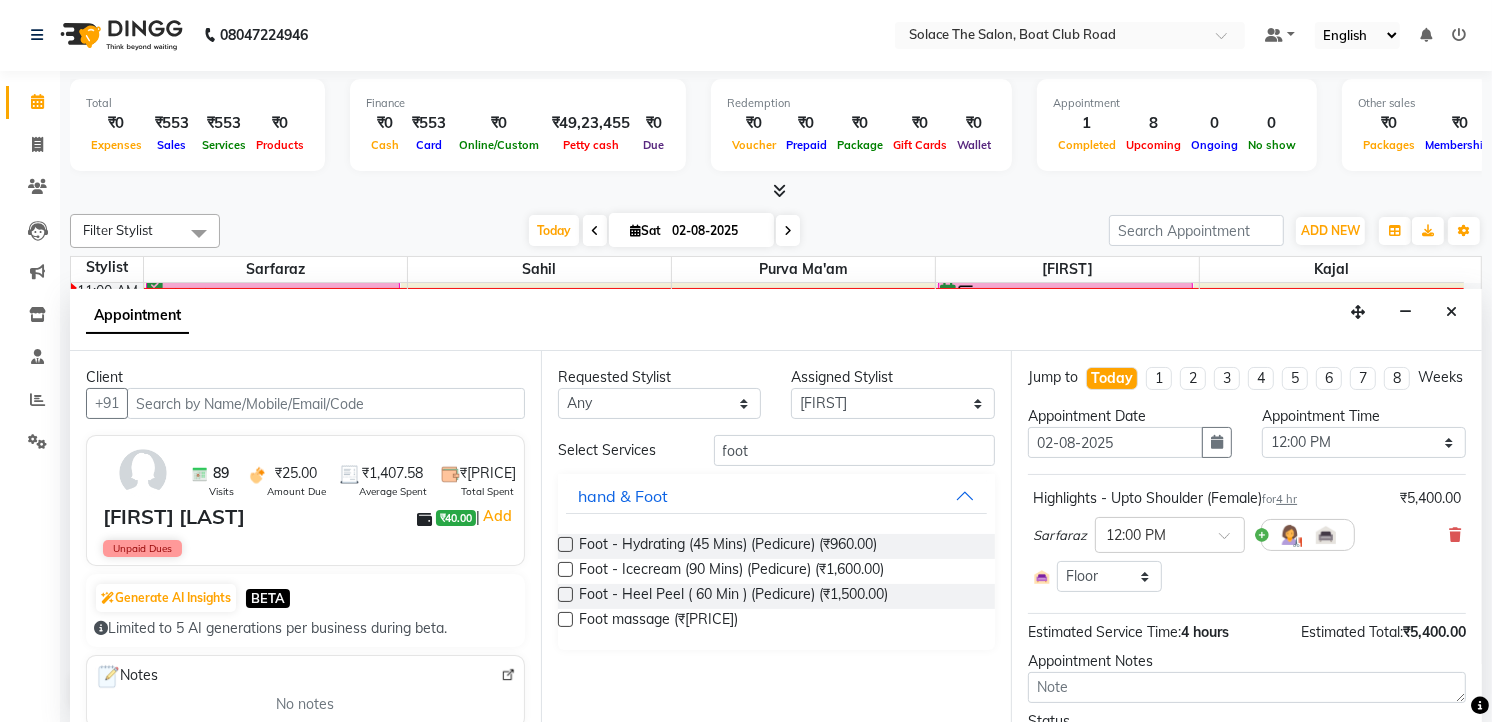 click at bounding box center (565, 619) 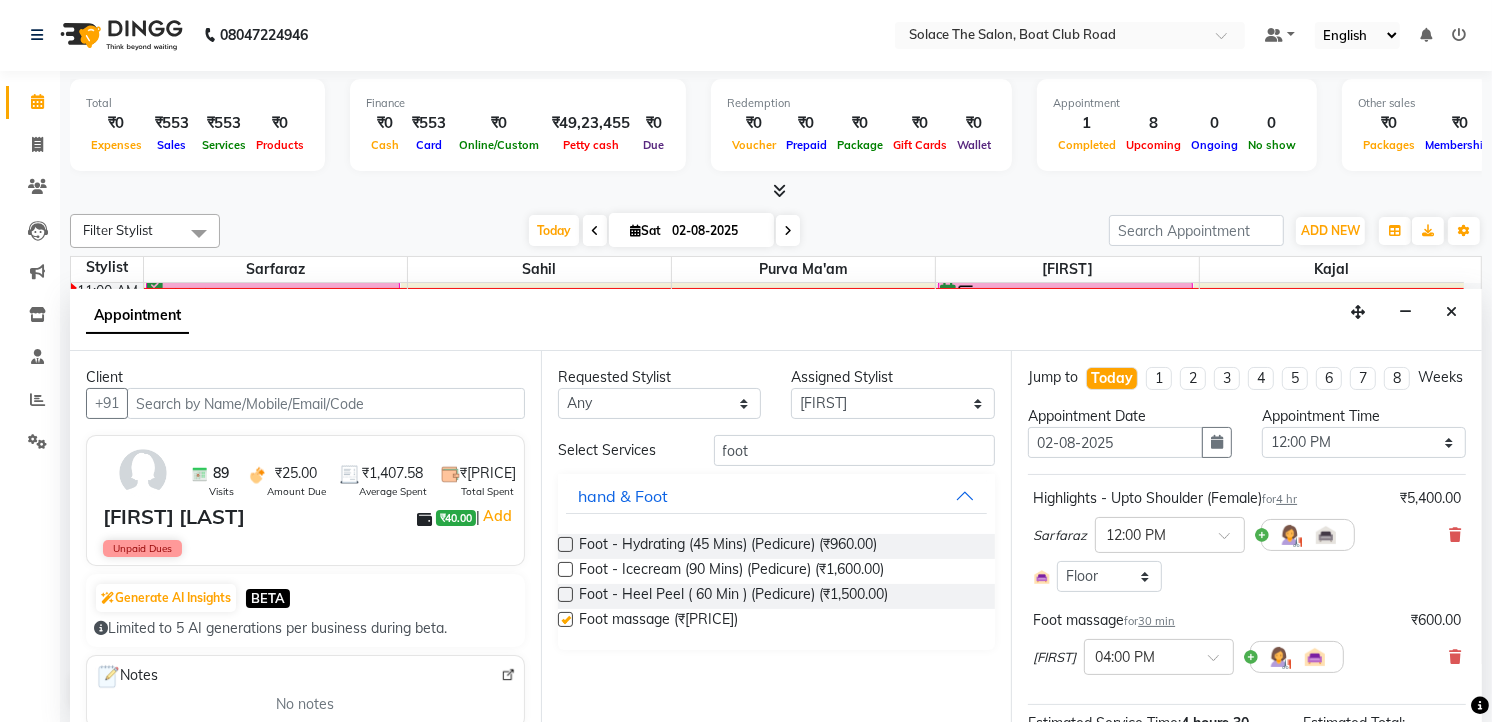 checkbox on "false" 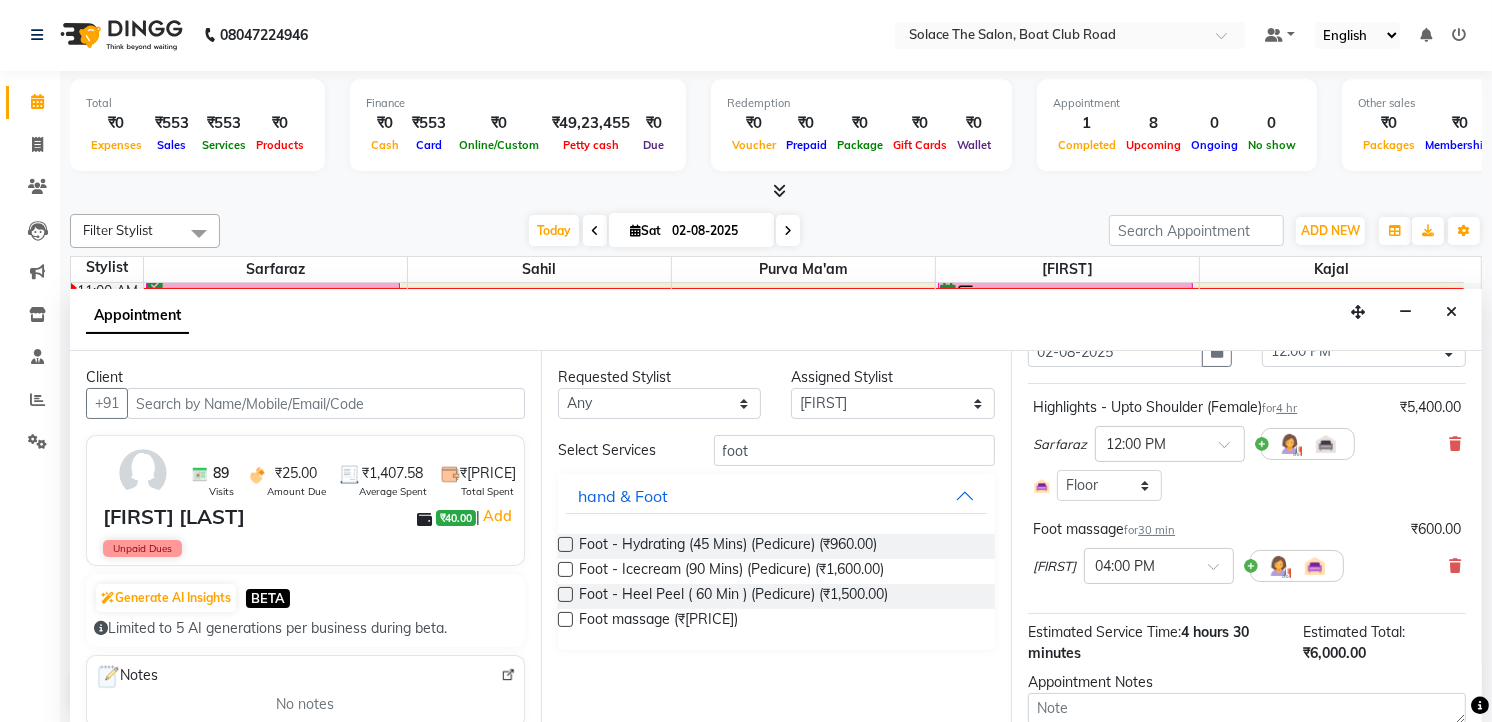 scroll, scrollTop: 222, scrollLeft: 0, axis: vertical 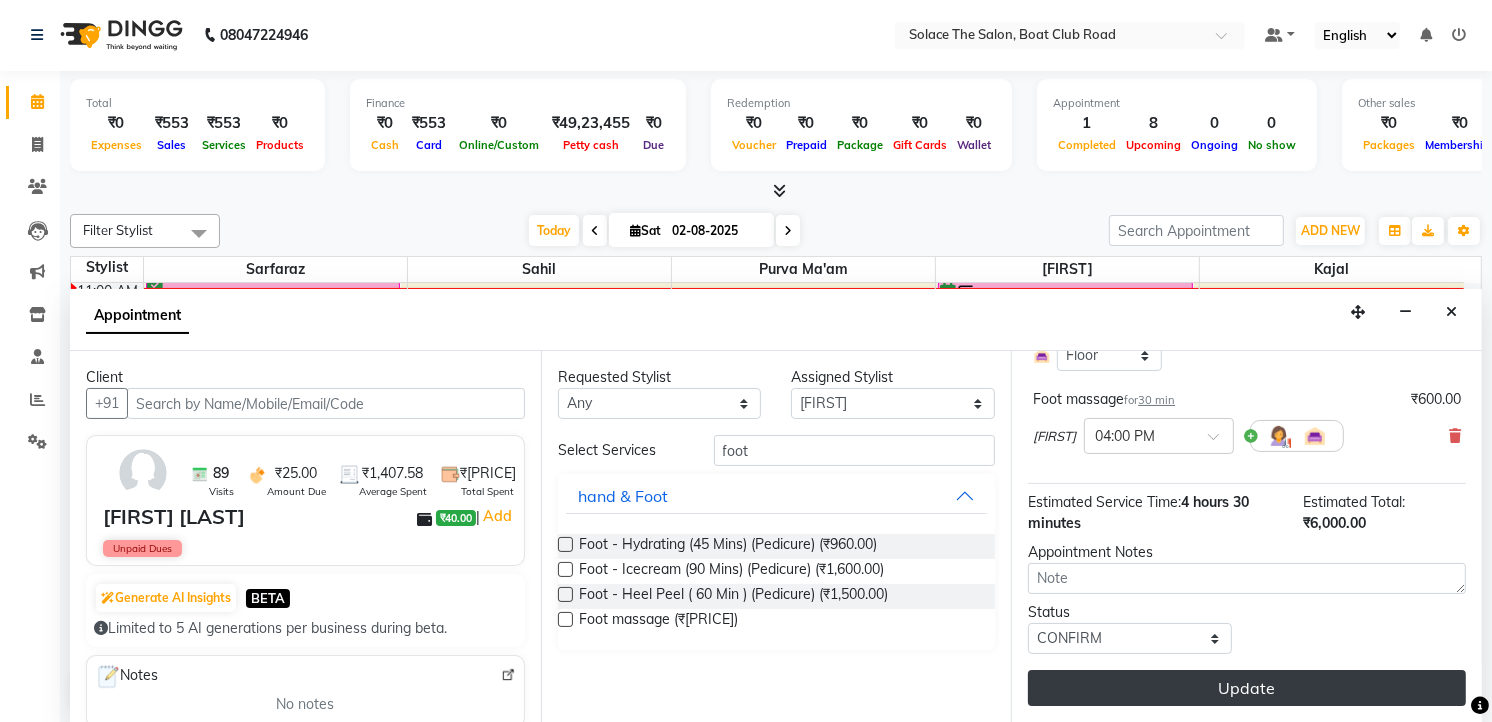 click on "Update" at bounding box center [1247, 688] 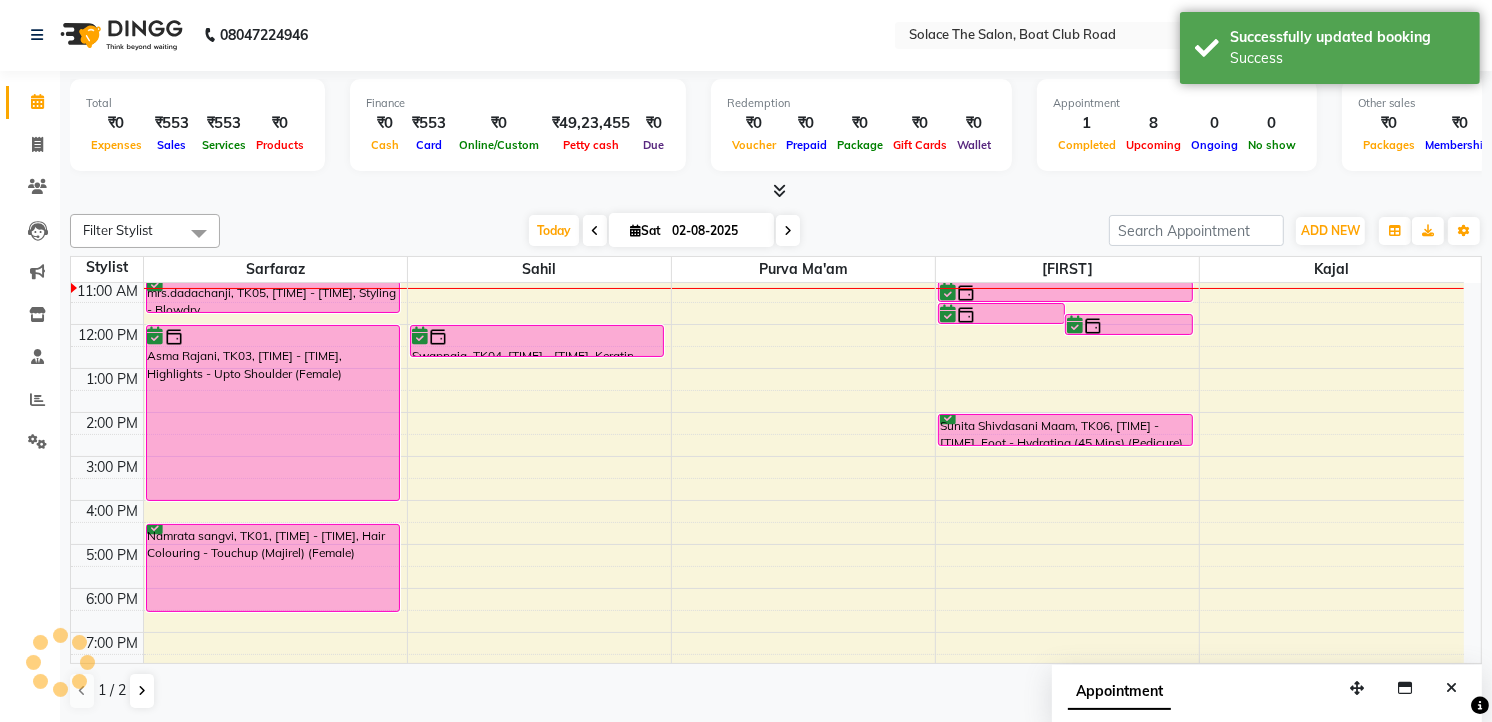 scroll, scrollTop: 0, scrollLeft: 0, axis: both 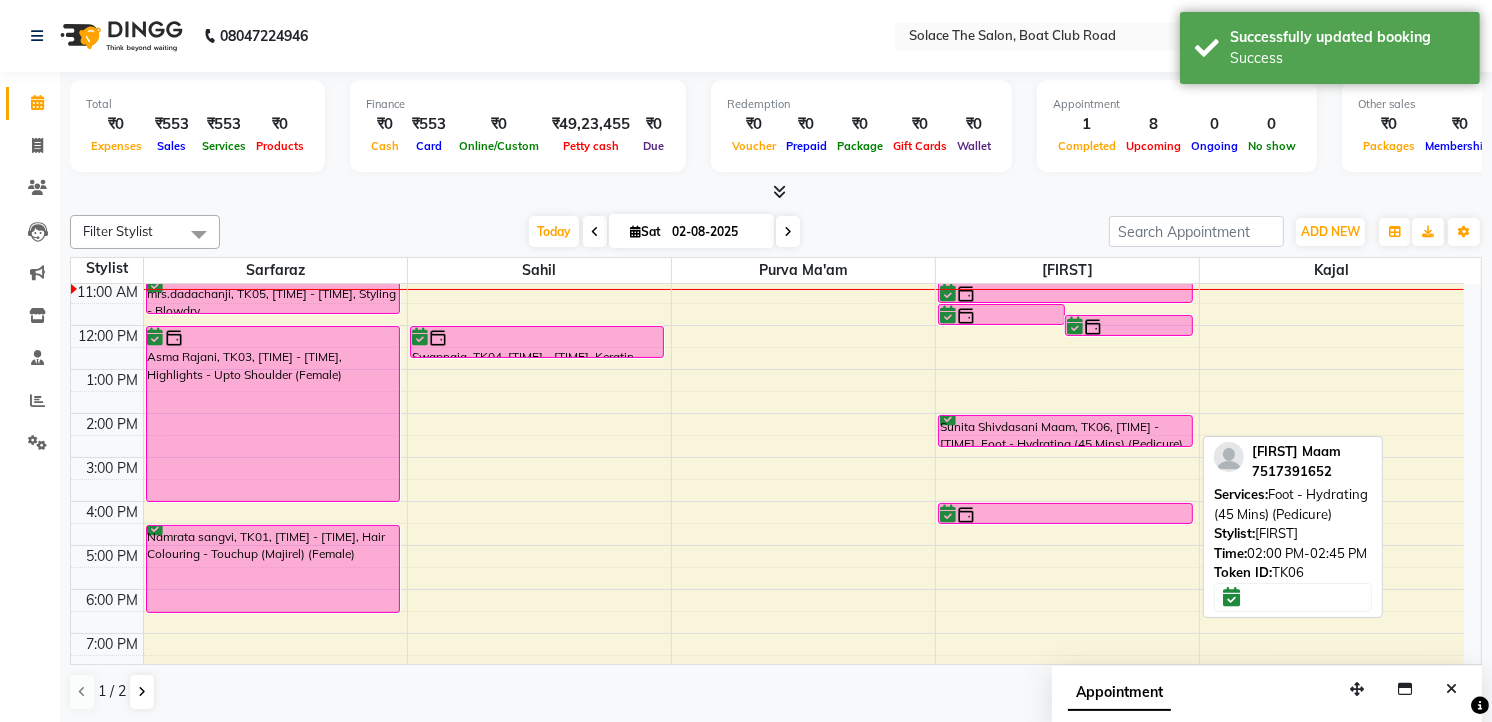 drag, startPoint x: 1024, startPoint y: 525, endPoint x: 1060, endPoint y: 411, distance: 119.54916 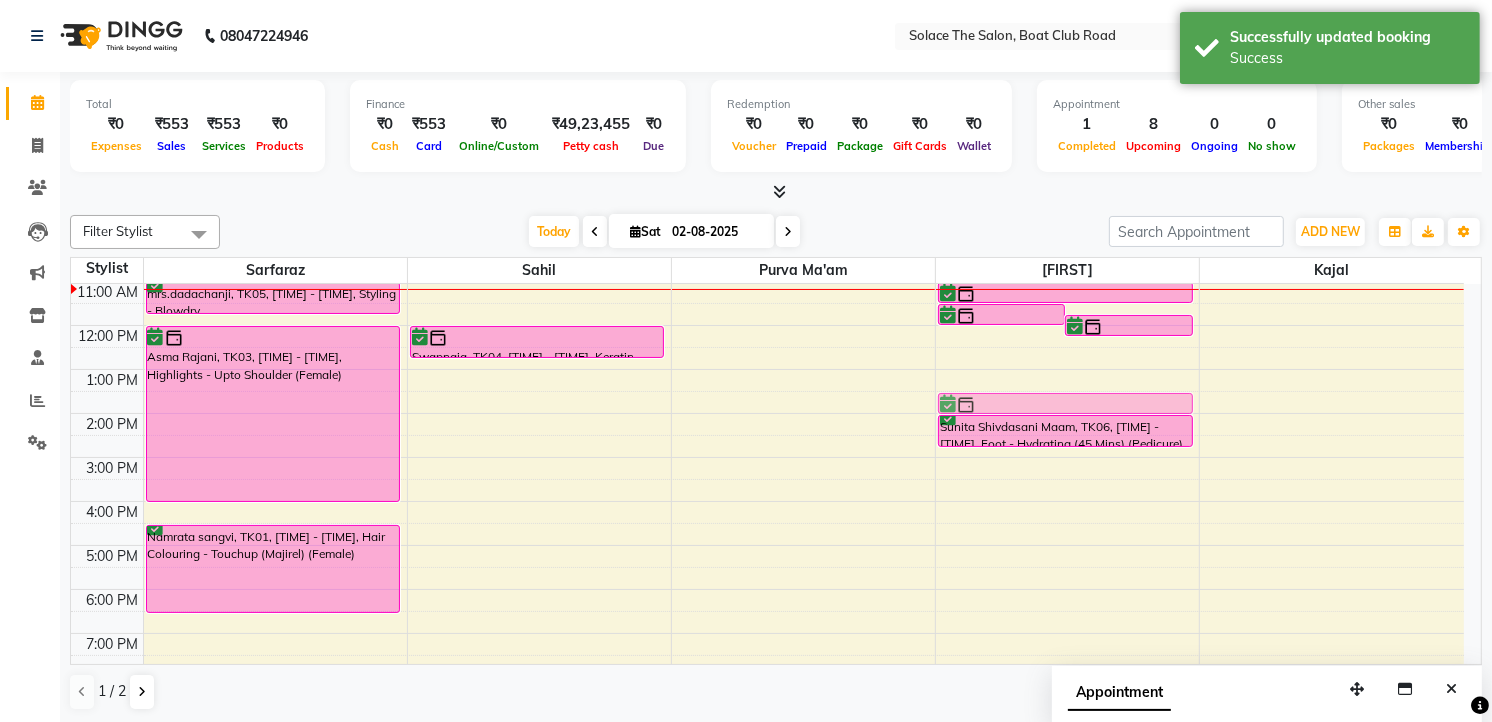drag, startPoint x: 1052, startPoint y: 506, endPoint x: 1054, endPoint y: 391, distance: 115.01739 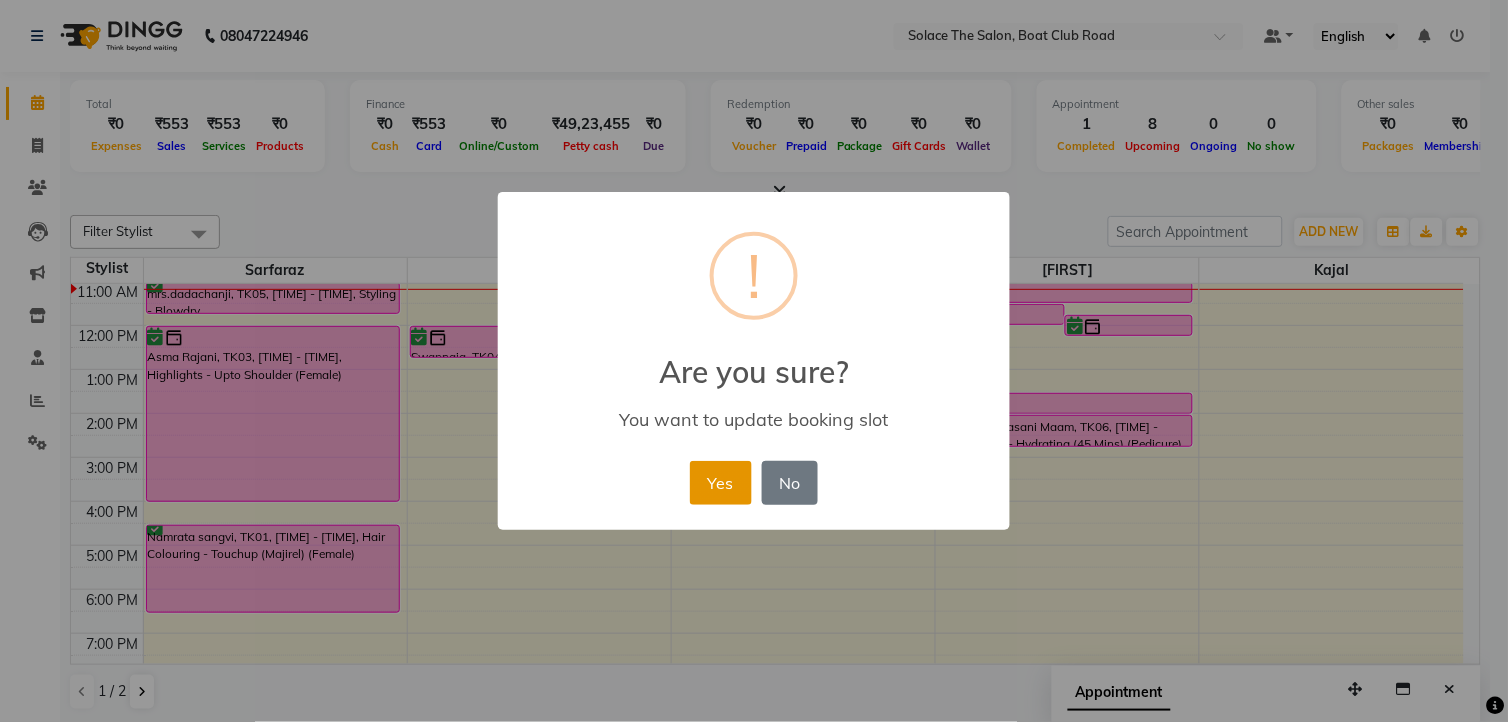 click on "Yes" at bounding box center (720, 483) 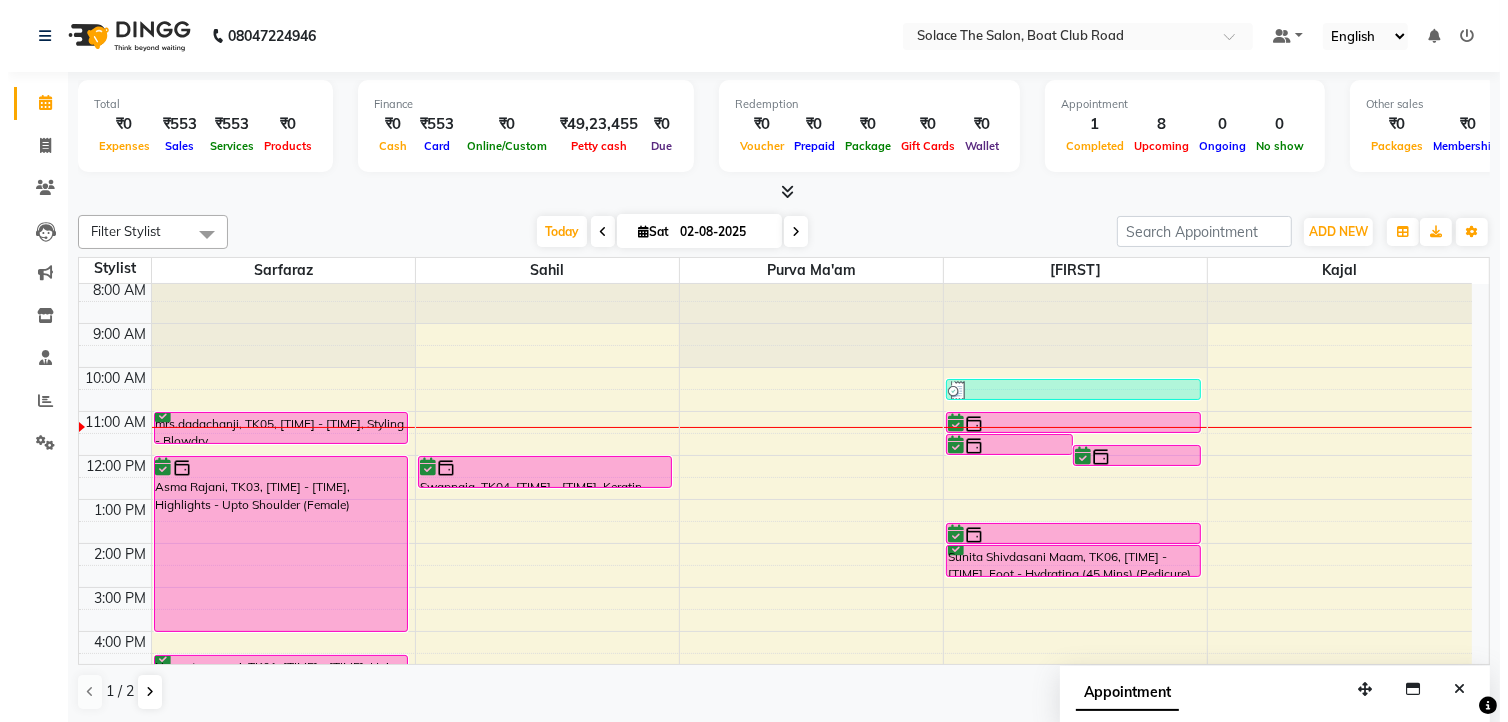 scroll, scrollTop: 0, scrollLeft: 0, axis: both 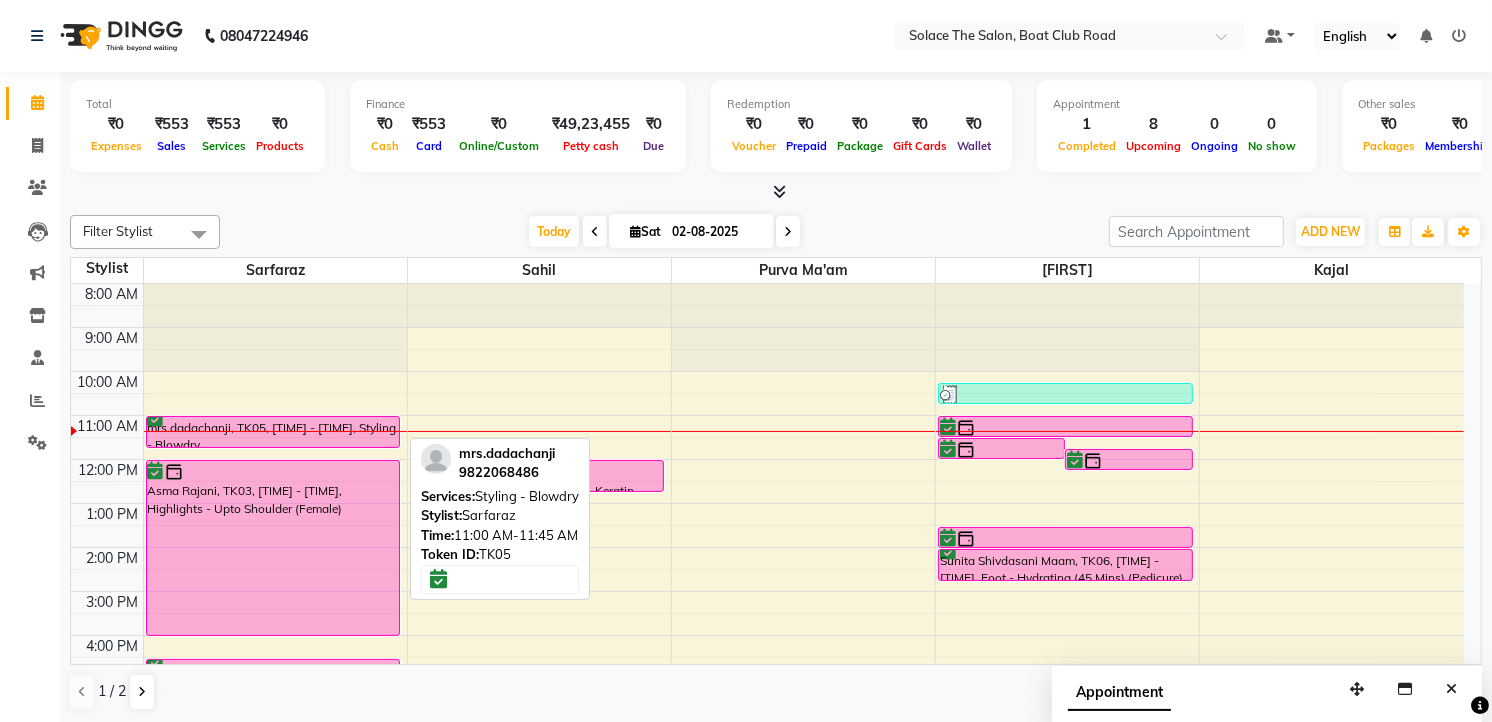 click on "mrs.dadachanji, TK05, [TIME] - [TIME], Styling - Blowdry" at bounding box center [273, 432] 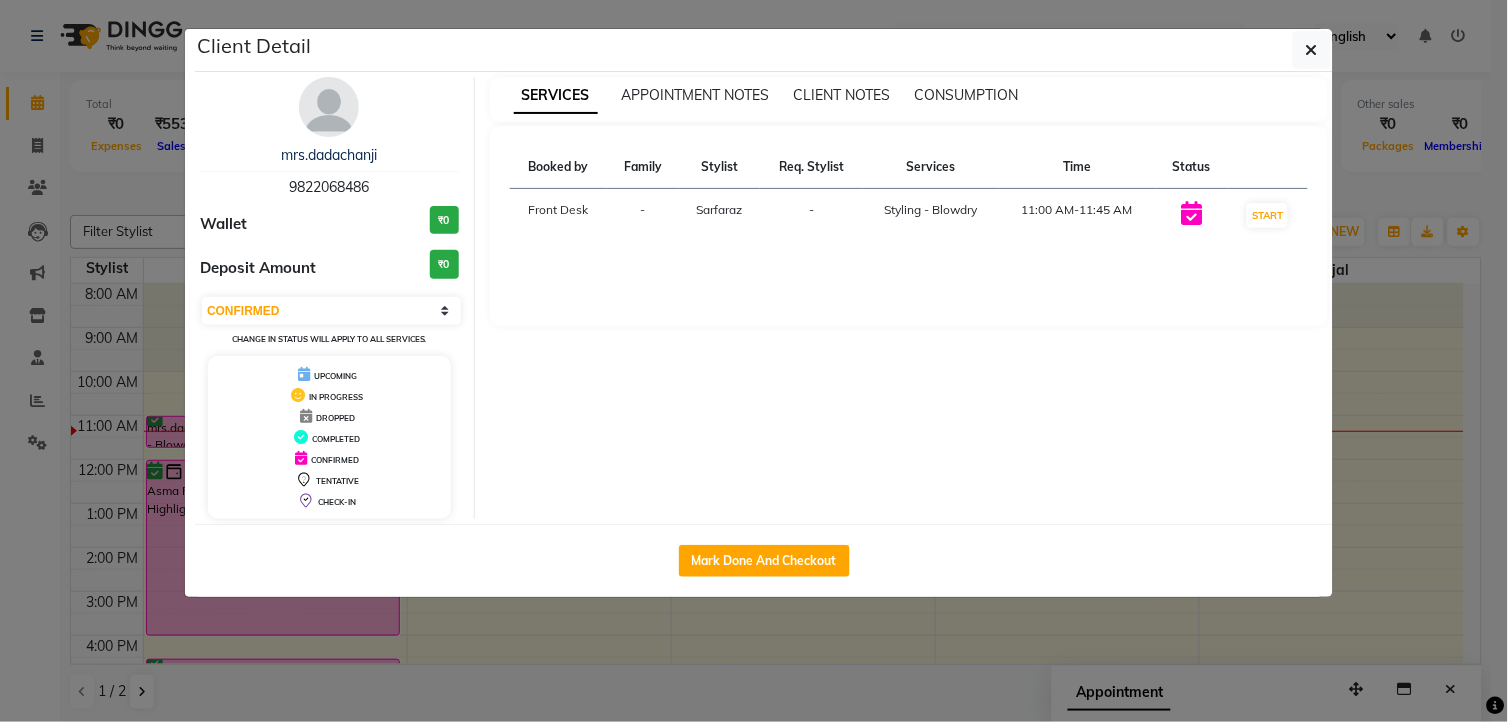 click at bounding box center (329, 107) 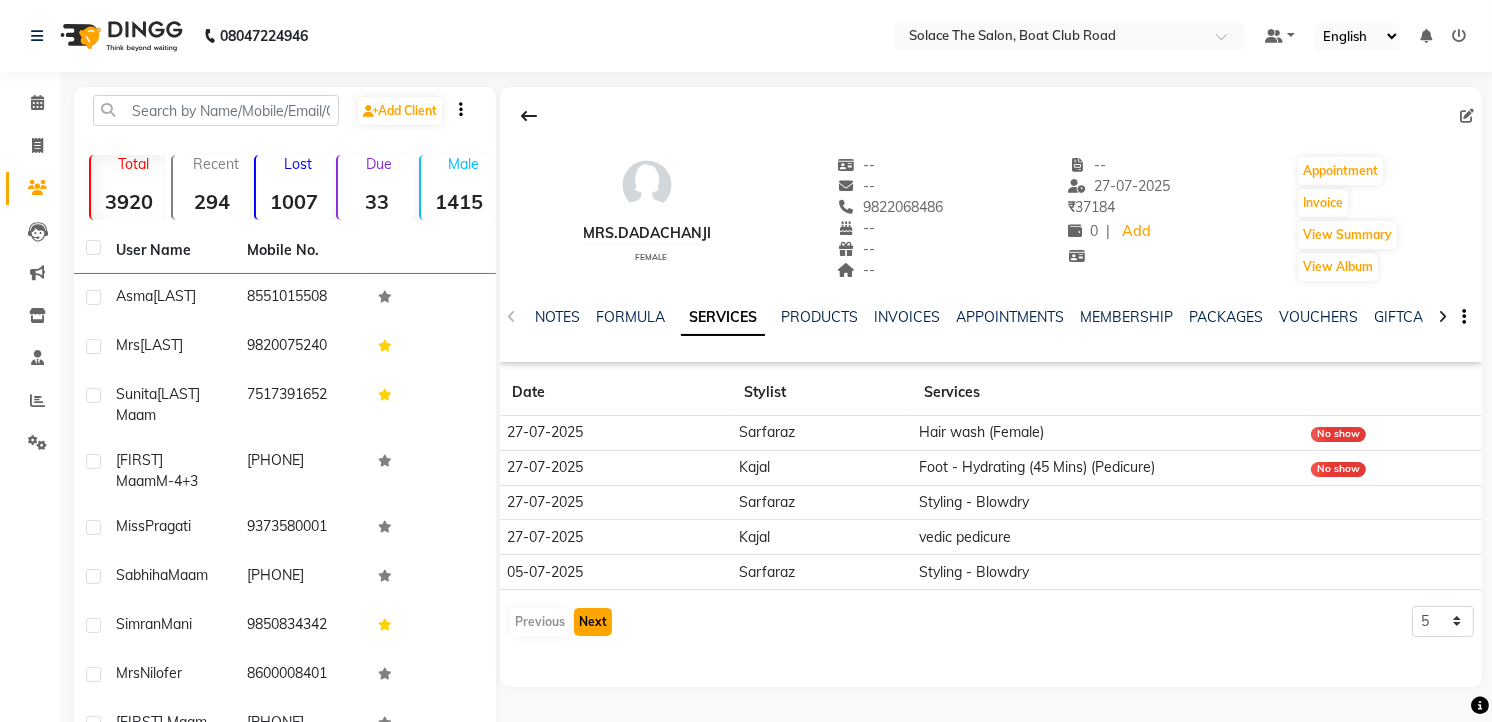 click on "Next" 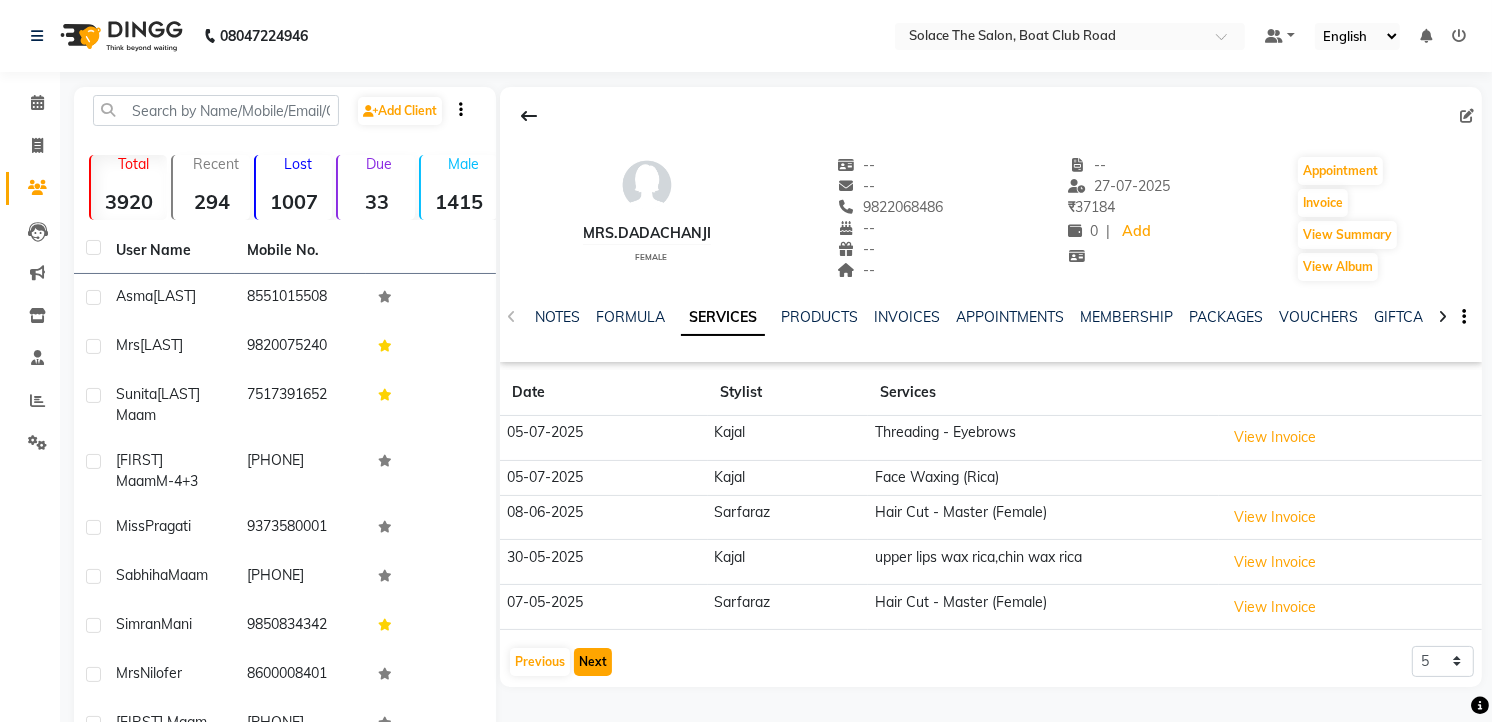 click on "Next" 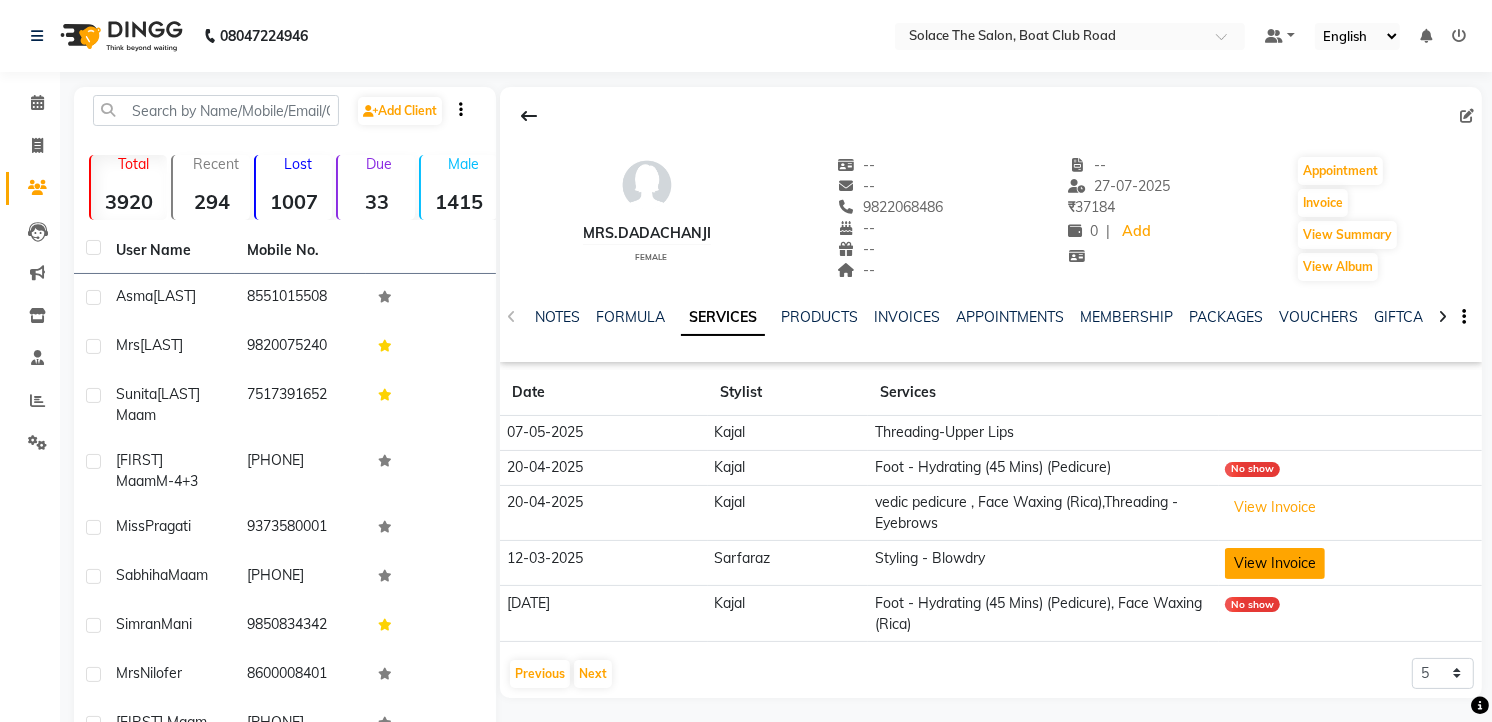 click on "View Invoice" 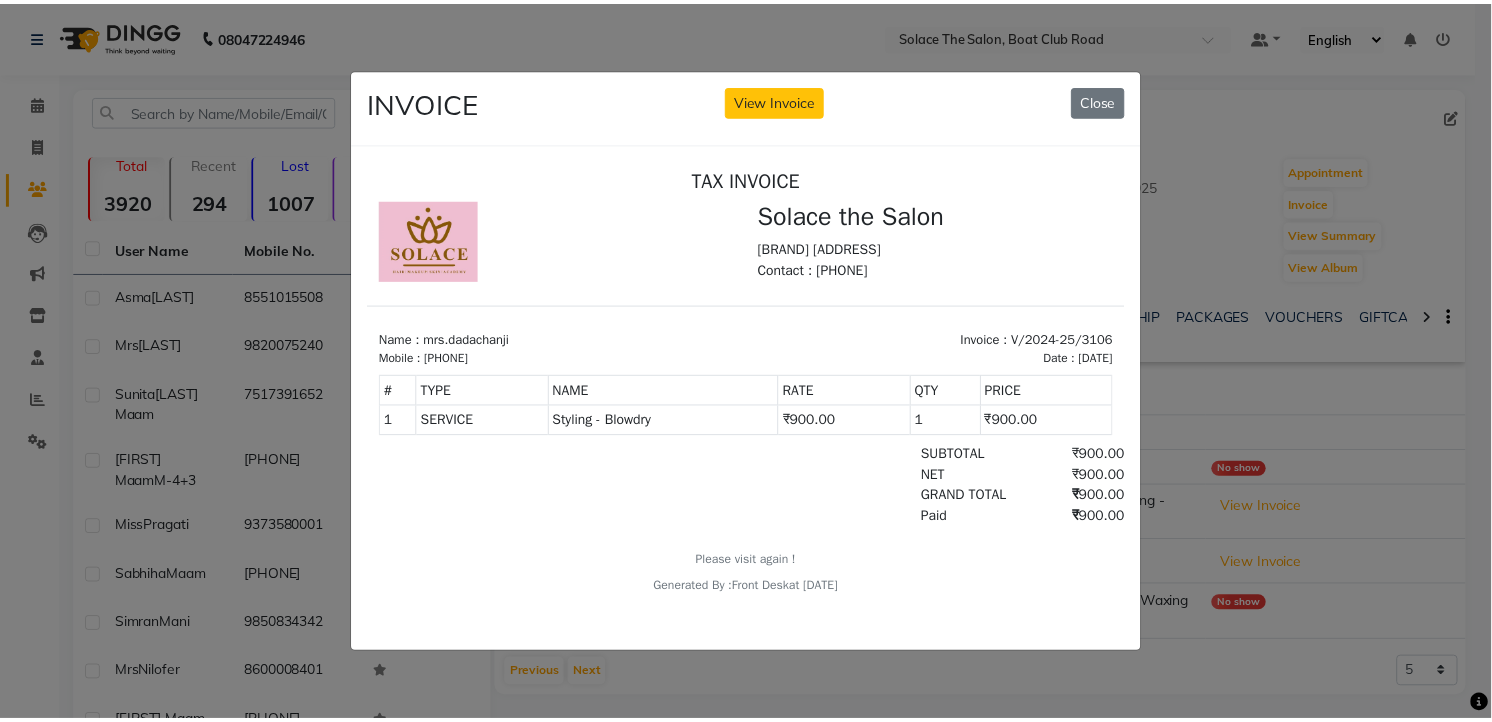 scroll, scrollTop: 0, scrollLeft: 0, axis: both 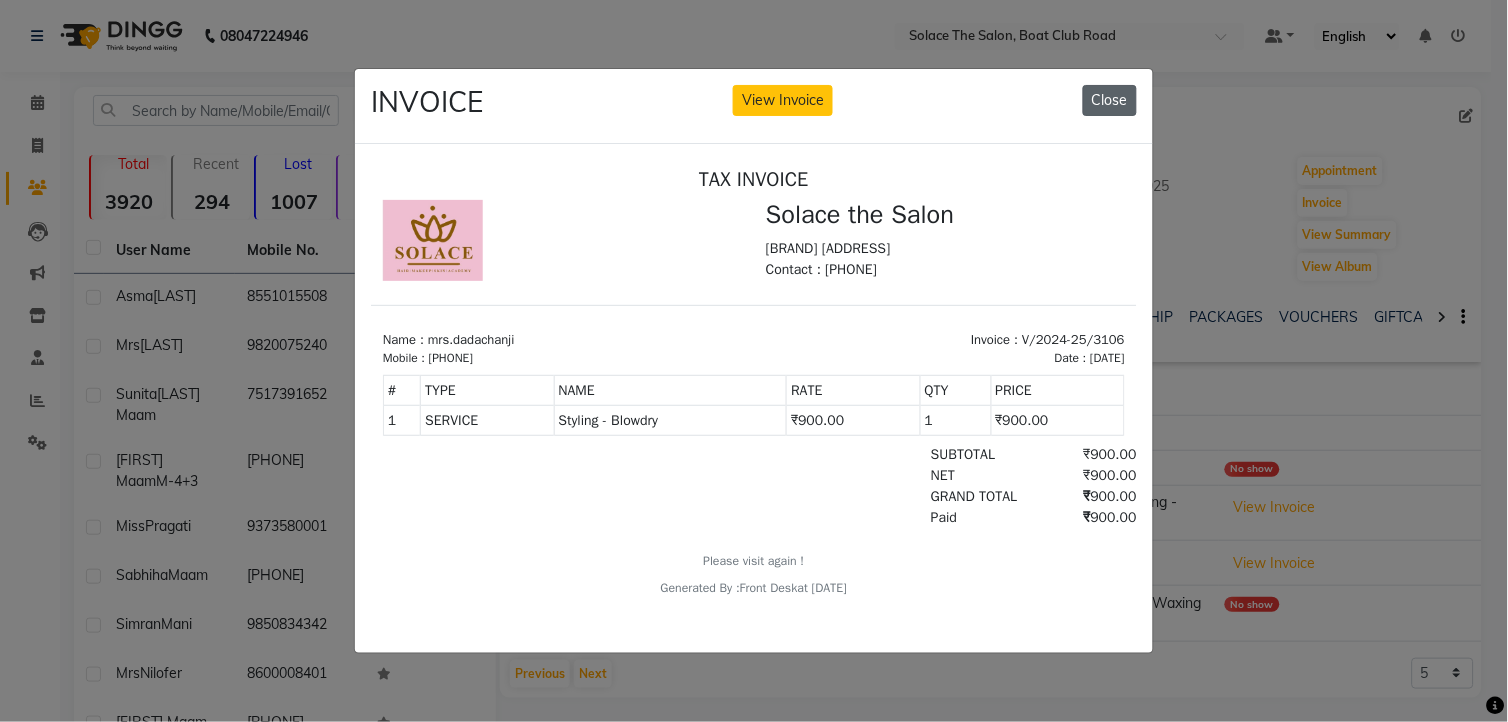 click on "Close" 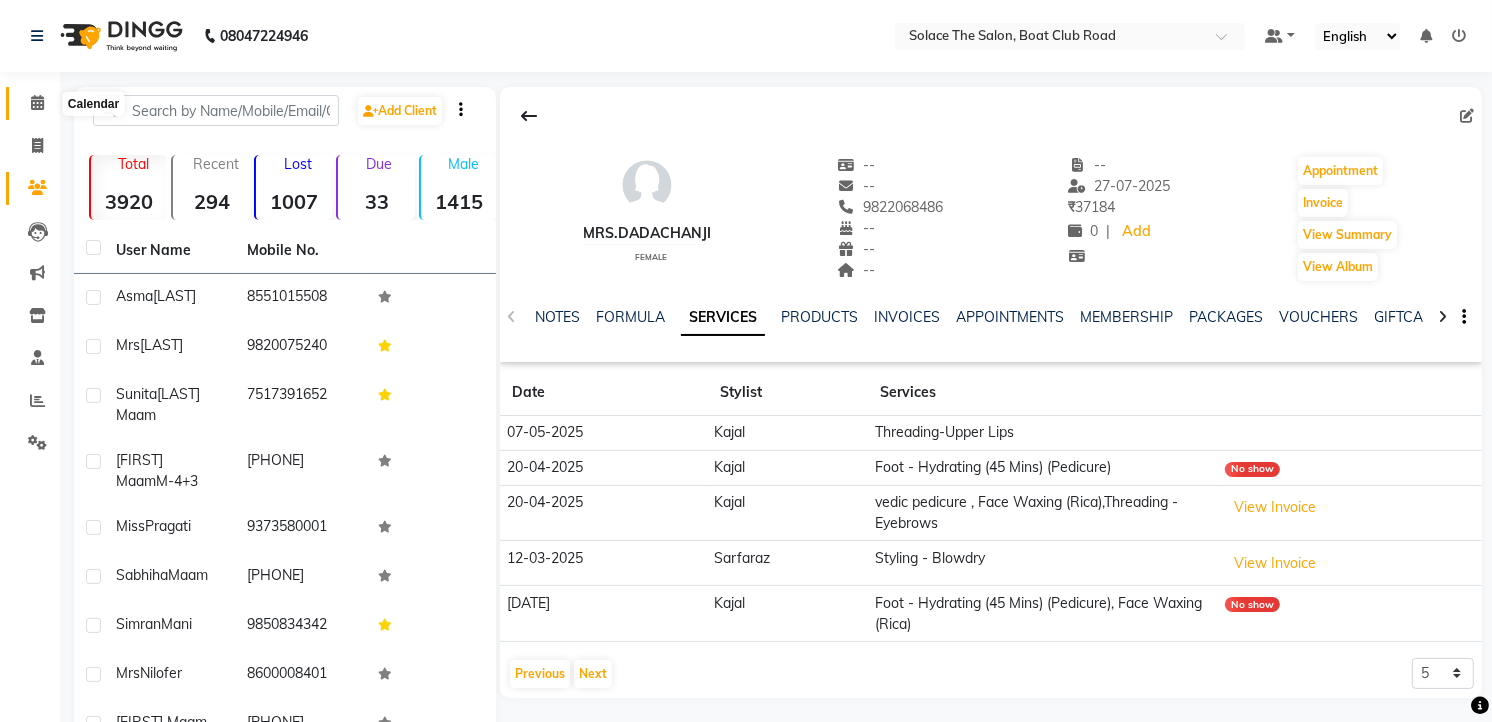 click 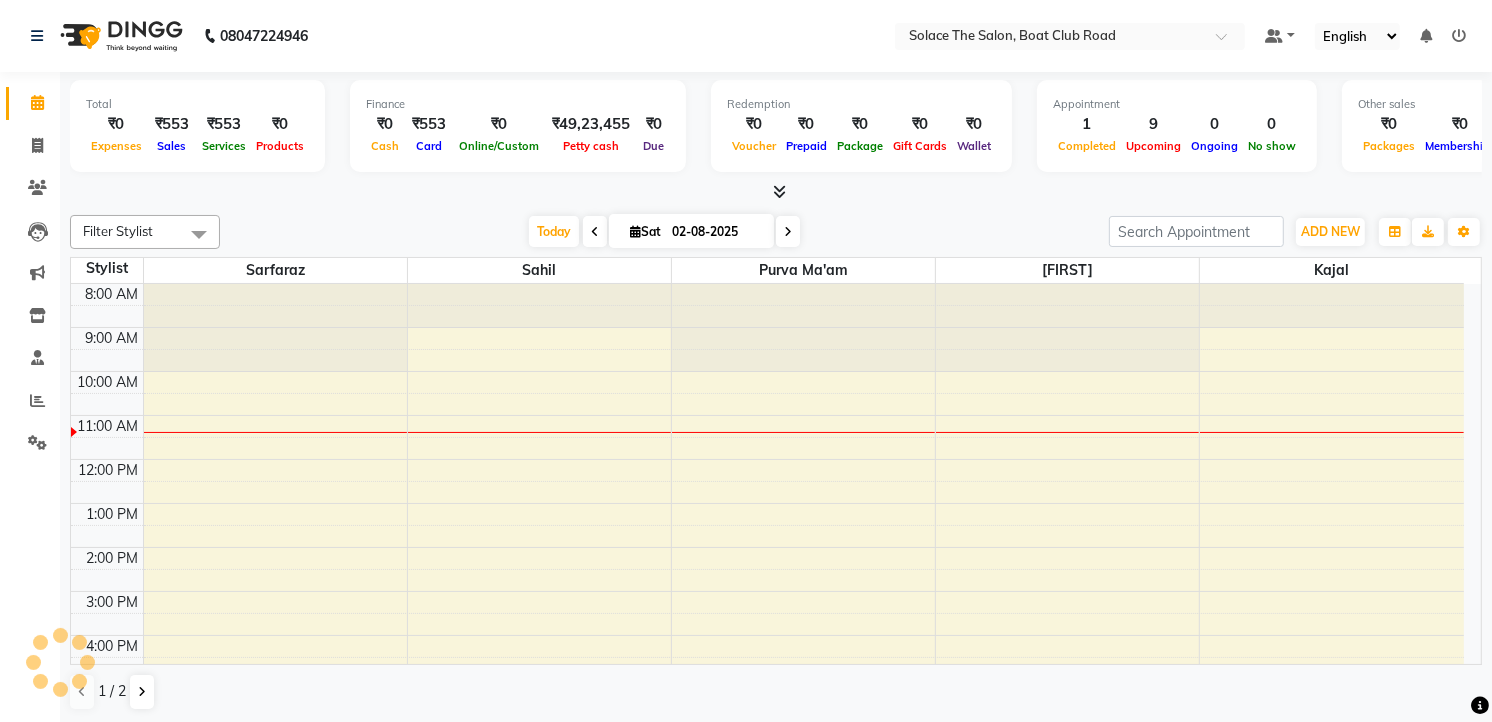 scroll, scrollTop: 0, scrollLeft: 0, axis: both 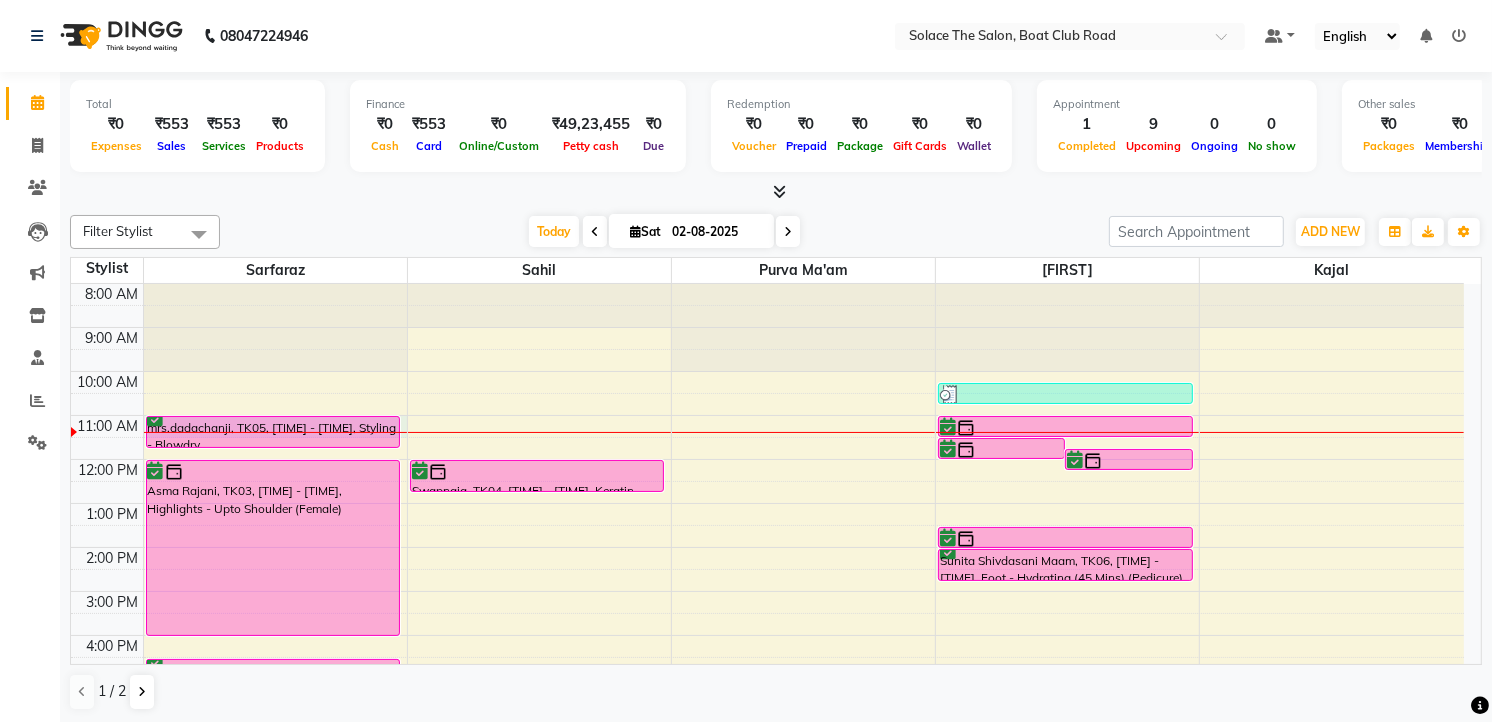 click at bounding box center (275, 432) 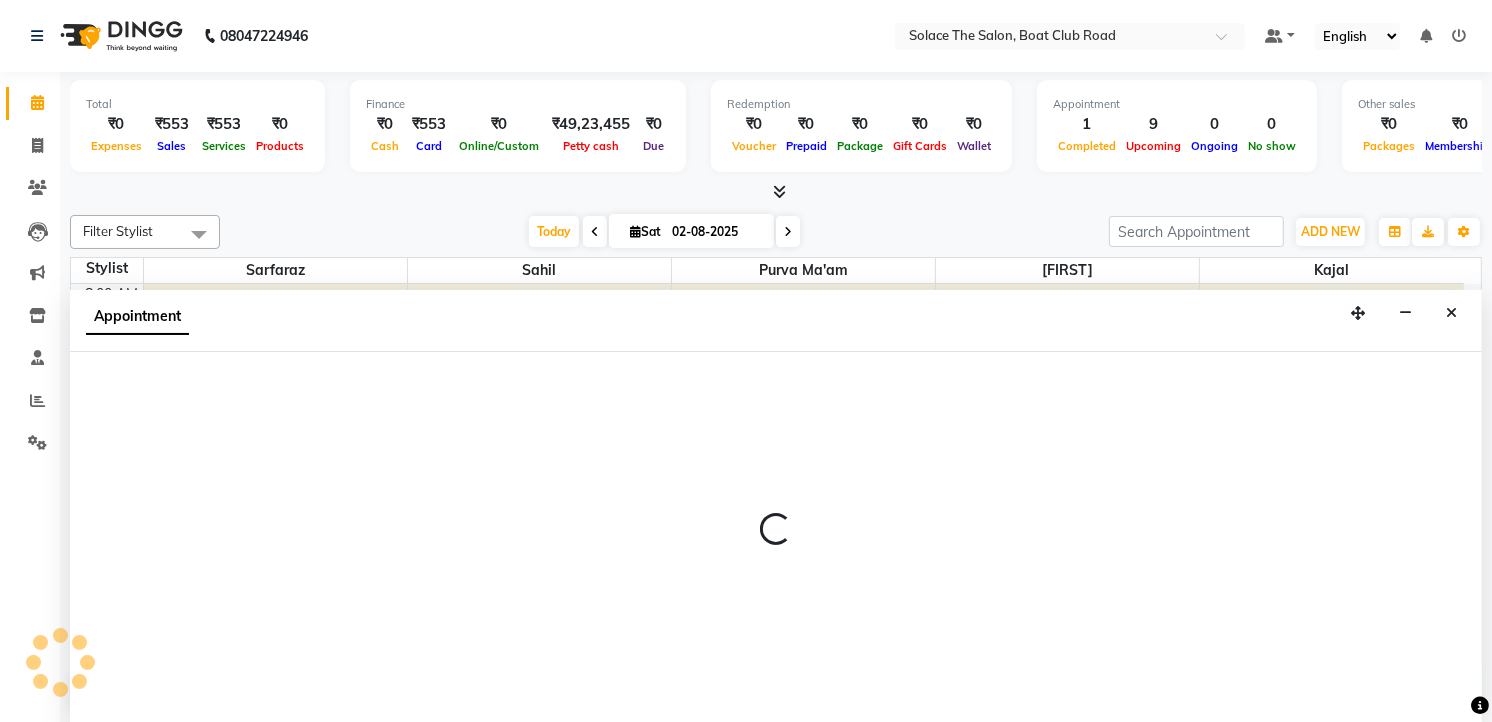 scroll, scrollTop: 1, scrollLeft: 0, axis: vertical 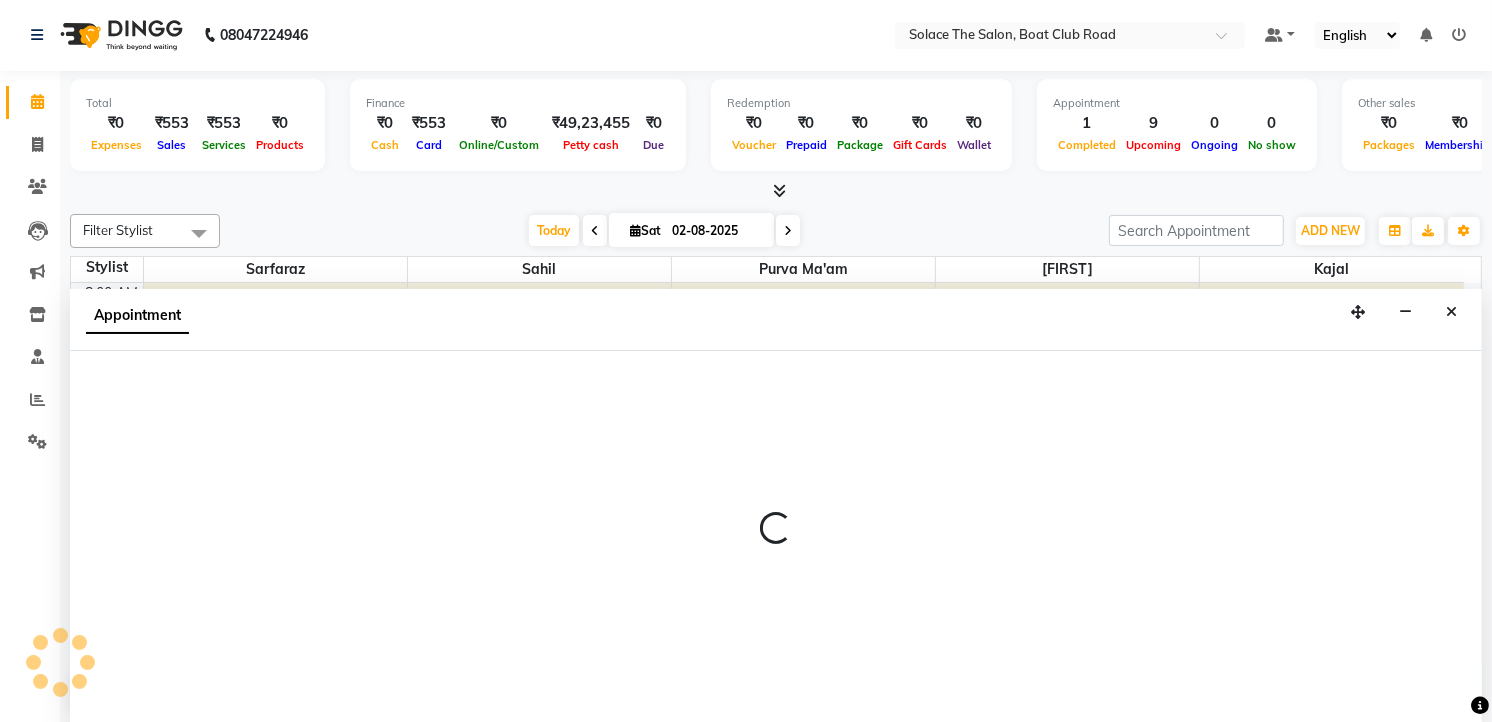 select on "9746" 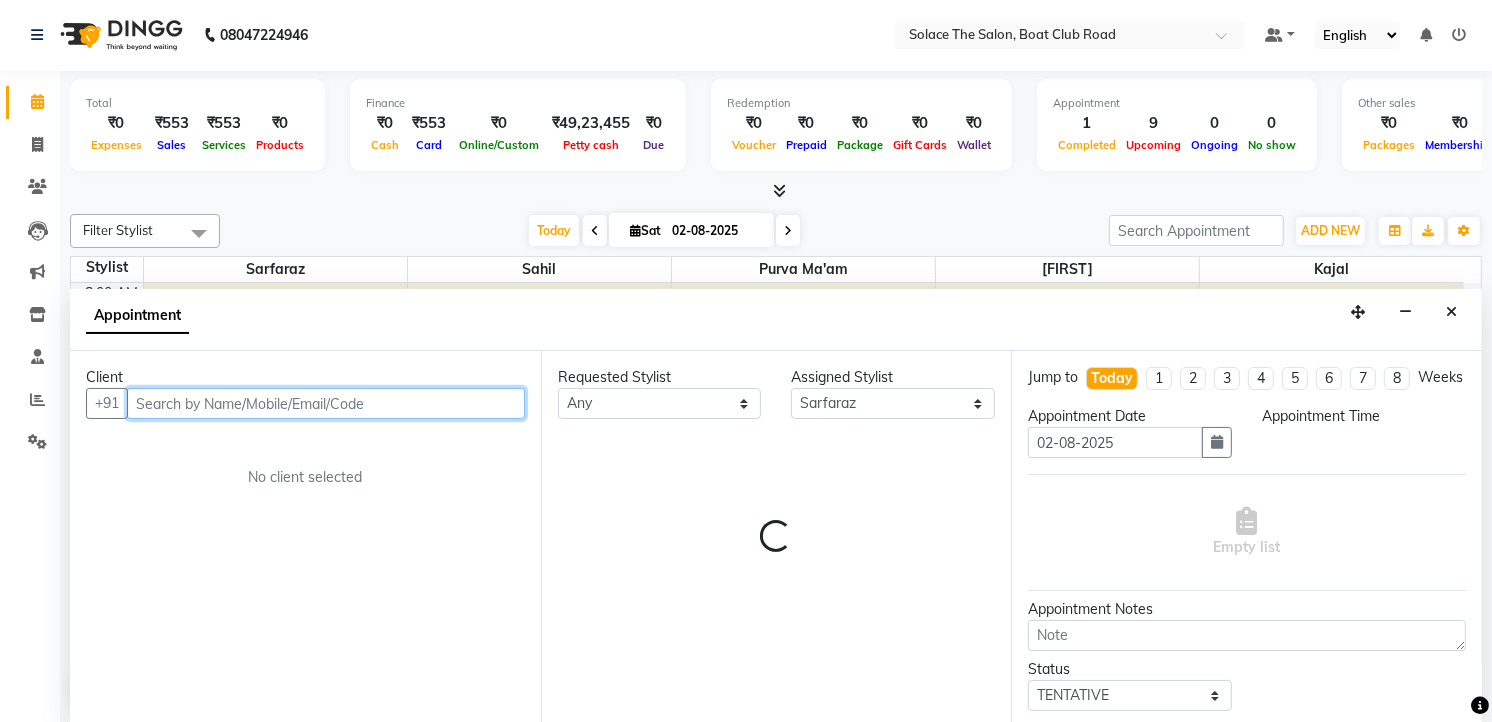 select on "660" 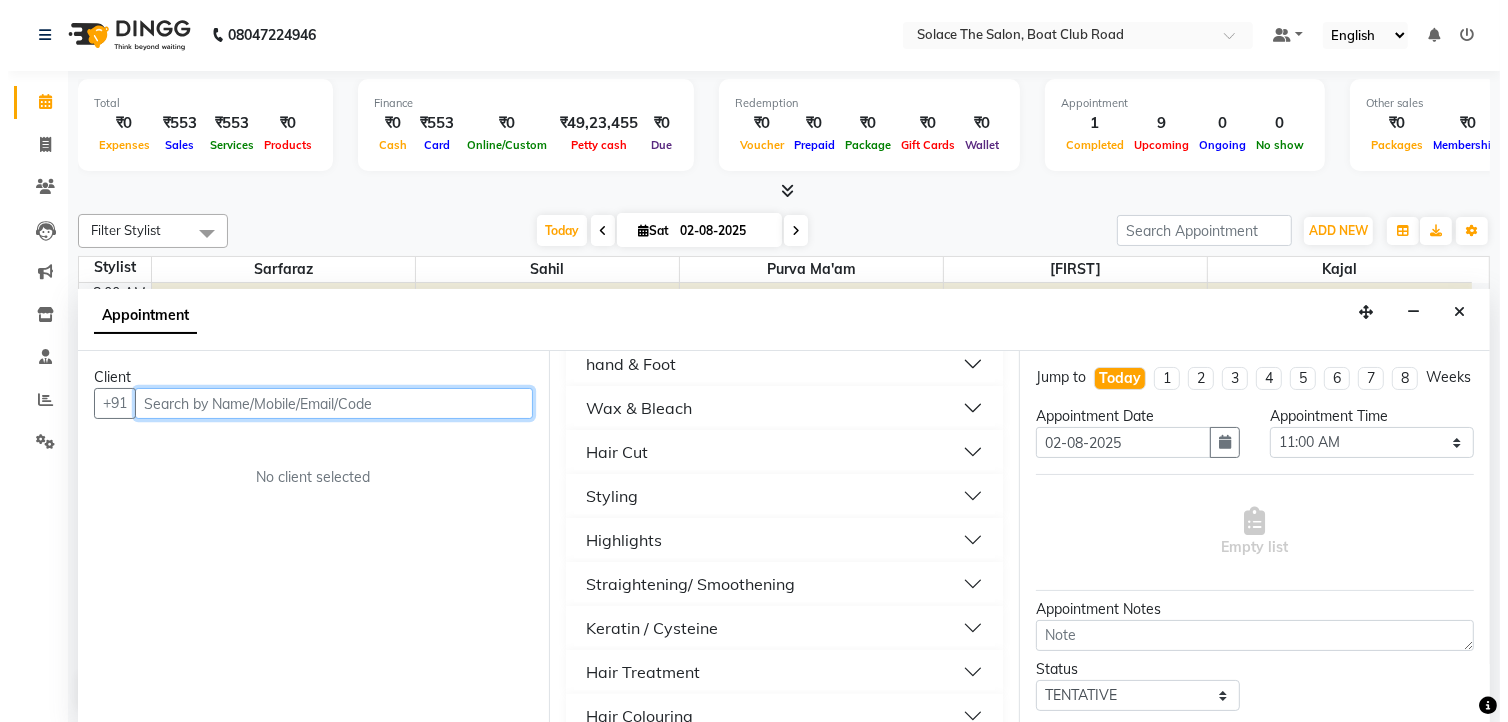 scroll, scrollTop: 0, scrollLeft: 0, axis: both 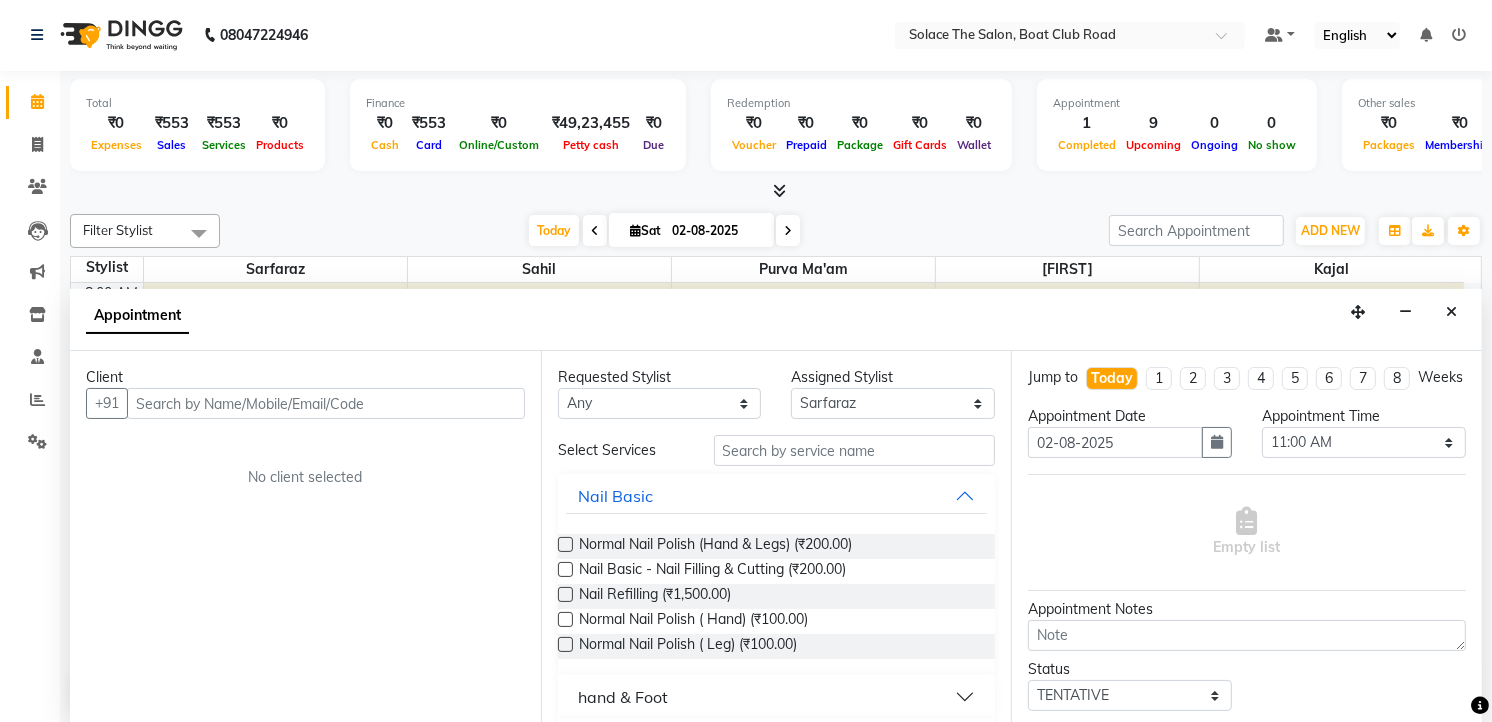 click at bounding box center (1451, 312) 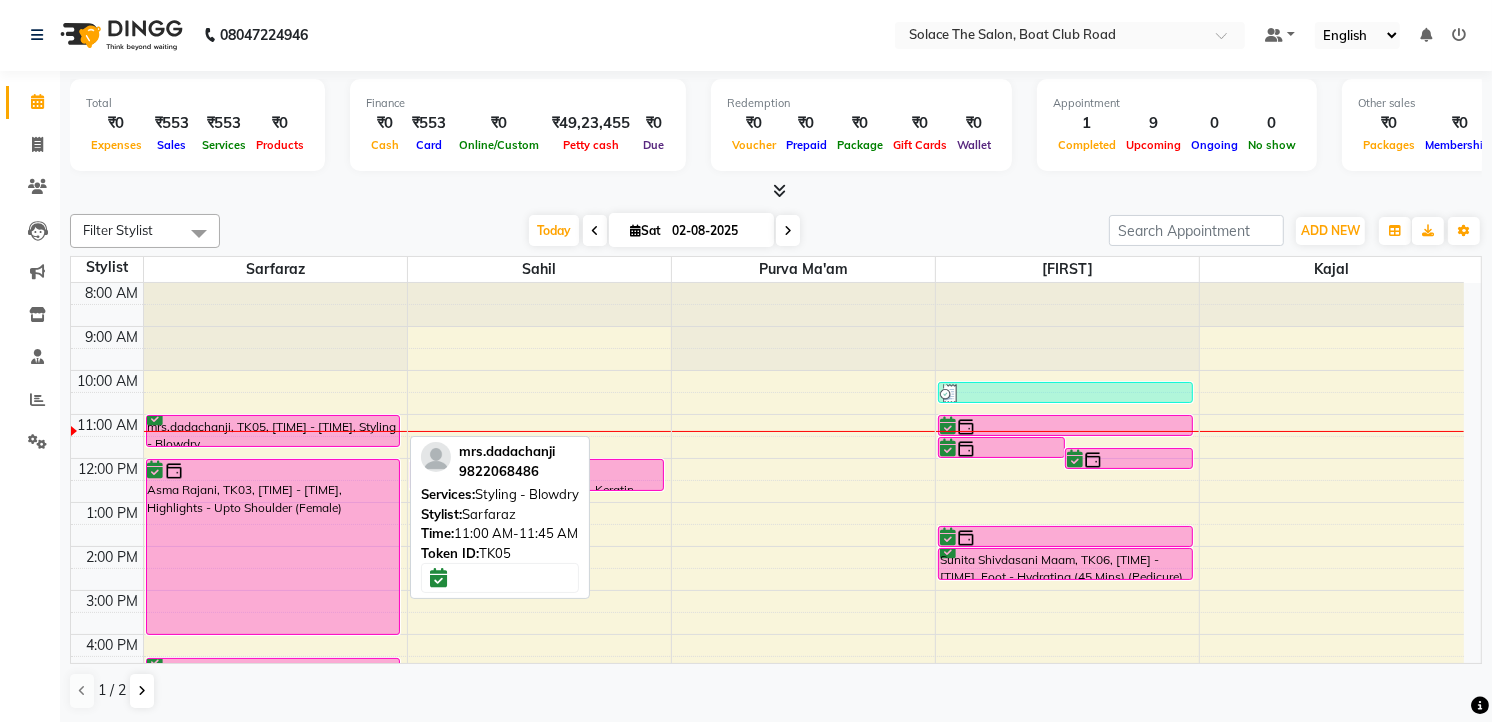 click on "mrs.dadachanji, TK05, [TIME] - [TIME], Styling - Blowdry" at bounding box center [273, 431] 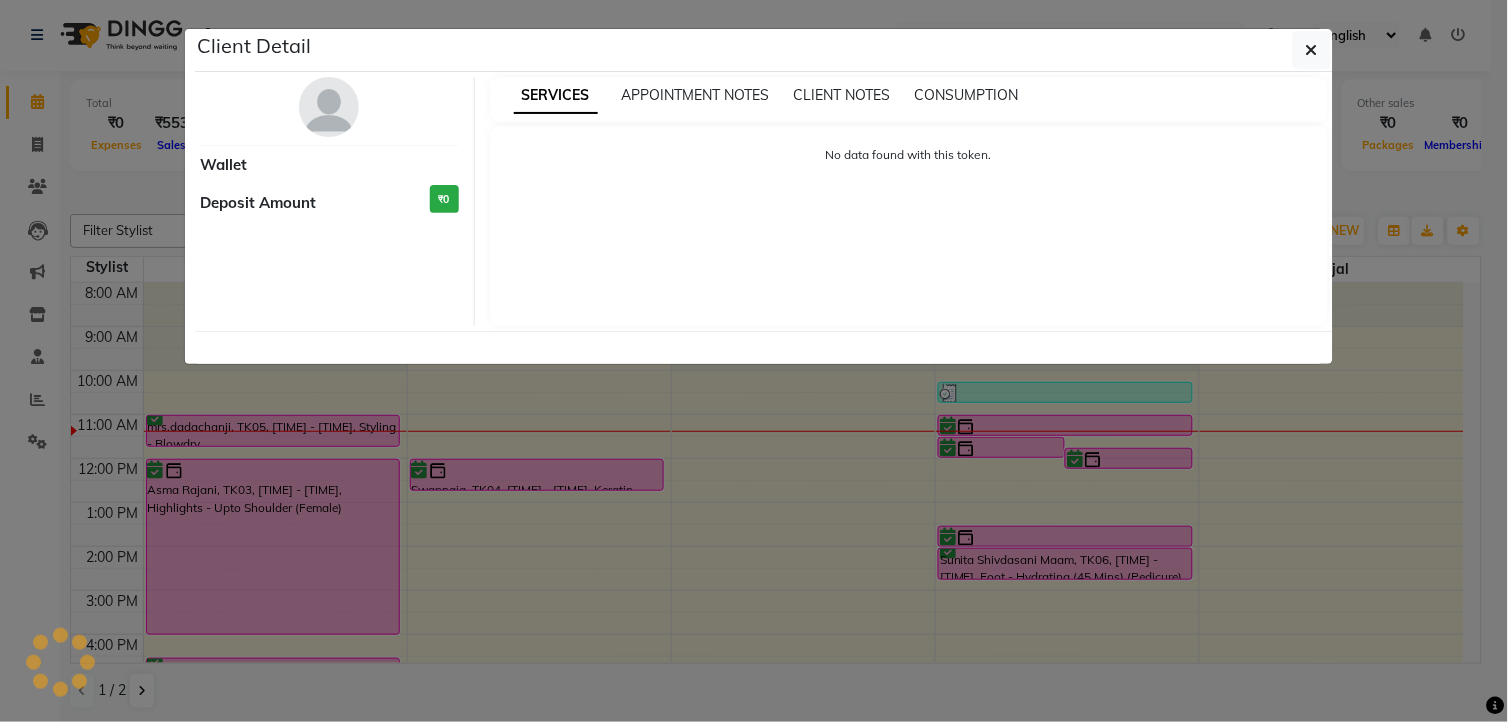 select on "6" 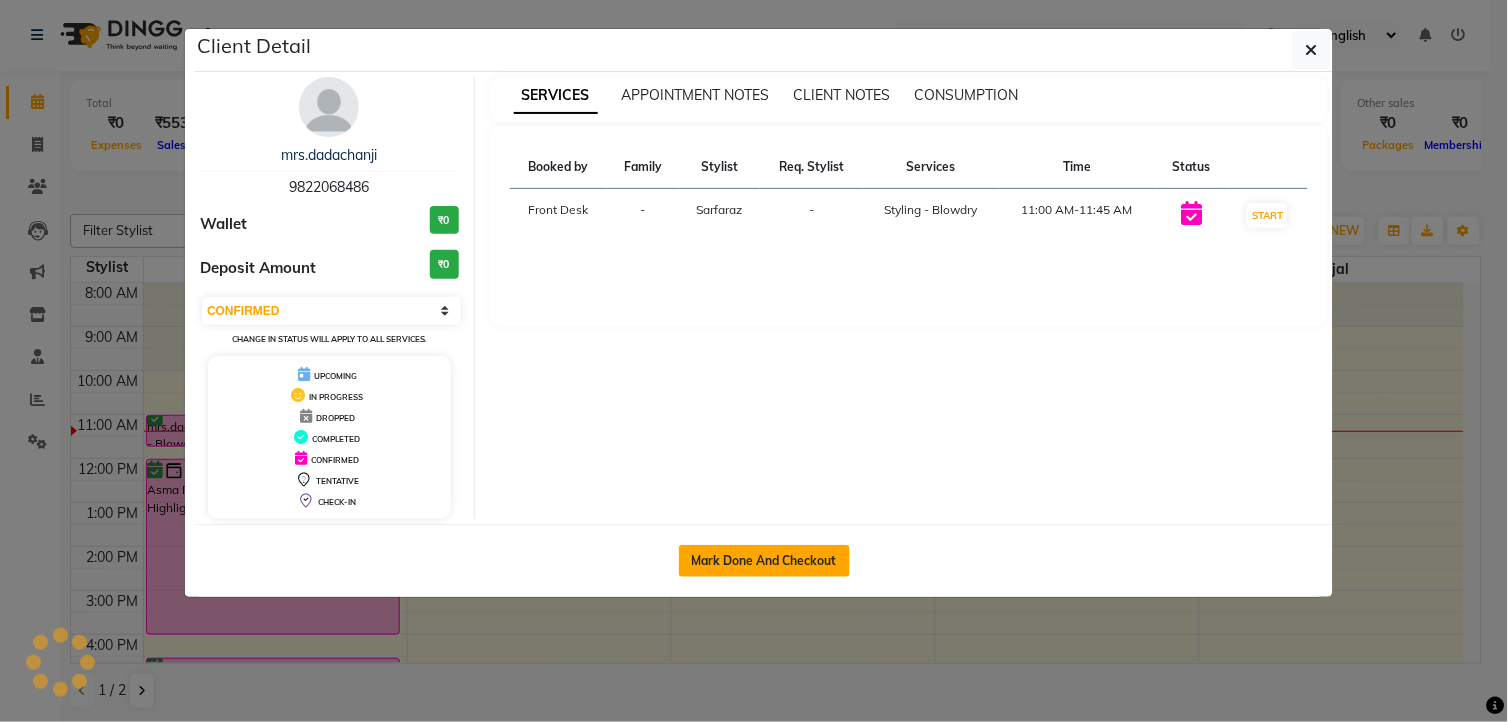 click on "Mark Done And Checkout" 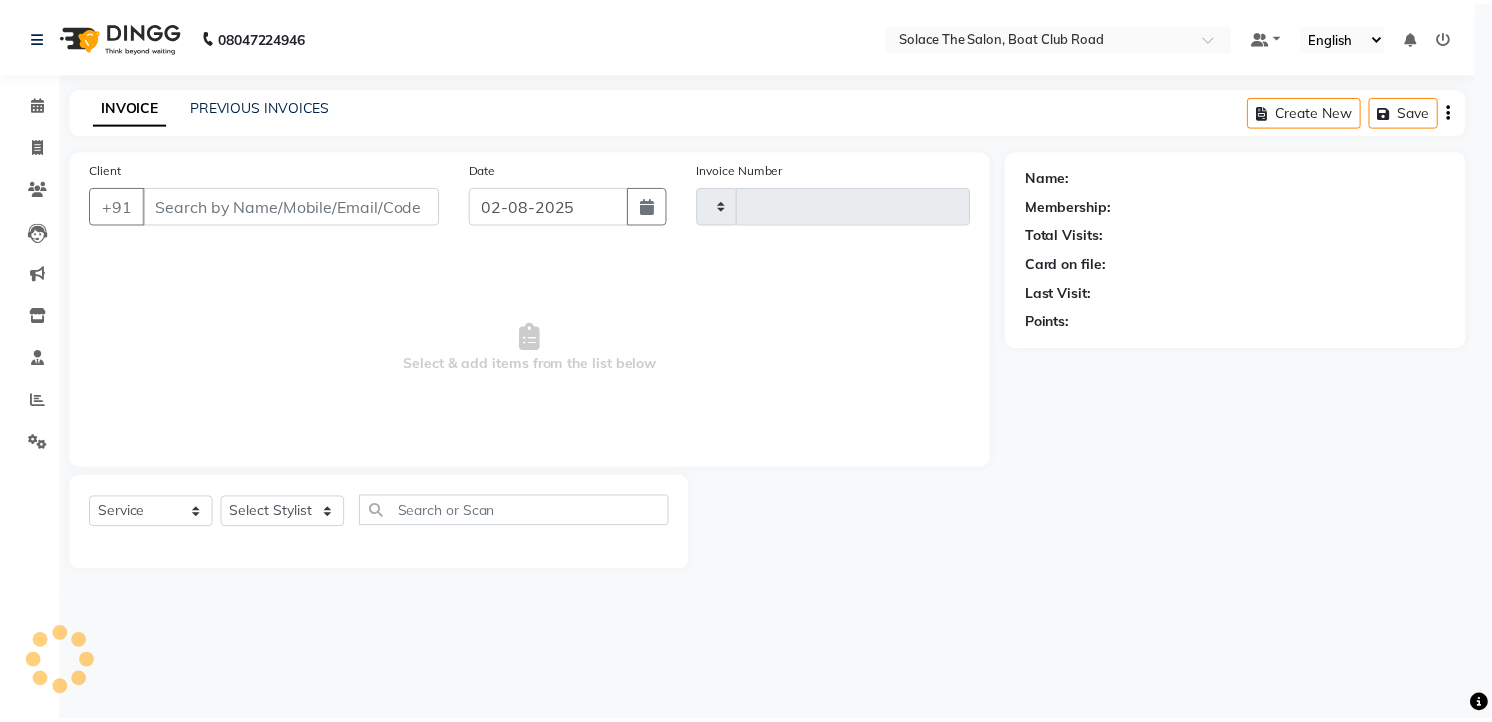 scroll, scrollTop: 0, scrollLeft: 0, axis: both 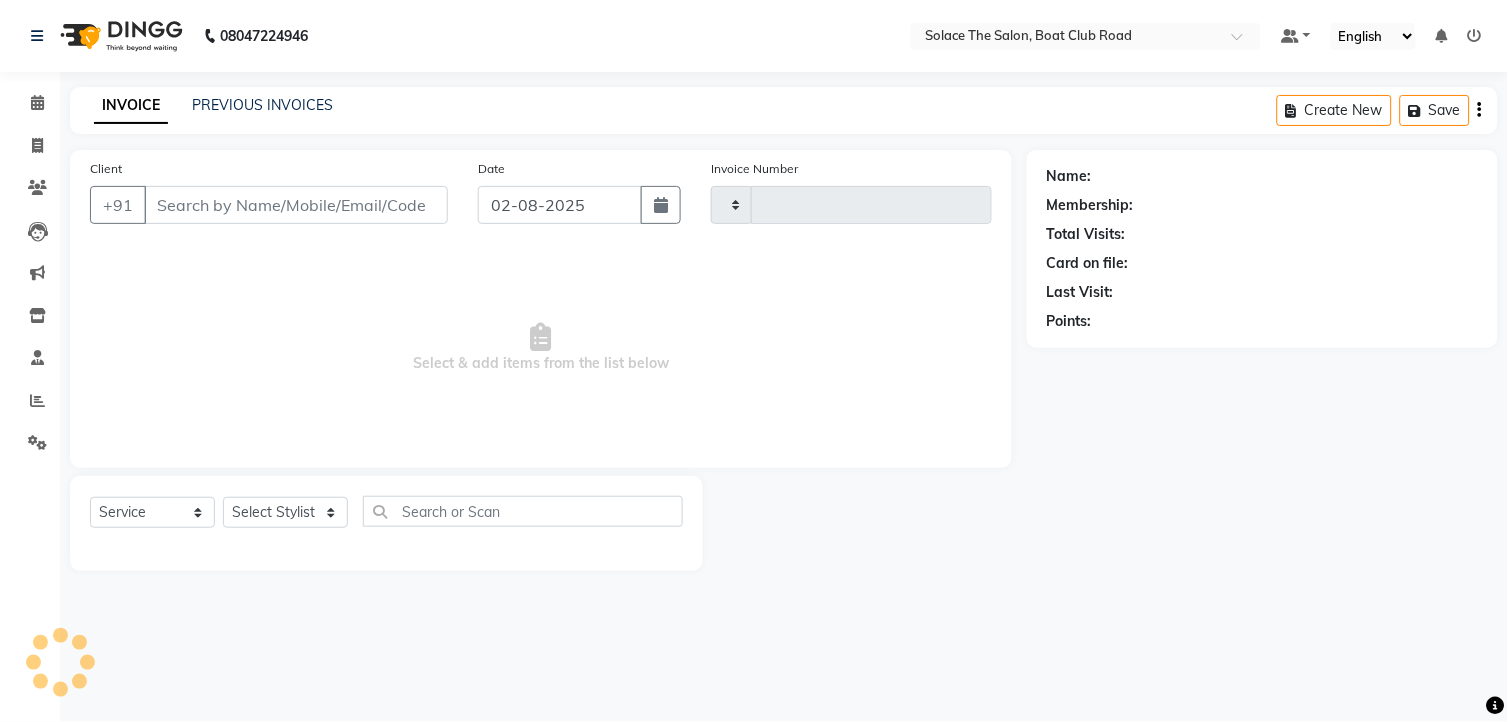type on "1017" 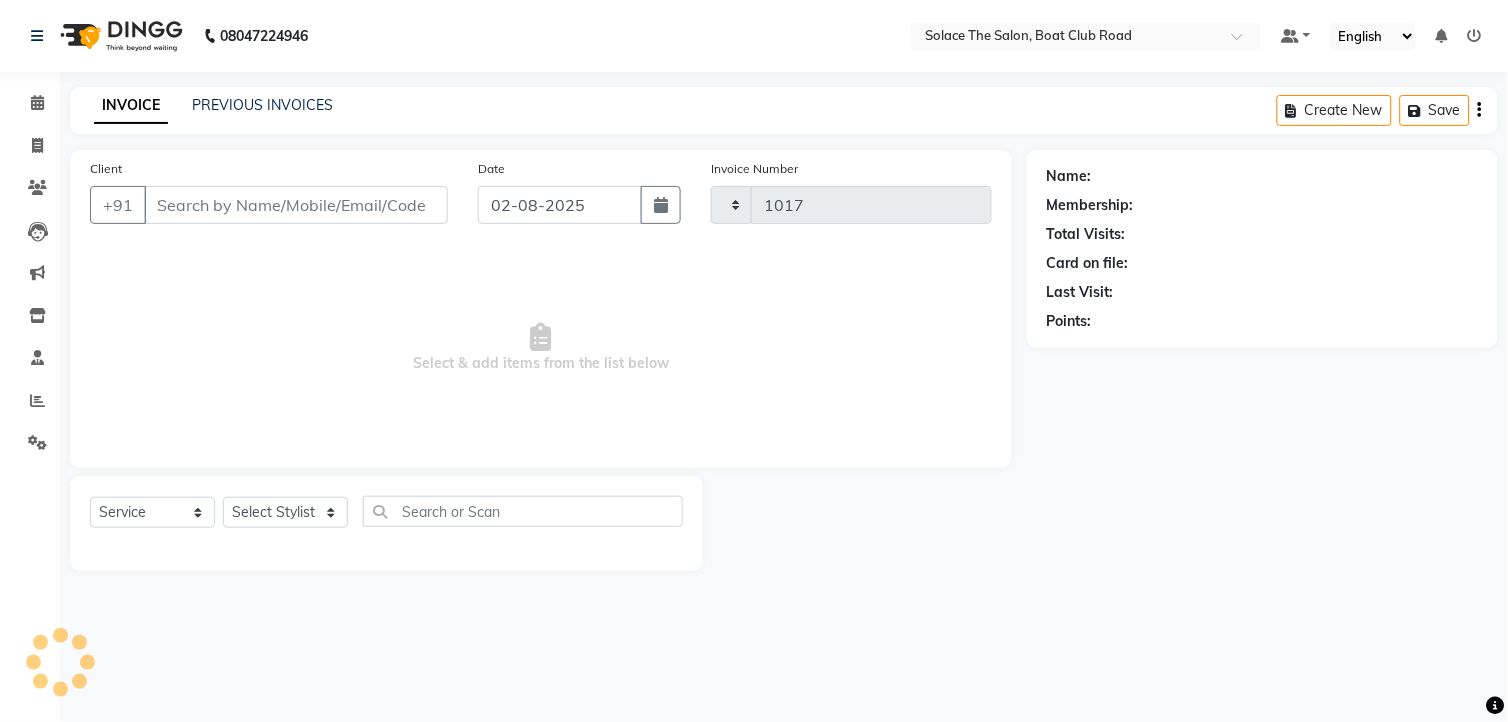 select on "585" 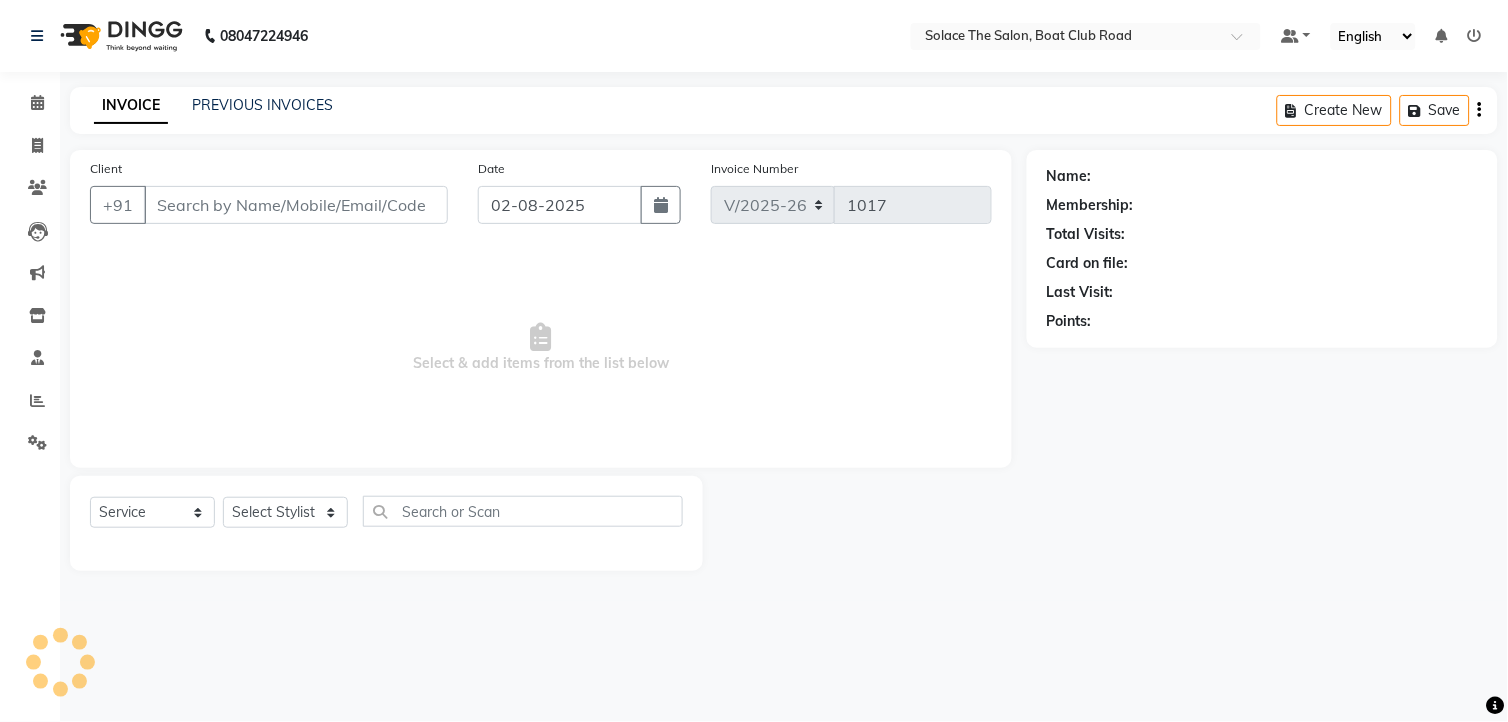 type on "9822068486" 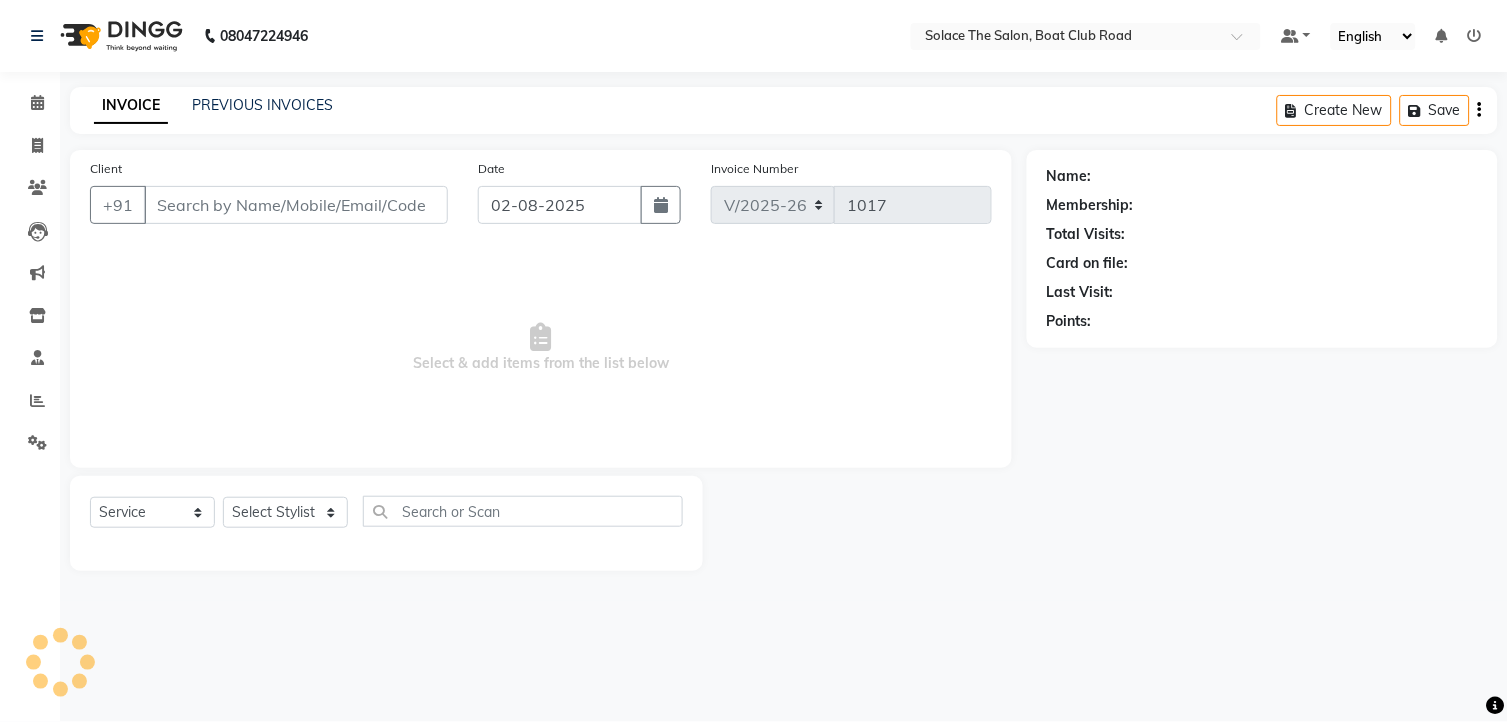 select on "9746" 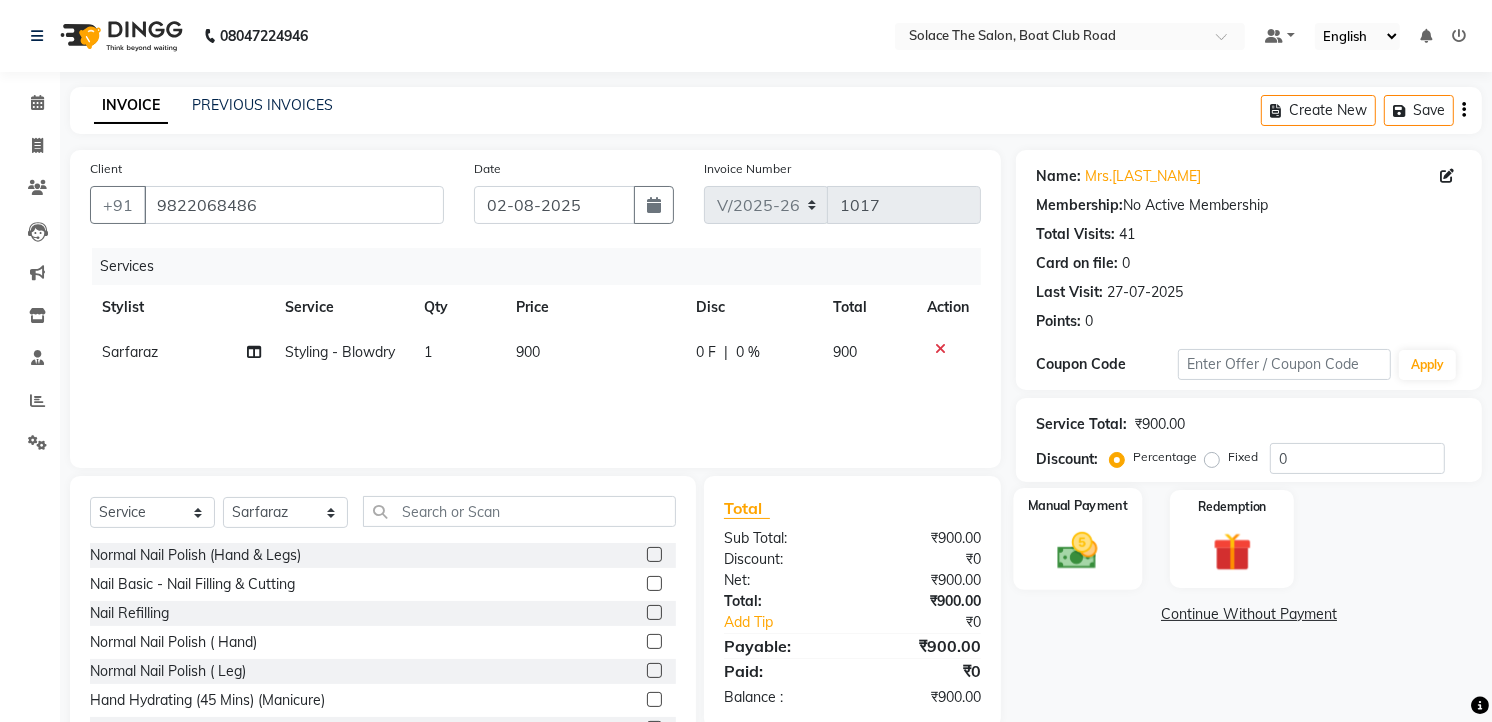 click 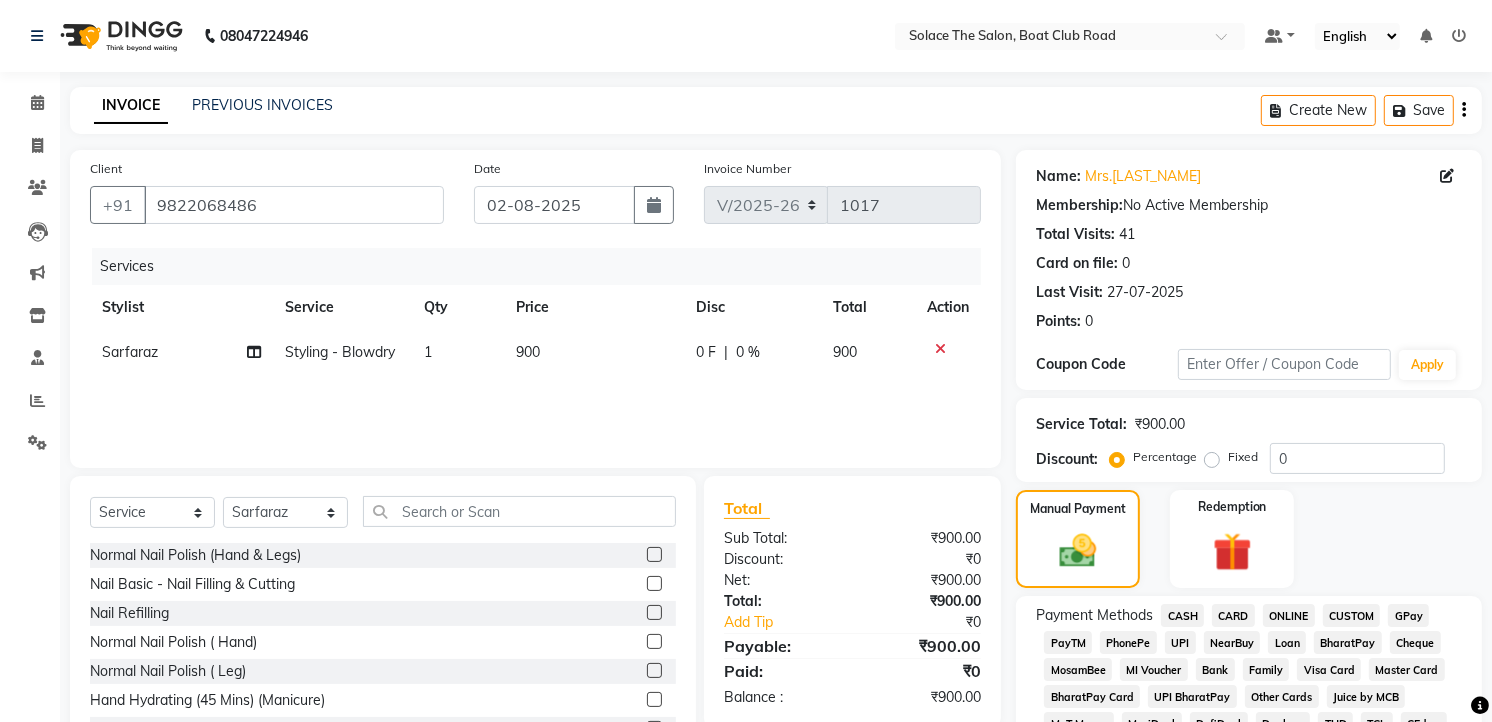 scroll, scrollTop: 444, scrollLeft: 0, axis: vertical 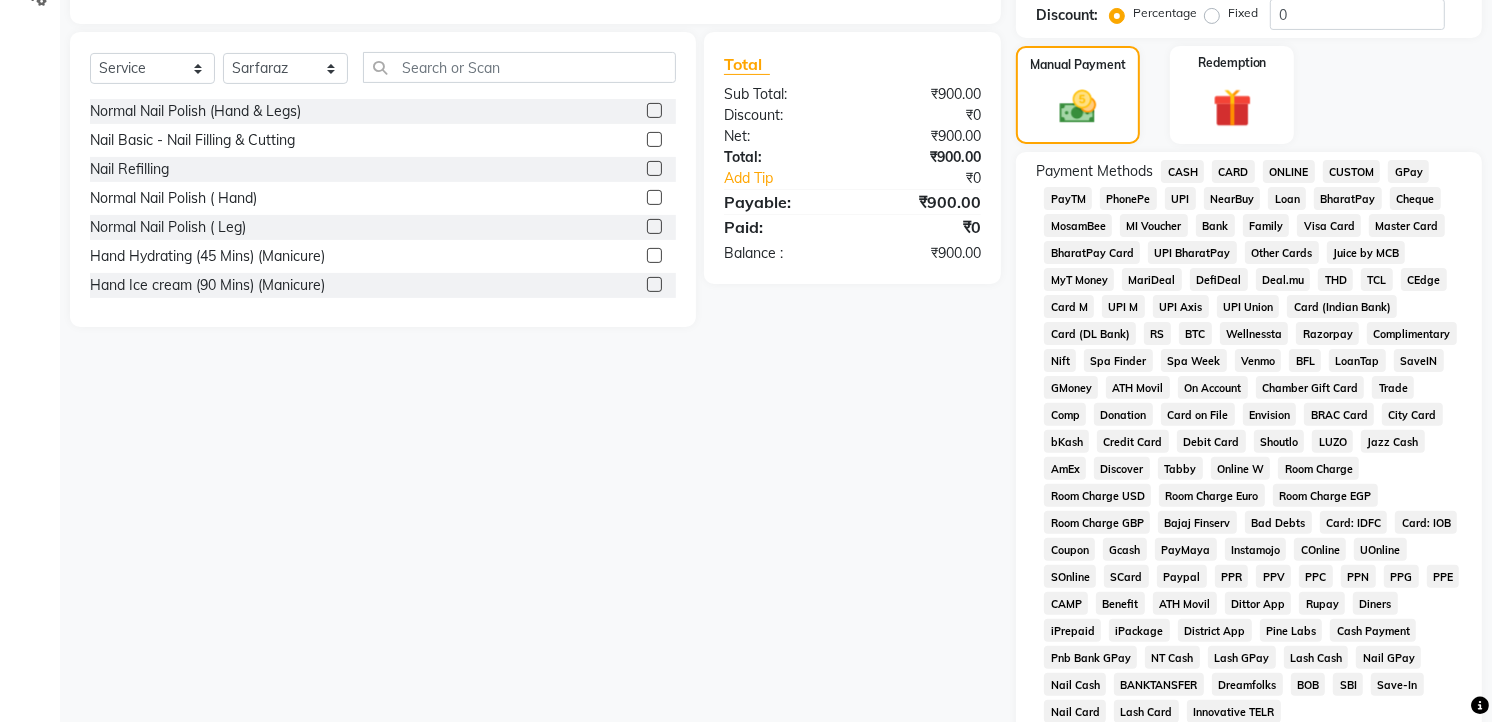 click on "ONLINE" 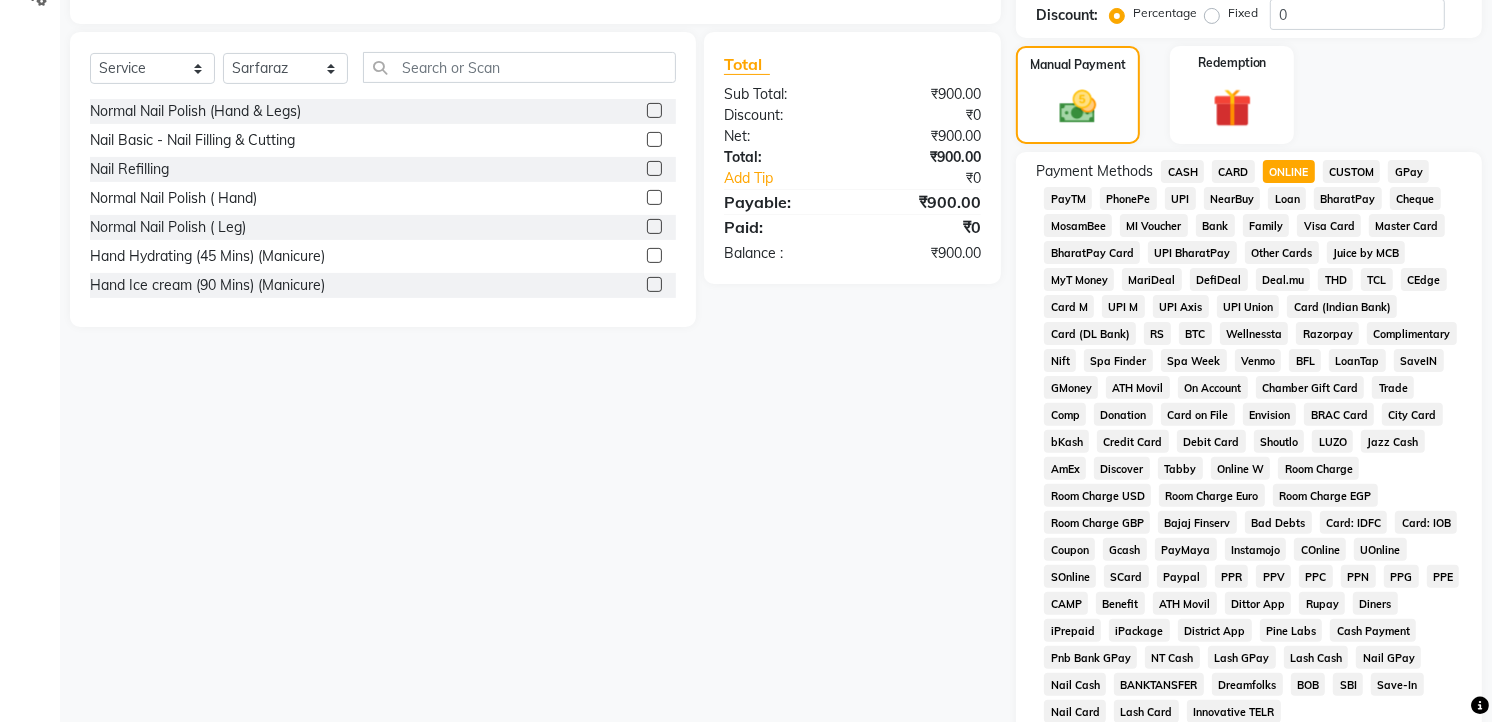 scroll, scrollTop: 715, scrollLeft: 0, axis: vertical 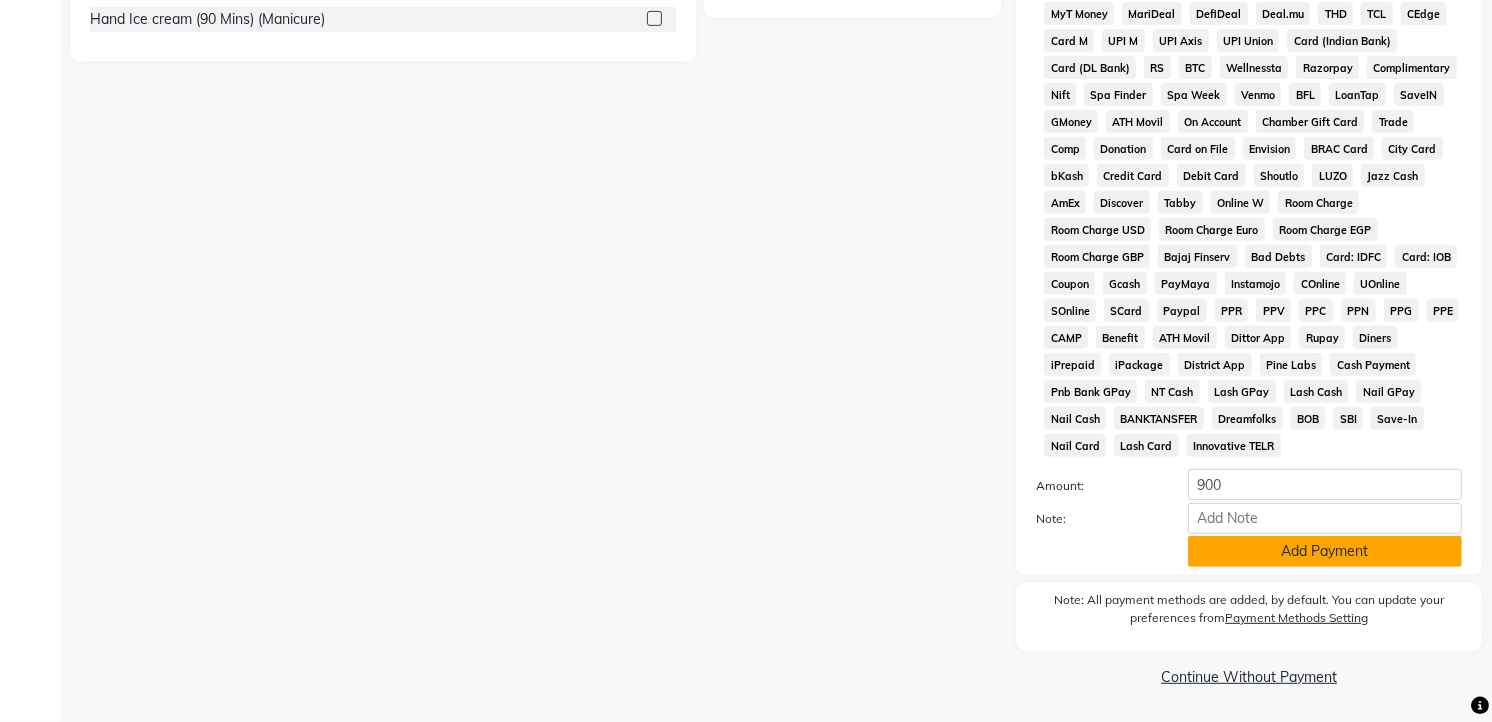 click on "Add Payment" 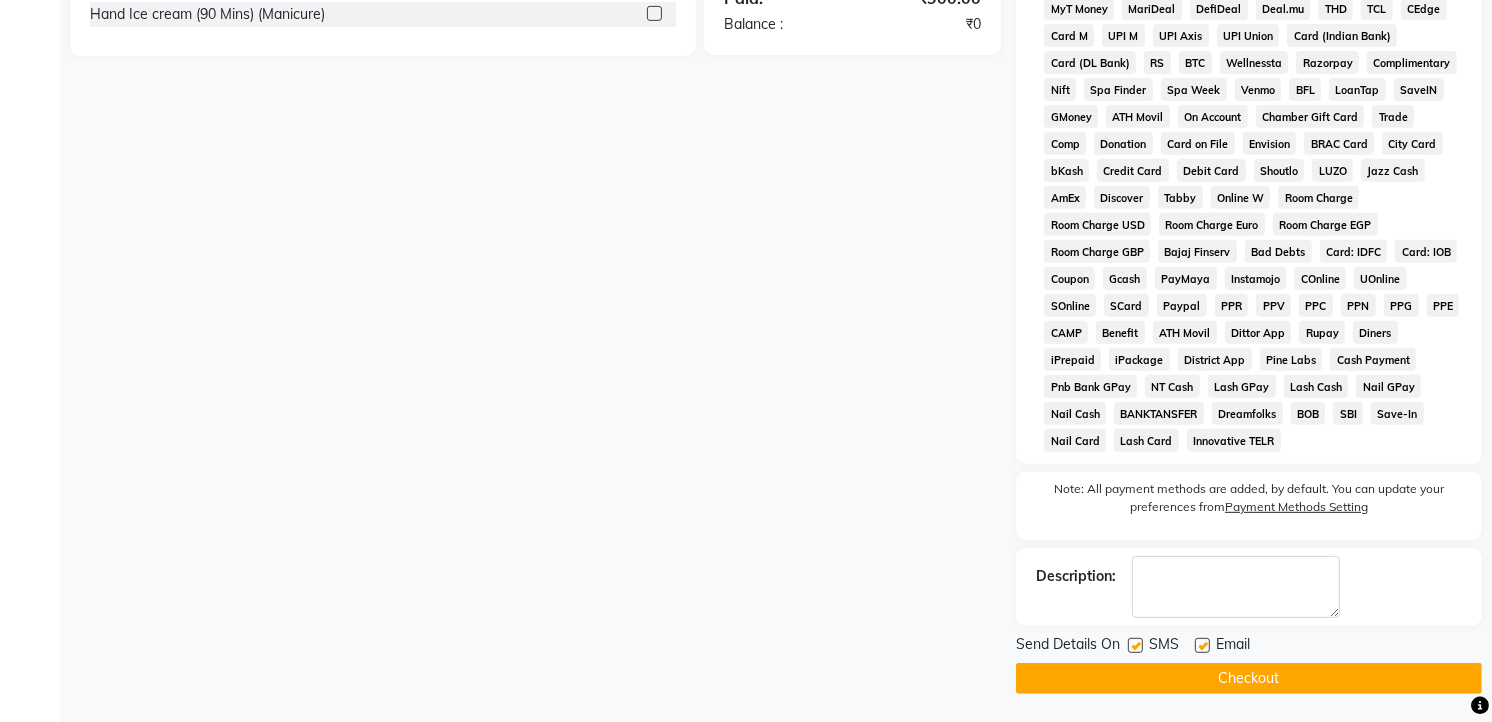 click on "Checkout" 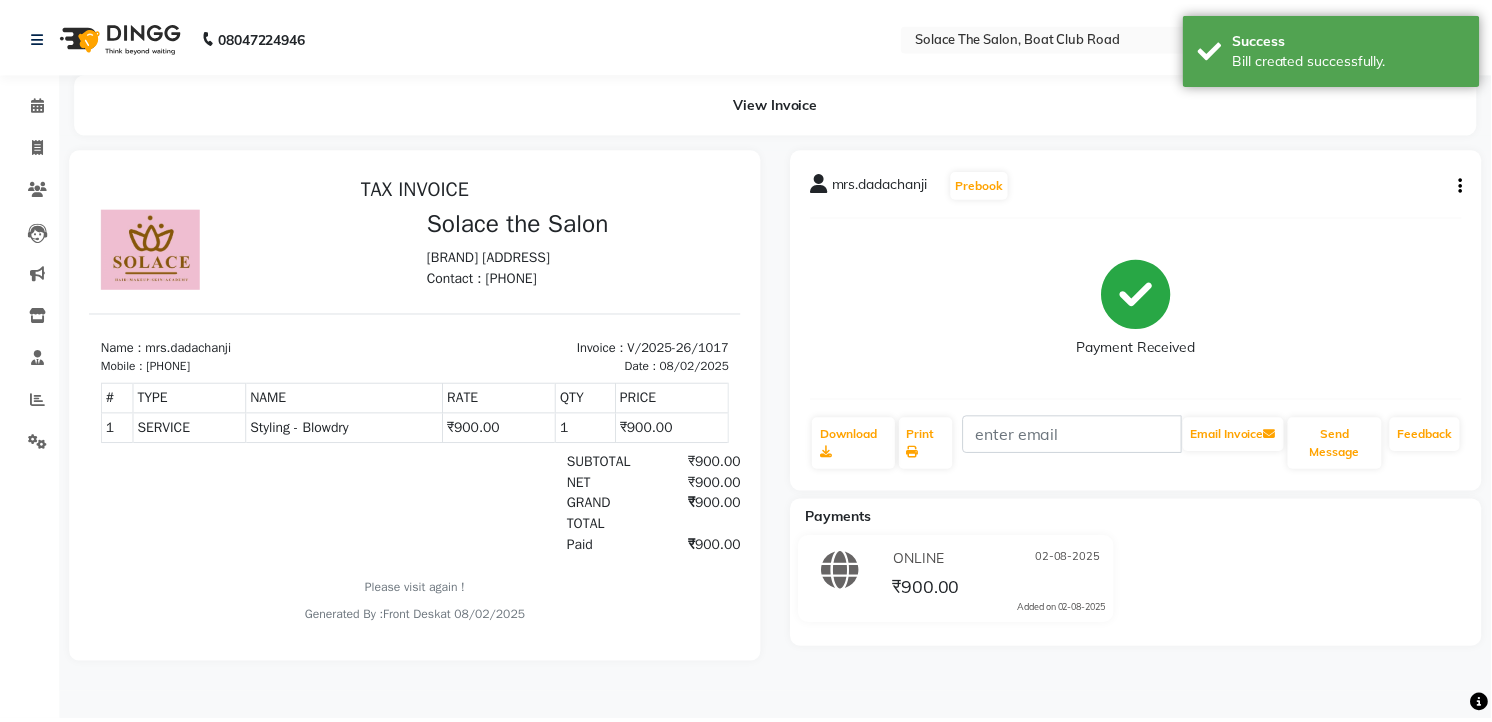 scroll, scrollTop: 0, scrollLeft: 0, axis: both 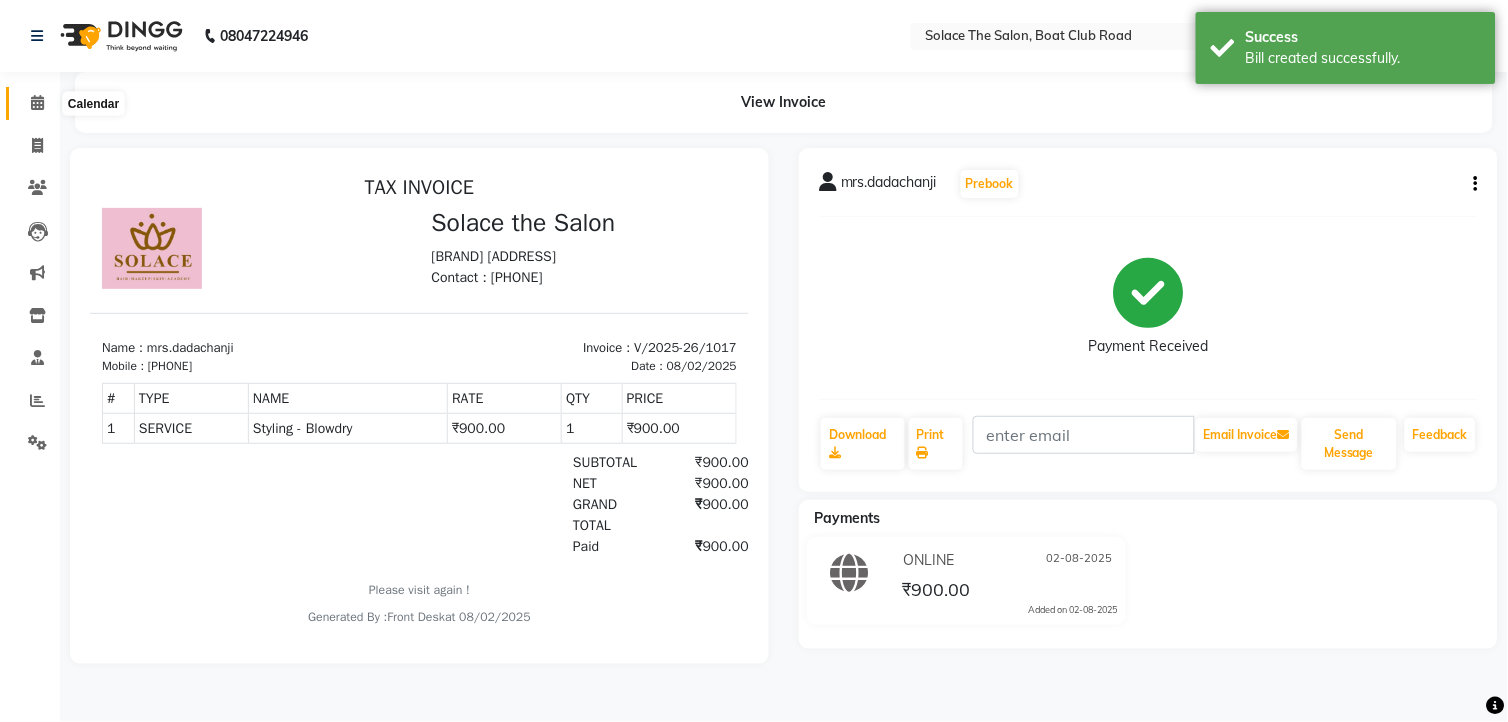 click 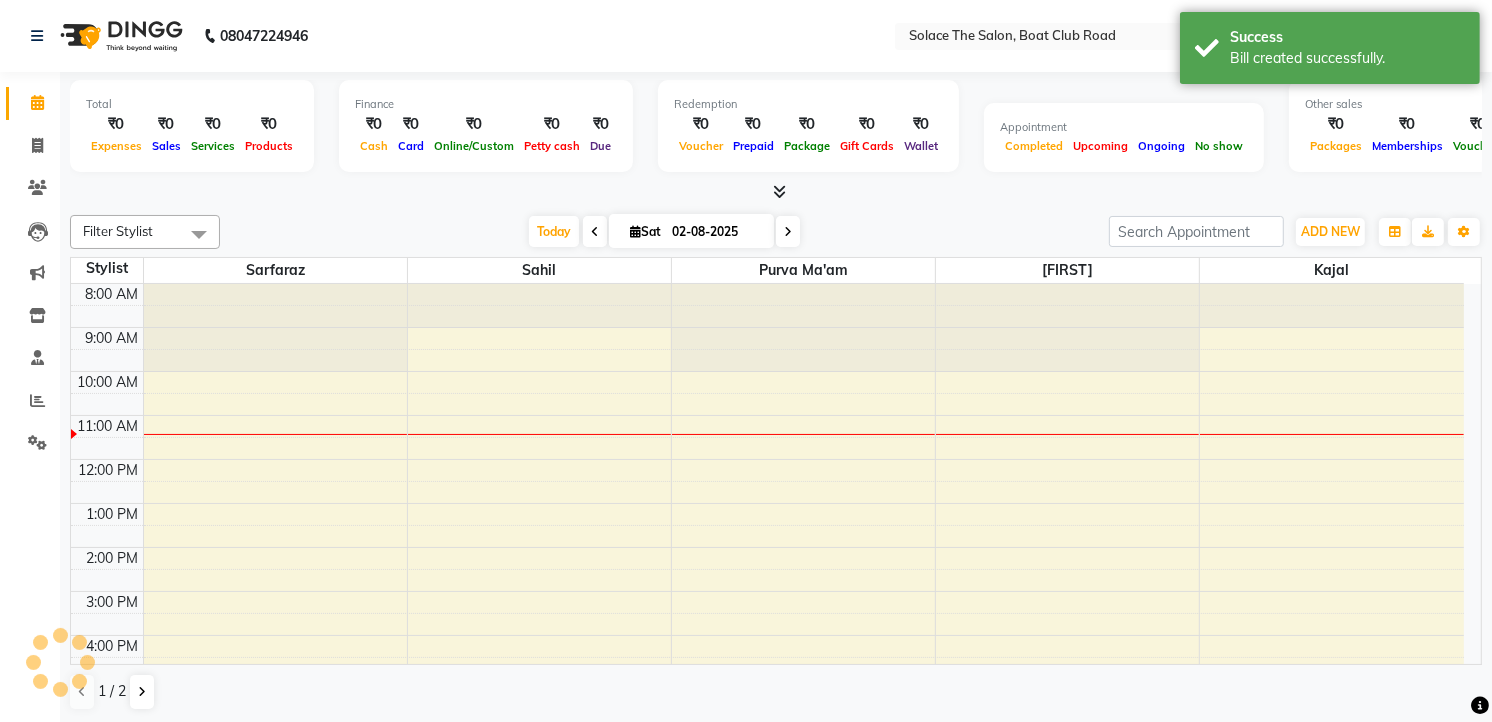 scroll, scrollTop: 0, scrollLeft: 0, axis: both 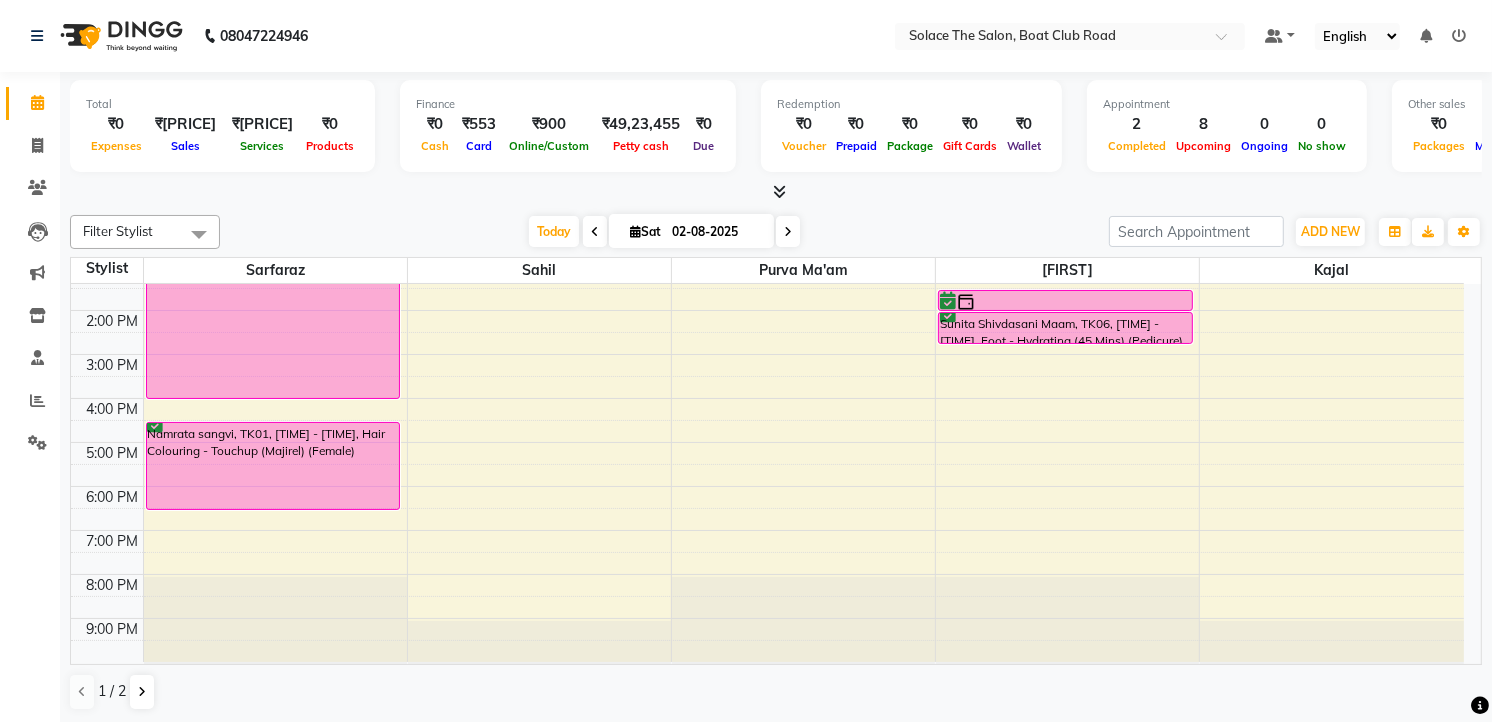 click on "[TIME] [TIME] [TIME] [TIME] [TIME] [TIME] [TIME] [TIME] [TIME] [TIME] [TIME] [TIME] [TIME] [TIME]     mrs.dadachanji, TK05, [TIME] - [TIME], Styling - Blowdry     Asma Rajani, TK03, [TIME] - [TIME], Highlights - Upto Shoulder (Female)     Namrata sangvi, TK01, [TIME] - [TIME], Hair Colouring - Touchup (Majirel) (Female)     Swapnaja, TK04, [TIME] - [TIME],  Keratin Wash (Female)     Swapnaja, TK04, [TIME] - [TIME], Full Arms Waxing (Rica)     Swapnaja, TK04, [TIME] - [TIME], Full Legs Waxing (Rica)     Mrs Chenoy, TK02, [TIME] - [TIME],   Face Waxing (Rica)     Swapnaja, TK04, [TIME] - [TIME],  Under Arms Waxing (Rica)     Asma Rajani, TK03, [TIME] - [TIME], Foot massage     Sunita Shivdasani Maam, TK06, [TIME] - [TIME],  Foot - Hydrating (45 Mins) (Pedicure)" at bounding box center [767, 354] 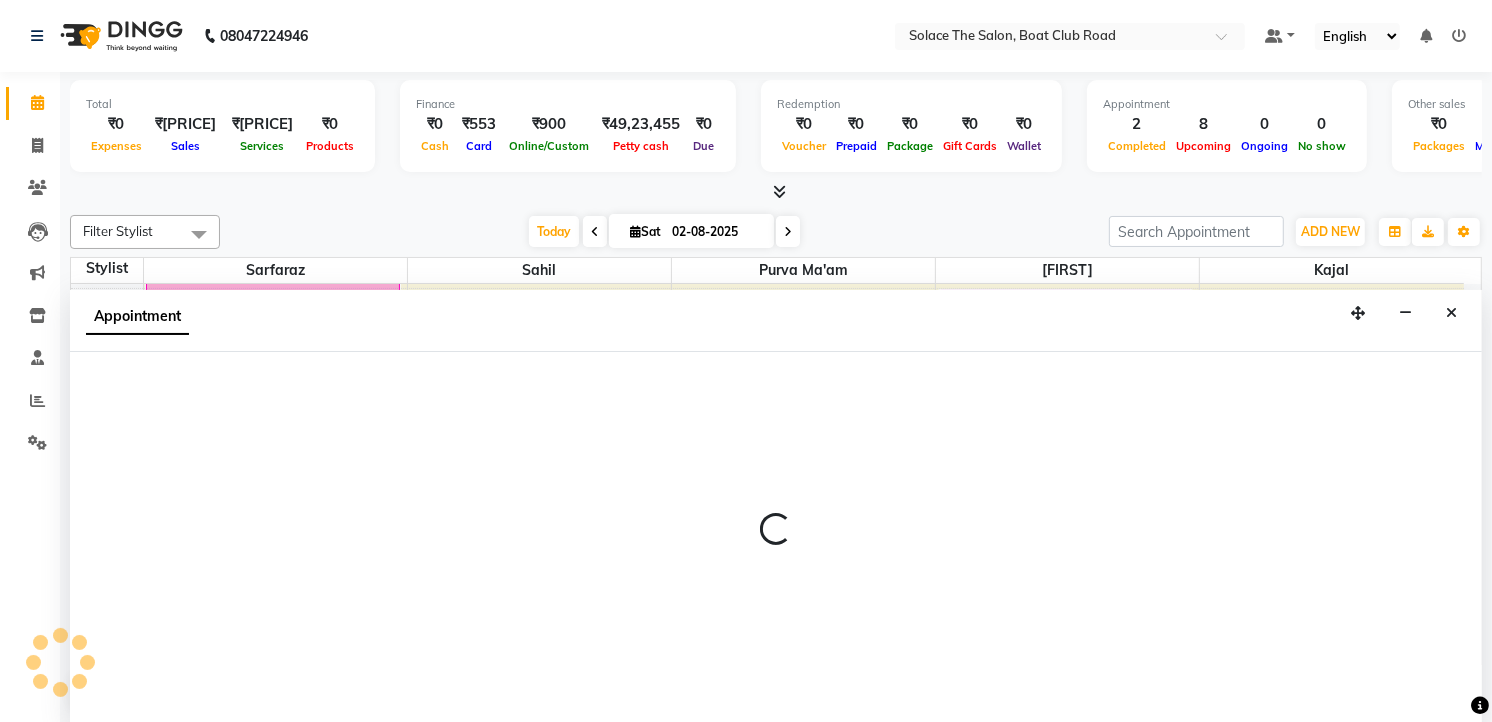 scroll, scrollTop: 1, scrollLeft: 0, axis: vertical 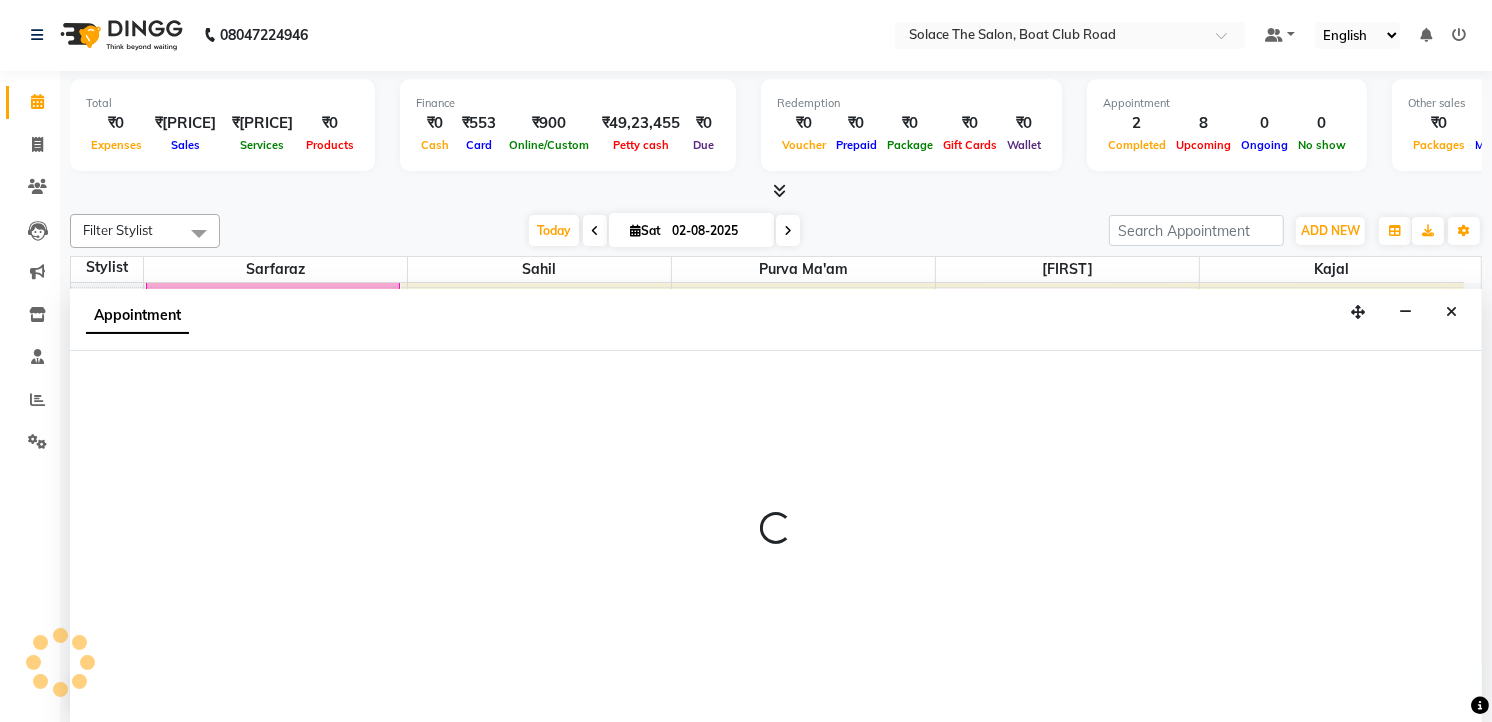 select on "9749" 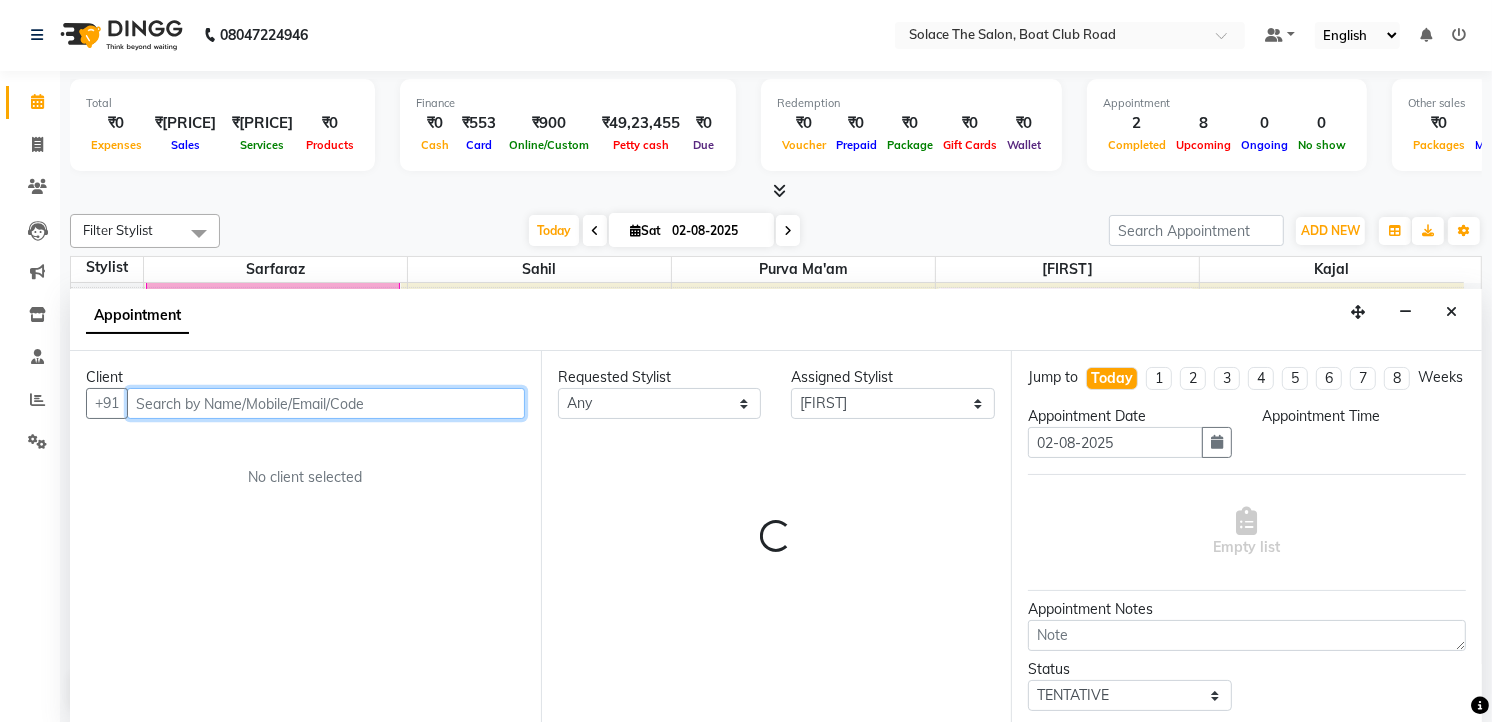 select on "900" 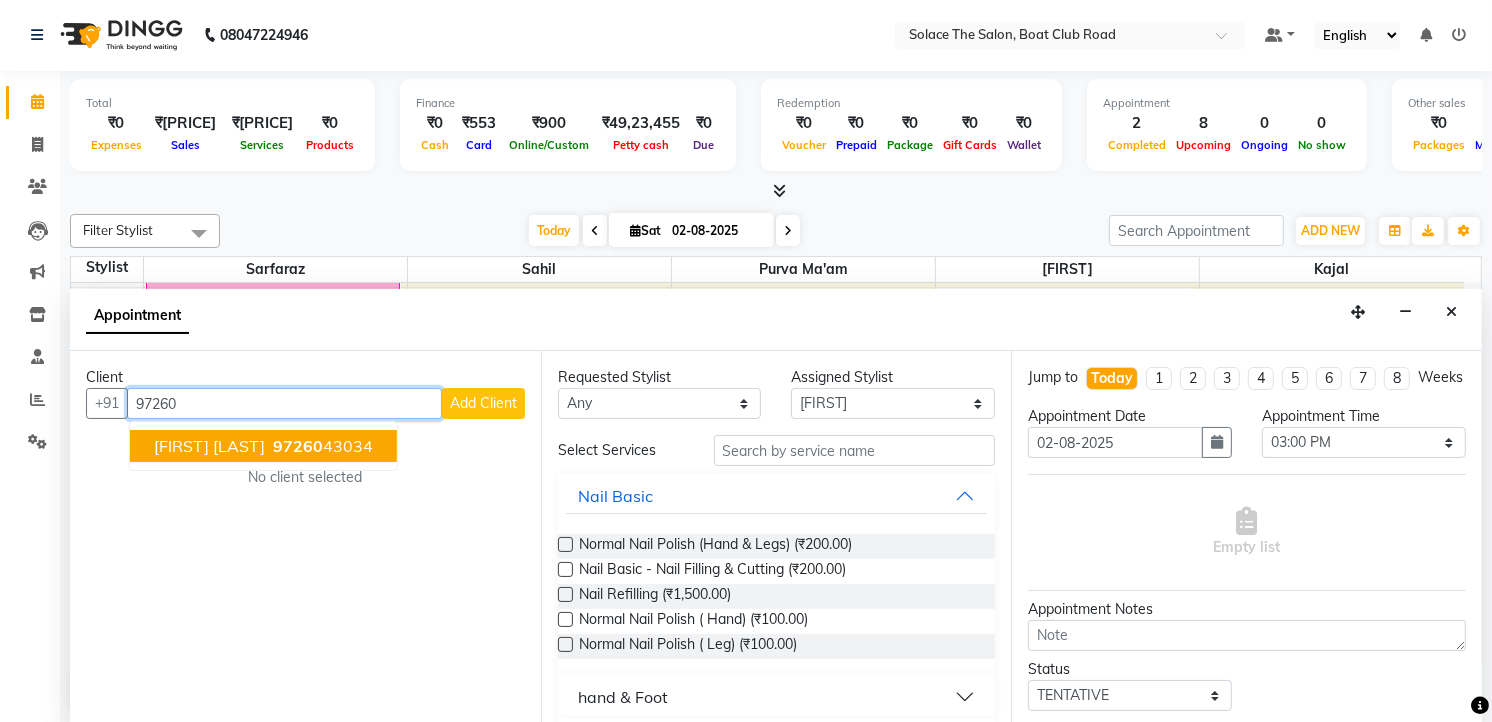 click on "[PHONE]" at bounding box center (321, 446) 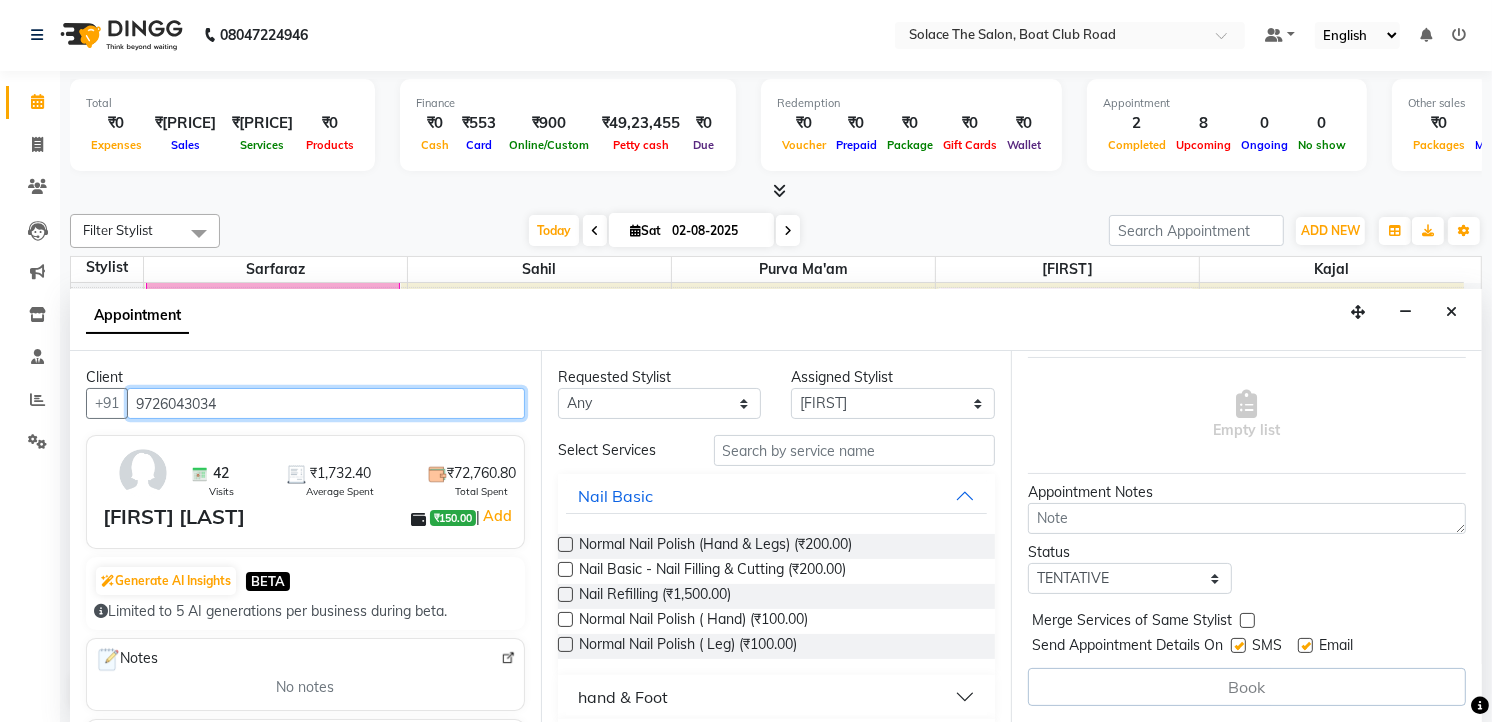 scroll, scrollTop: 135, scrollLeft: 0, axis: vertical 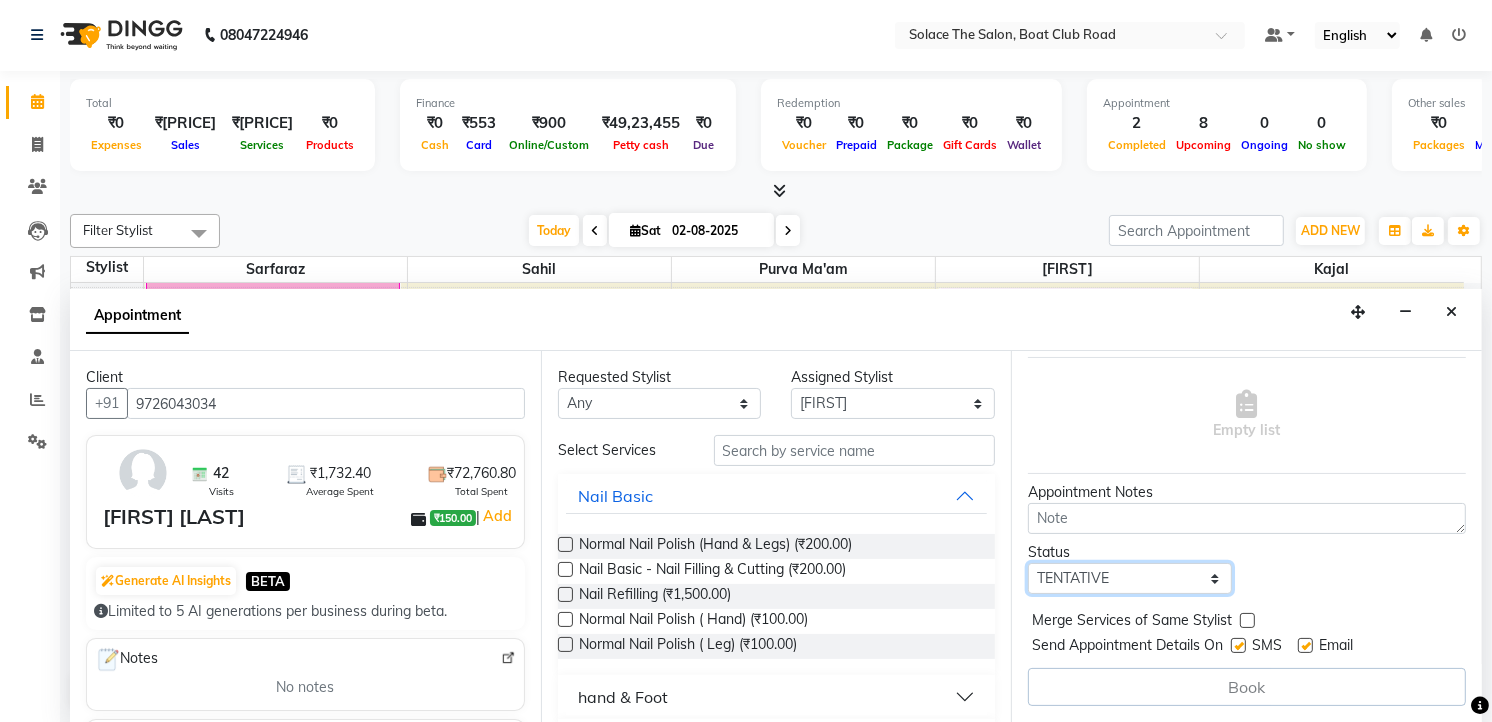 click on "Select TENTATIVE CONFIRM CHECK-IN UPCOMING" at bounding box center (1130, 578) 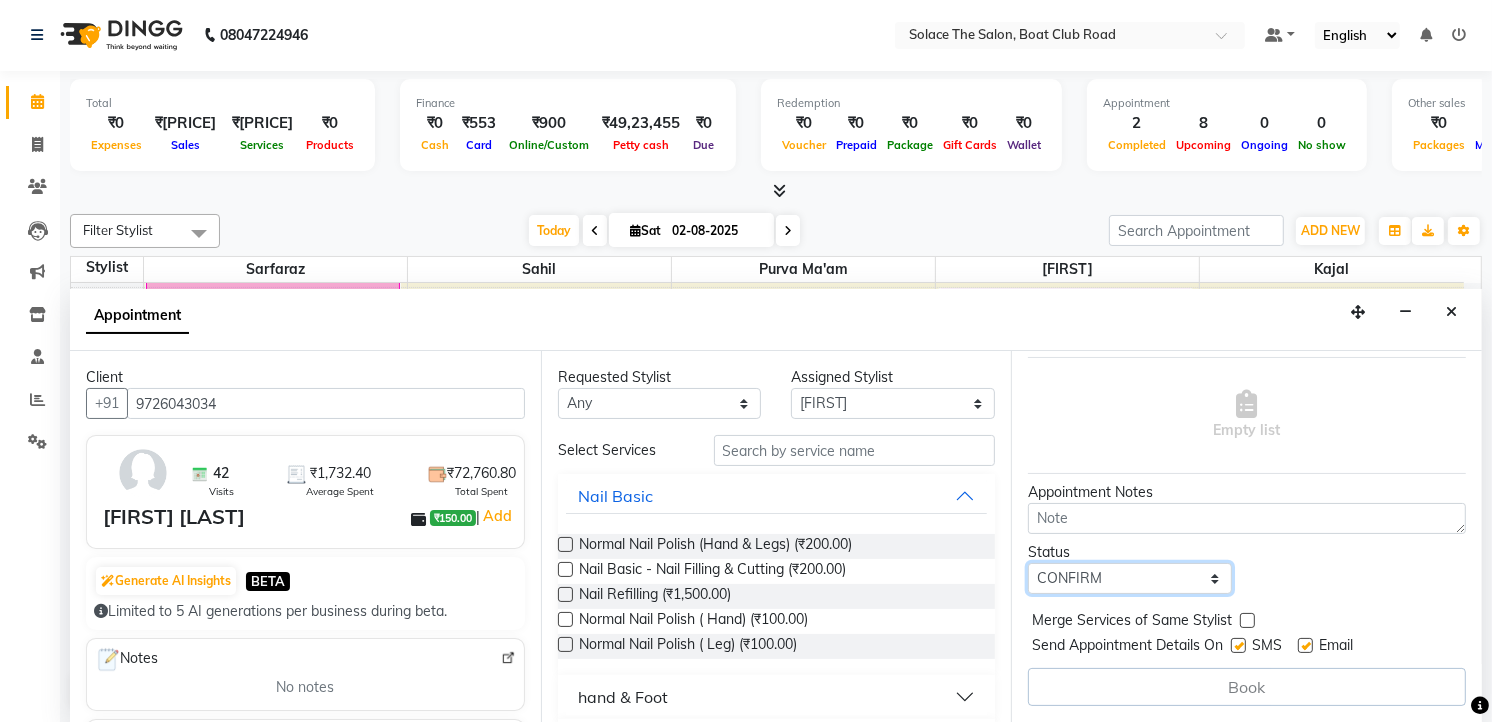 click on "Select TENTATIVE CONFIRM CHECK-IN UPCOMING" at bounding box center [1130, 578] 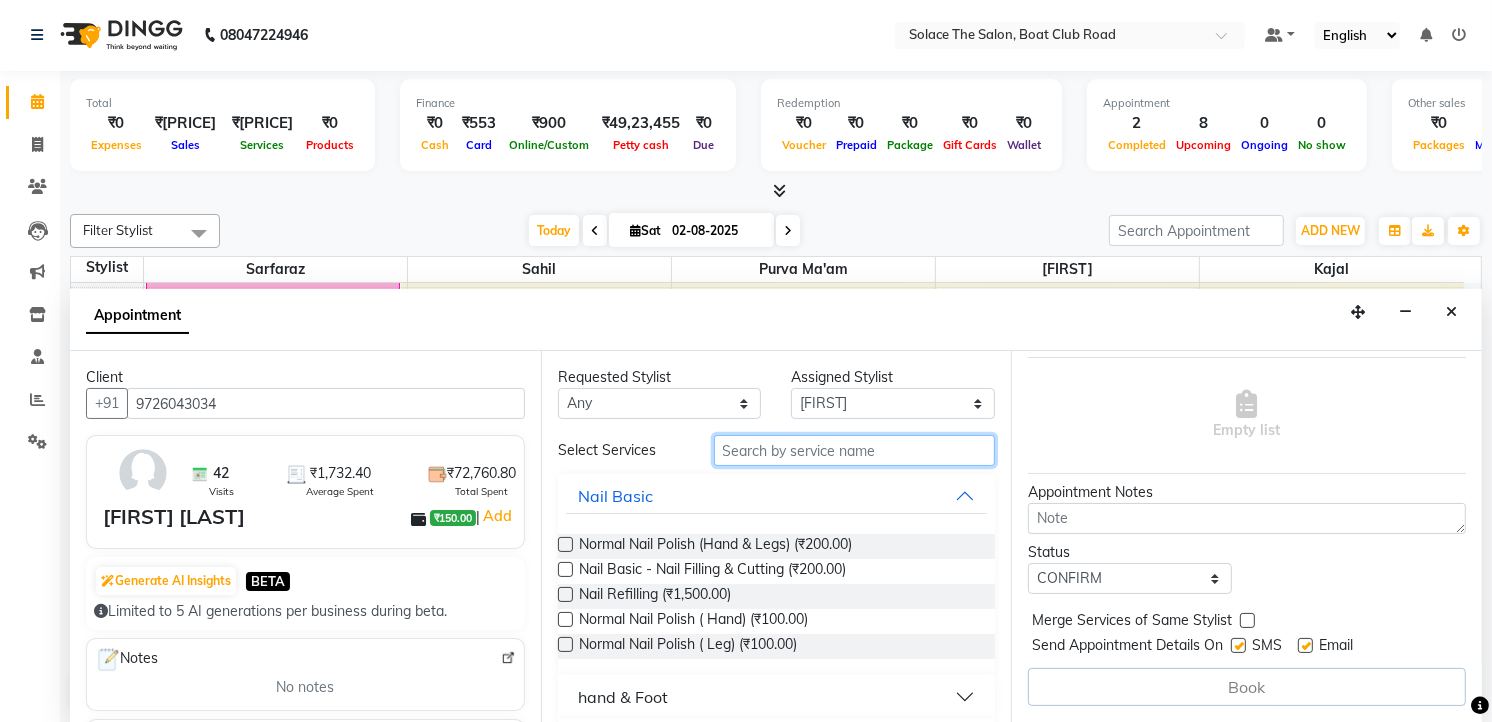 click at bounding box center [855, 450] 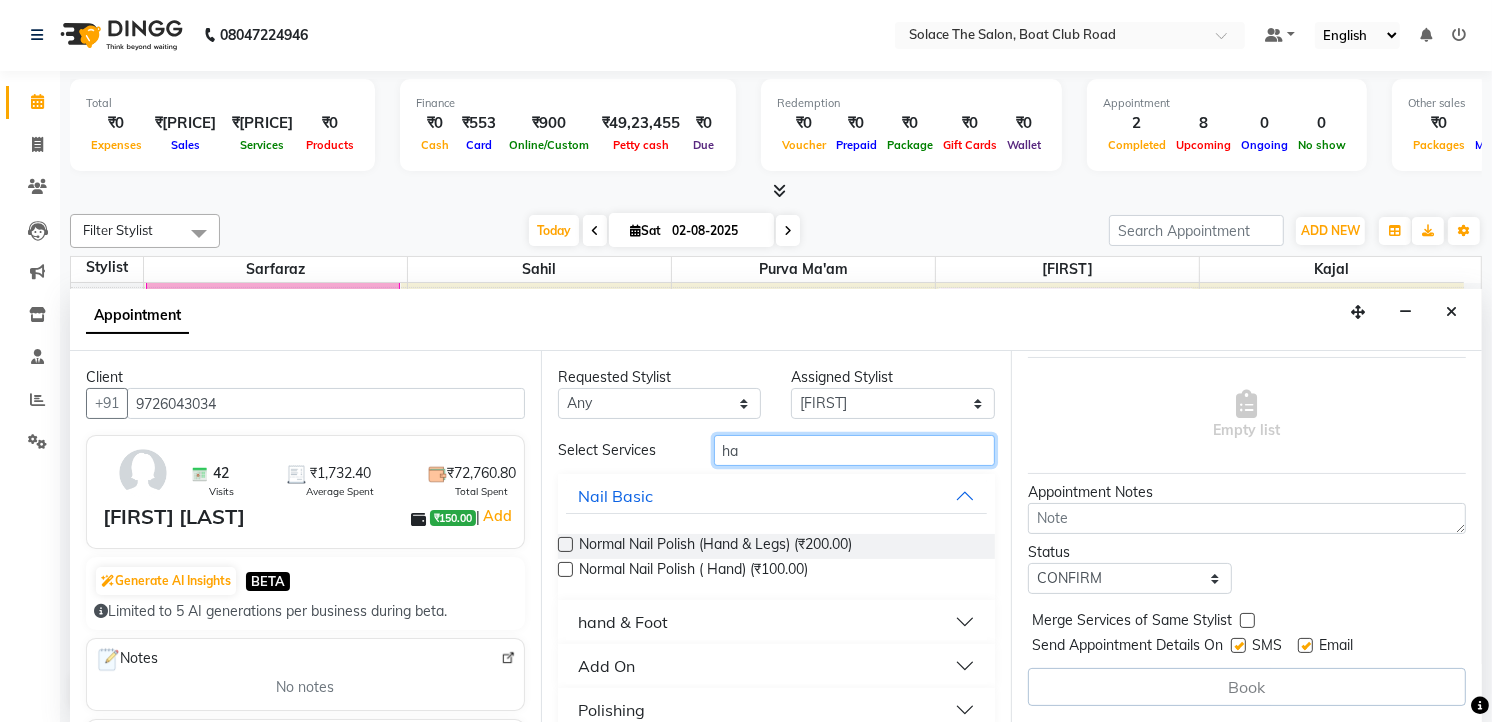 type on "h" 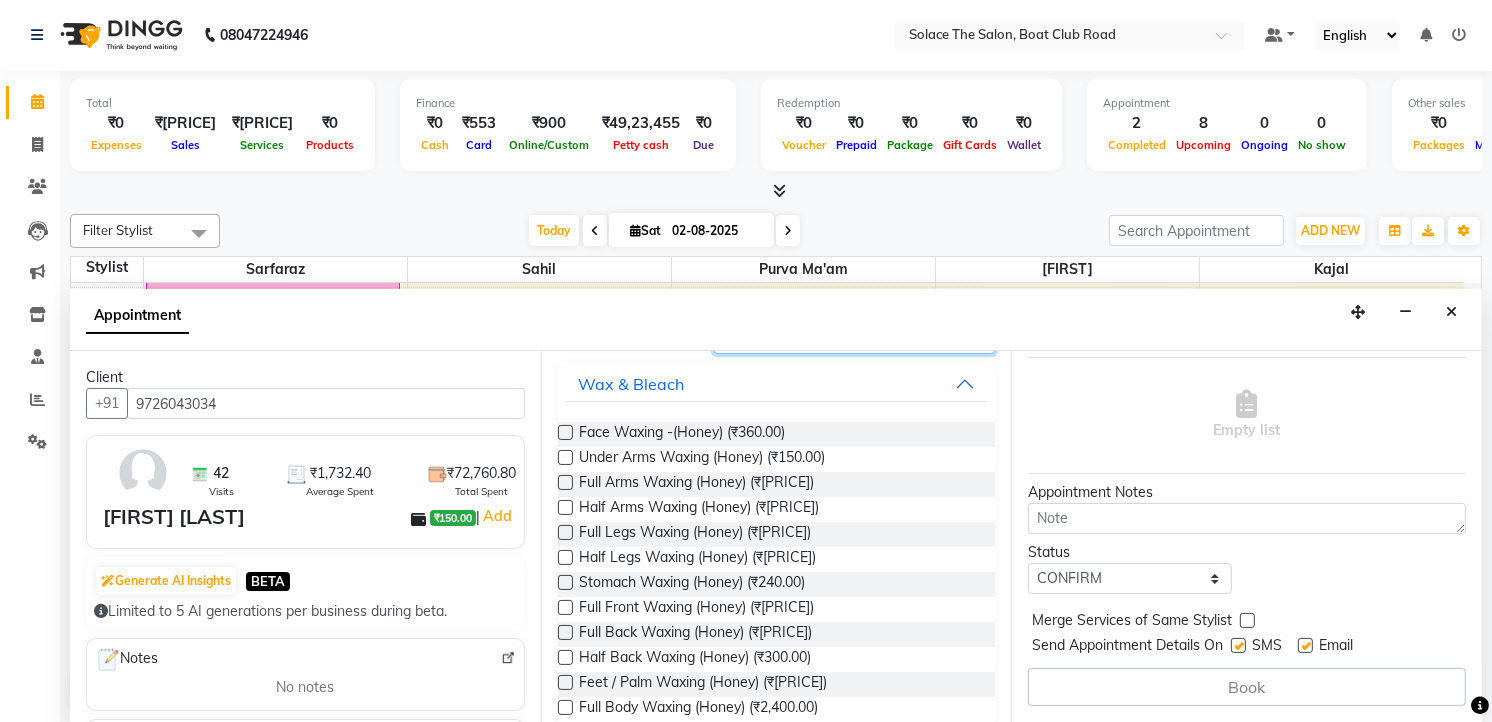 scroll, scrollTop: 111, scrollLeft: 0, axis: vertical 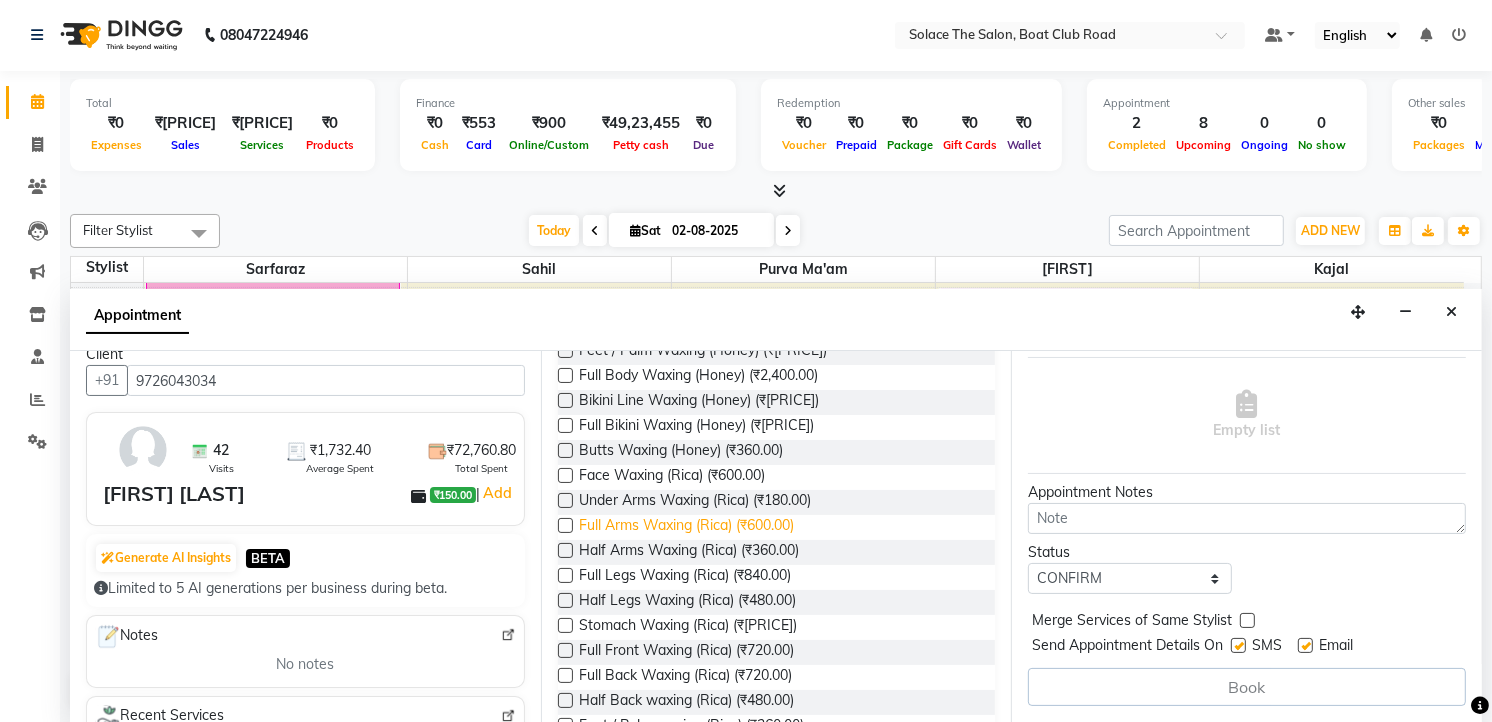 type on "waxi" 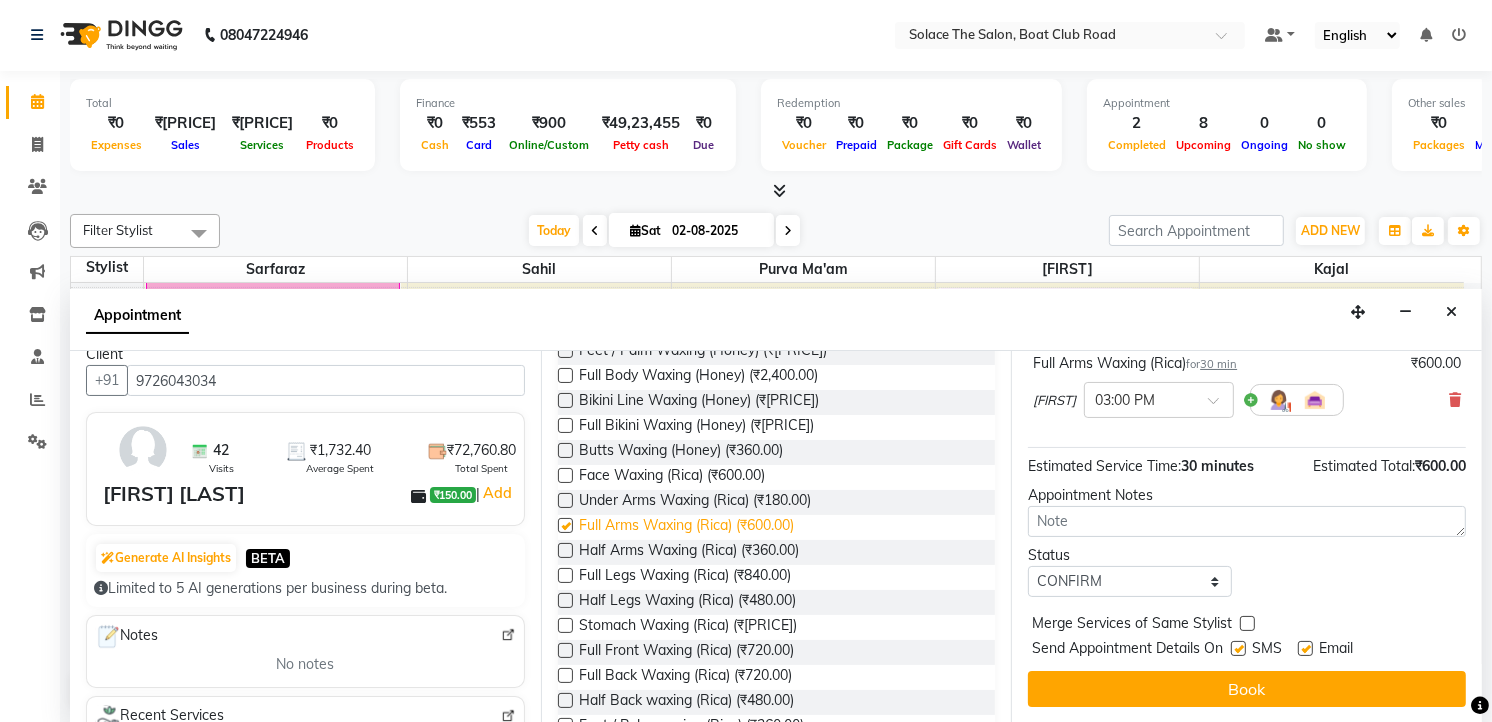 checkbox on "false" 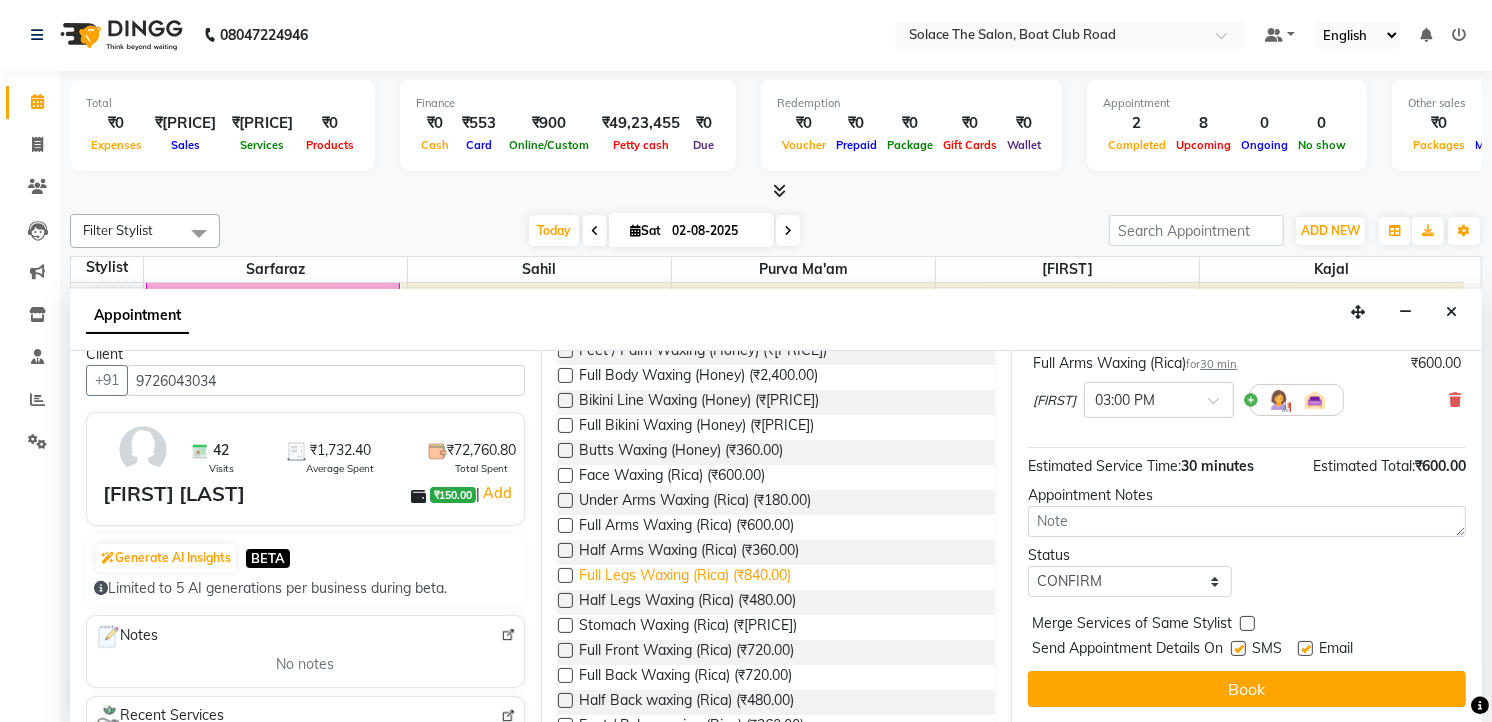 click on "Full Legs Waxing (Rica) (₹840.00)" at bounding box center [685, 577] 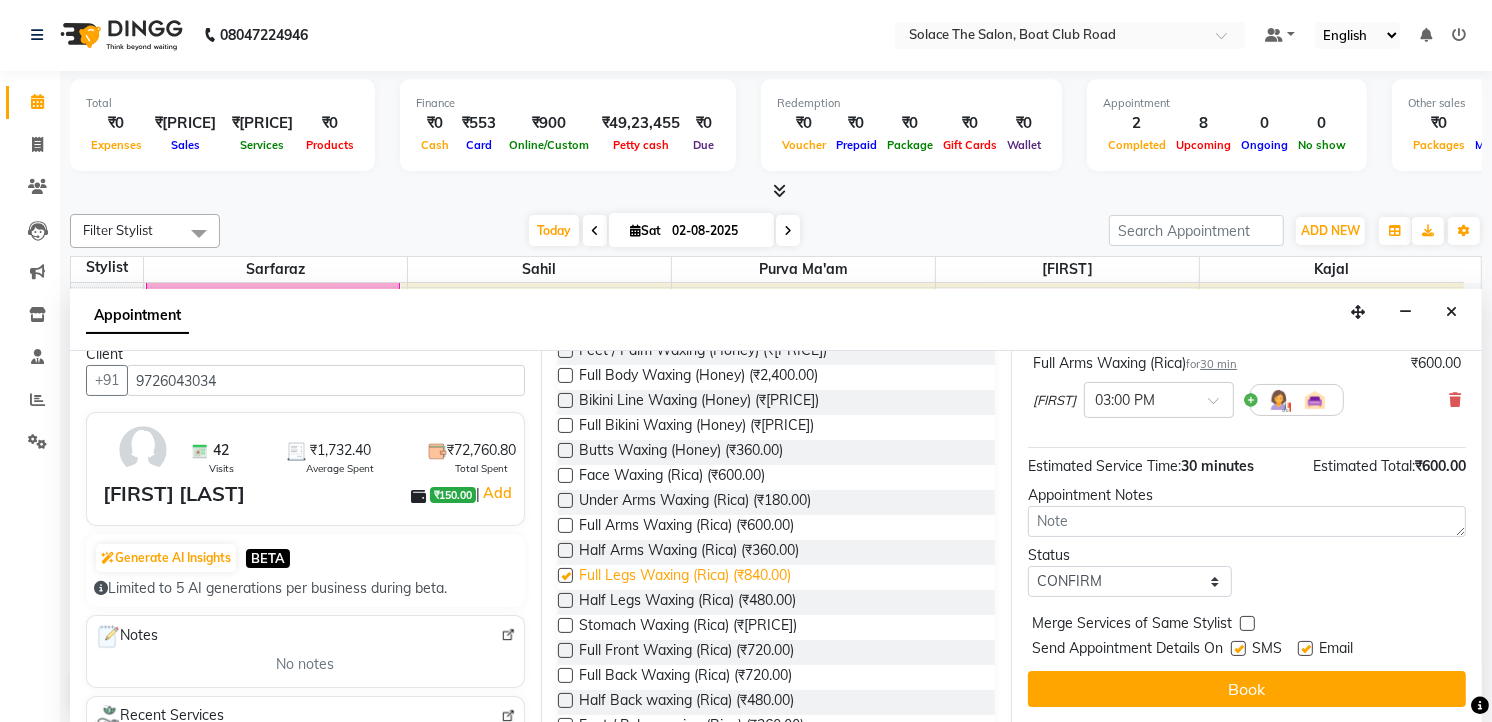checkbox on "false" 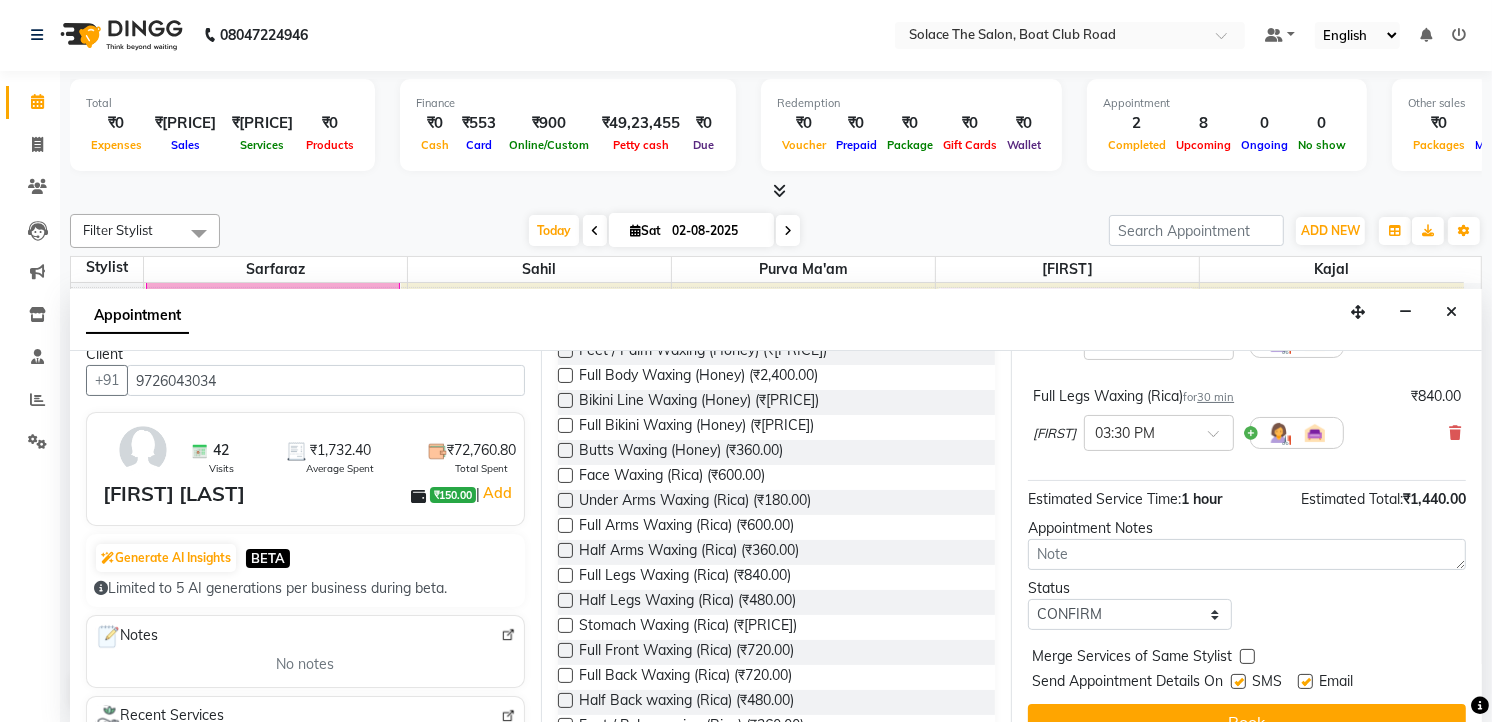 scroll, scrollTop: 245, scrollLeft: 0, axis: vertical 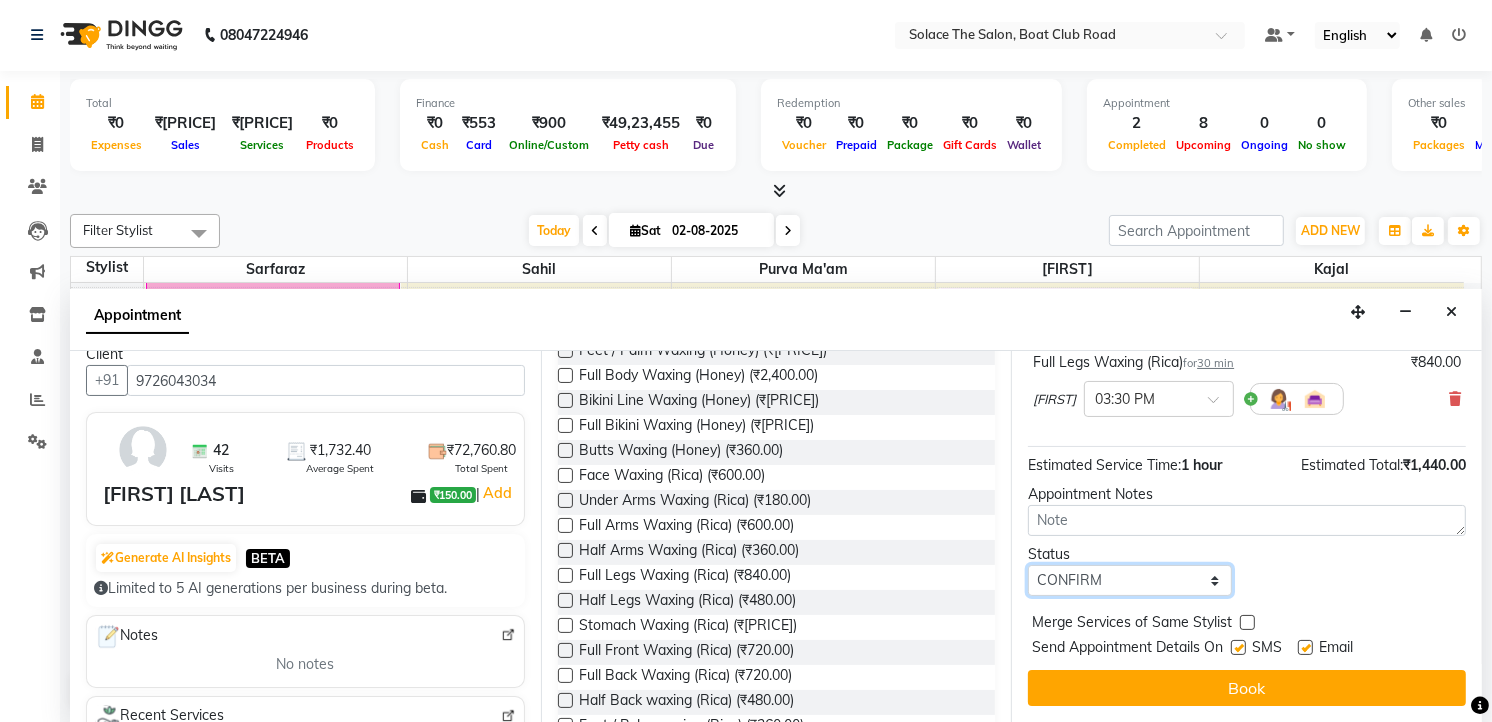 click on "Select TENTATIVE CONFIRM CHECK-IN UPCOMING" at bounding box center [1130, 580] 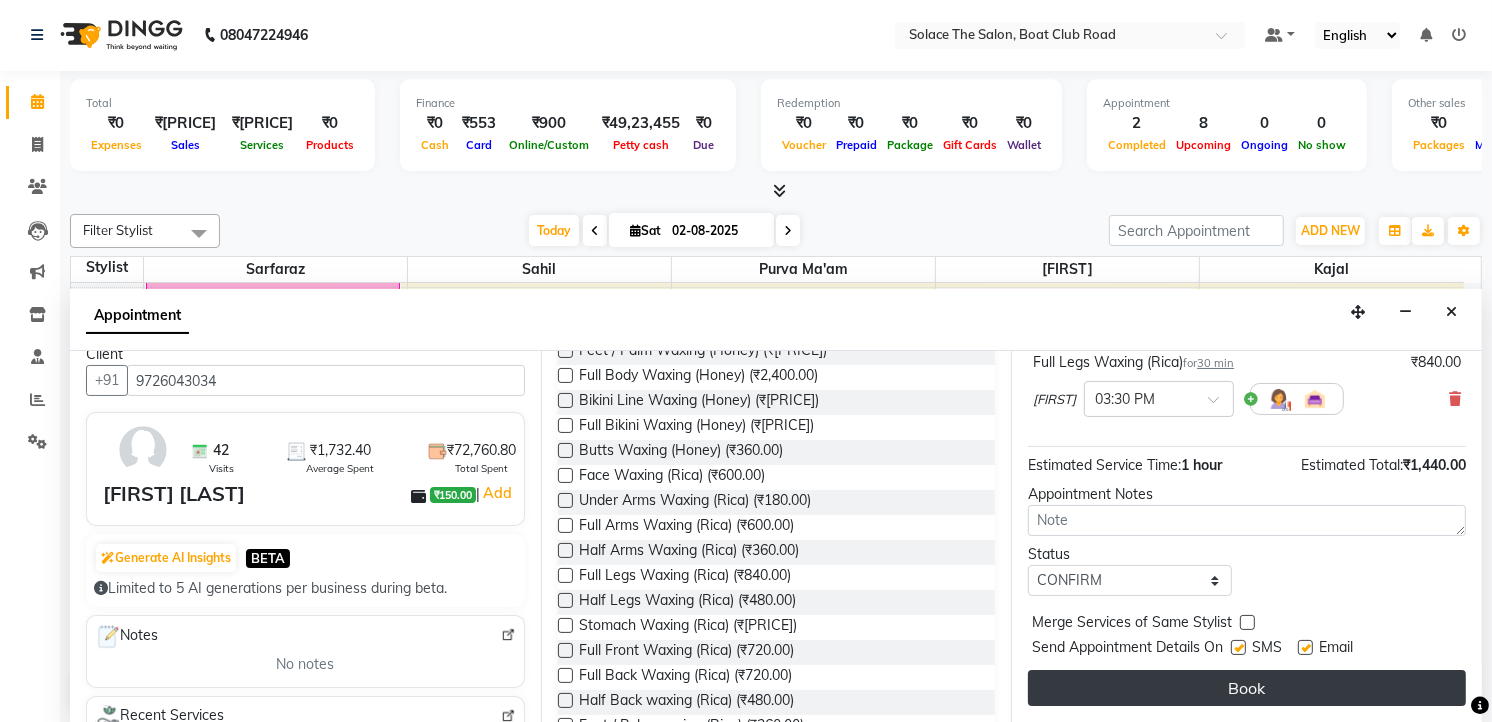 click on "Book" at bounding box center (1247, 688) 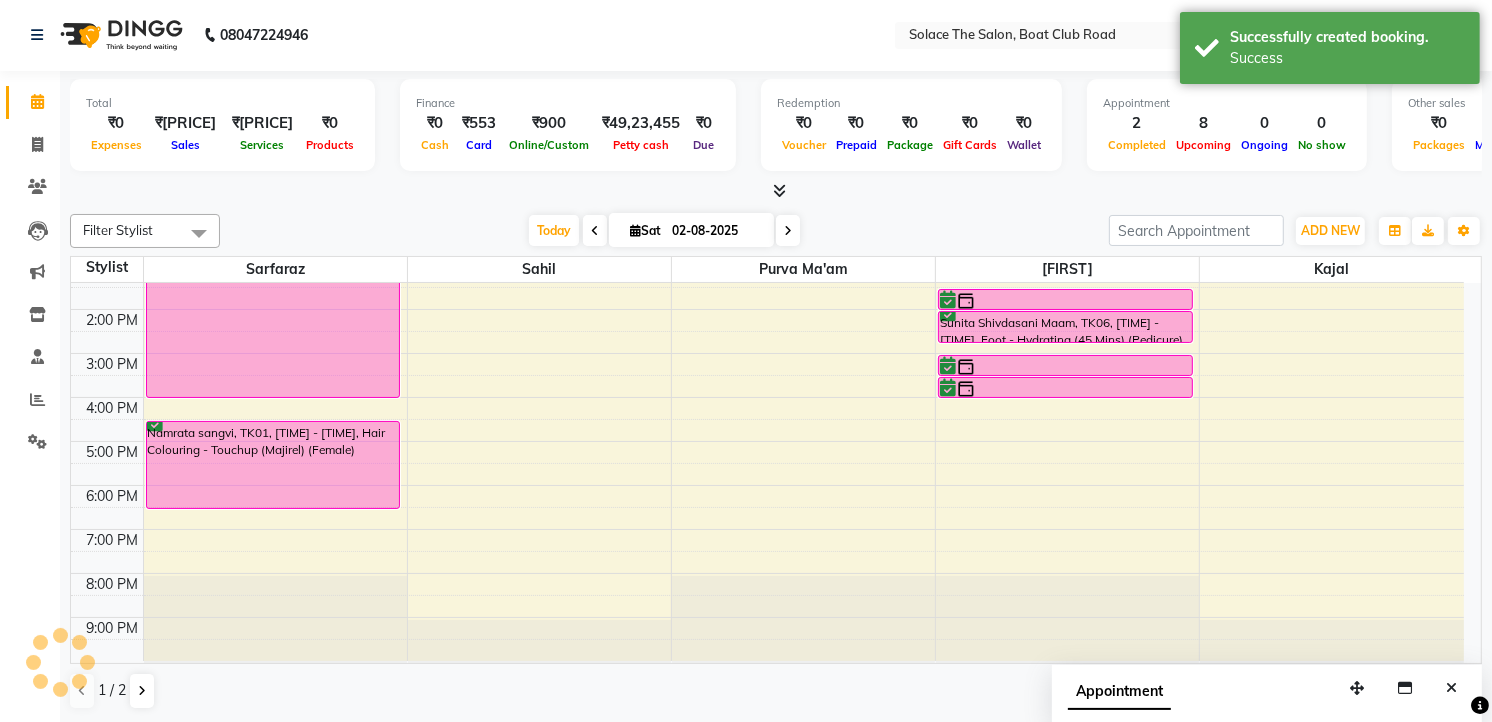 scroll, scrollTop: 0, scrollLeft: 0, axis: both 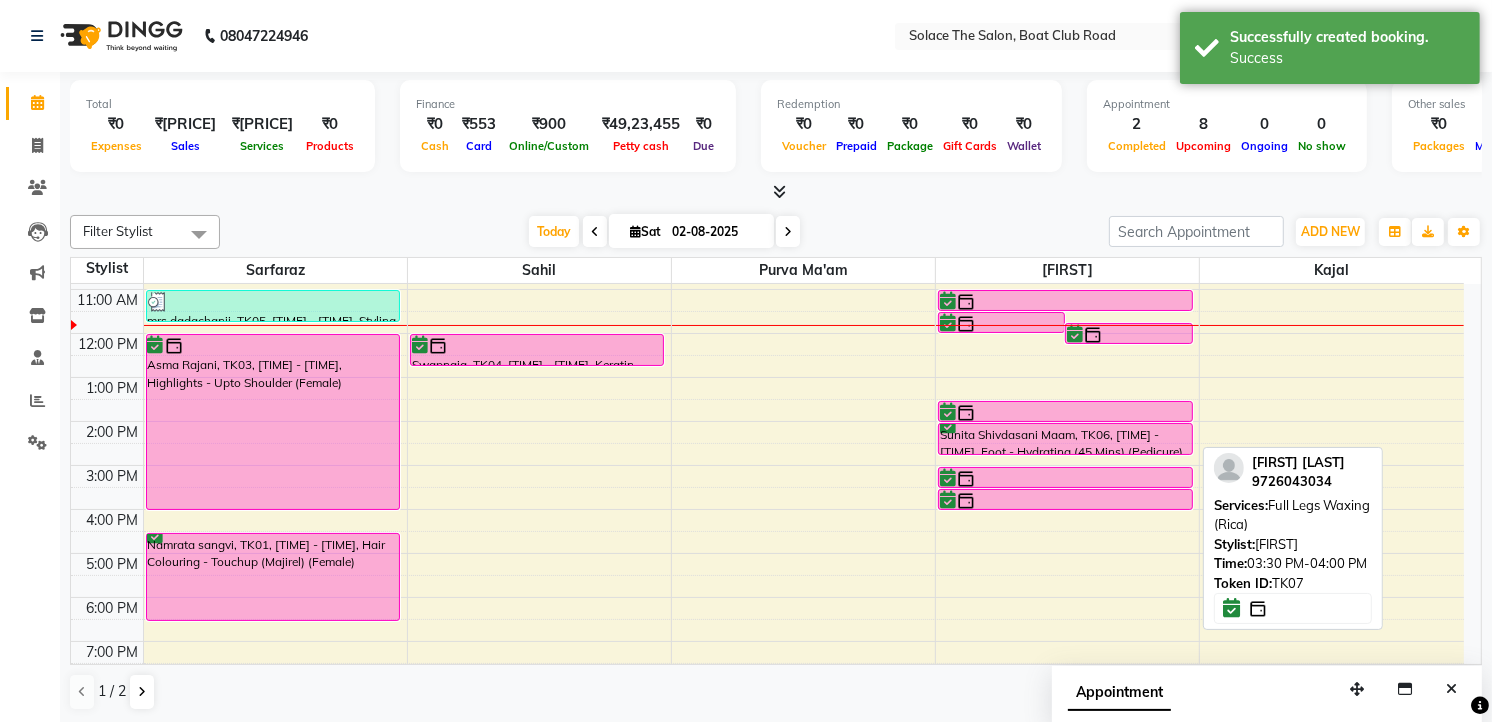 click at bounding box center [966, 501] 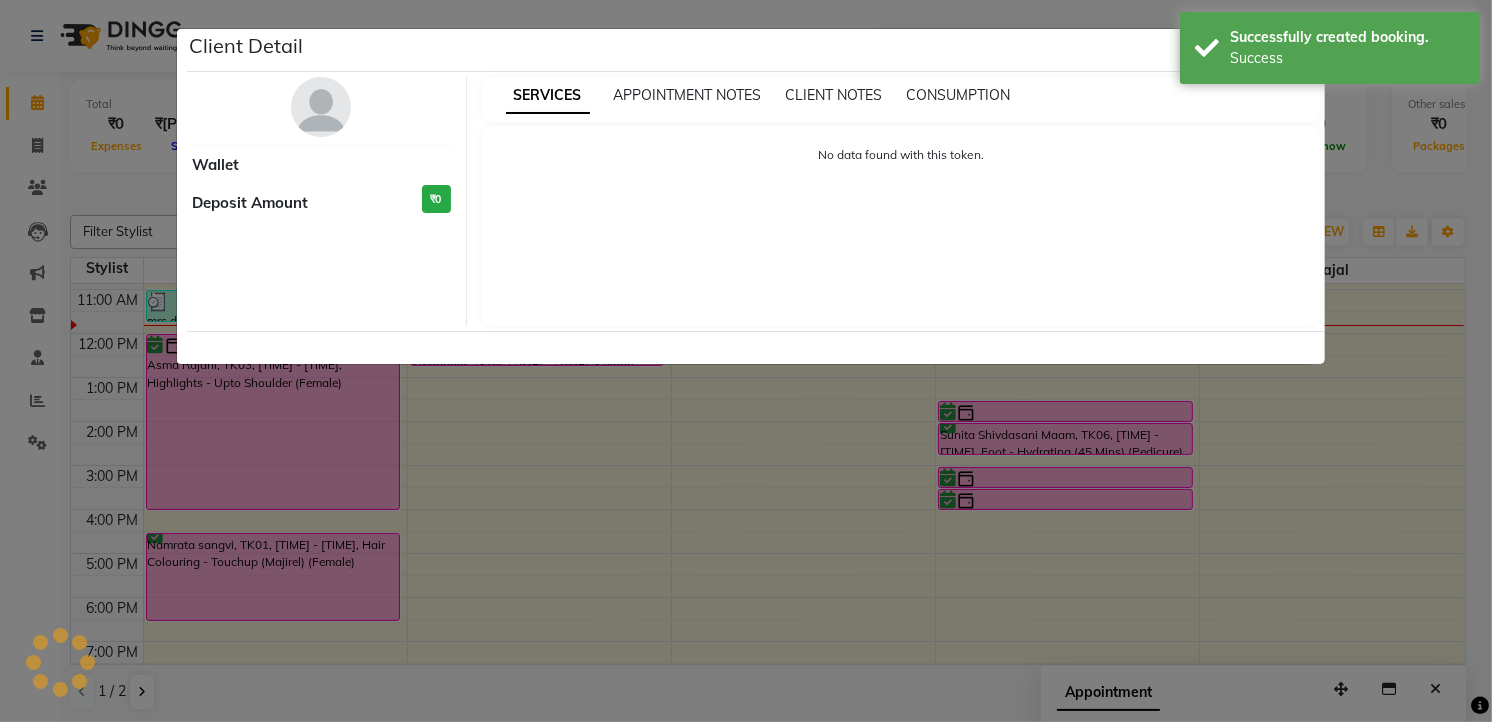 select on "6" 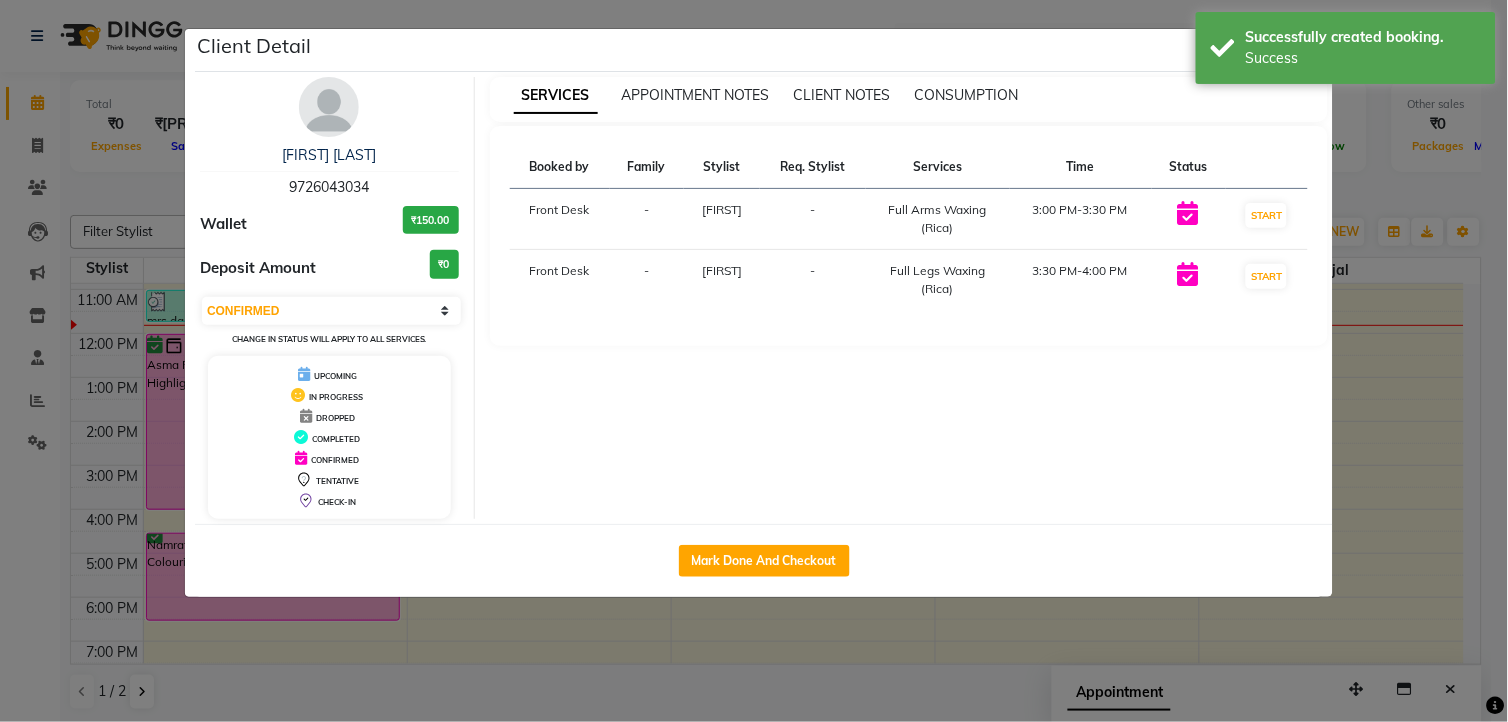 click at bounding box center (329, 107) 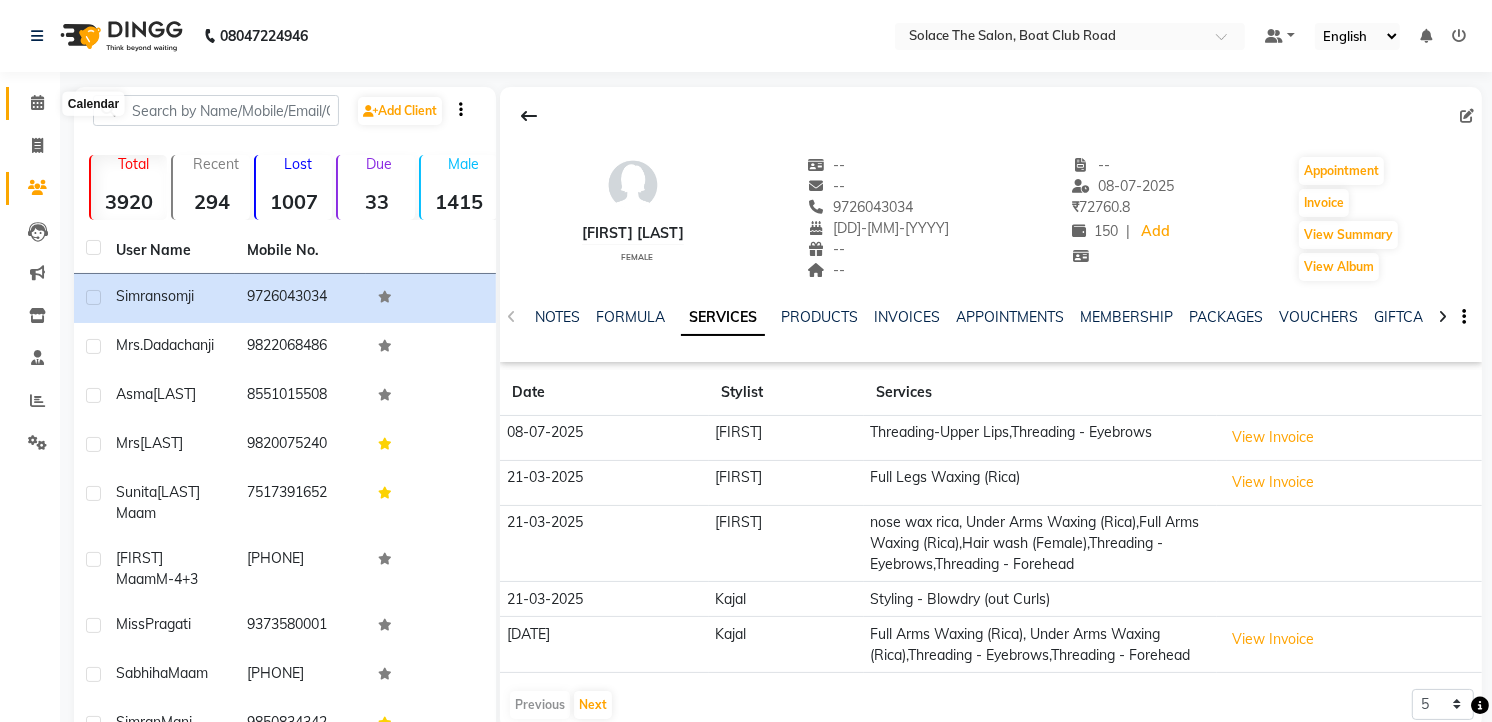 click 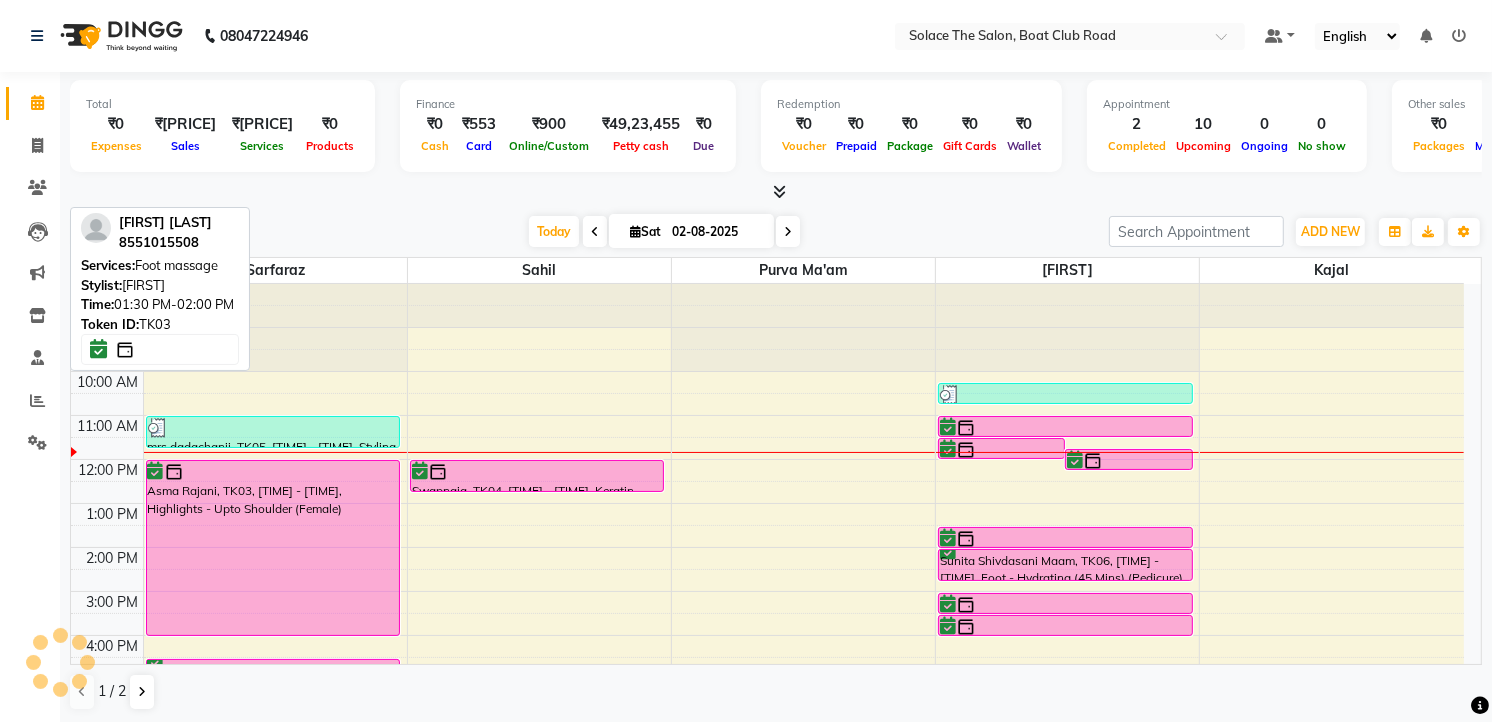 scroll, scrollTop: 0, scrollLeft: 0, axis: both 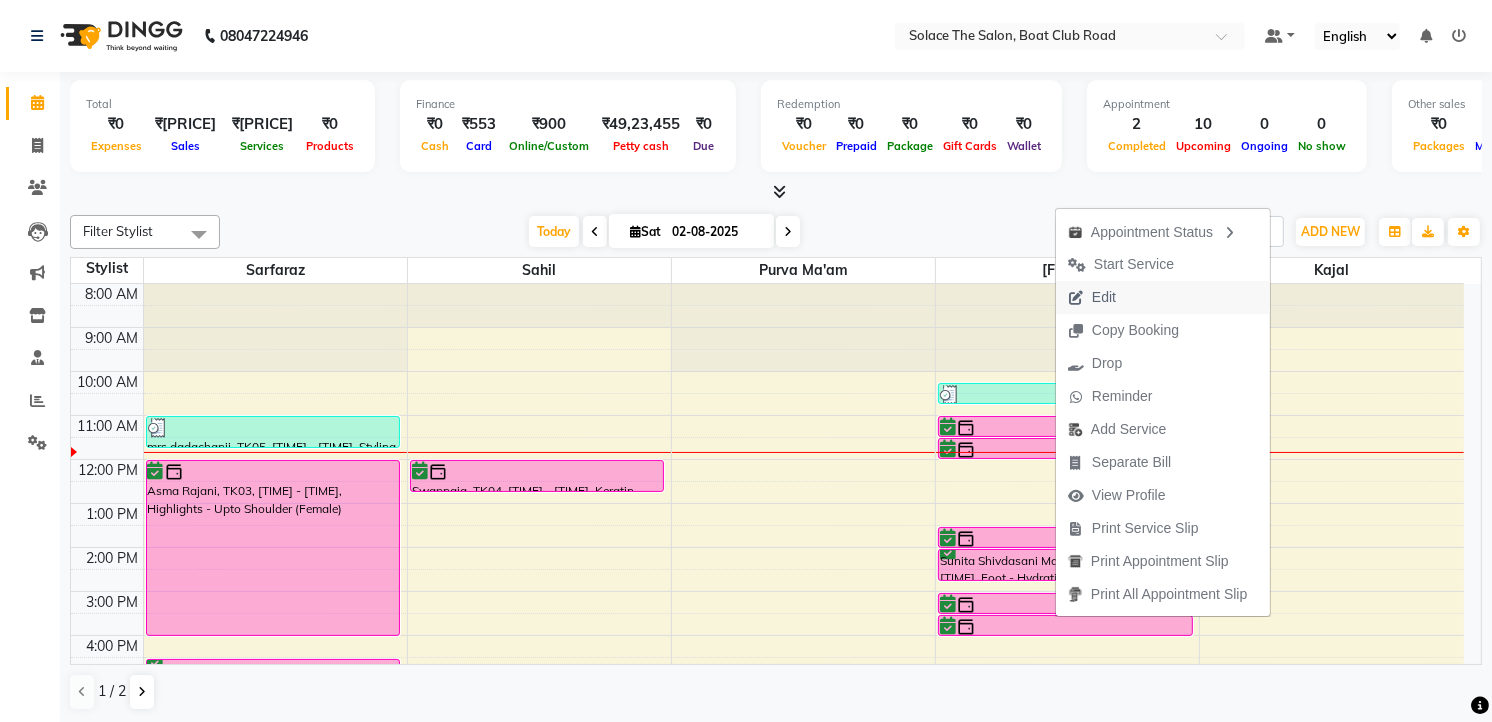 click on "Edit" at bounding box center [1163, 297] 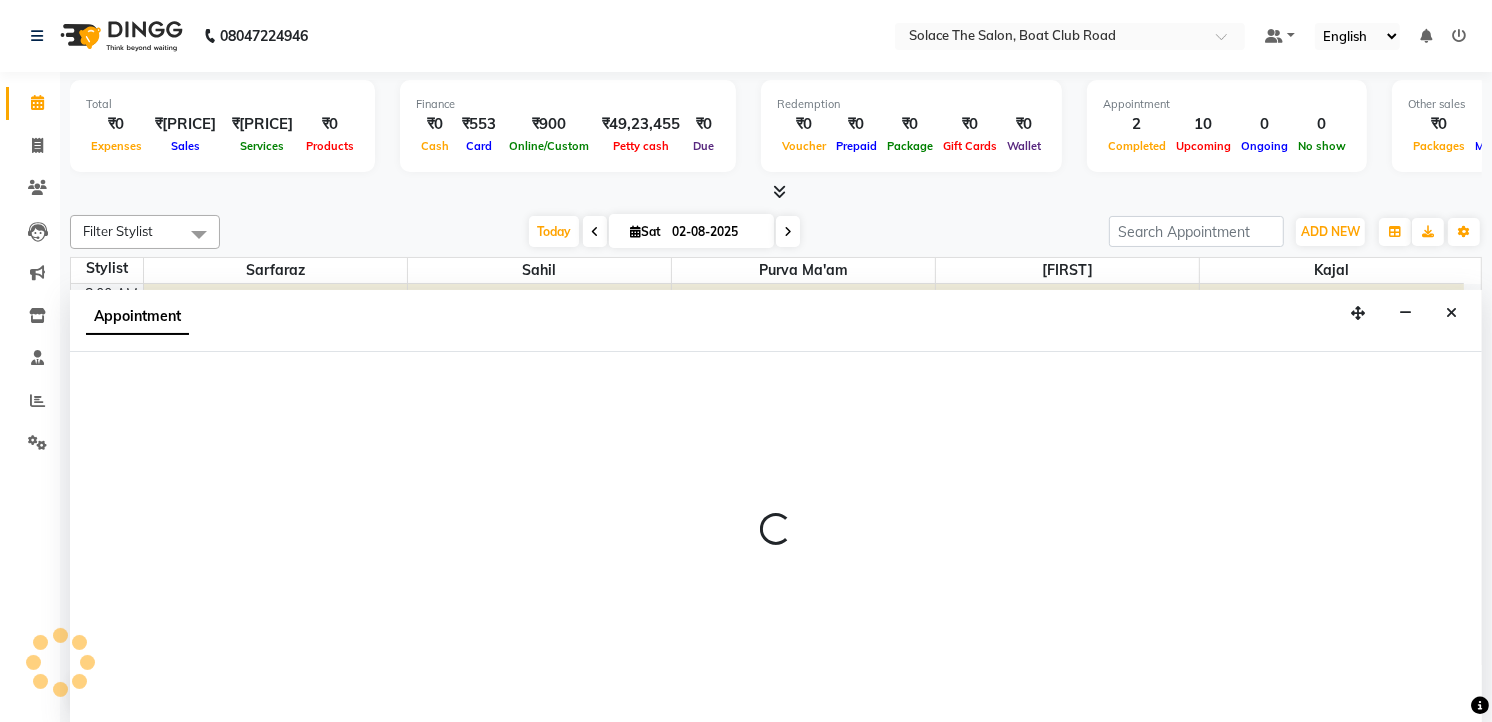 select on "tentative" 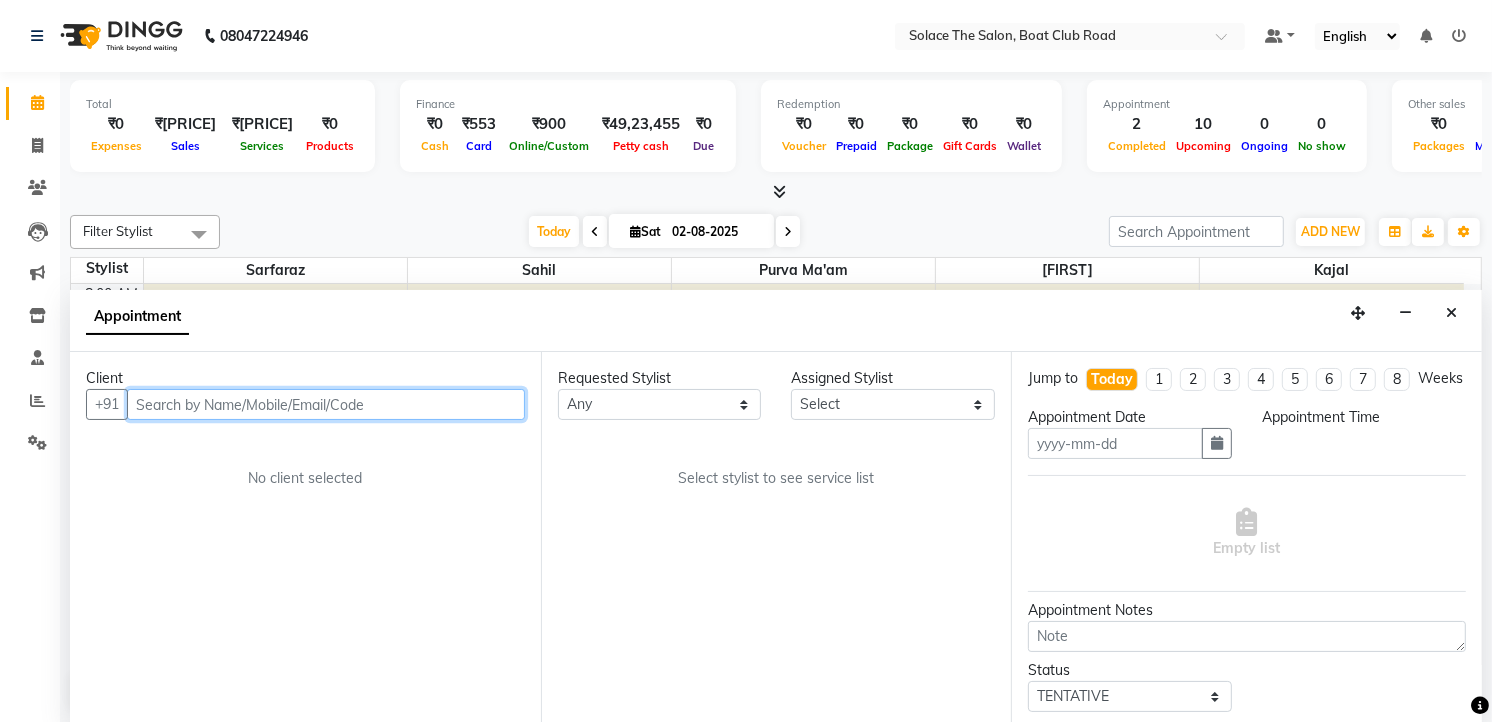 type on "02-08-2025" 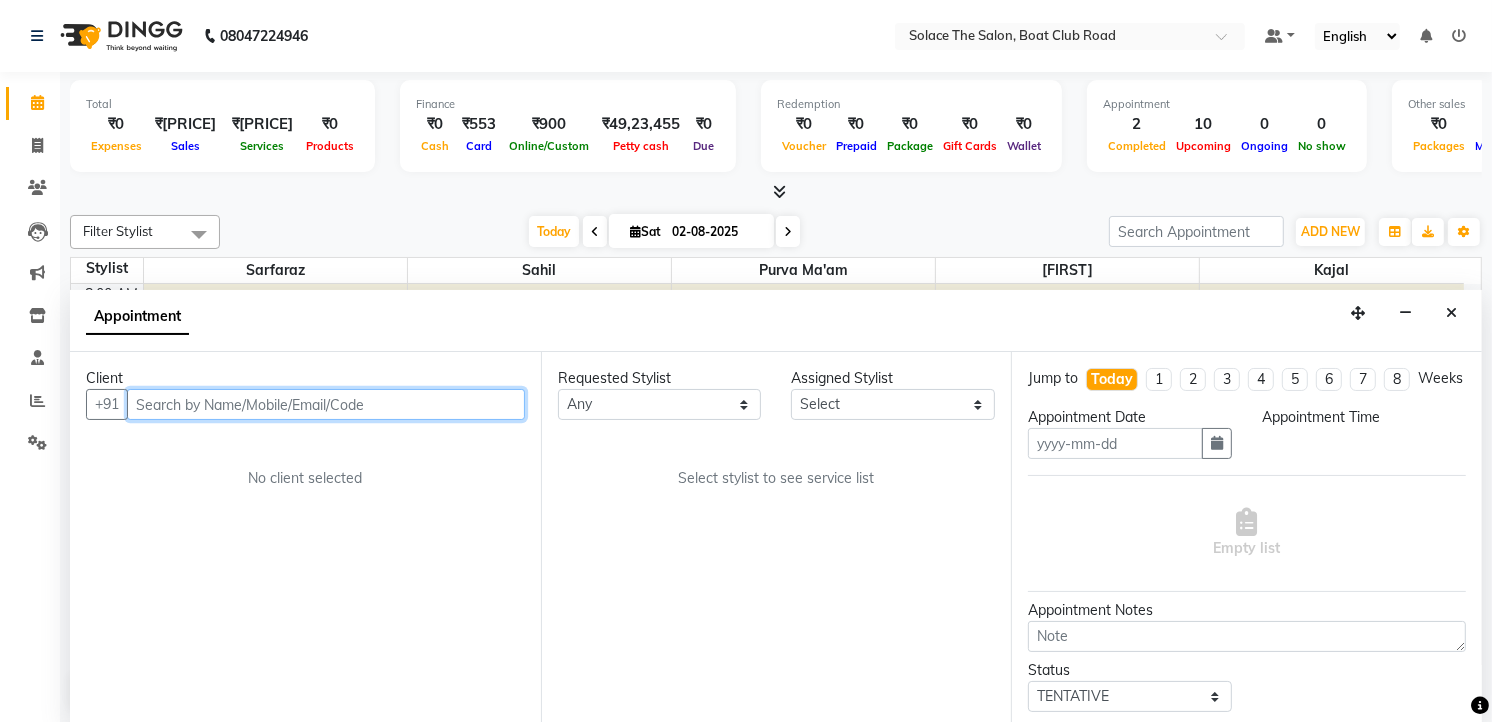 select on "confirm booking" 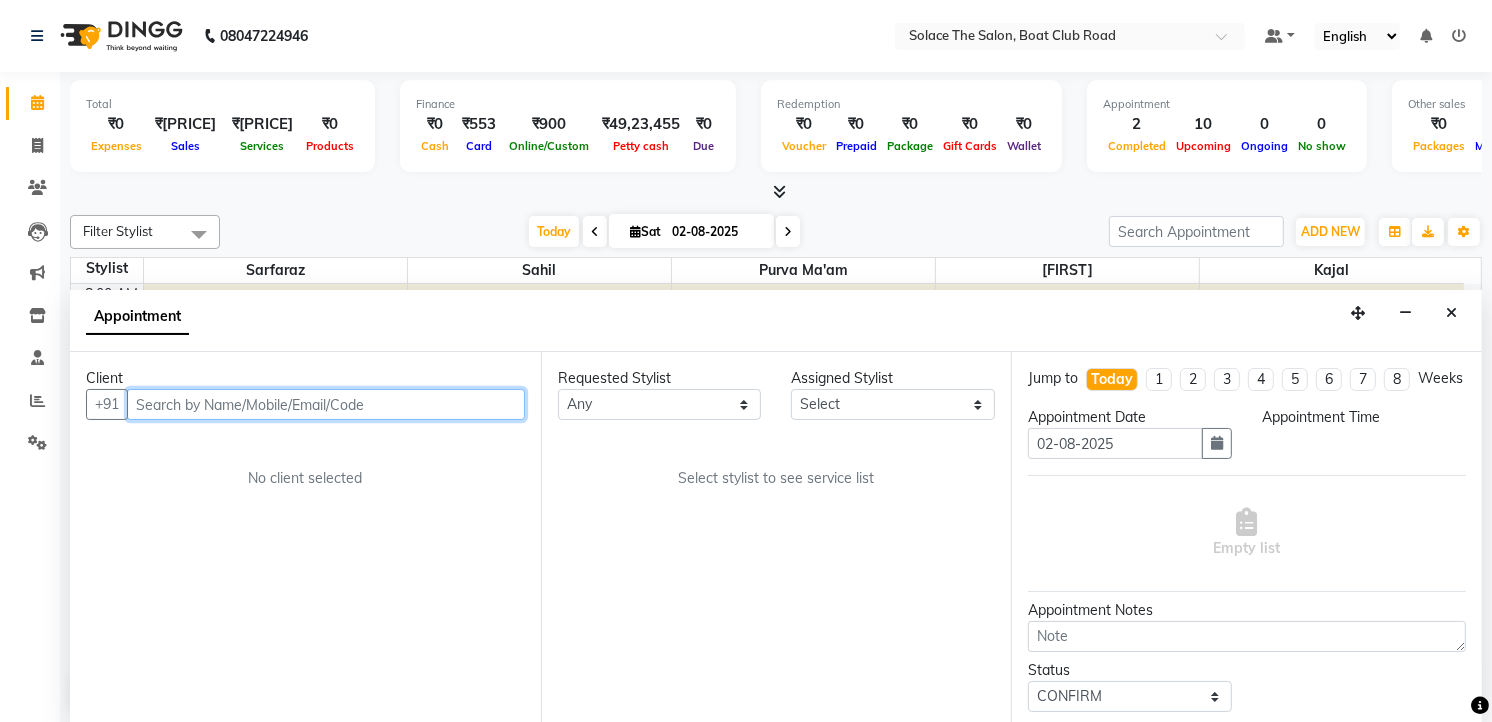 select on "900" 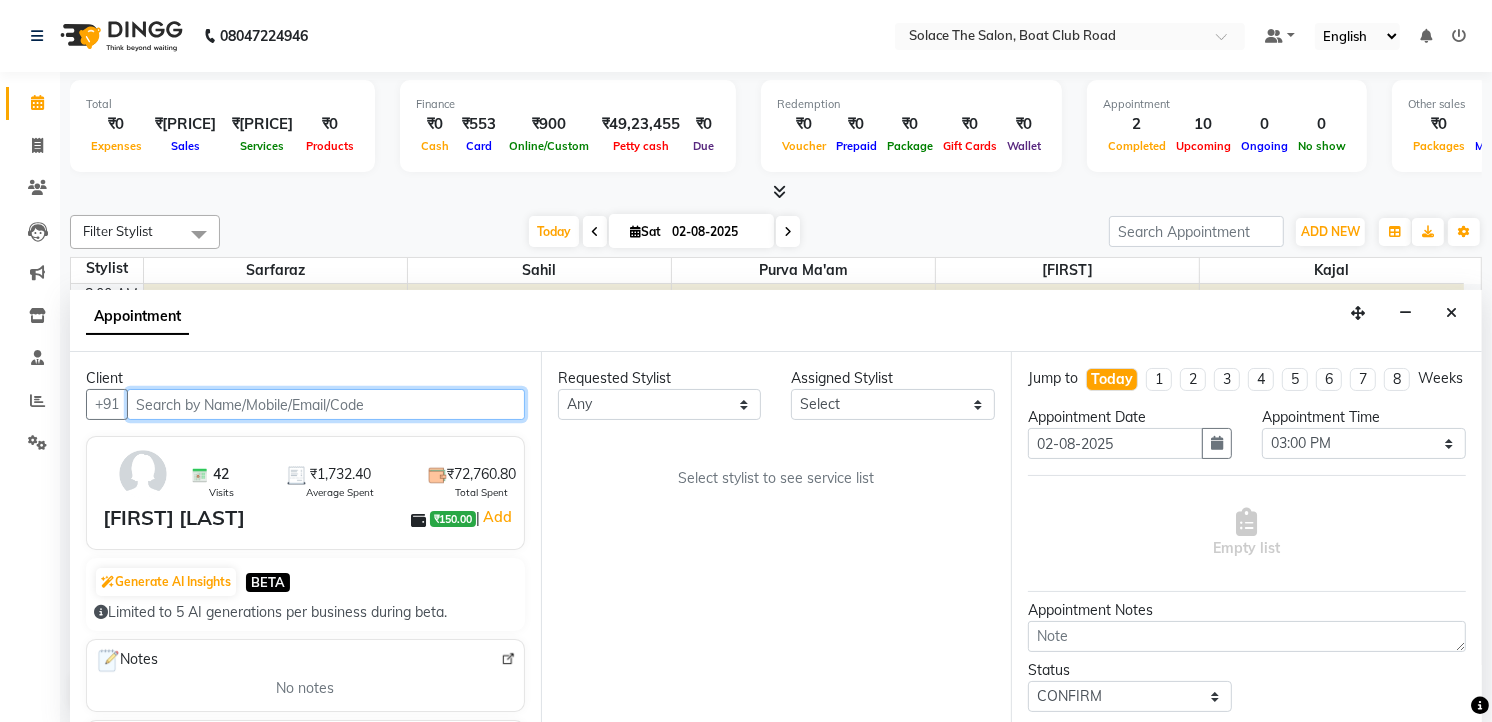 scroll, scrollTop: 1, scrollLeft: 0, axis: vertical 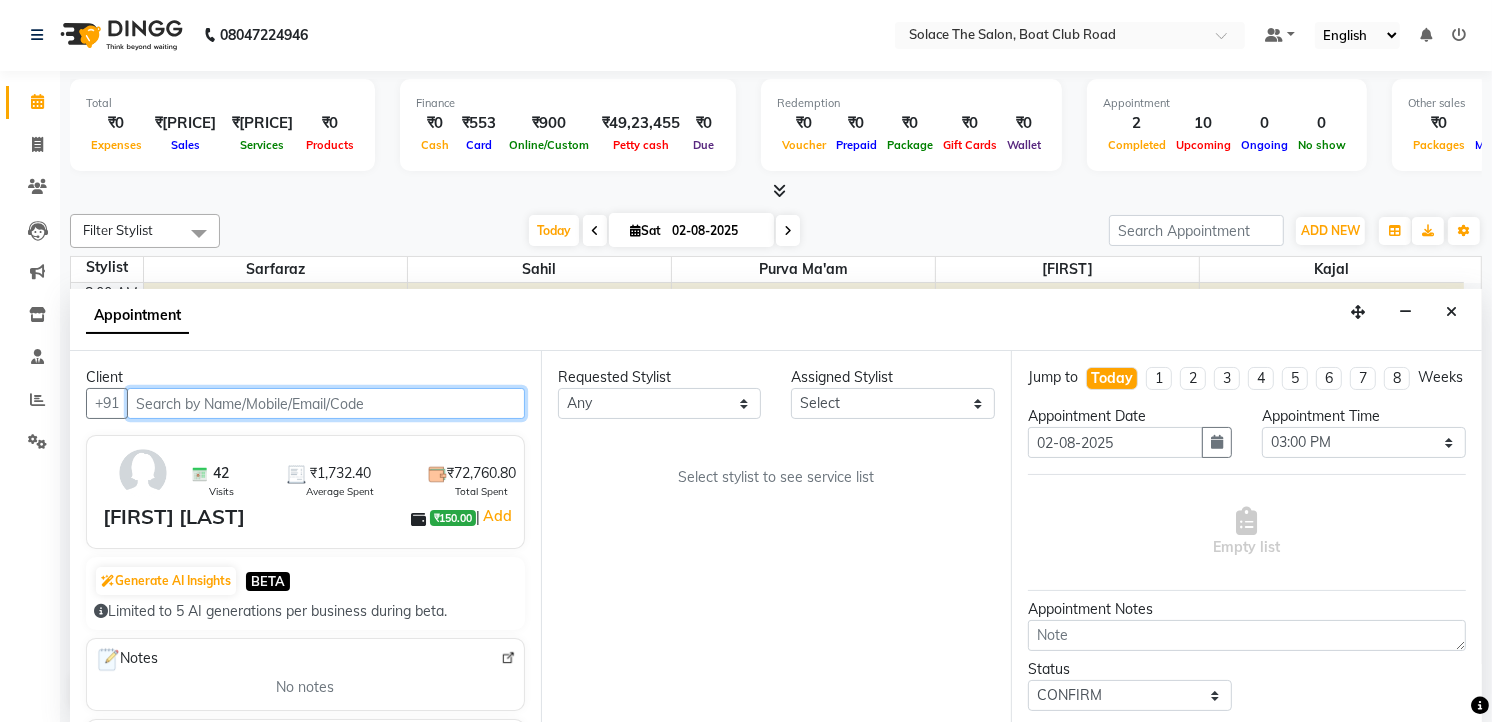 select on "9749" 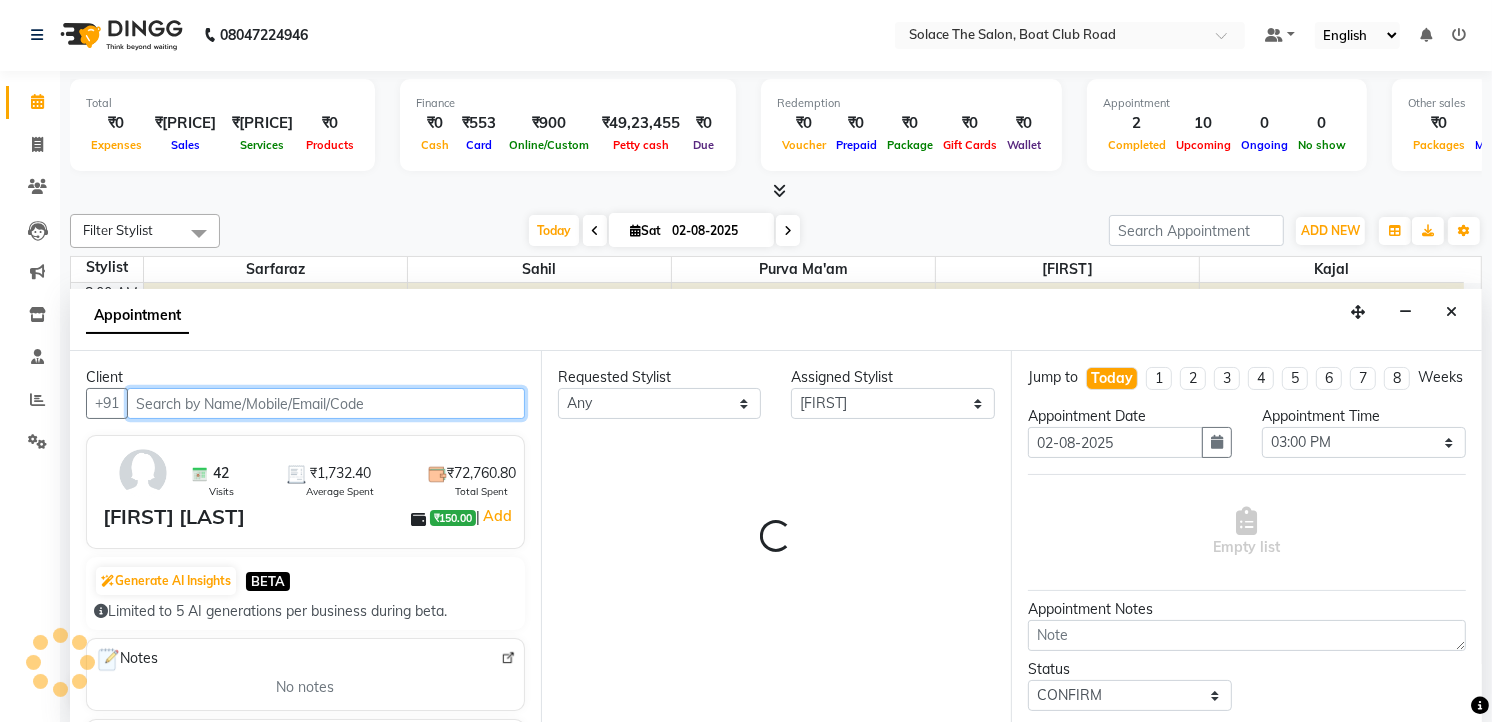 scroll, scrollTop: 134, scrollLeft: 0, axis: vertical 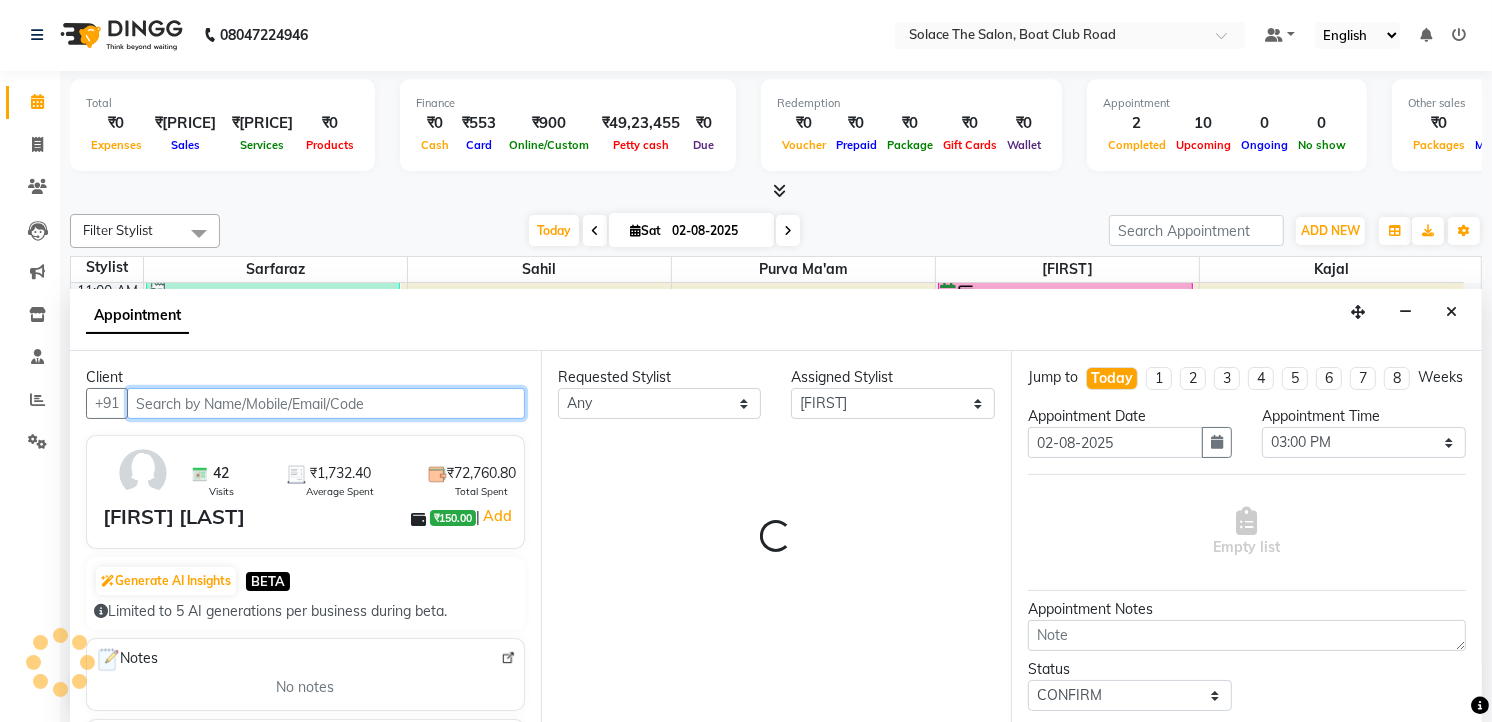 select on "720" 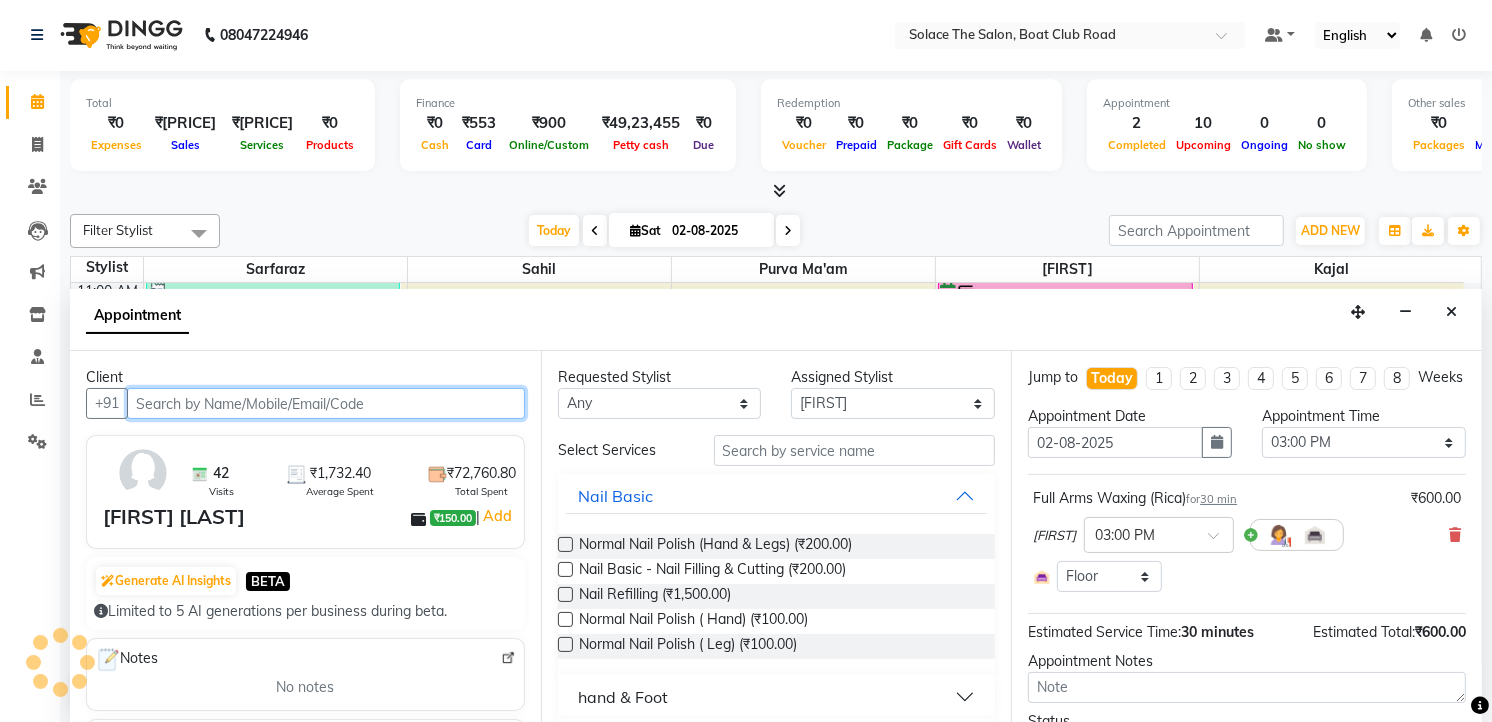 select on "720" 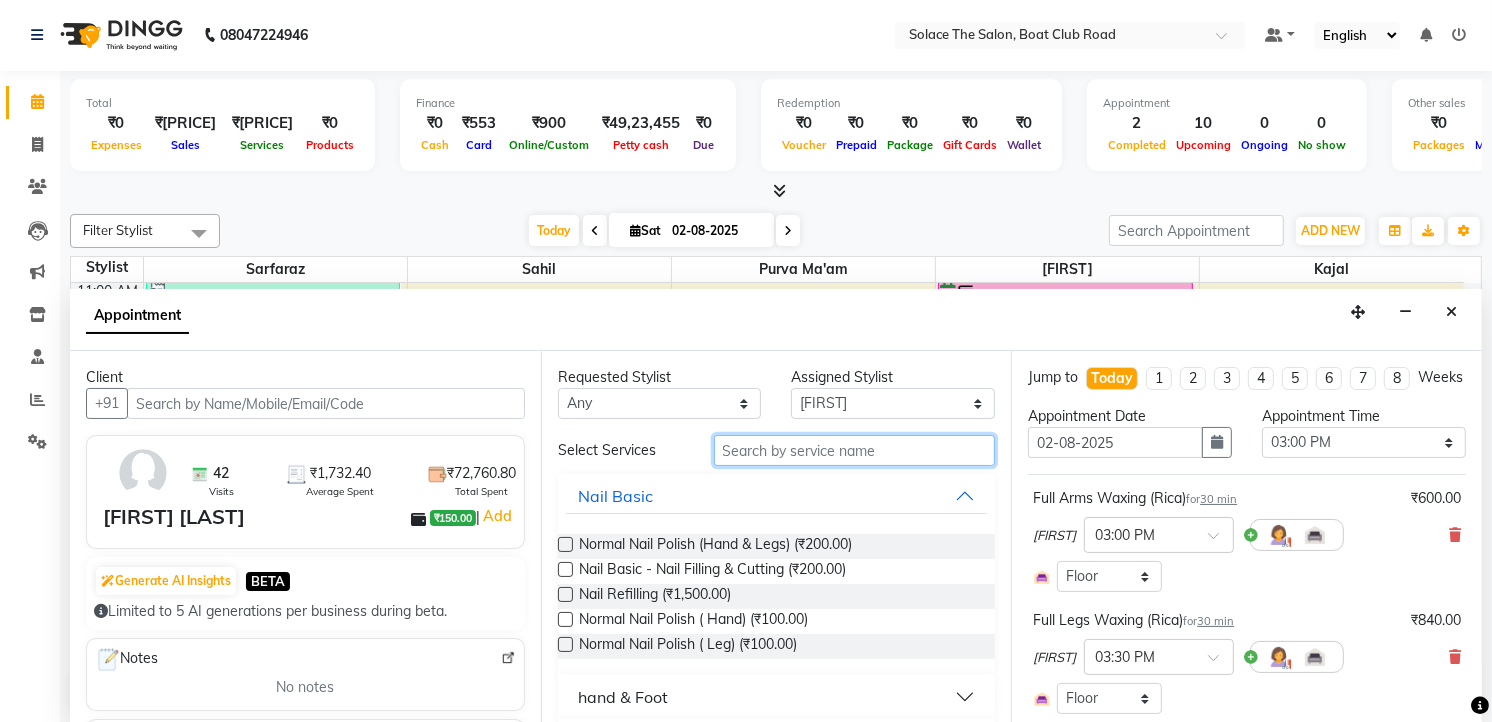click at bounding box center [855, 450] 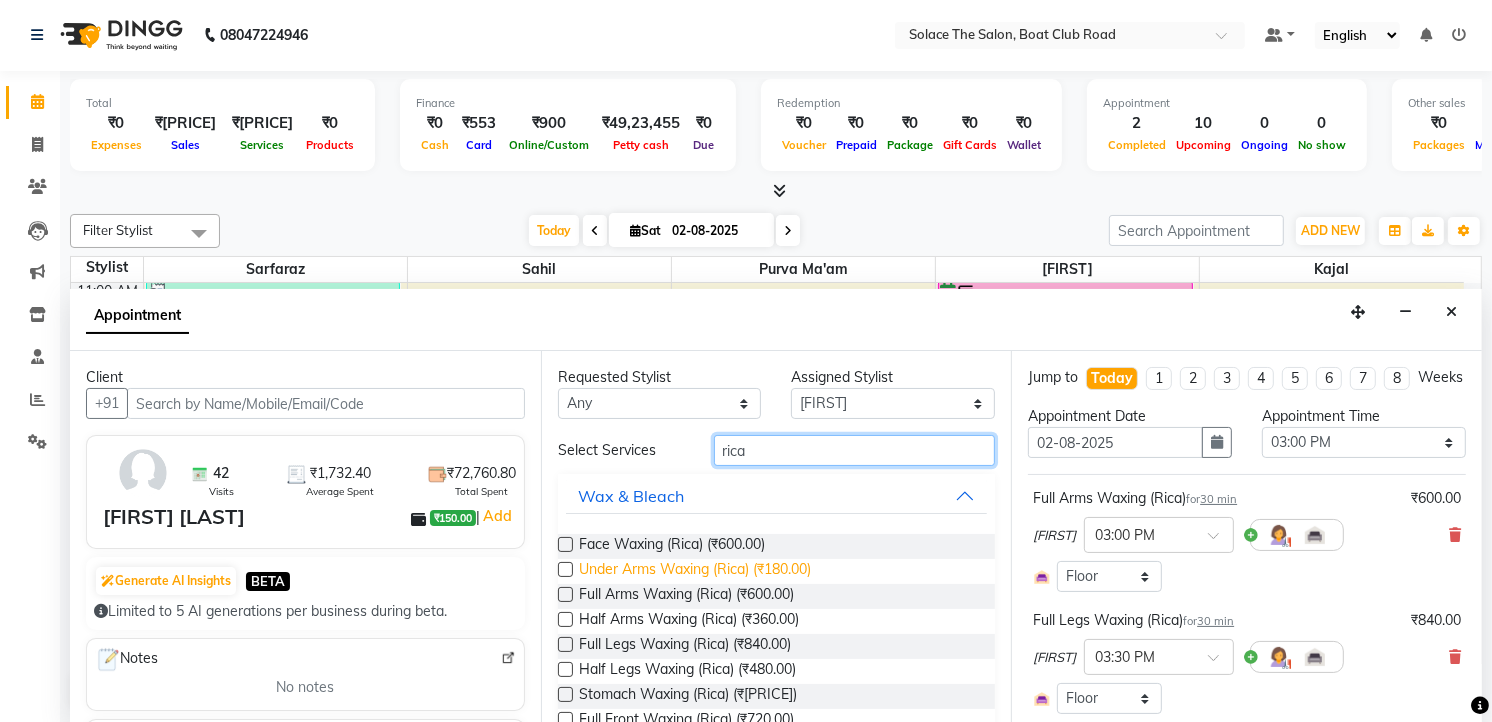 type on "rica" 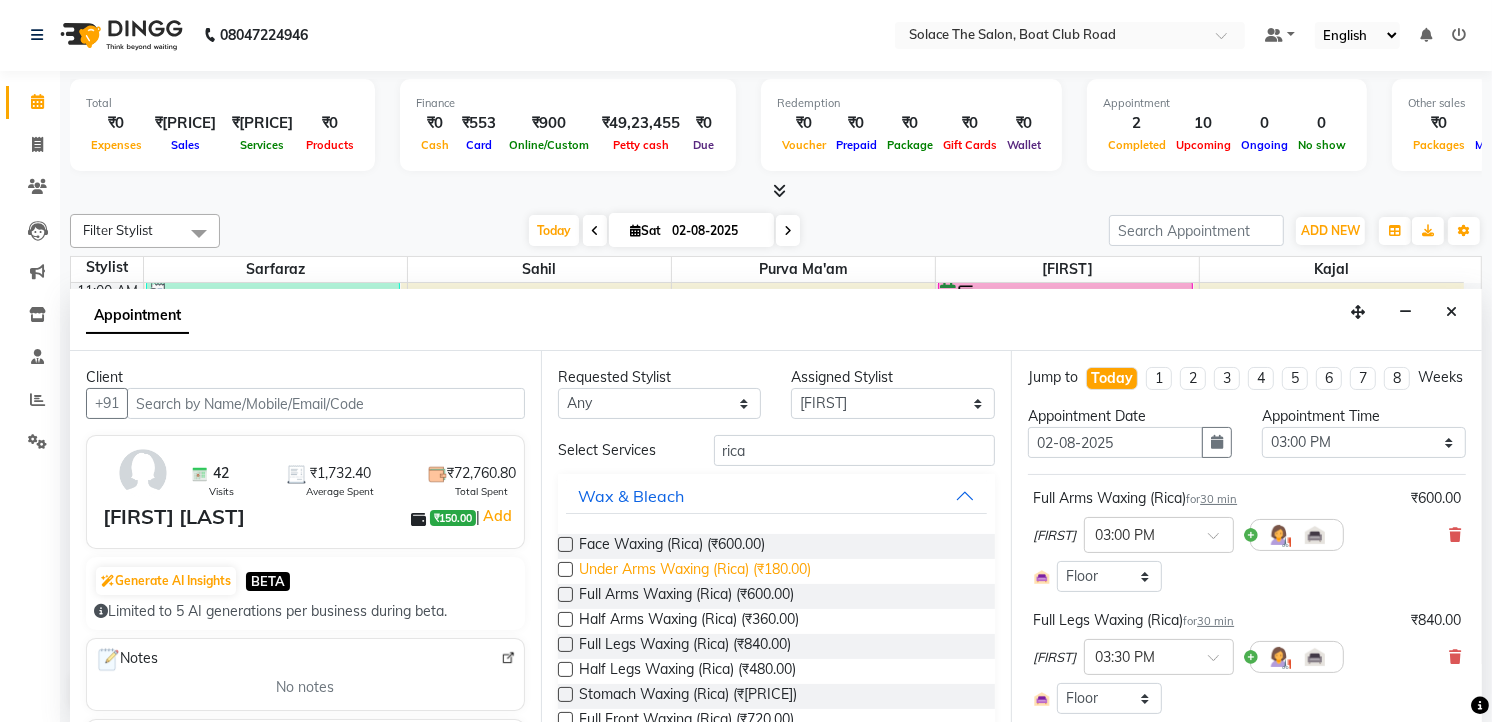 click on "Under Arms Waxing (Rica) (₹180.00)" at bounding box center (695, 571) 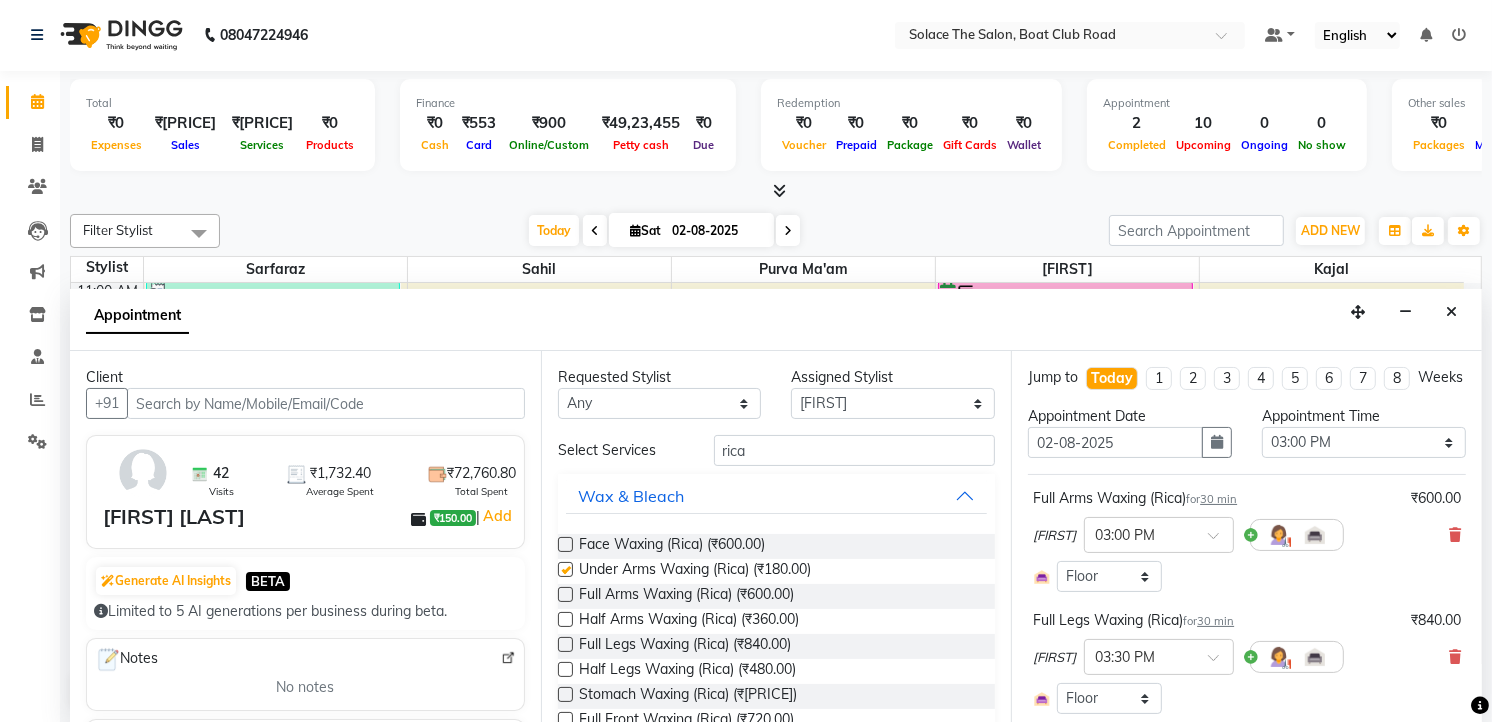 checkbox on "false" 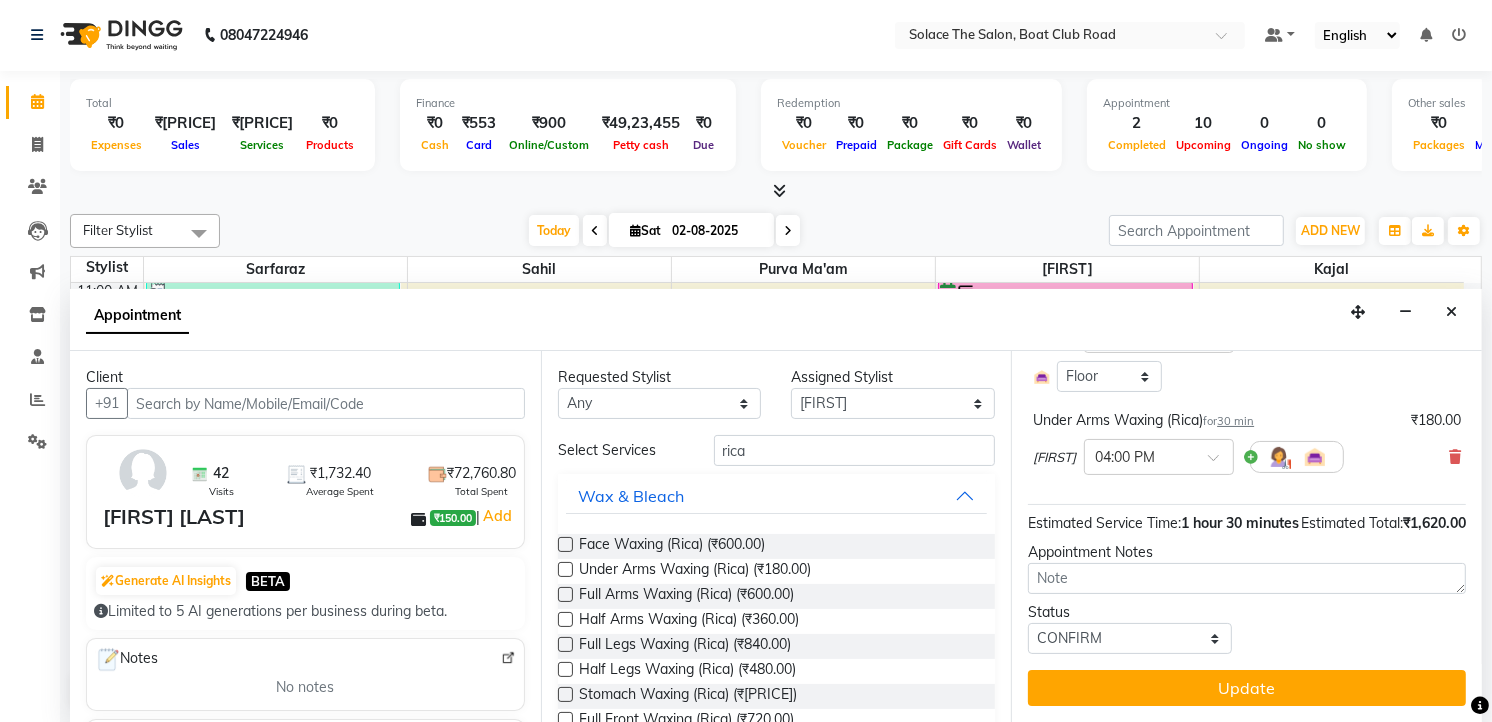 scroll, scrollTop: 361, scrollLeft: 0, axis: vertical 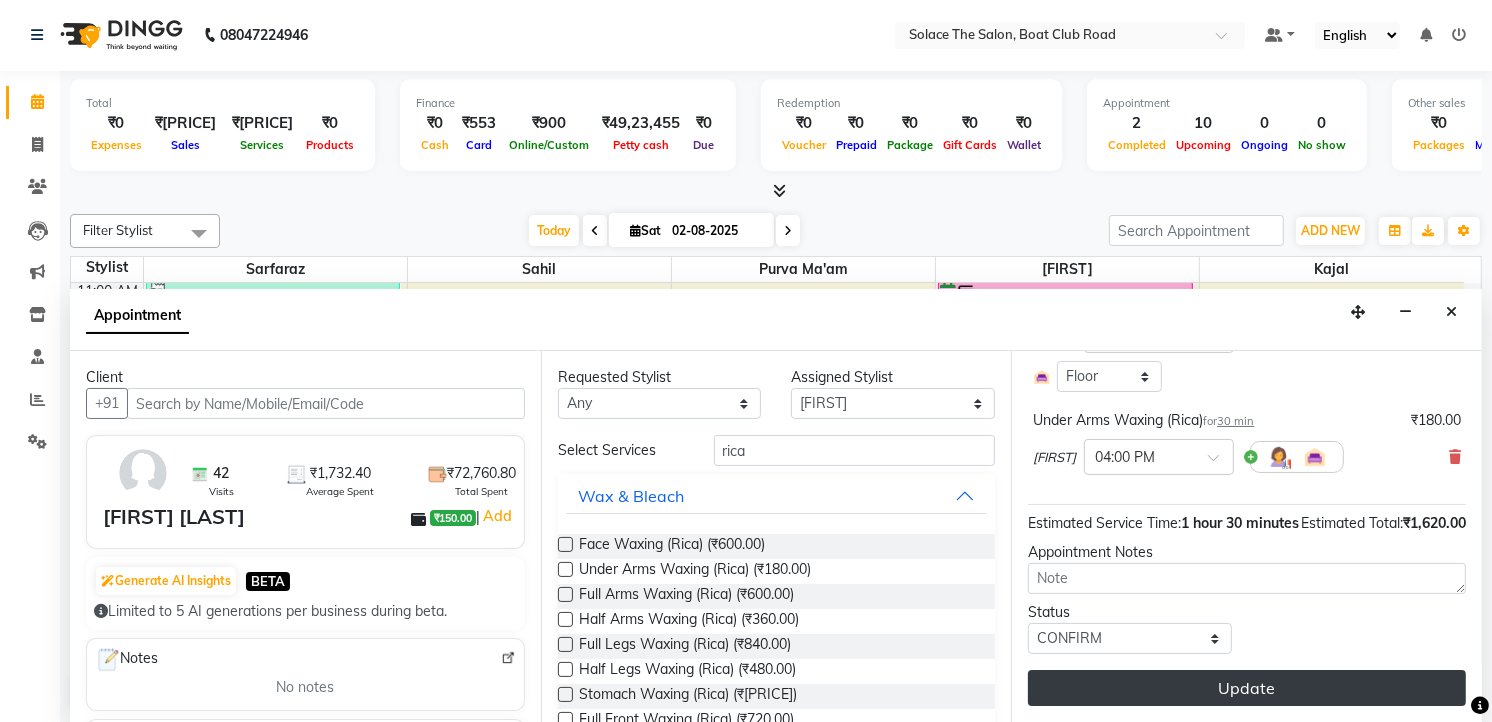 click on "Update" at bounding box center [1247, 688] 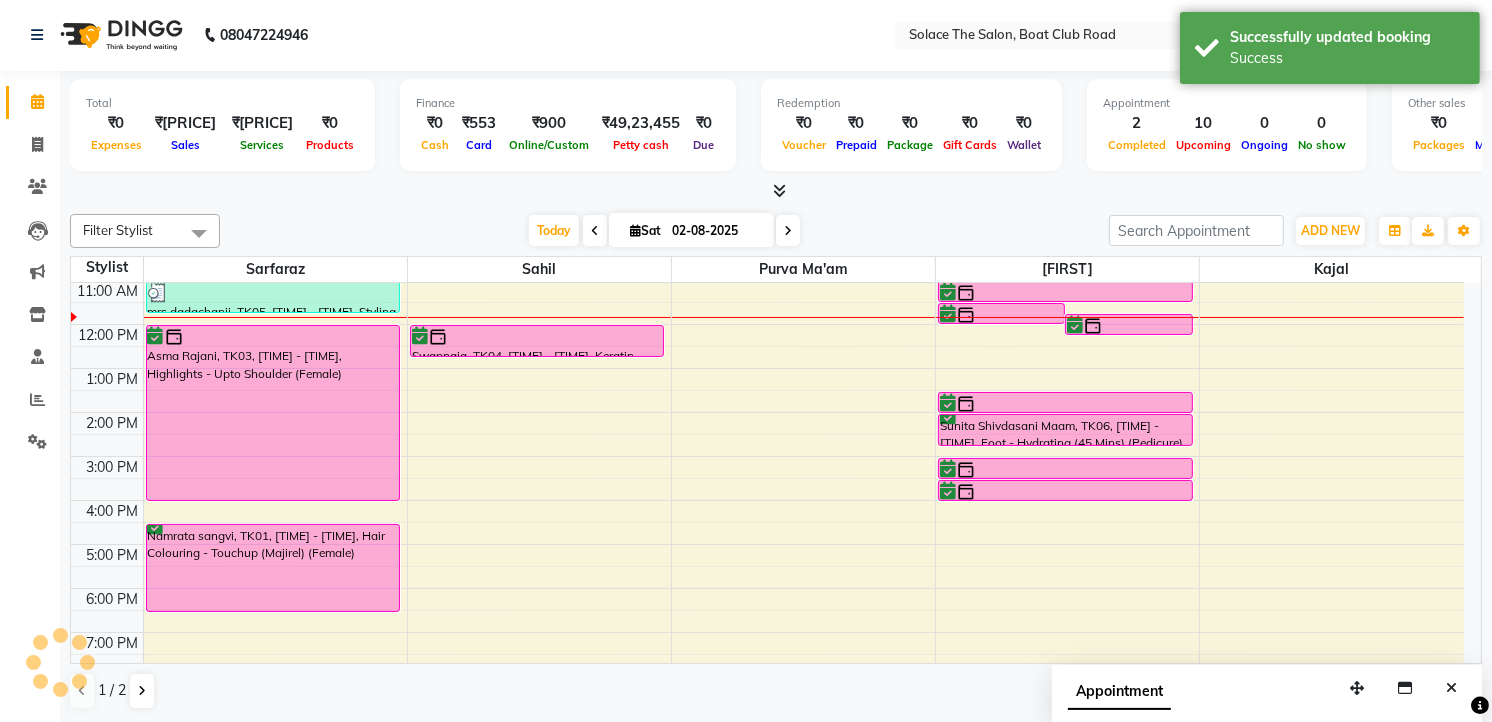 scroll, scrollTop: 0, scrollLeft: 0, axis: both 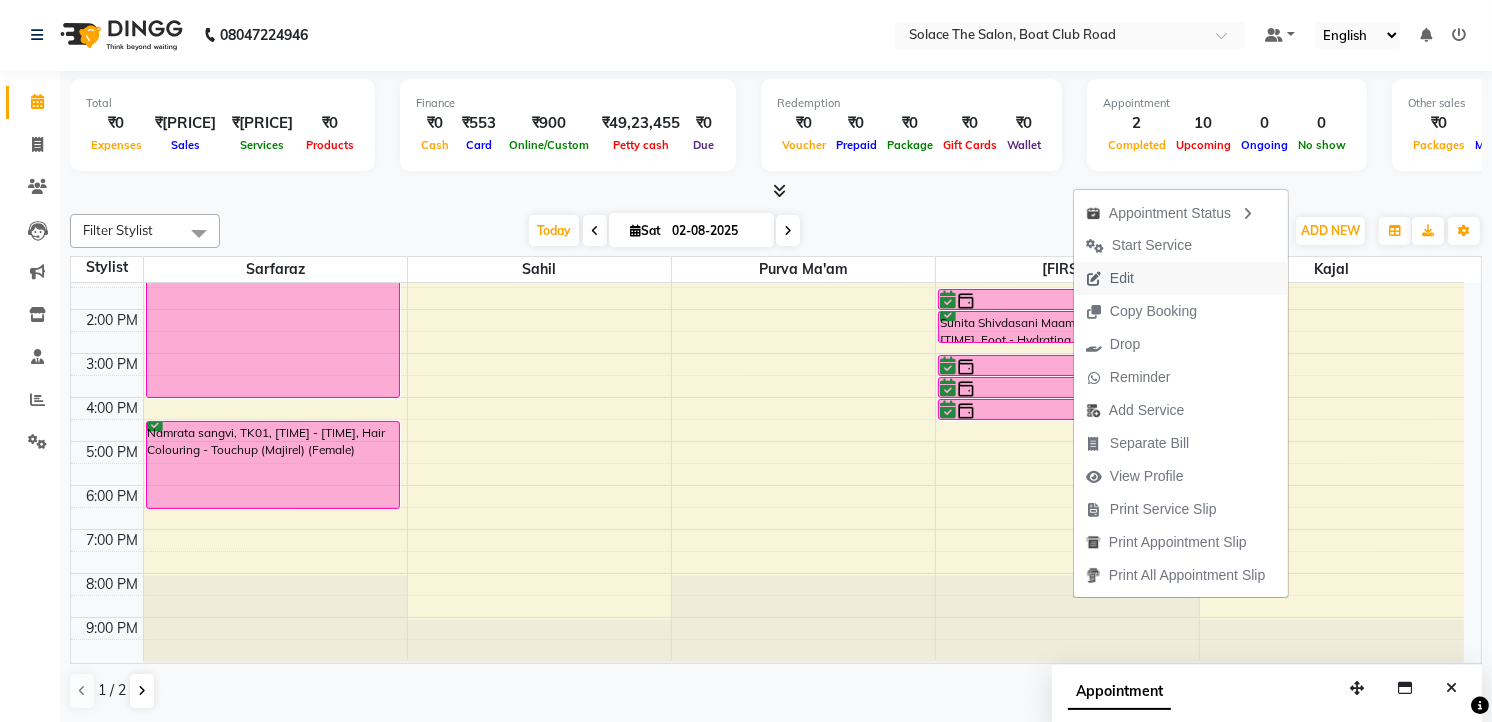 click on "Edit" at bounding box center [1181, 278] 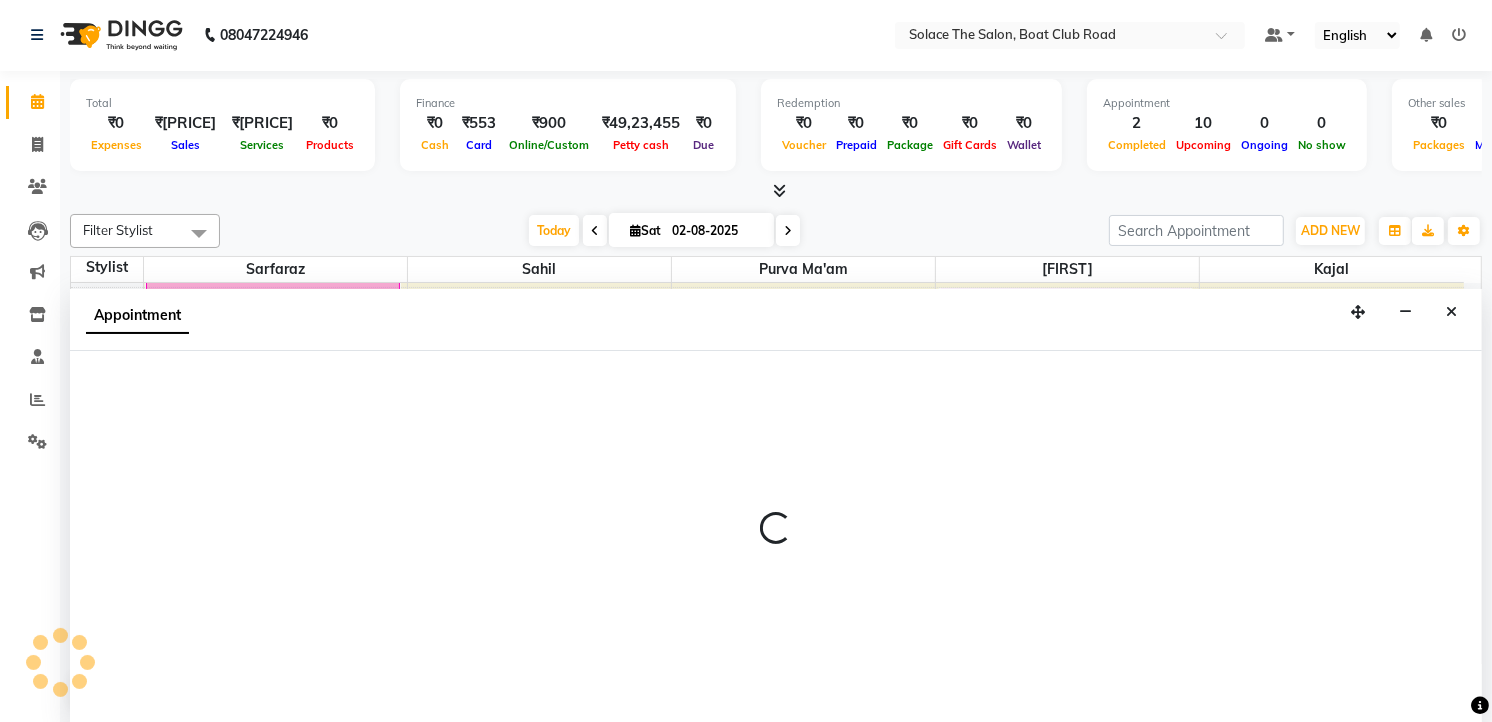 select on "tentative" 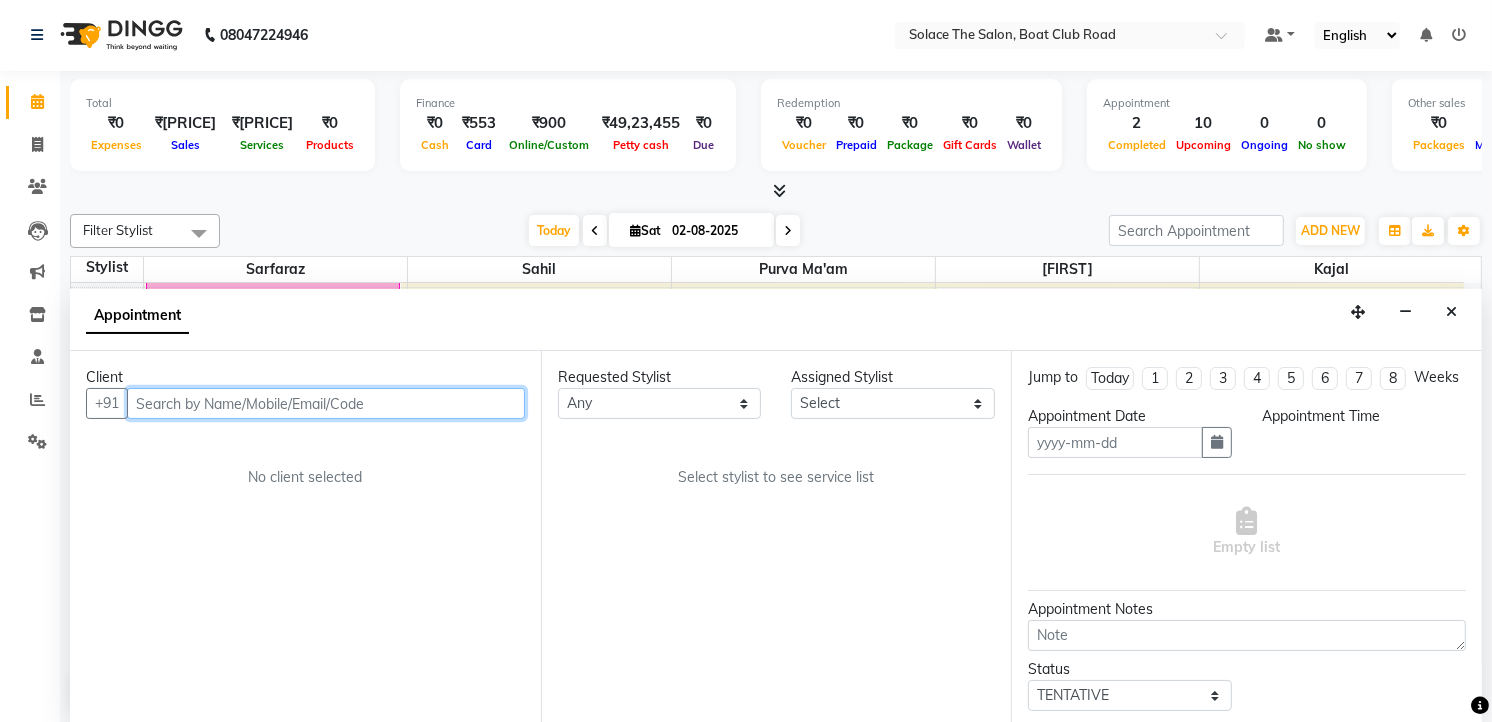 type on "02-08-2025" 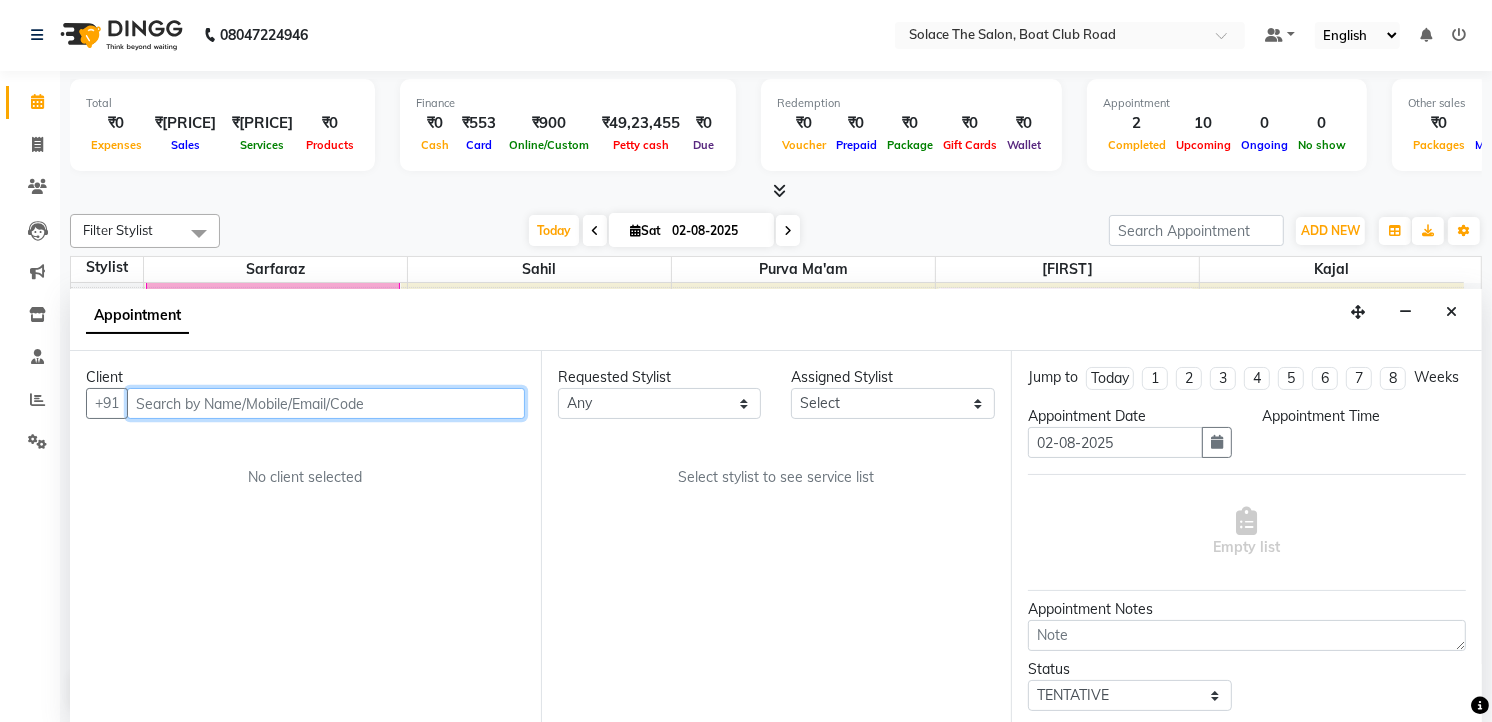 select on "confirm booking" 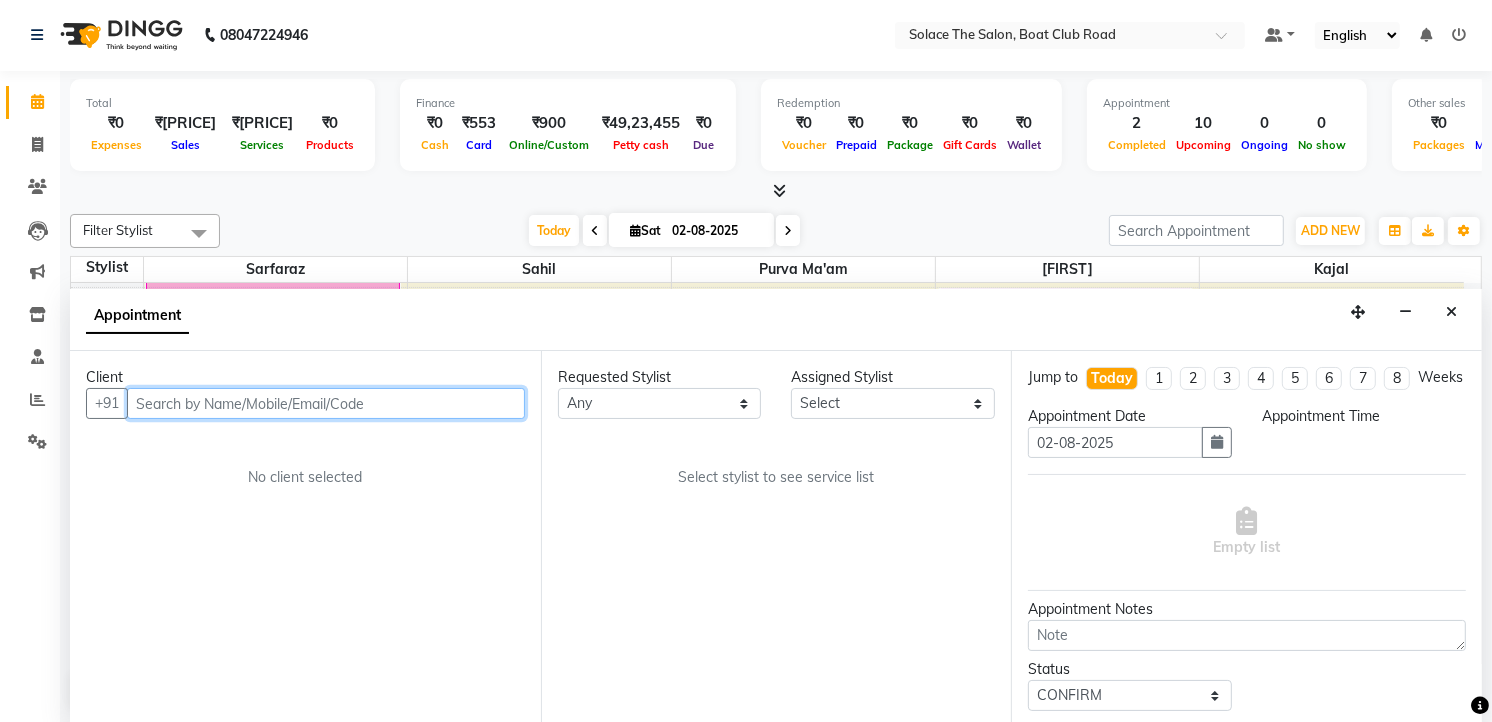 scroll, scrollTop: 0, scrollLeft: 0, axis: both 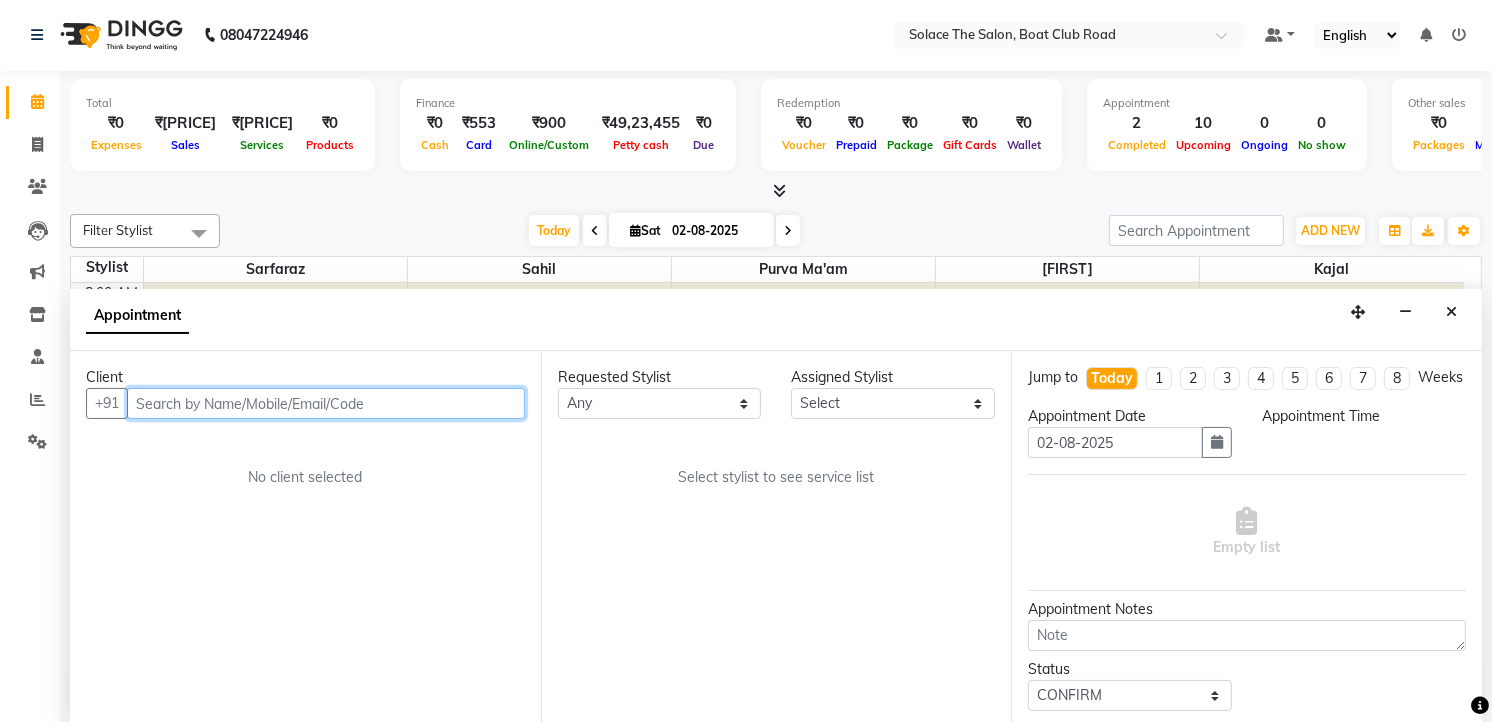 select on "9749" 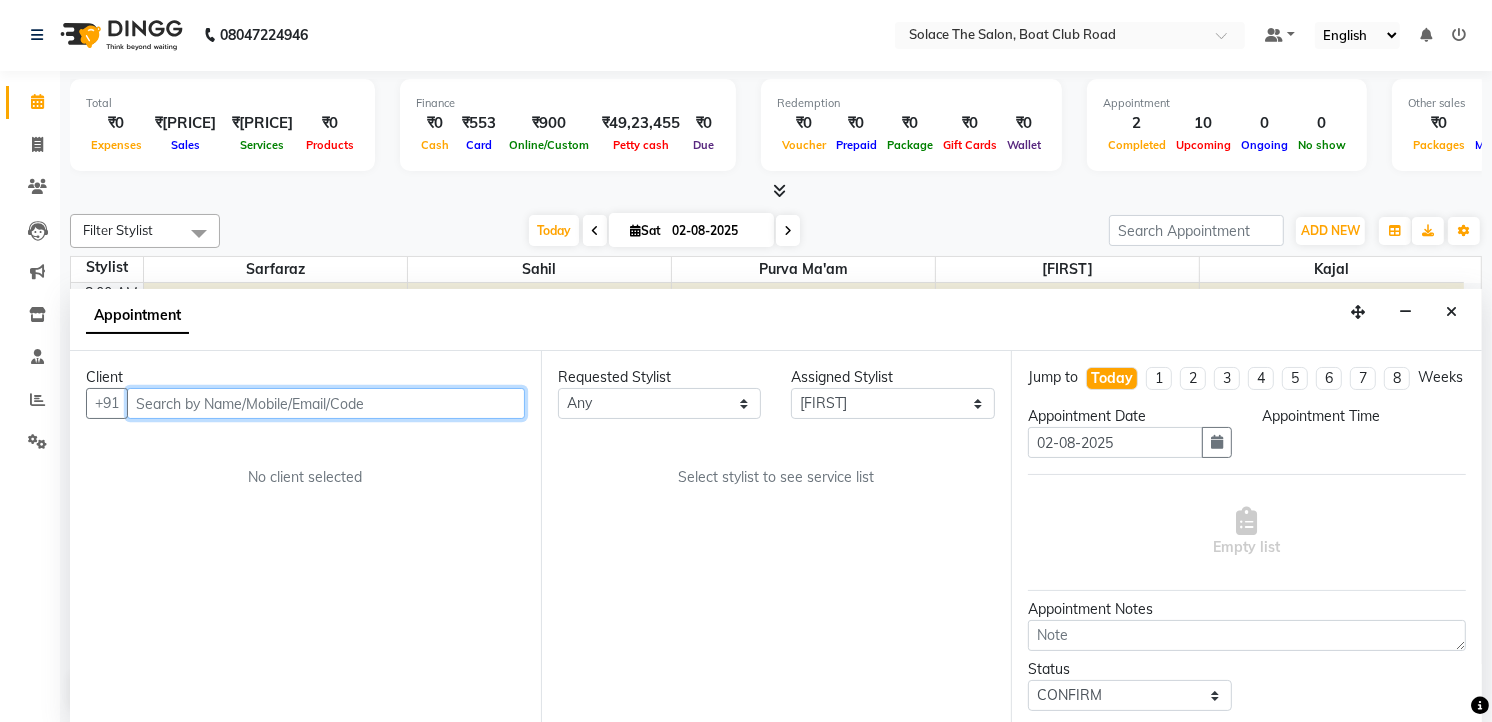 select on "900" 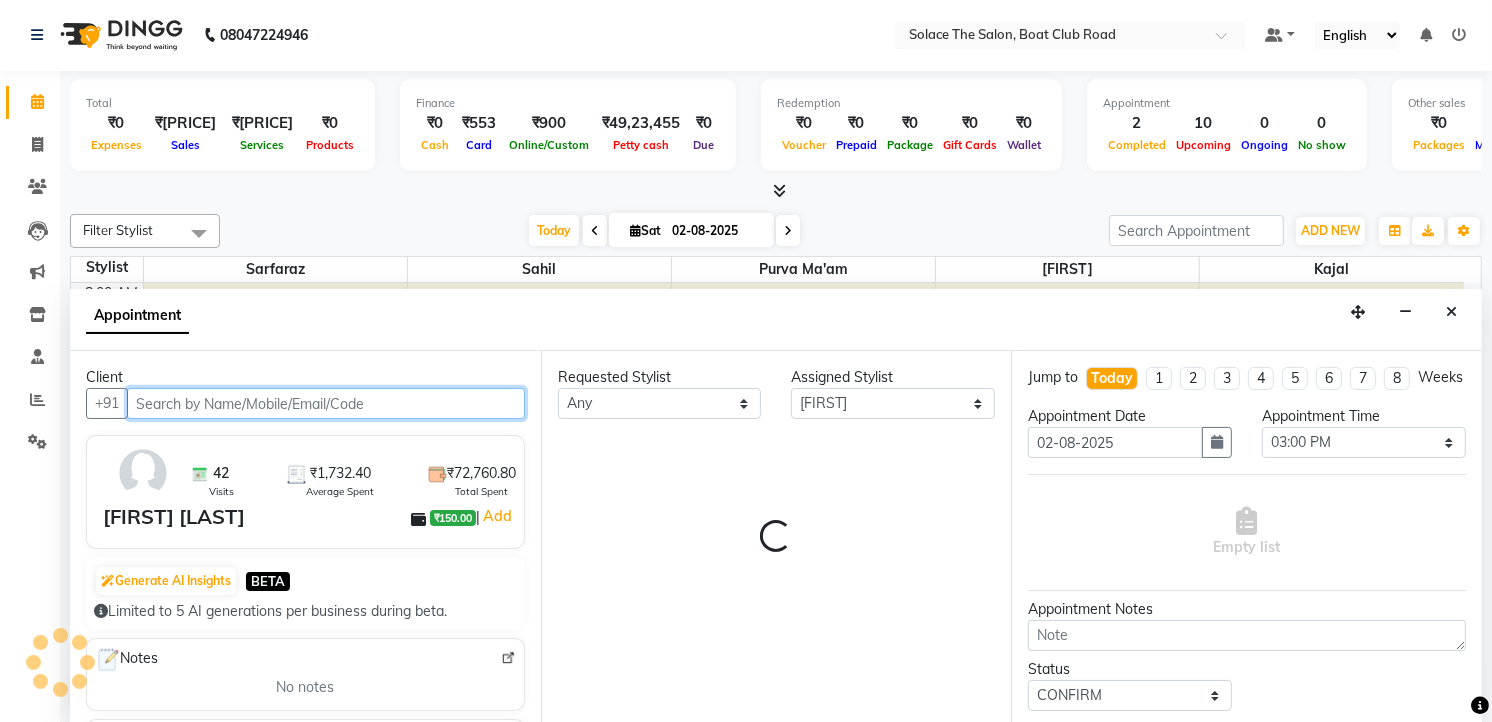 select on "720" 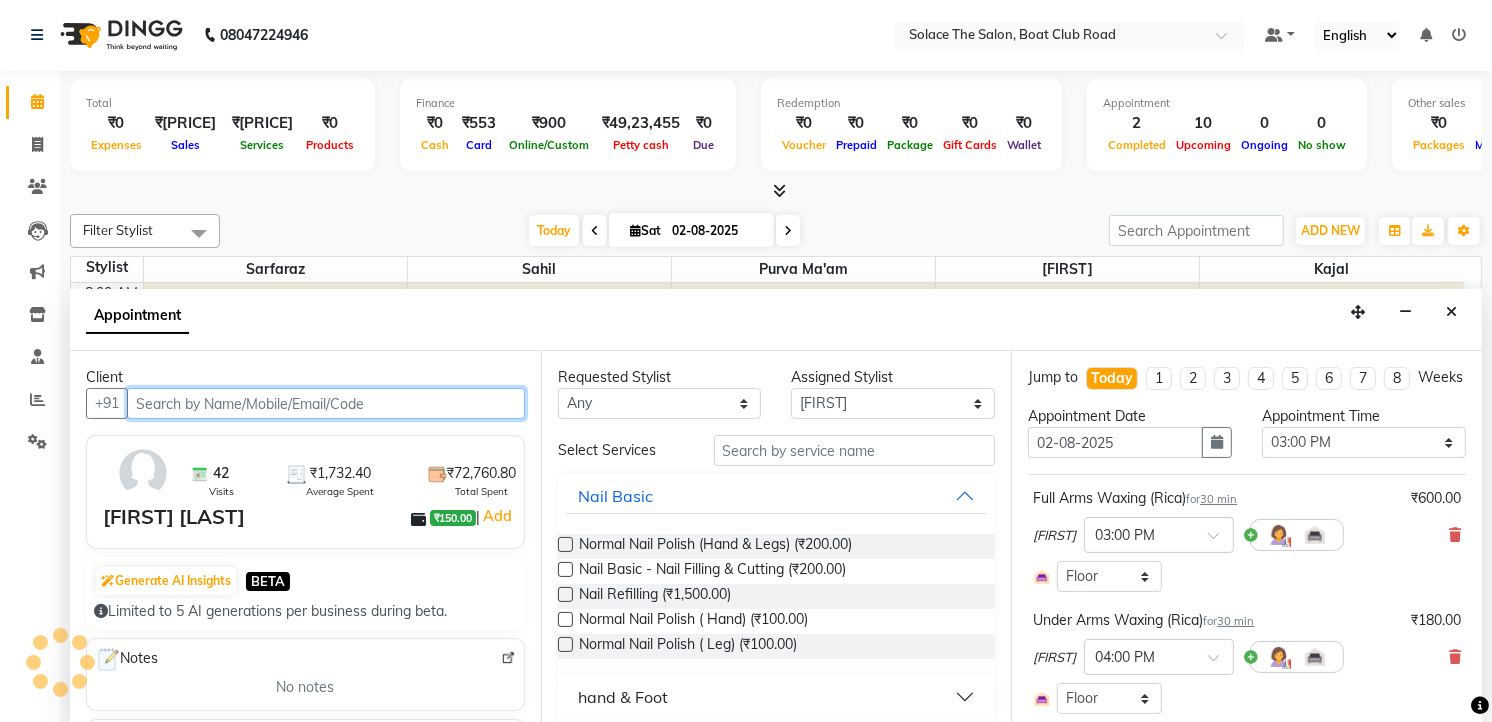 scroll, scrollTop: 134, scrollLeft: 0, axis: vertical 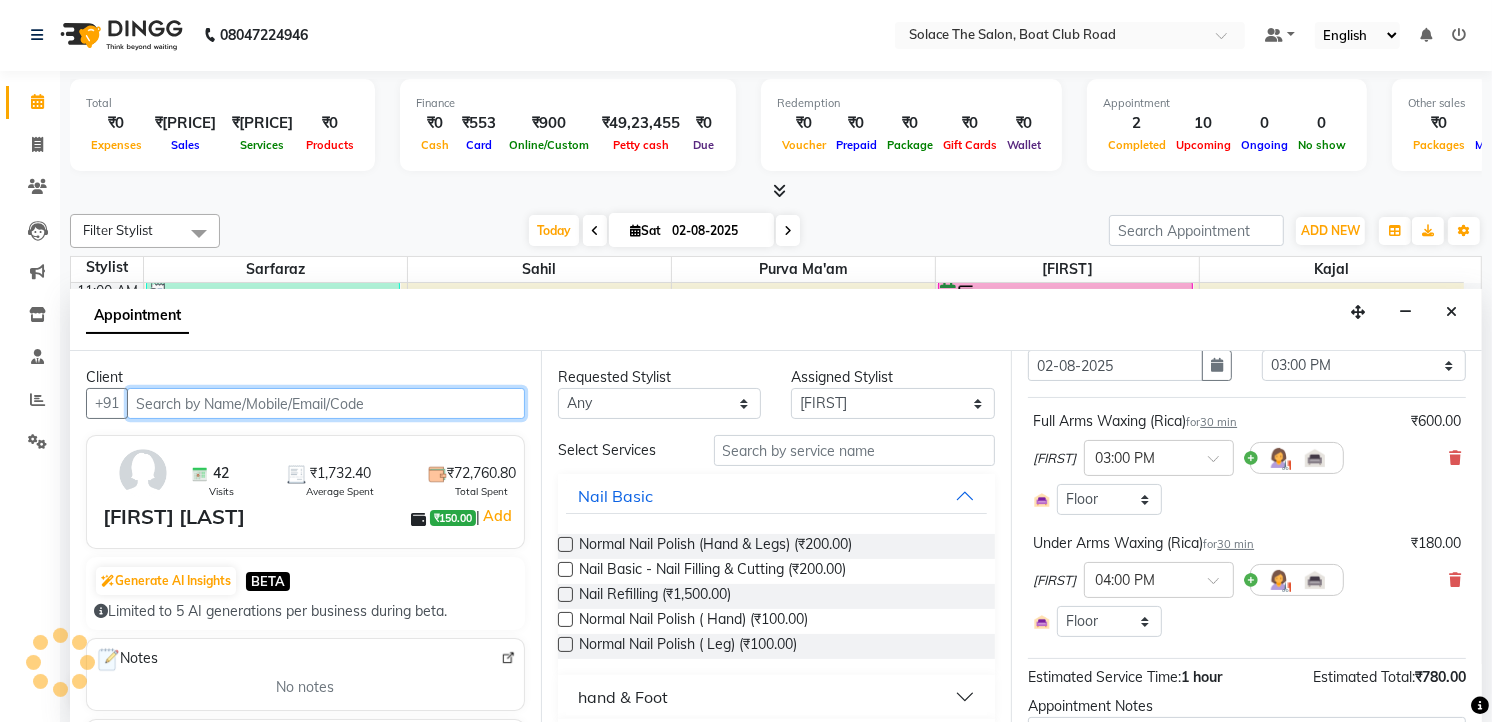 select on "720" 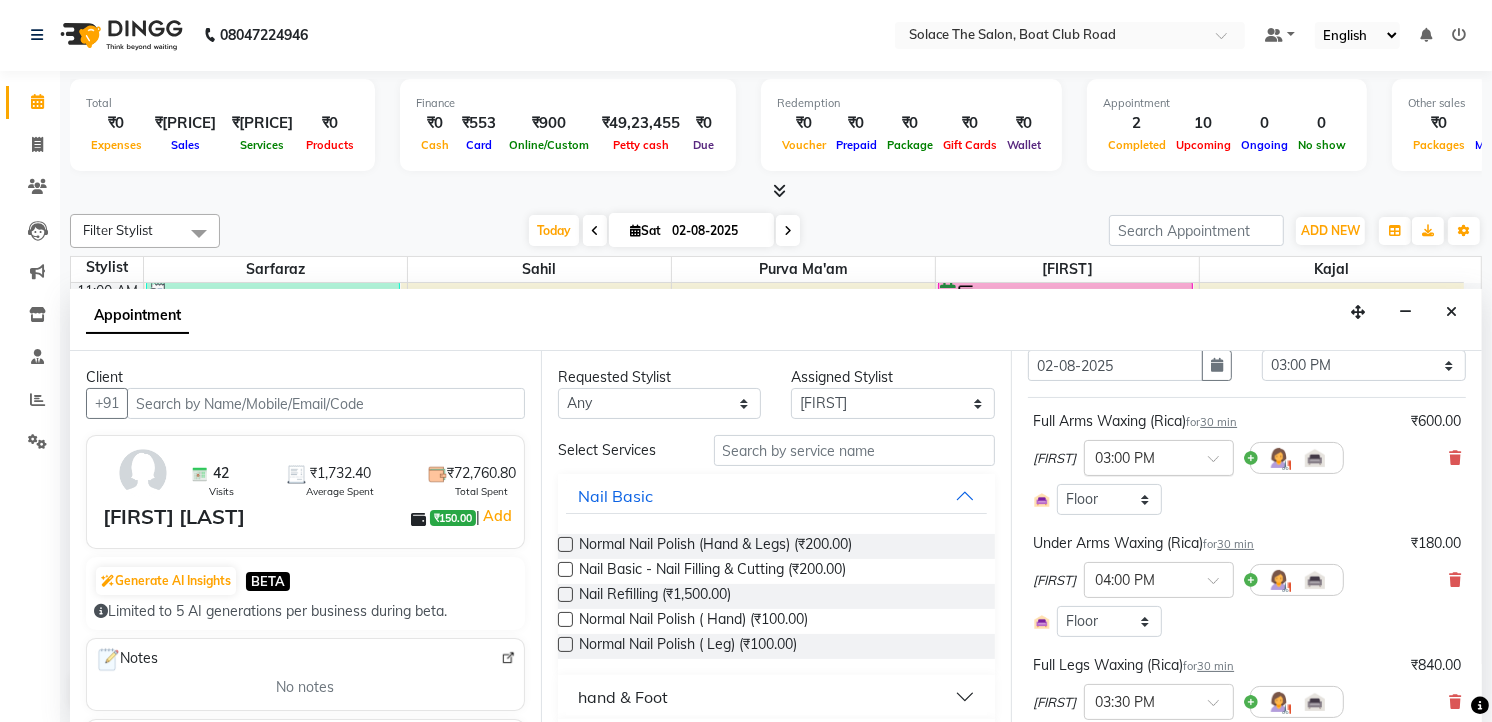 click at bounding box center (1159, 456) 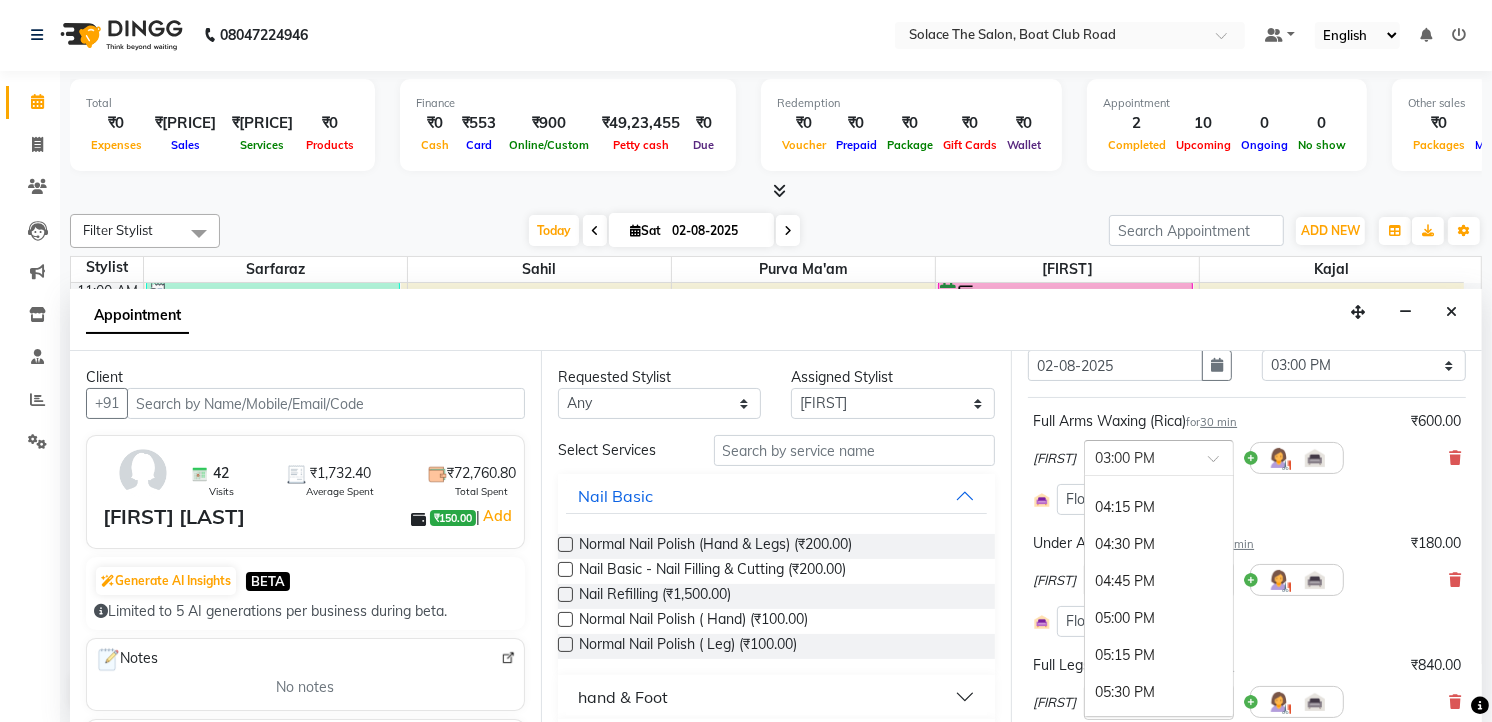 scroll, scrollTop: 1256, scrollLeft: 0, axis: vertical 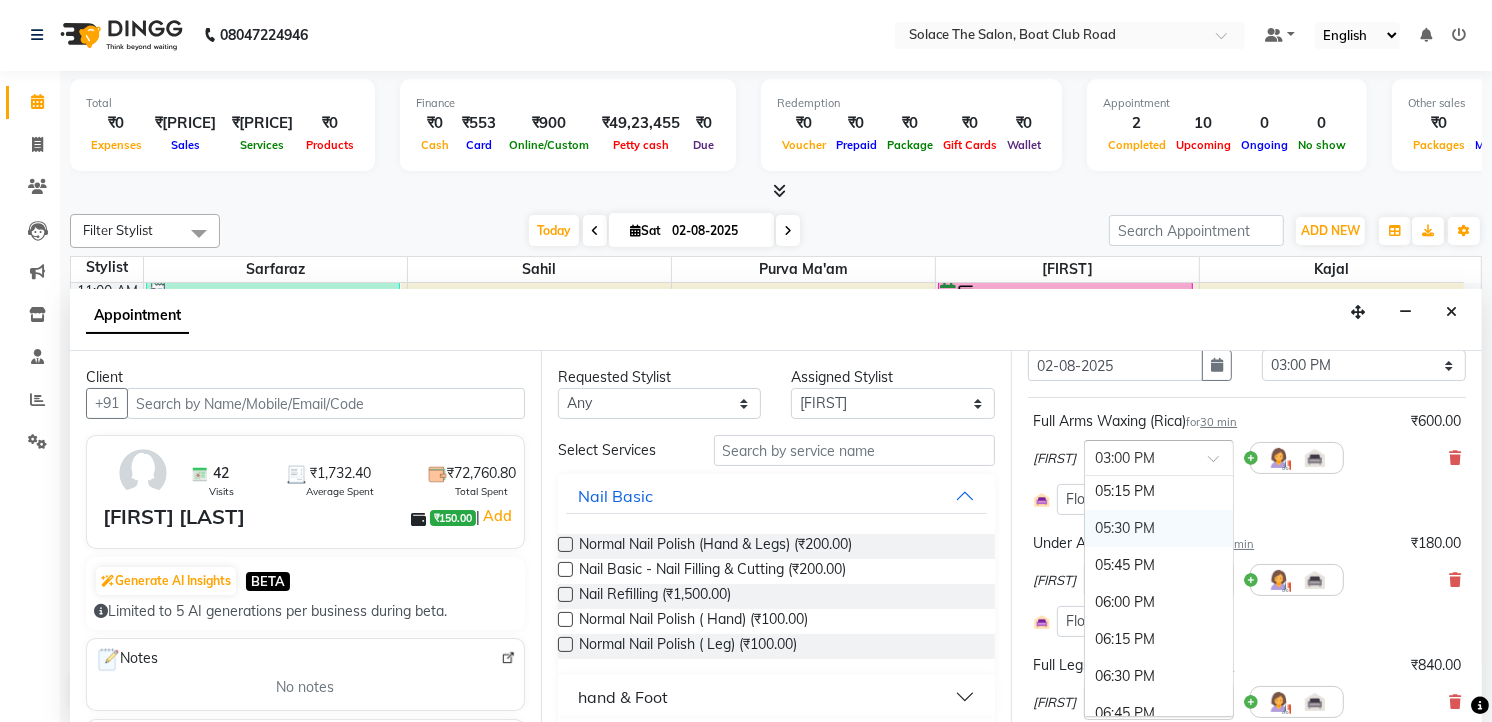 click on "05:30 PM" at bounding box center (1159, 528) 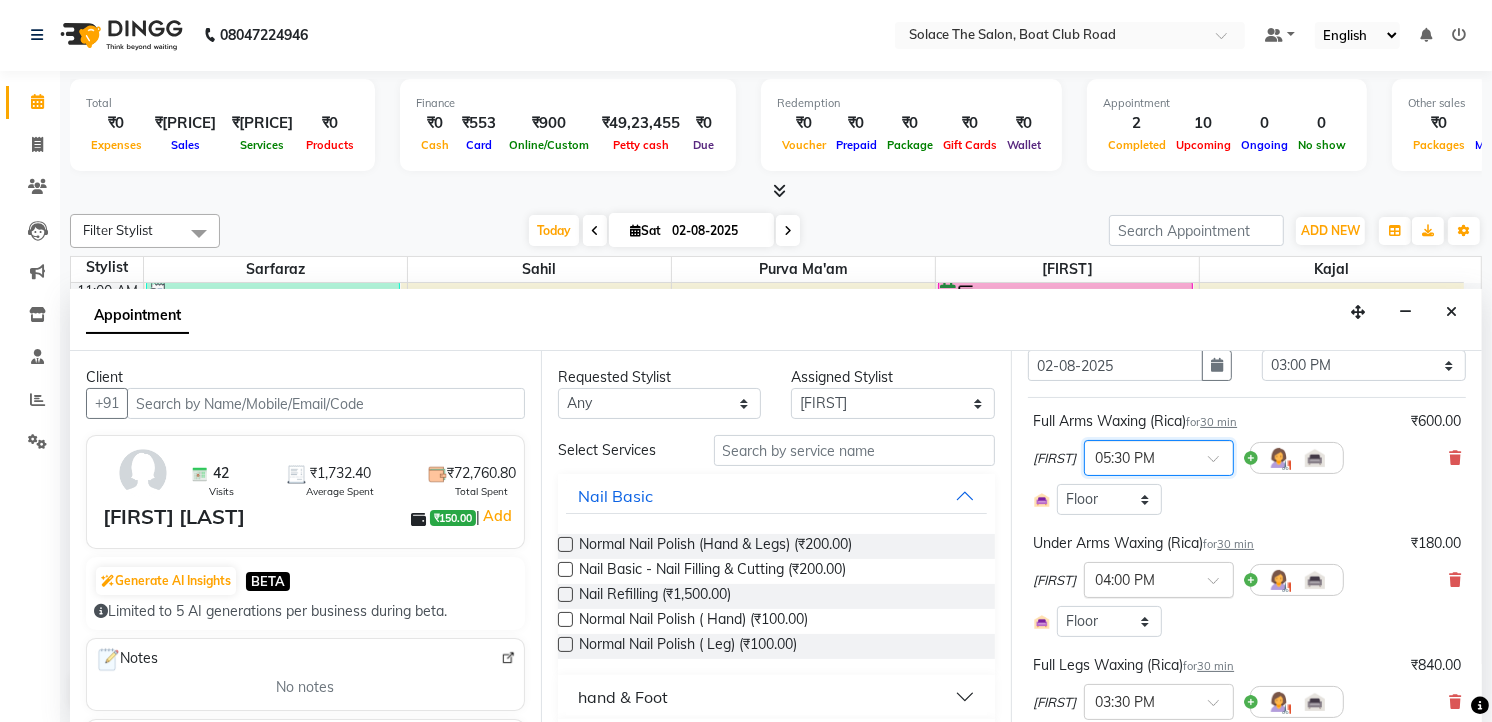 click at bounding box center (1139, 578) 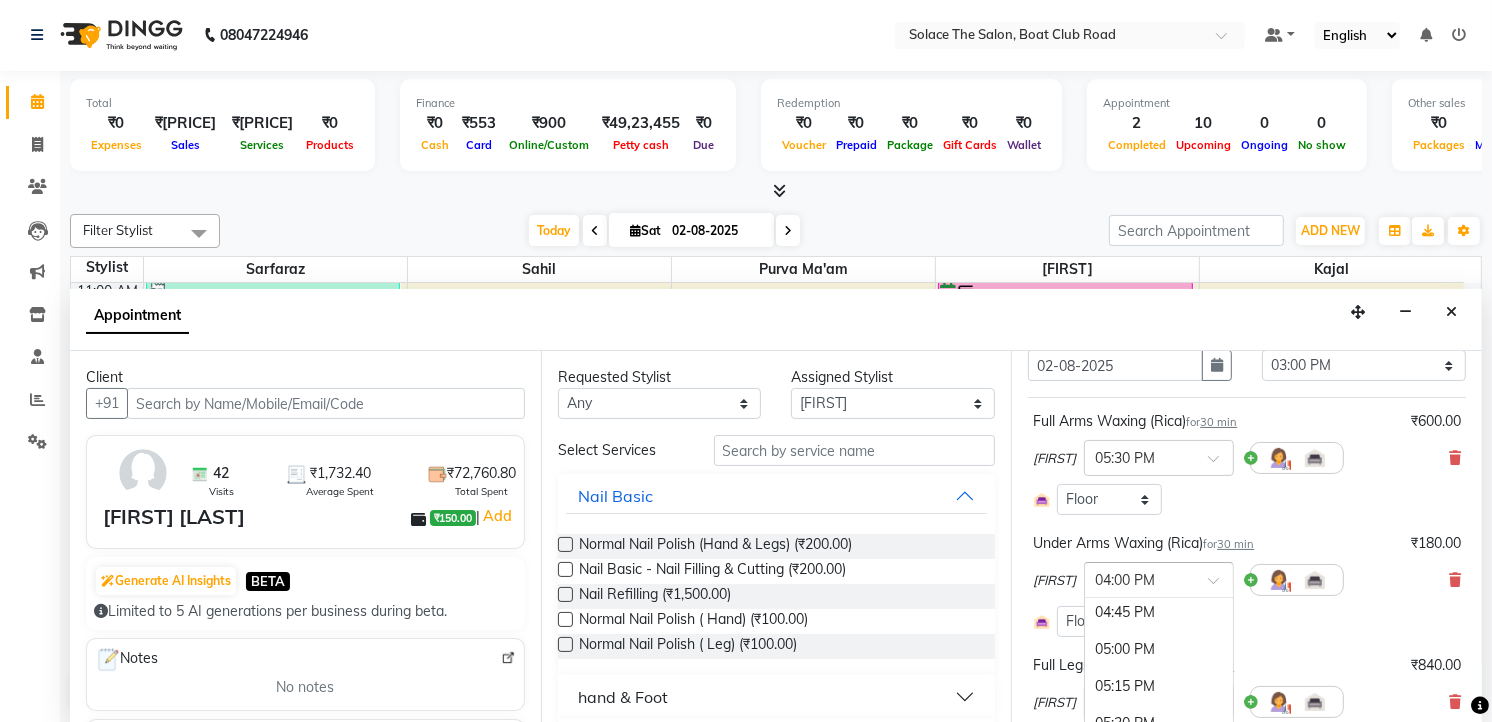 scroll, scrollTop: 1292, scrollLeft: 0, axis: vertical 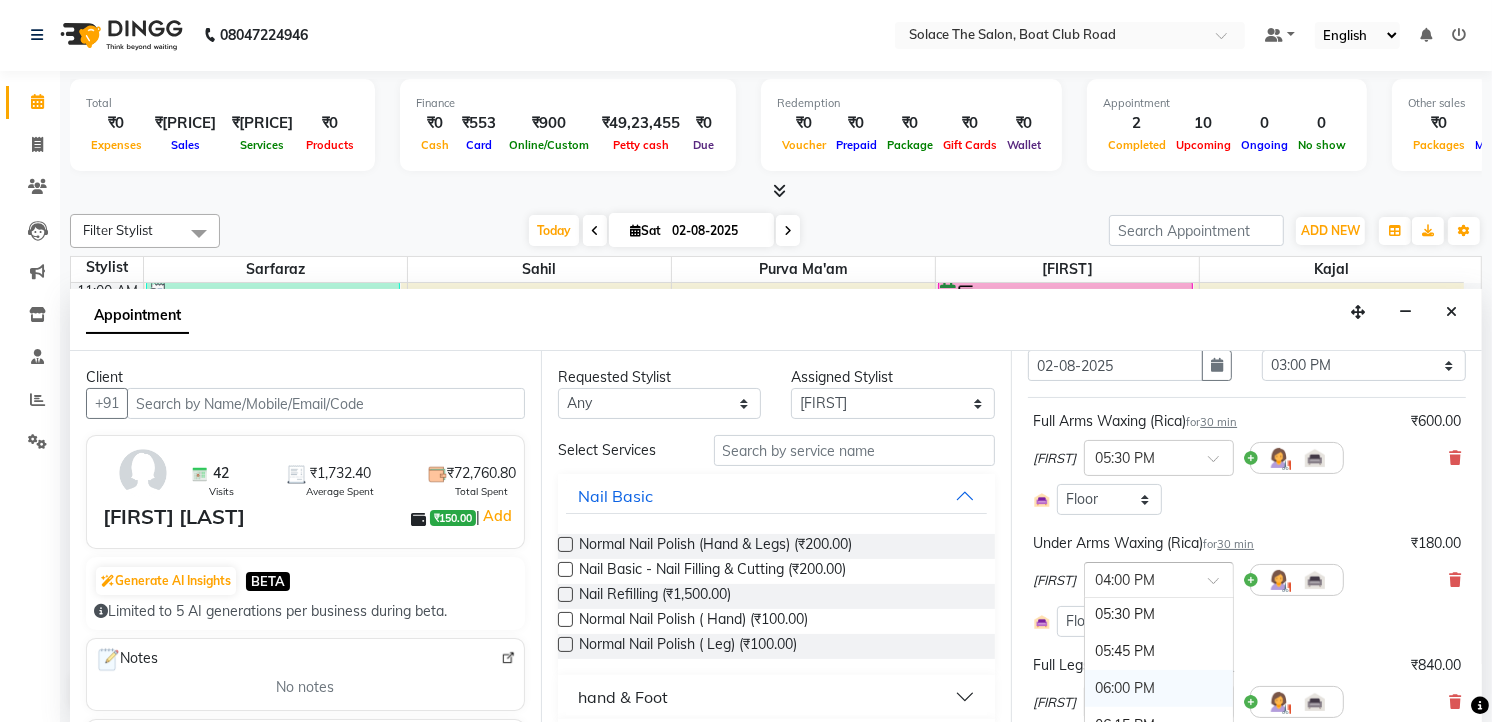 click on "06:00 PM" at bounding box center (1159, 688) 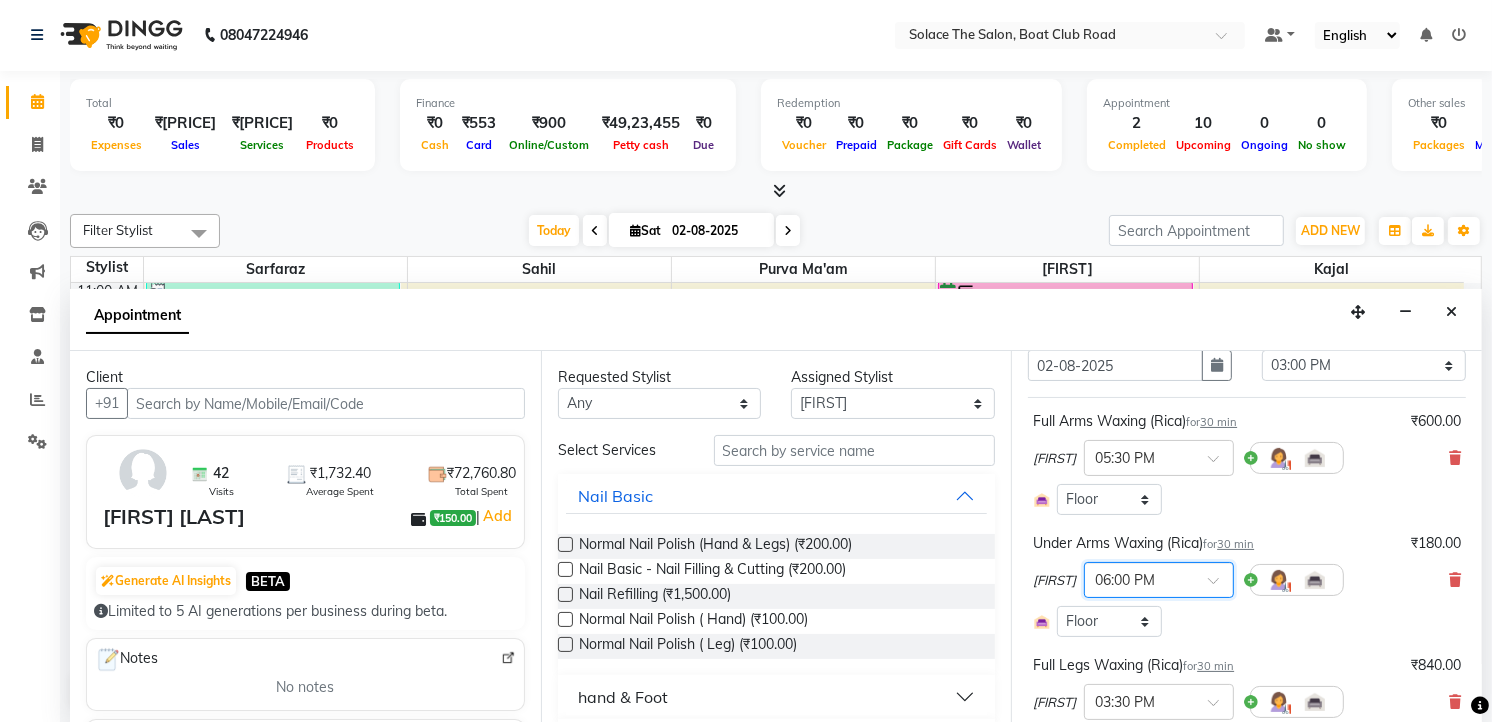 click at bounding box center [1139, 578] 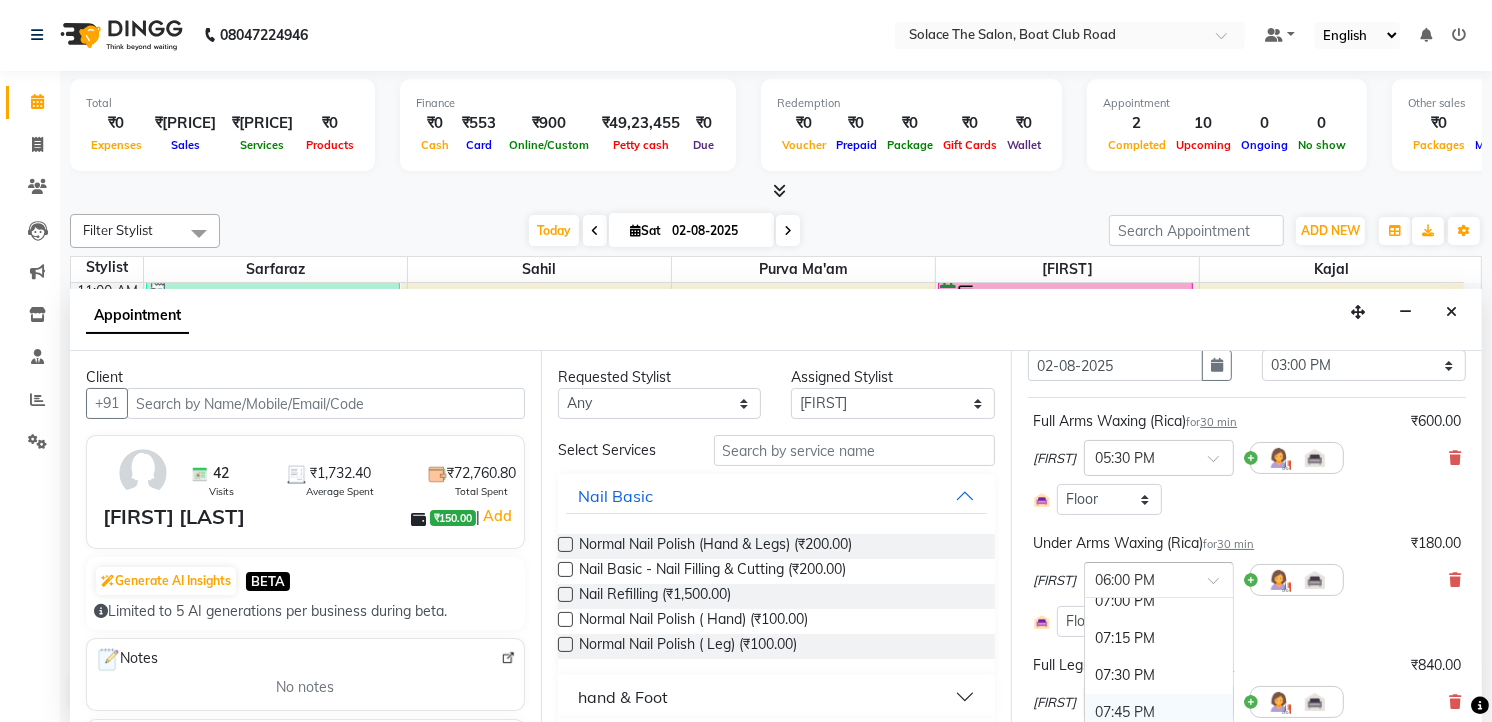 scroll, scrollTop: 1476, scrollLeft: 0, axis: vertical 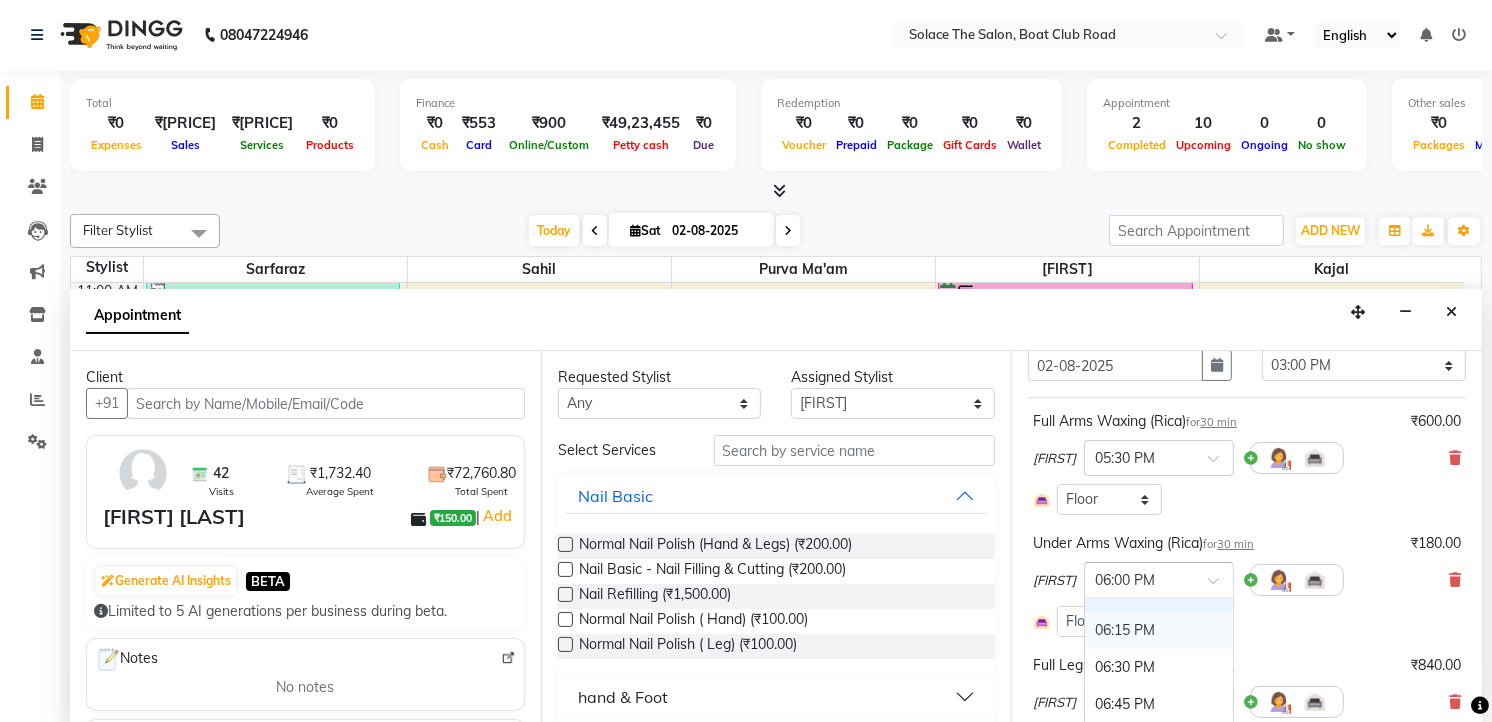 click on "06:15 PM" at bounding box center (1159, 630) 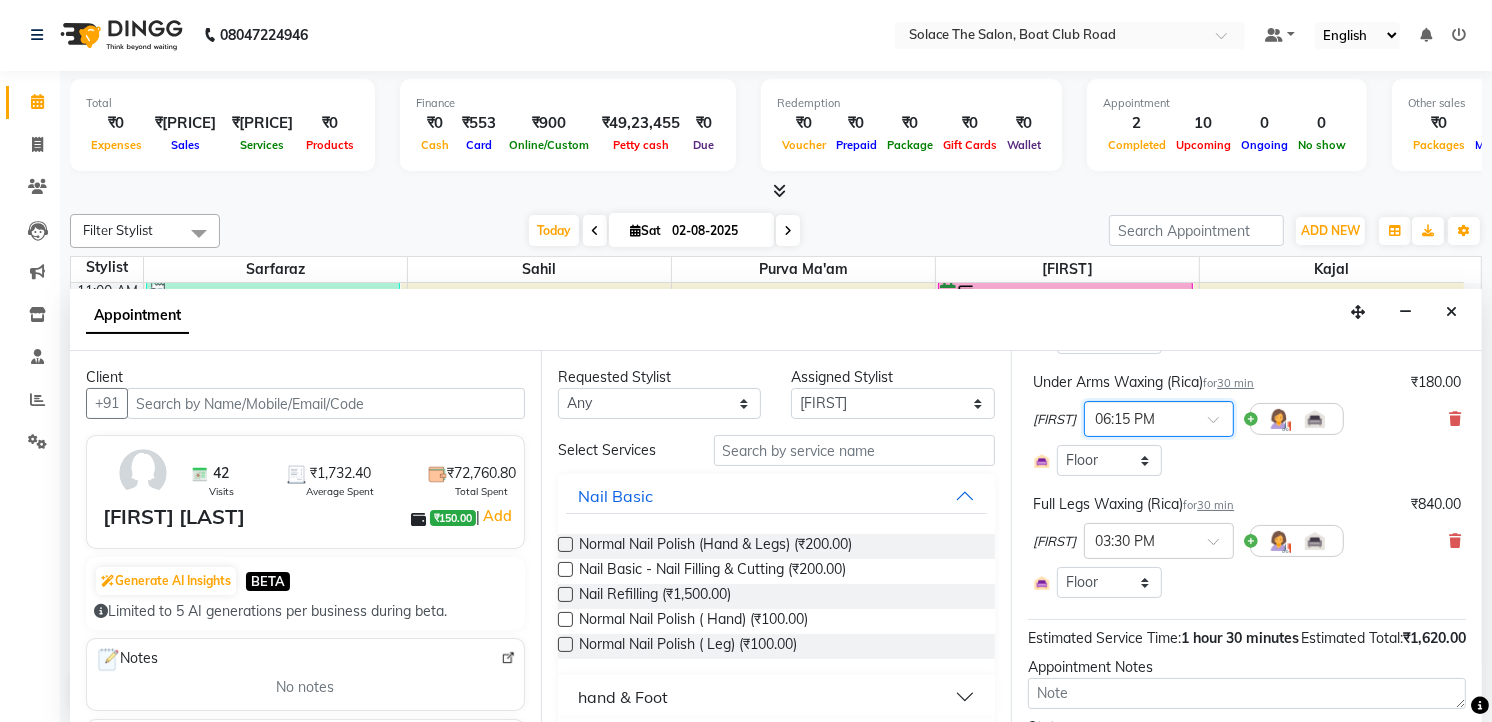 scroll, scrollTop: 392, scrollLeft: 0, axis: vertical 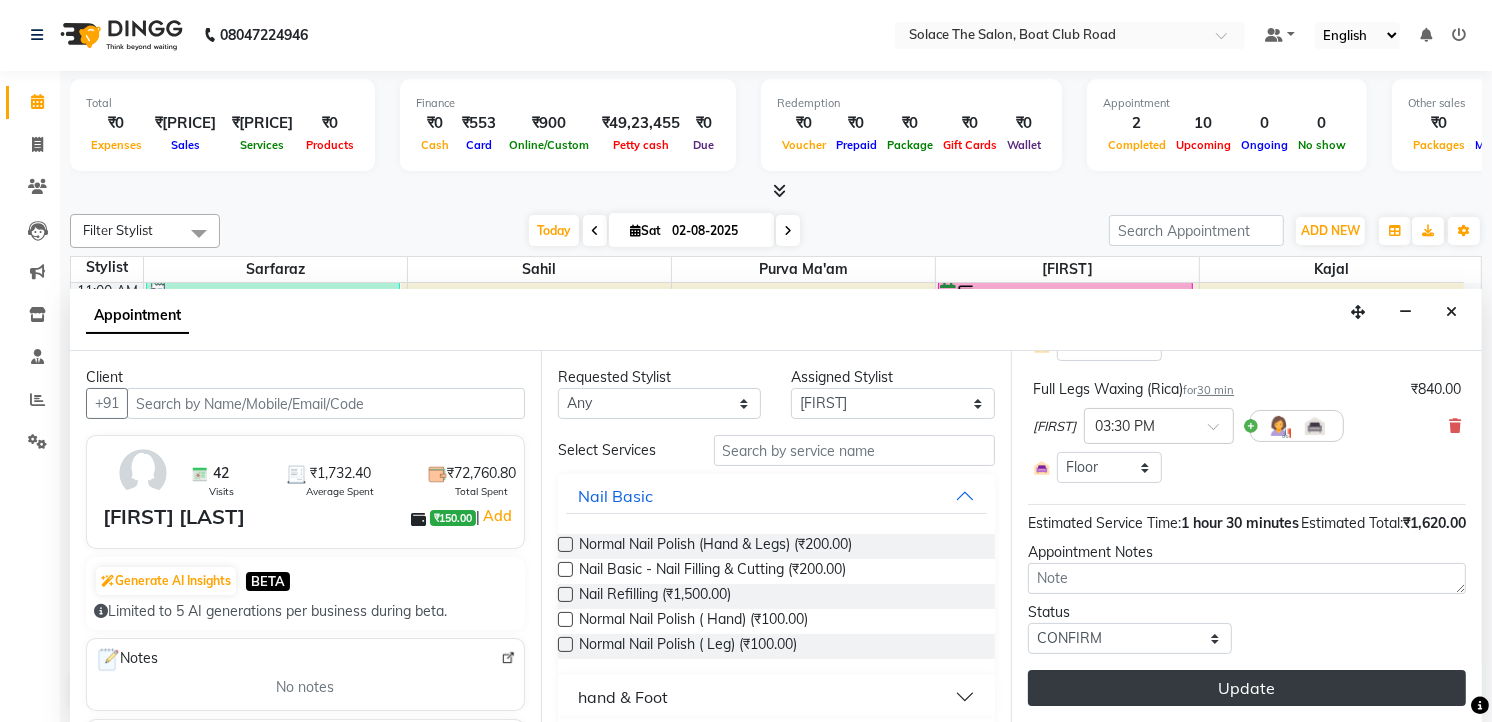 click on "Update" at bounding box center [1247, 688] 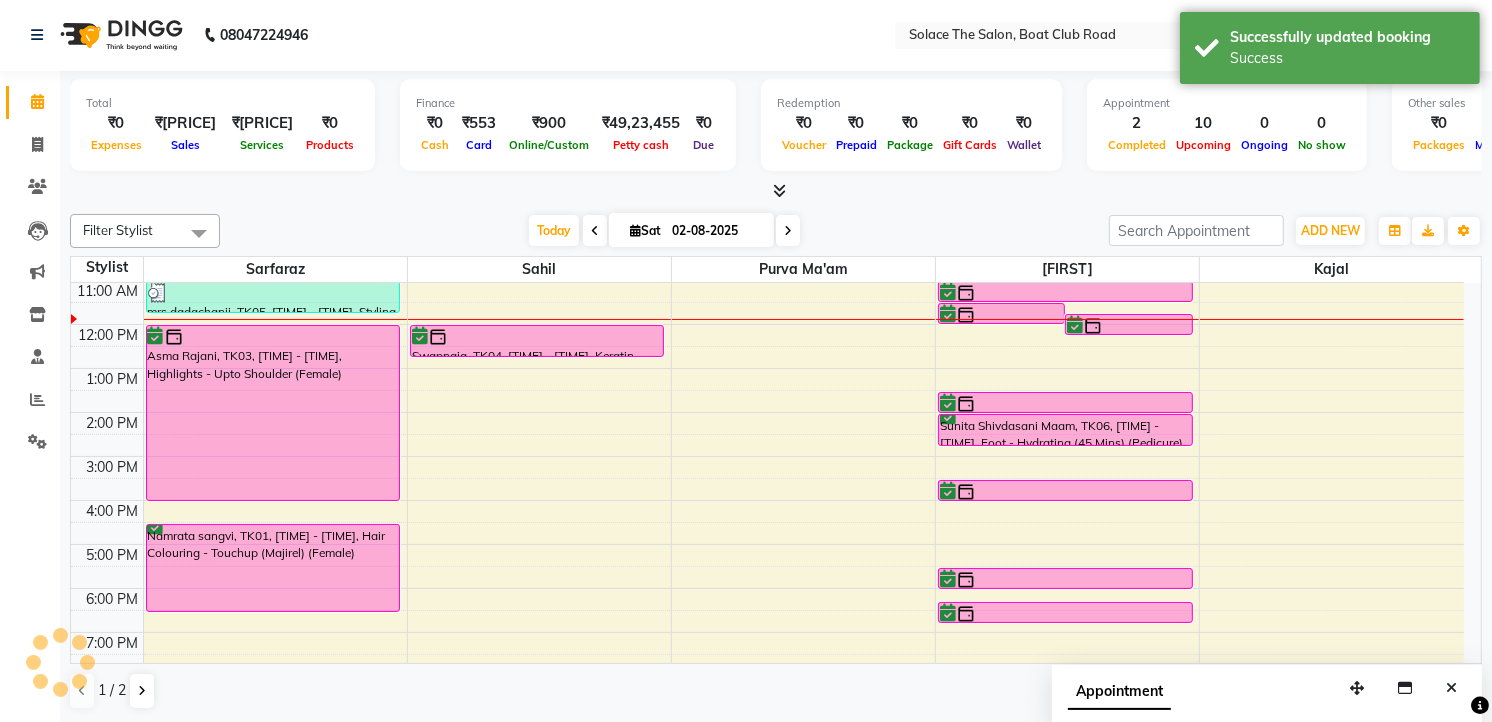 scroll, scrollTop: 0, scrollLeft: 0, axis: both 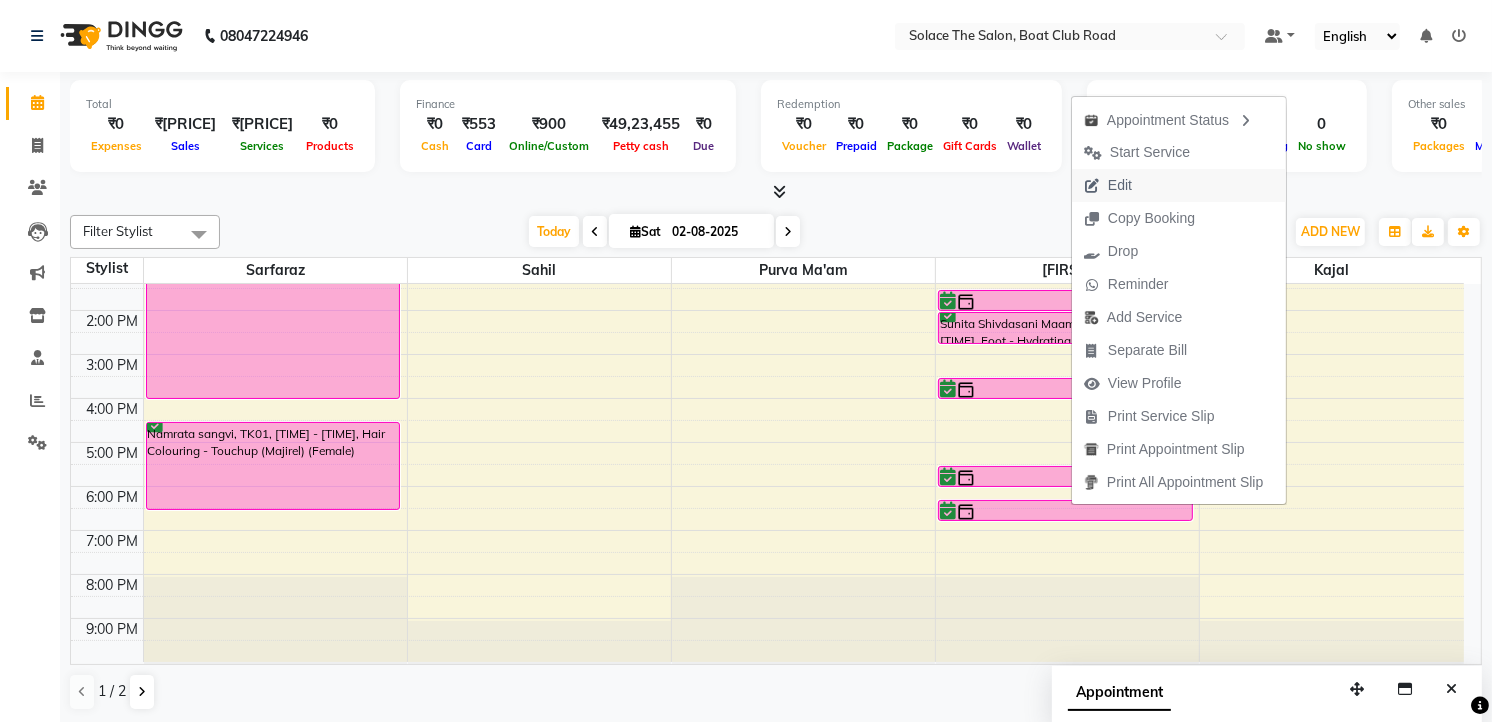 click on "Edit" at bounding box center [1179, 185] 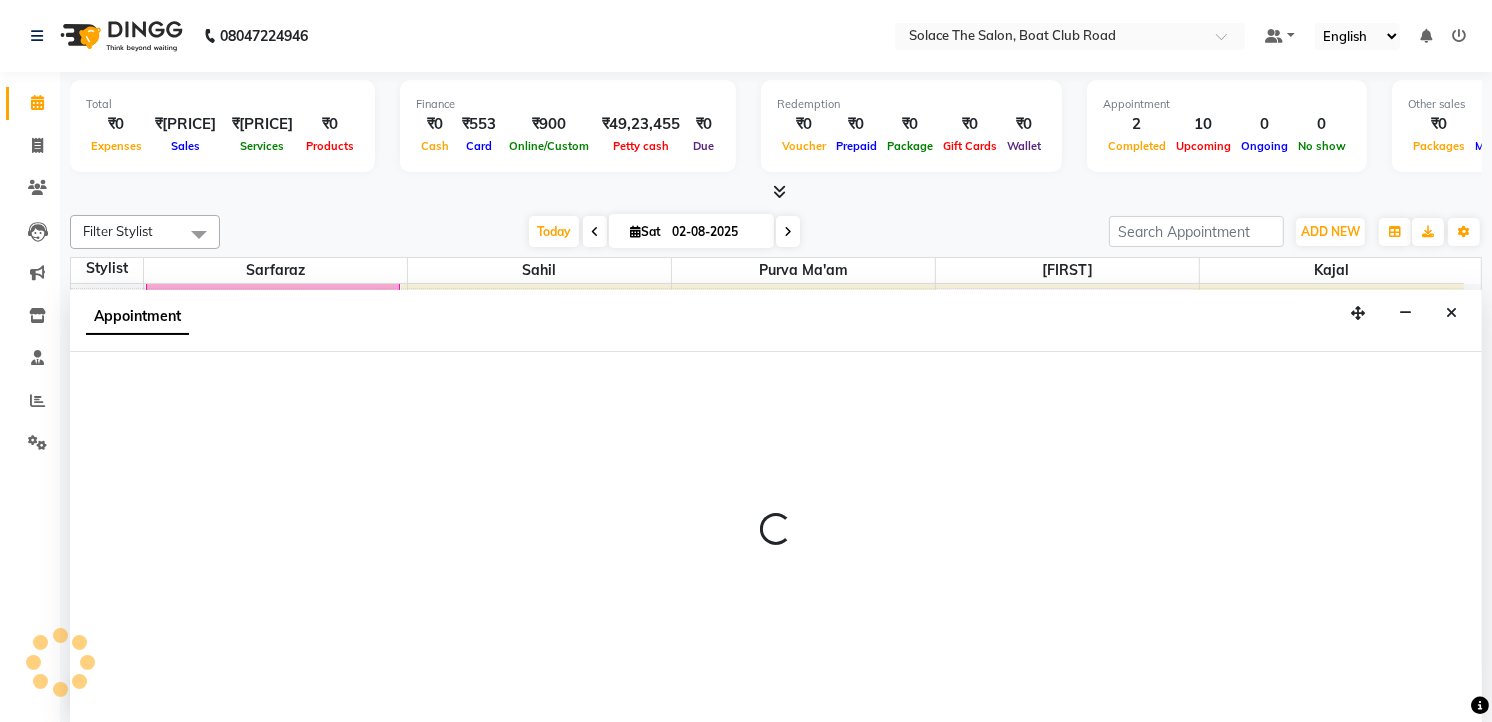 select on "tentative" 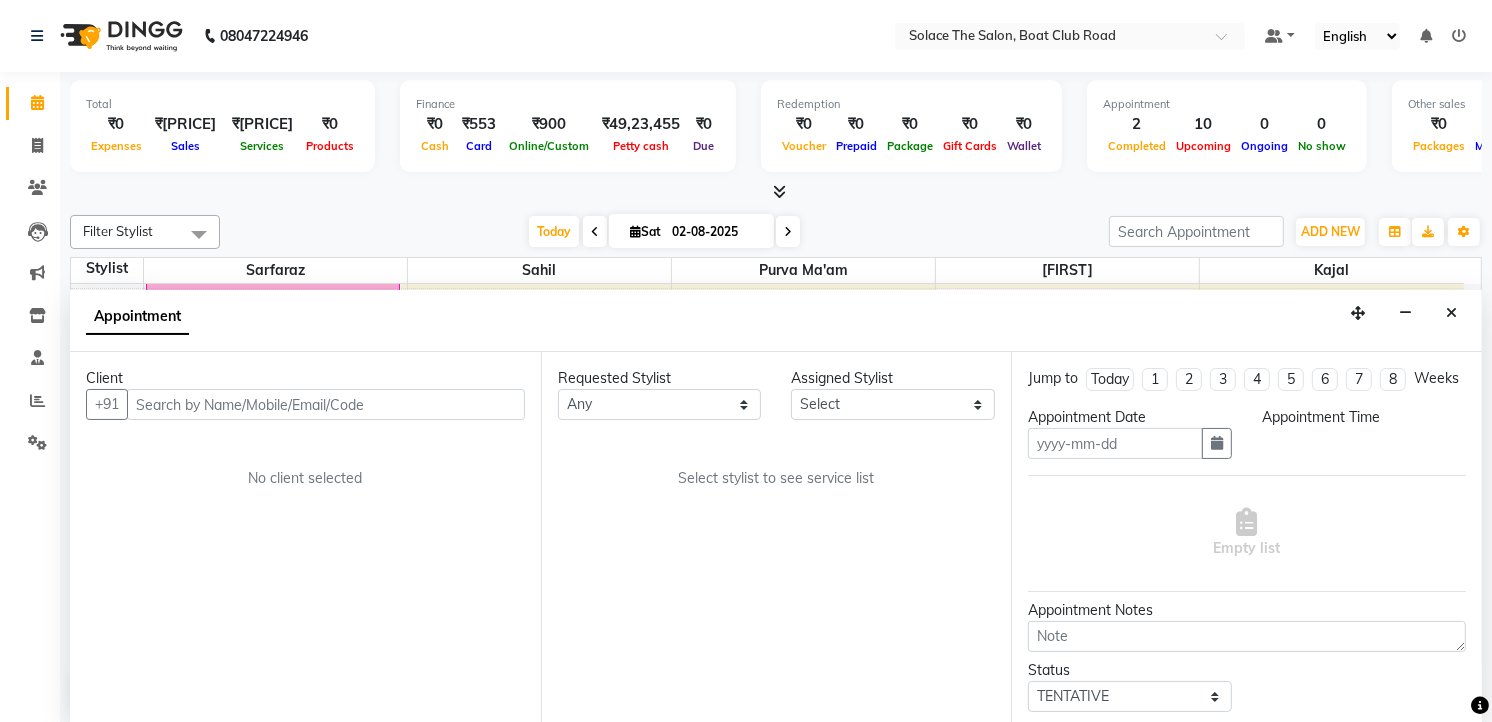 scroll, scrollTop: 1, scrollLeft: 0, axis: vertical 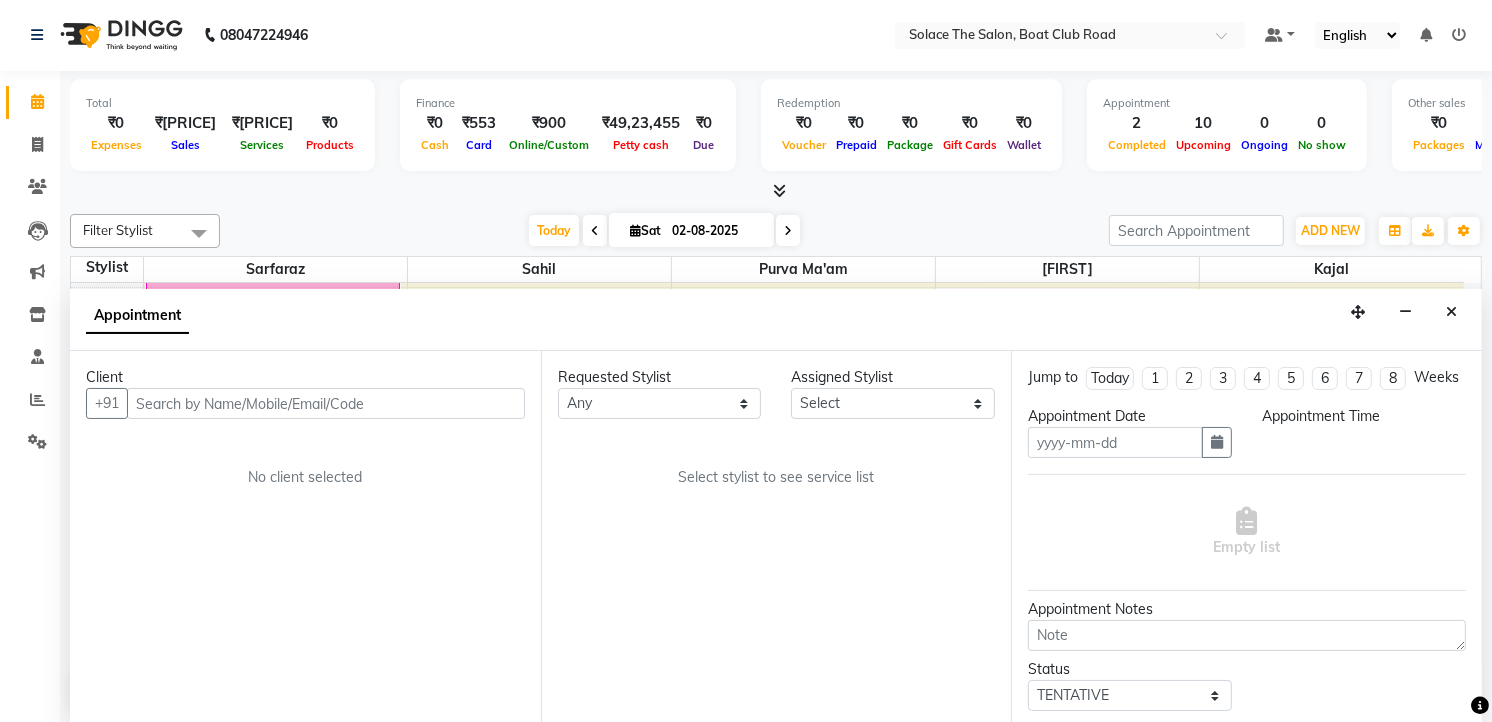 type on "02-08-2025" 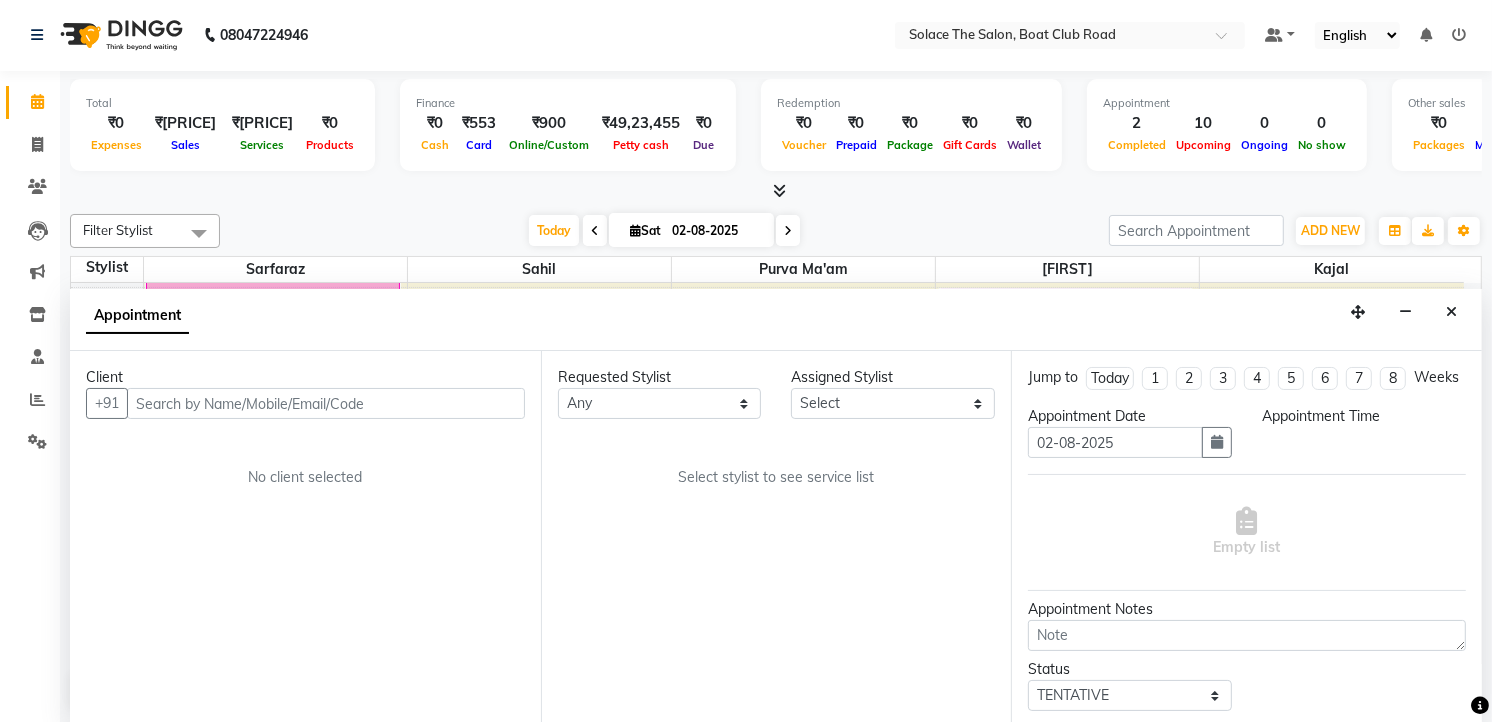select on "confirm booking" 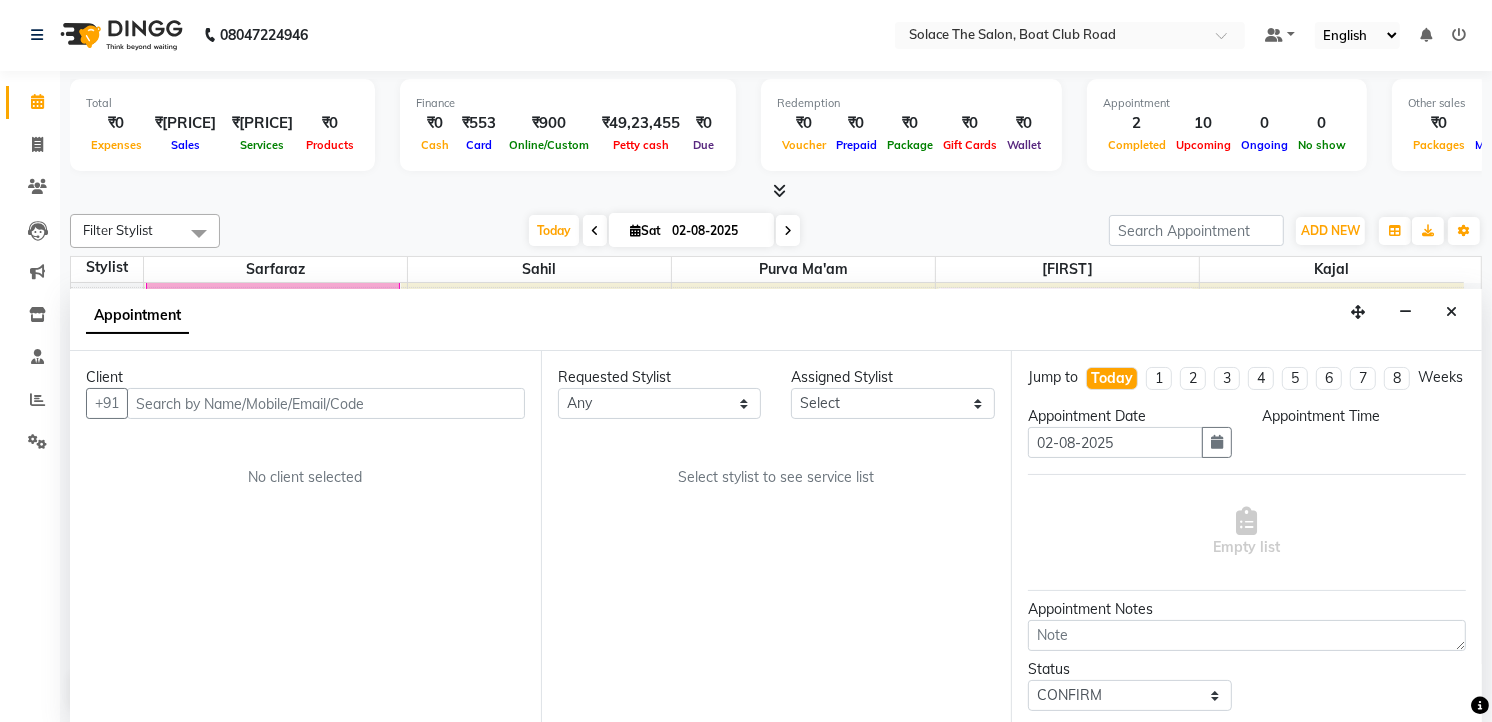 select on "930" 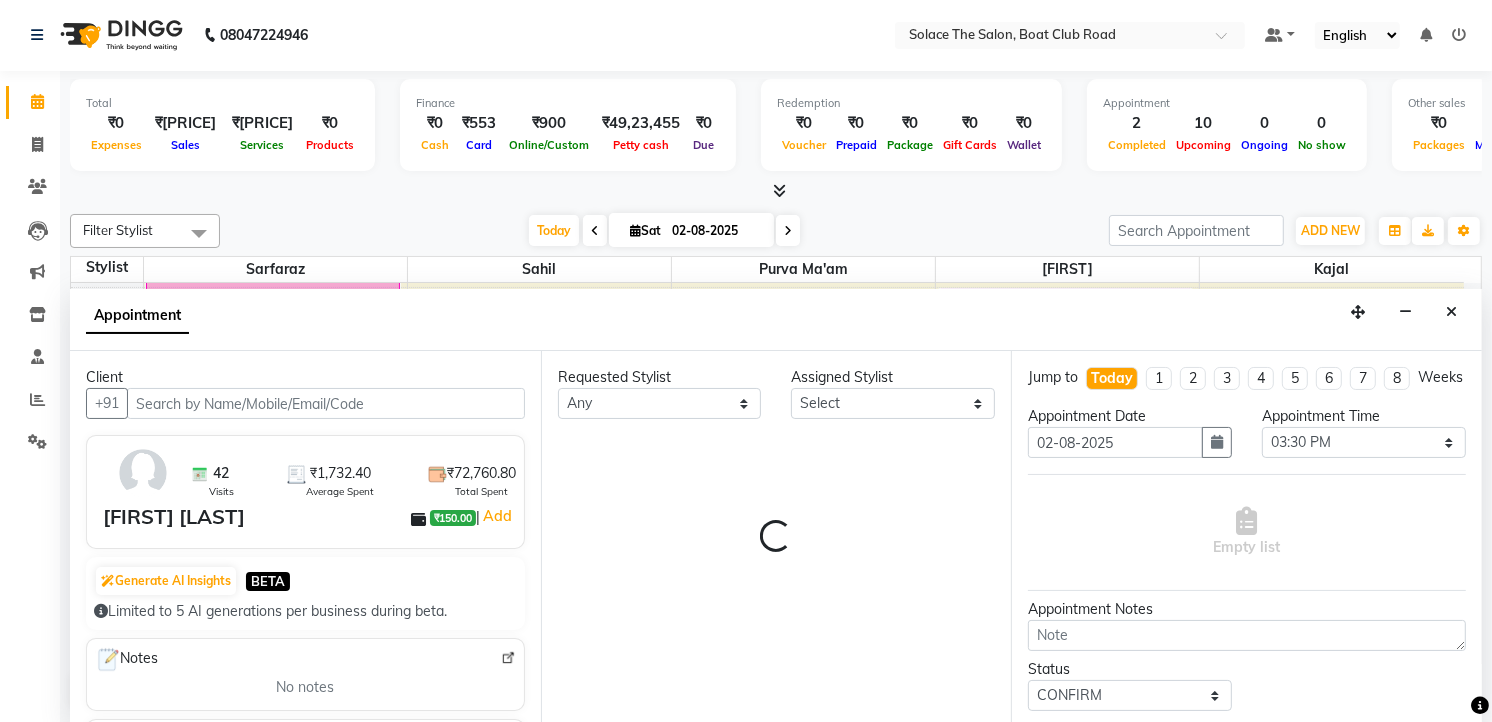 select on "9749" 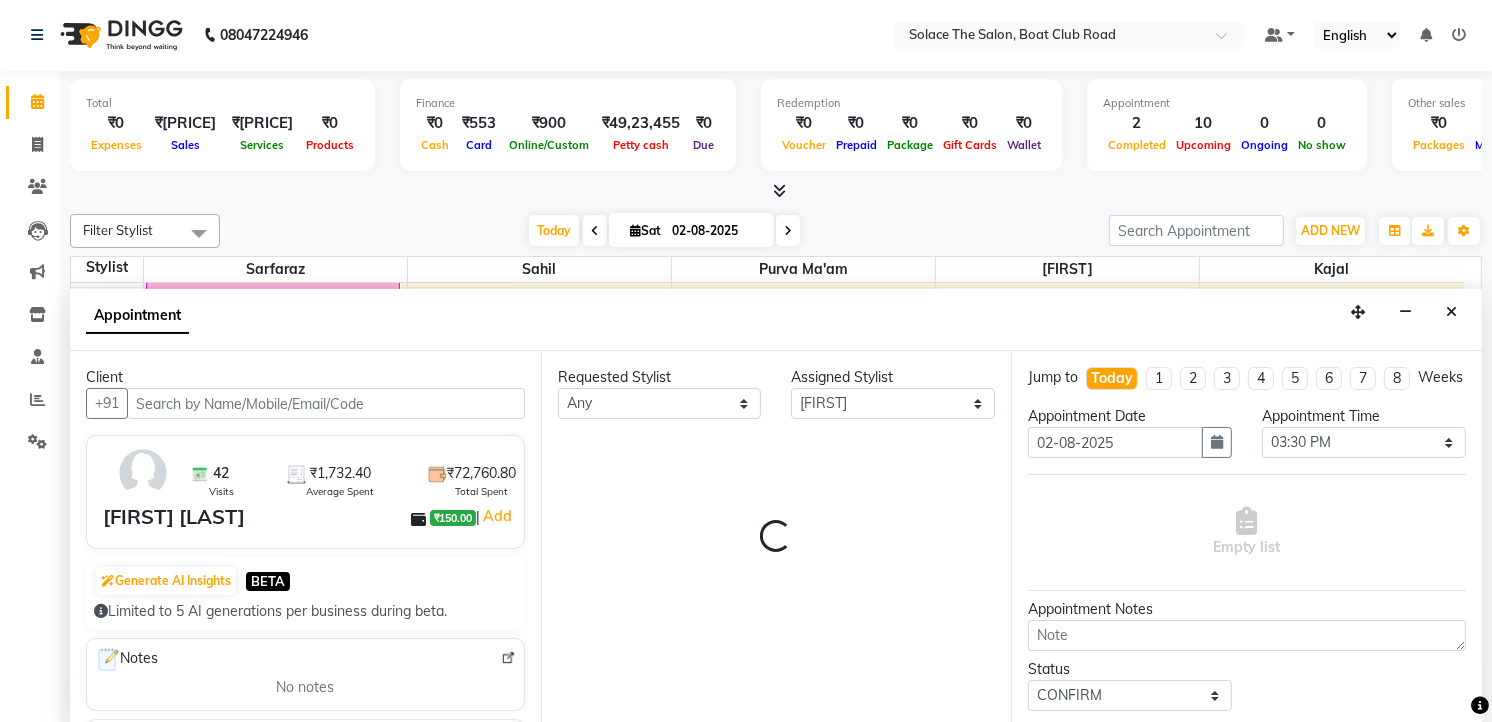 select on "720" 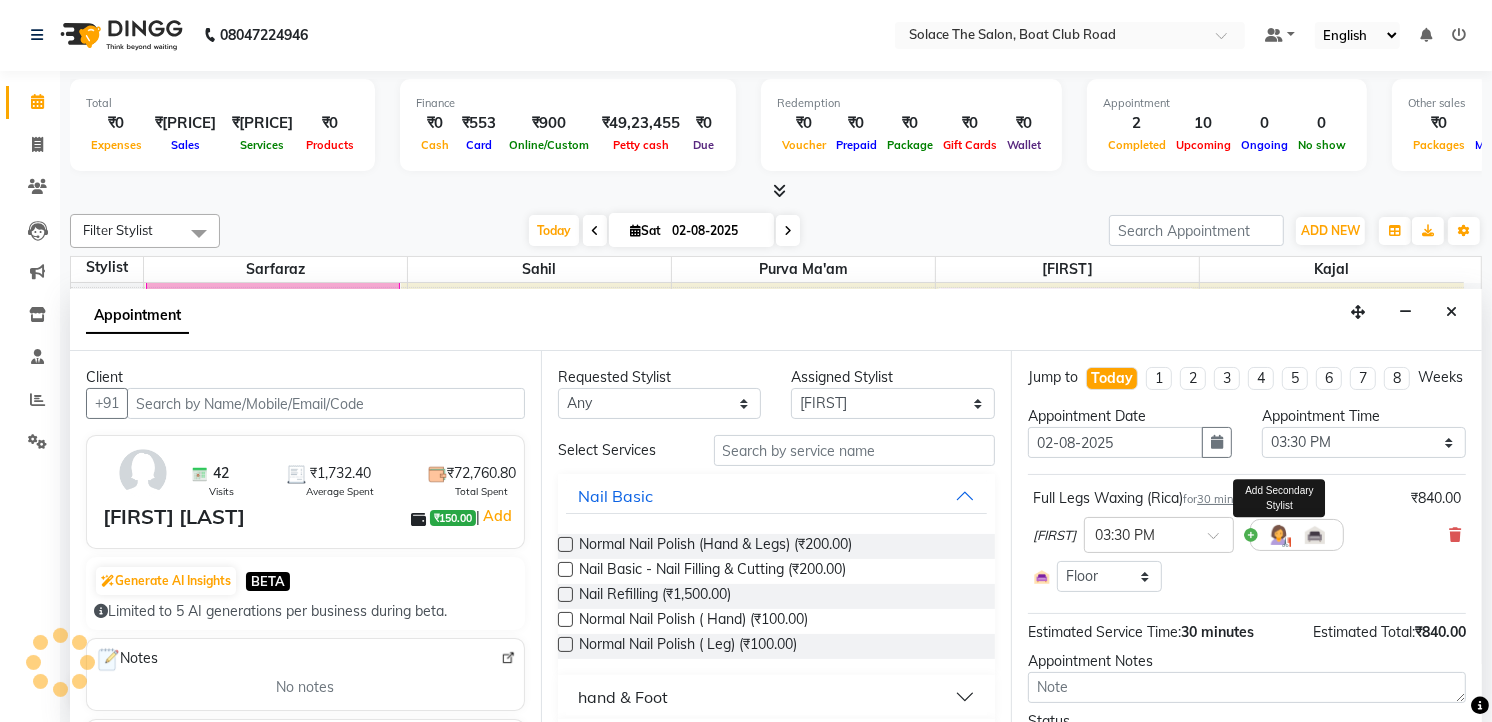 scroll, scrollTop: 134, scrollLeft: 0, axis: vertical 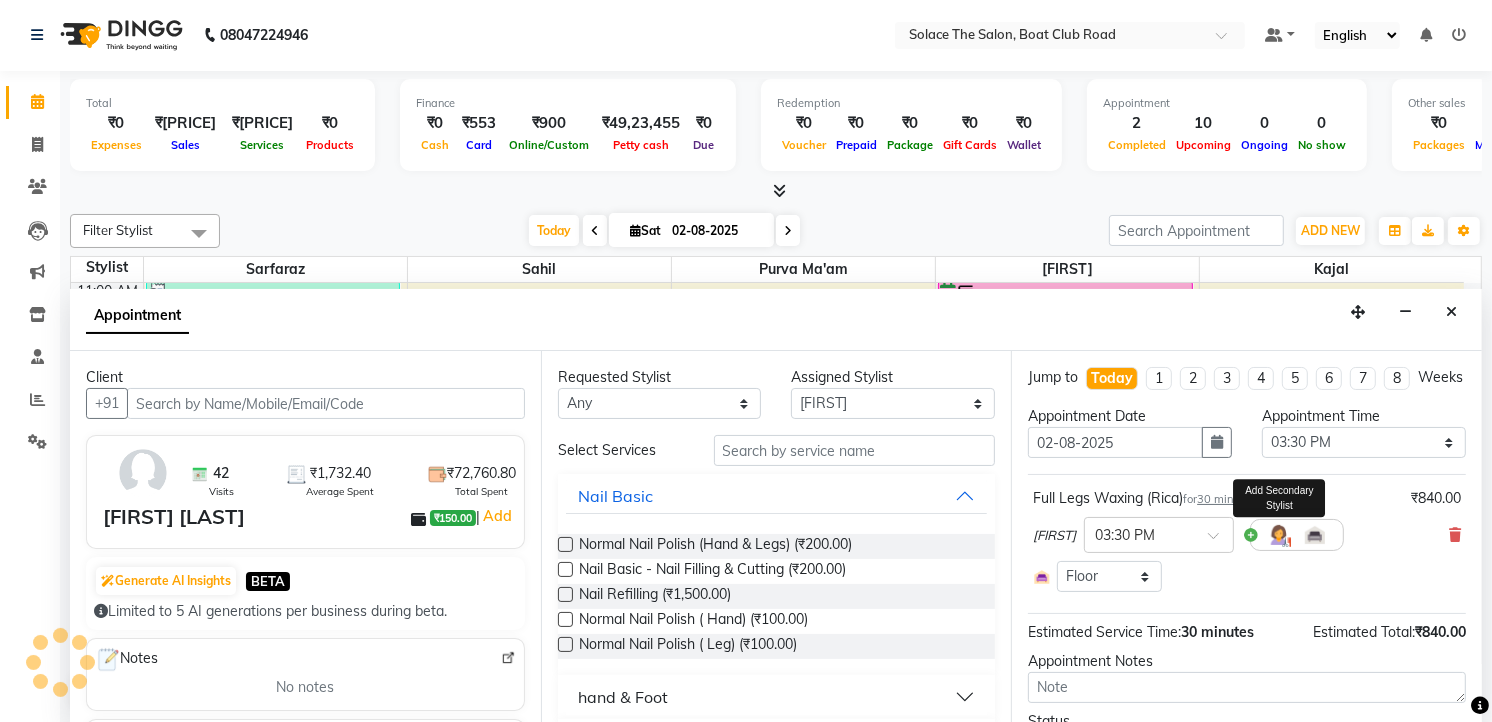 select on "720" 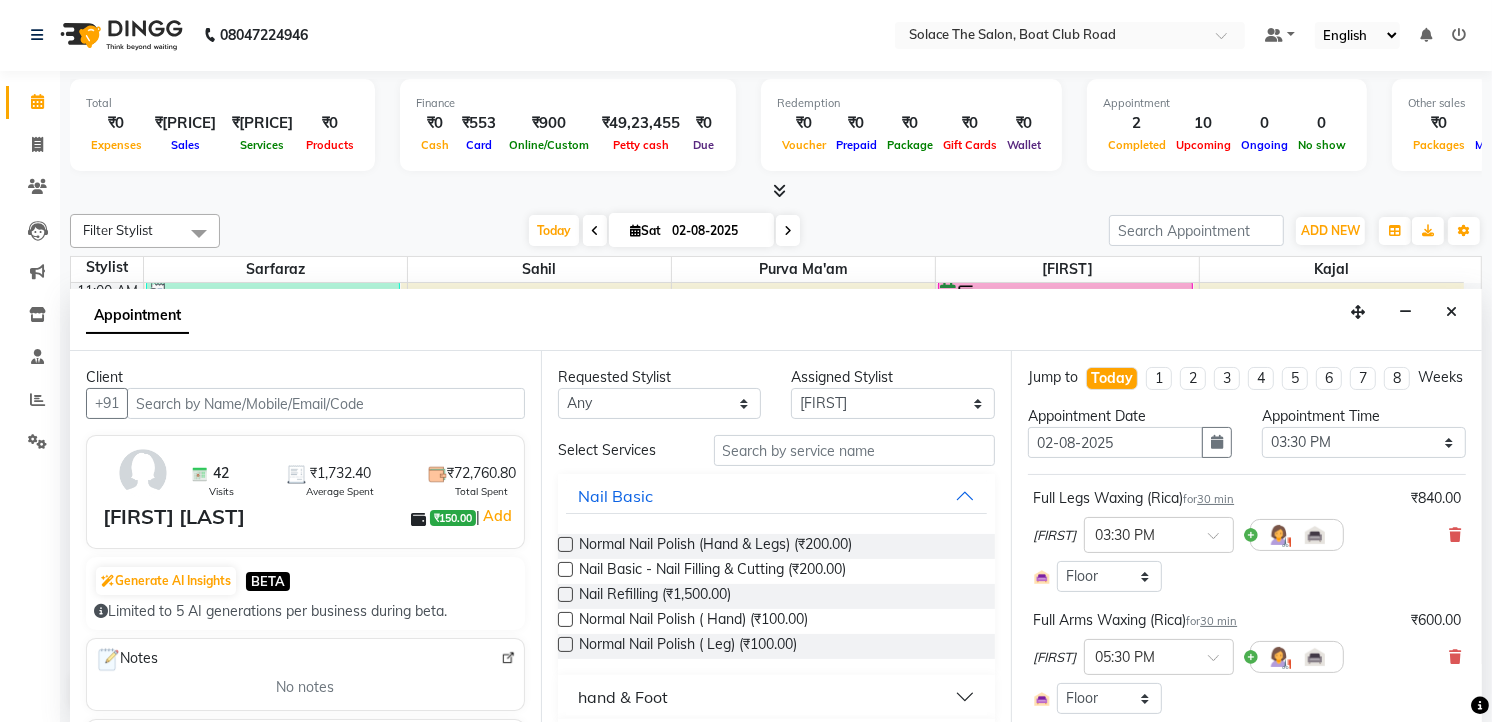 scroll, scrollTop: 333, scrollLeft: 0, axis: vertical 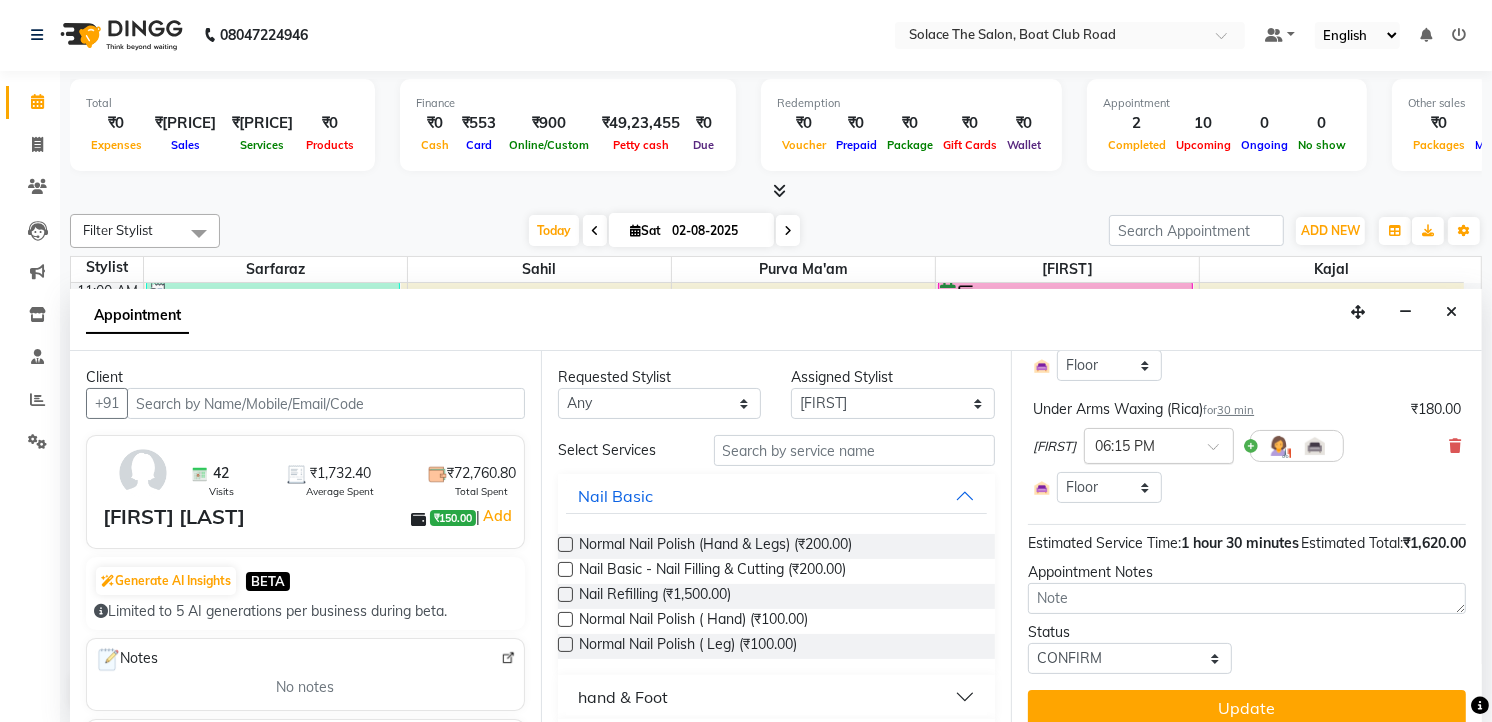 click at bounding box center (1220, 452) 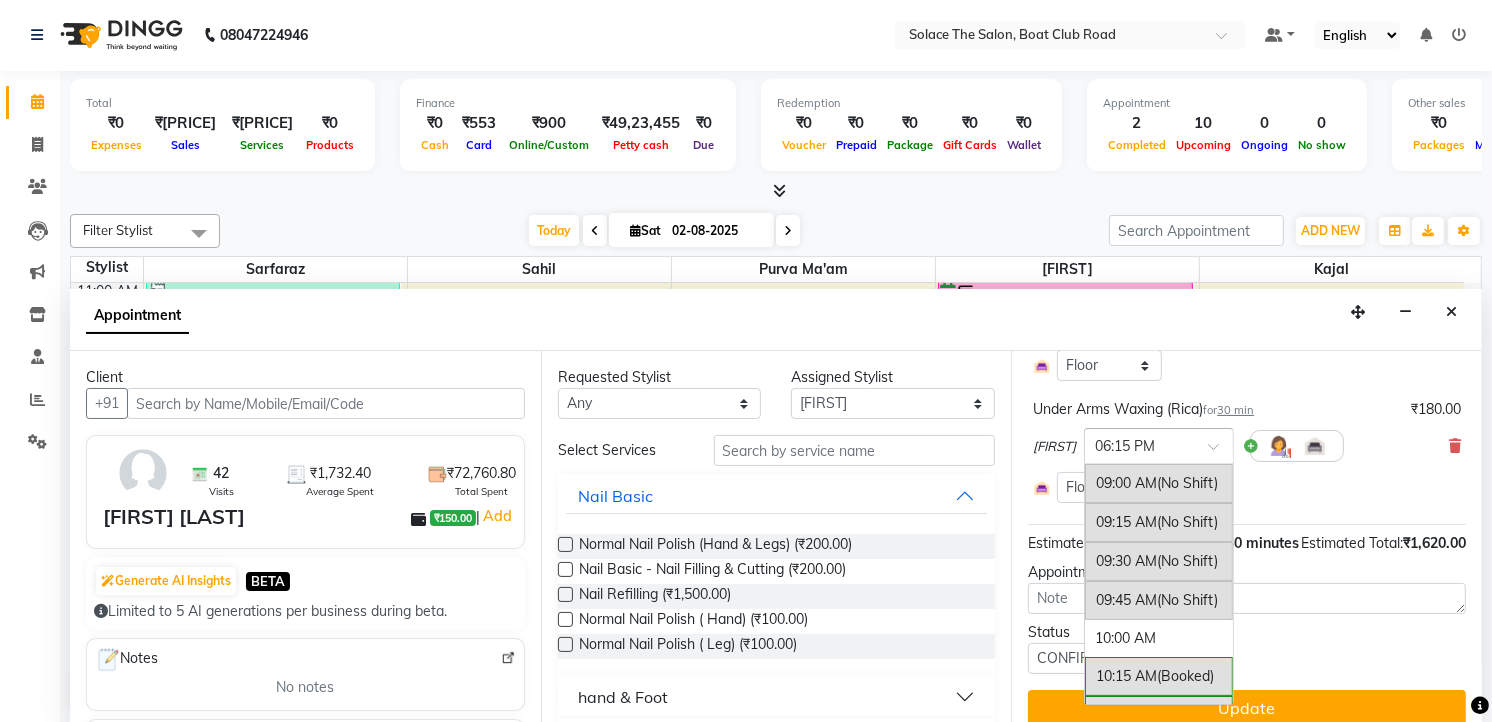 scroll, scrollTop: 1403, scrollLeft: 0, axis: vertical 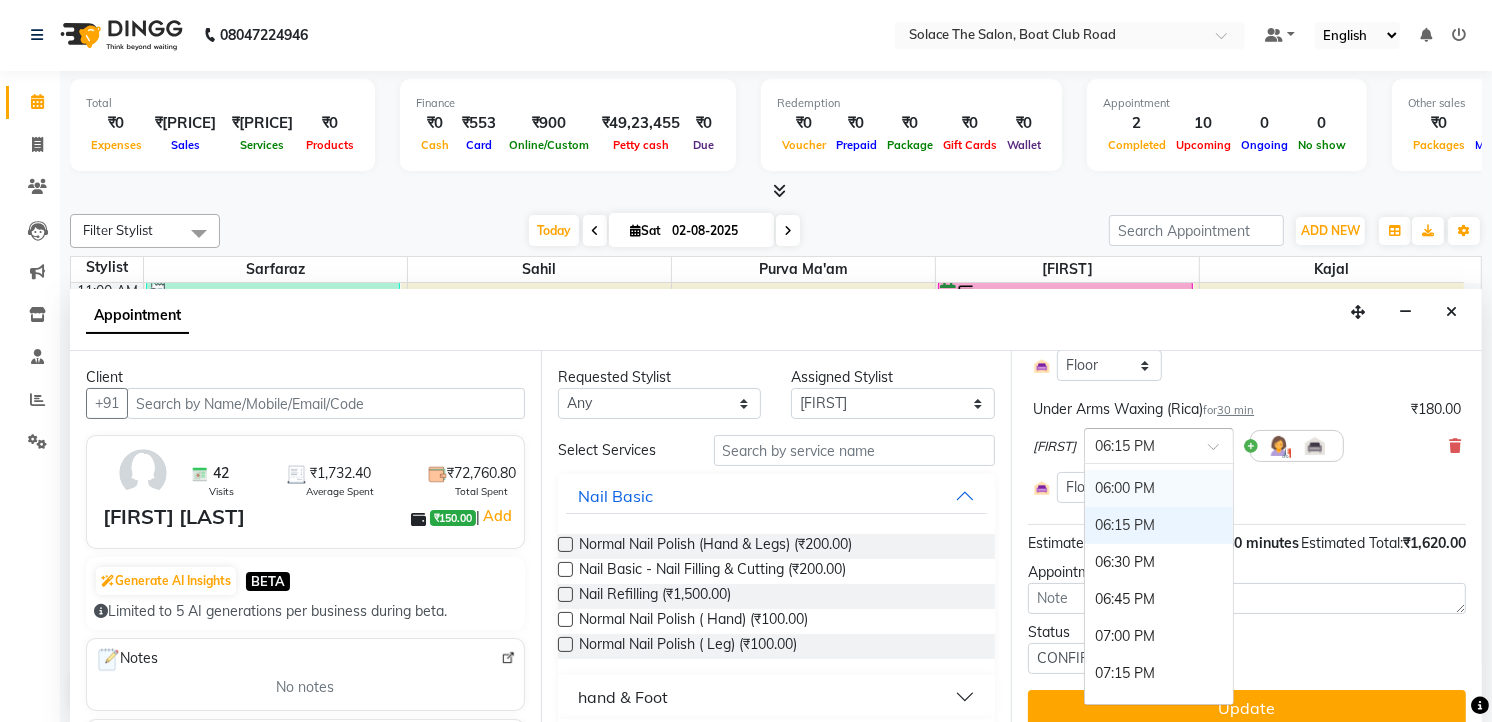 click on "06:00 PM" at bounding box center (1159, 488) 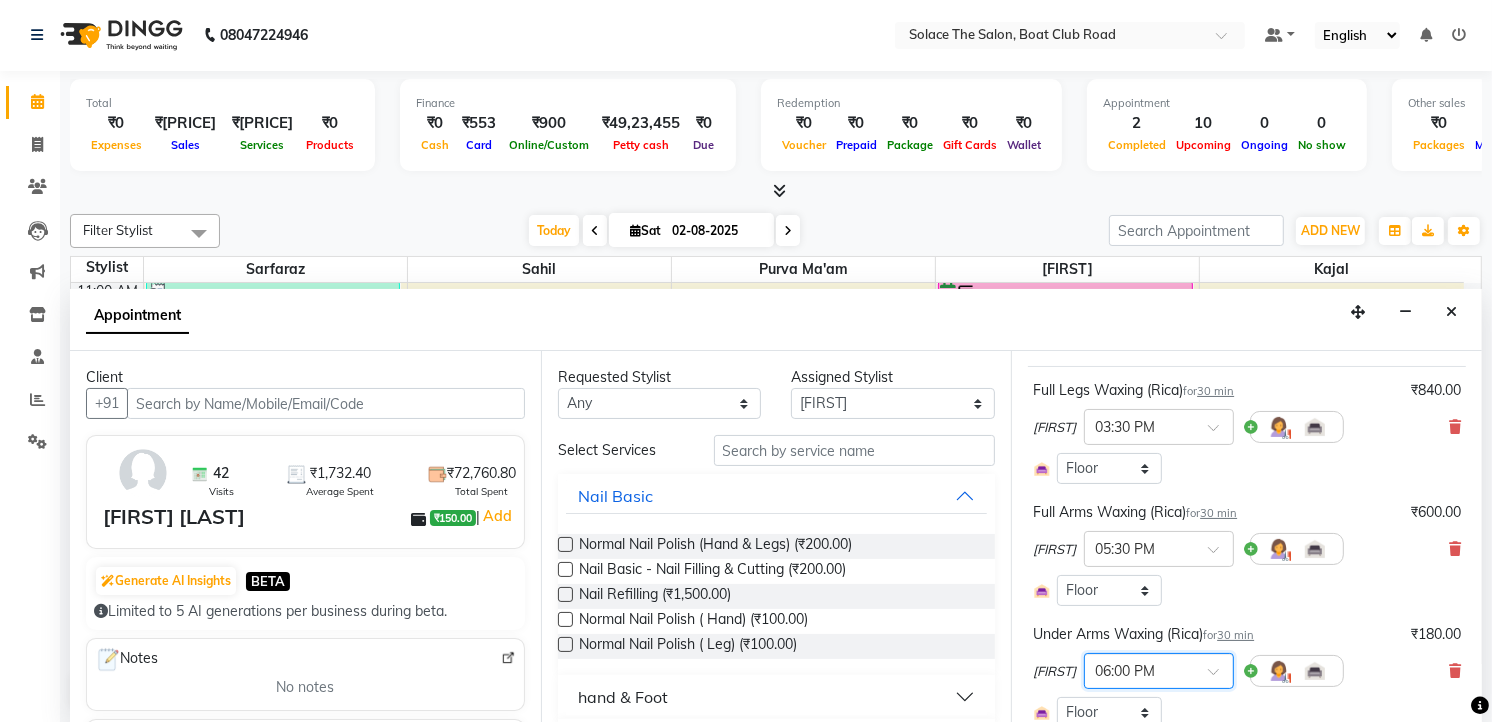 scroll, scrollTop: 0, scrollLeft: 0, axis: both 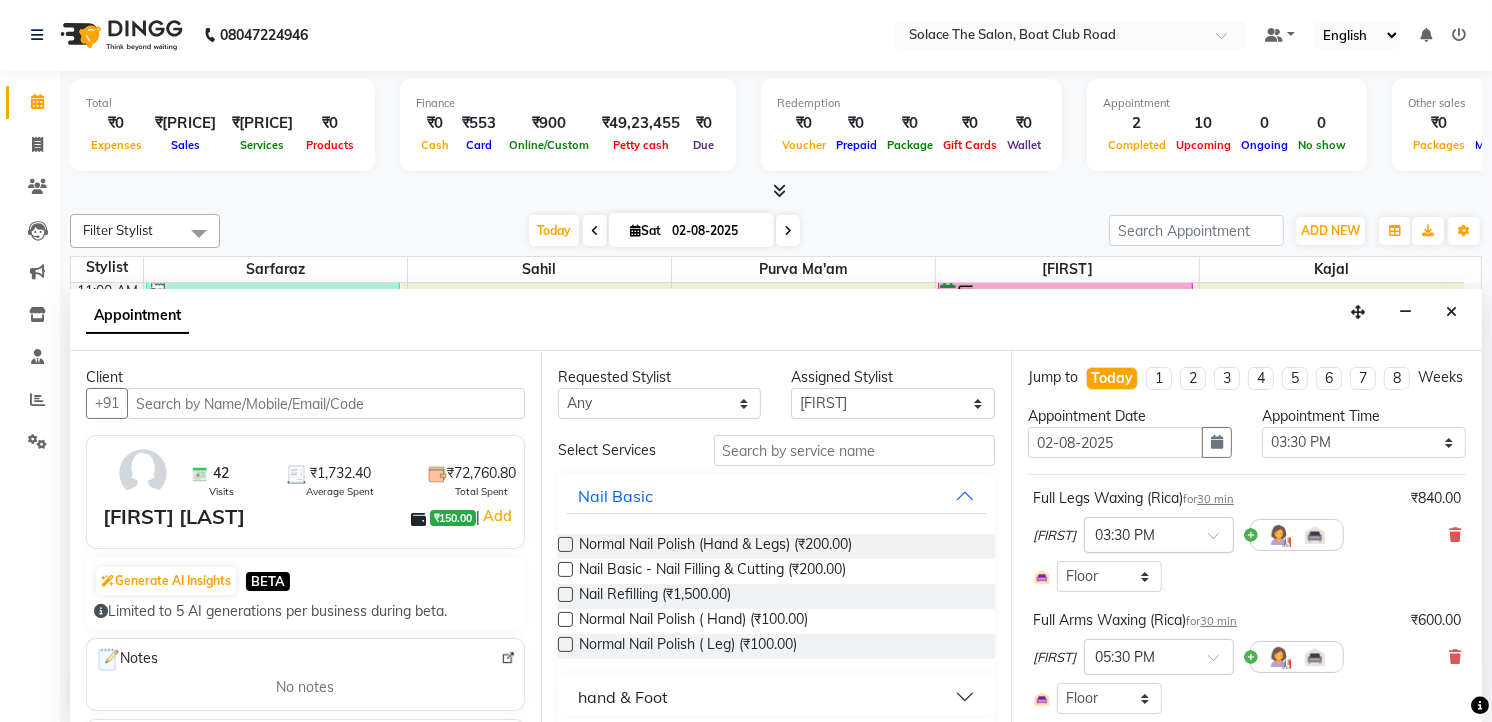 click at bounding box center [1159, 533] 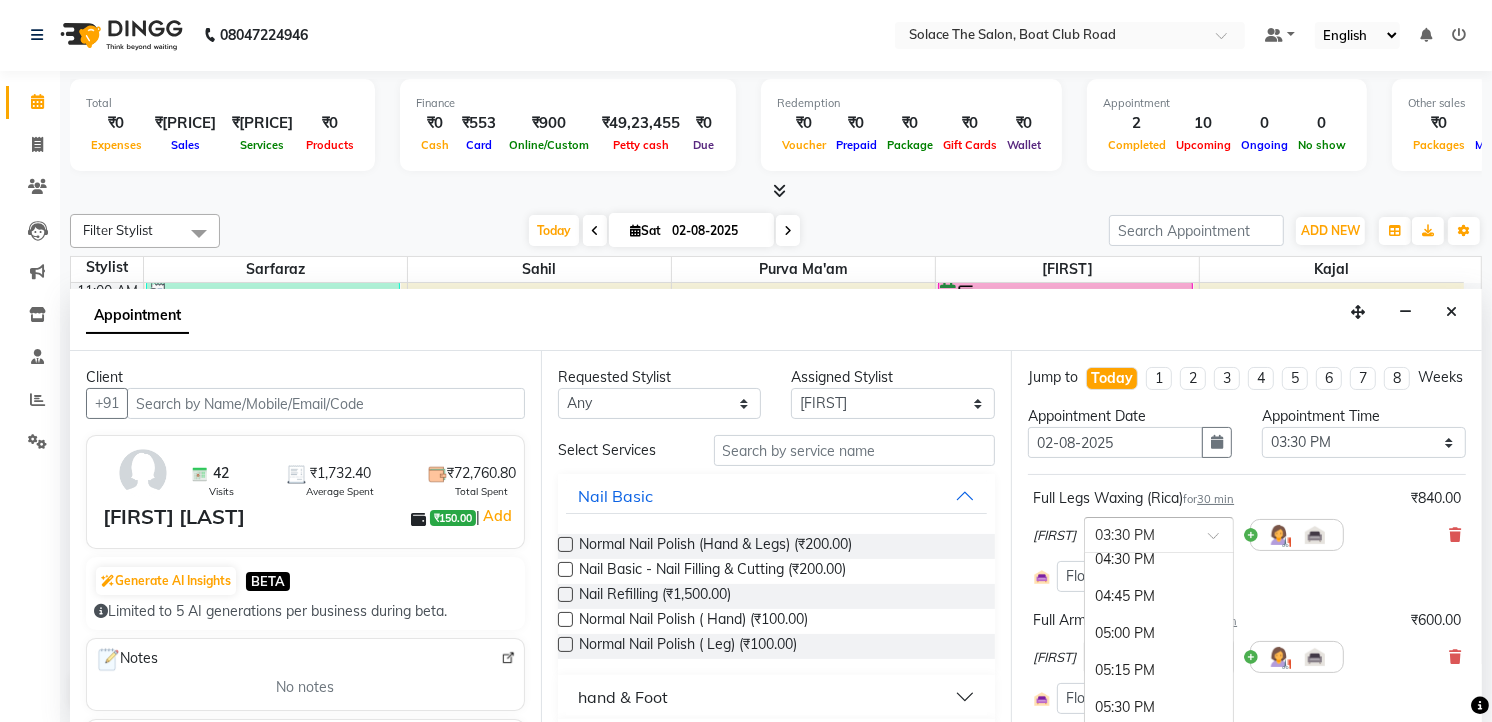scroll, scrollTop: 1330, scrollLeft: 0, axis: vertical 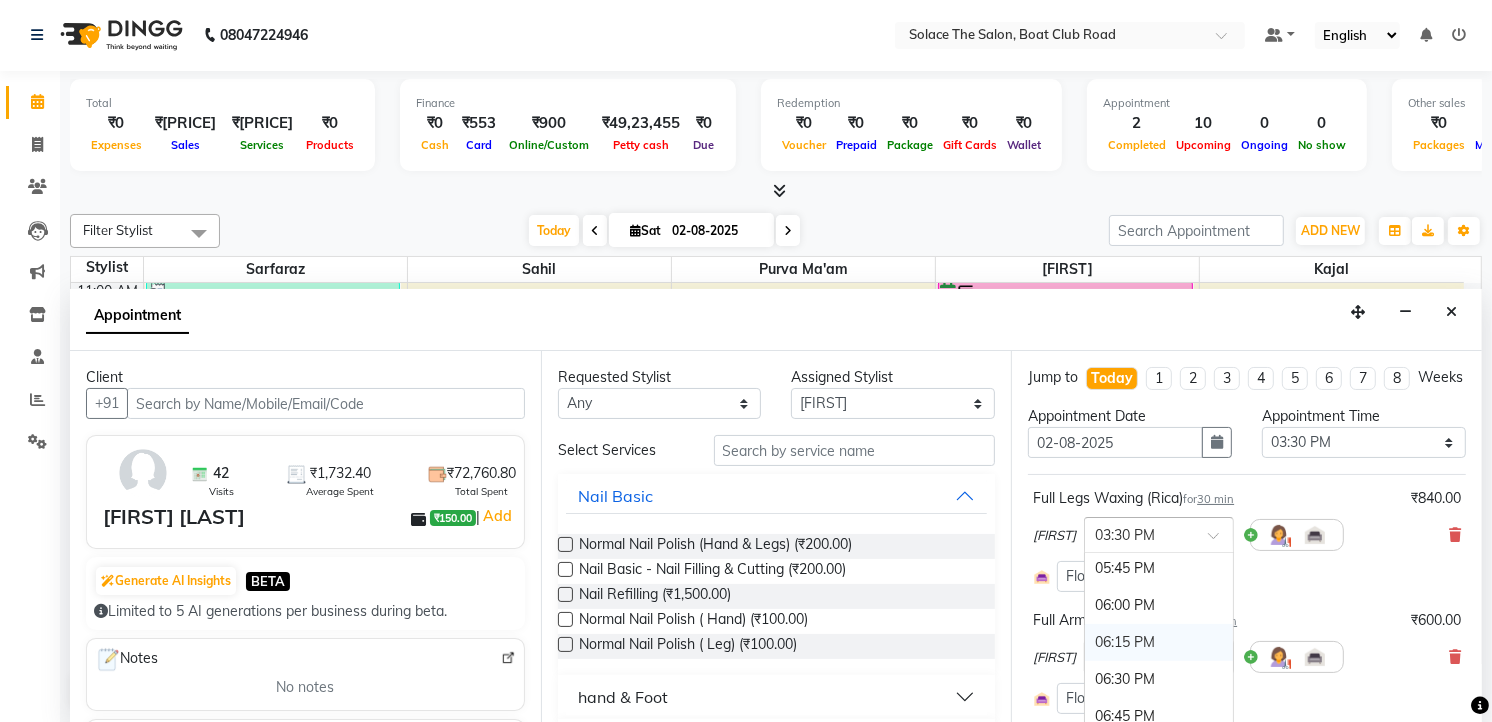 click on "06:15 PM" at bounding box center [1159, 642] 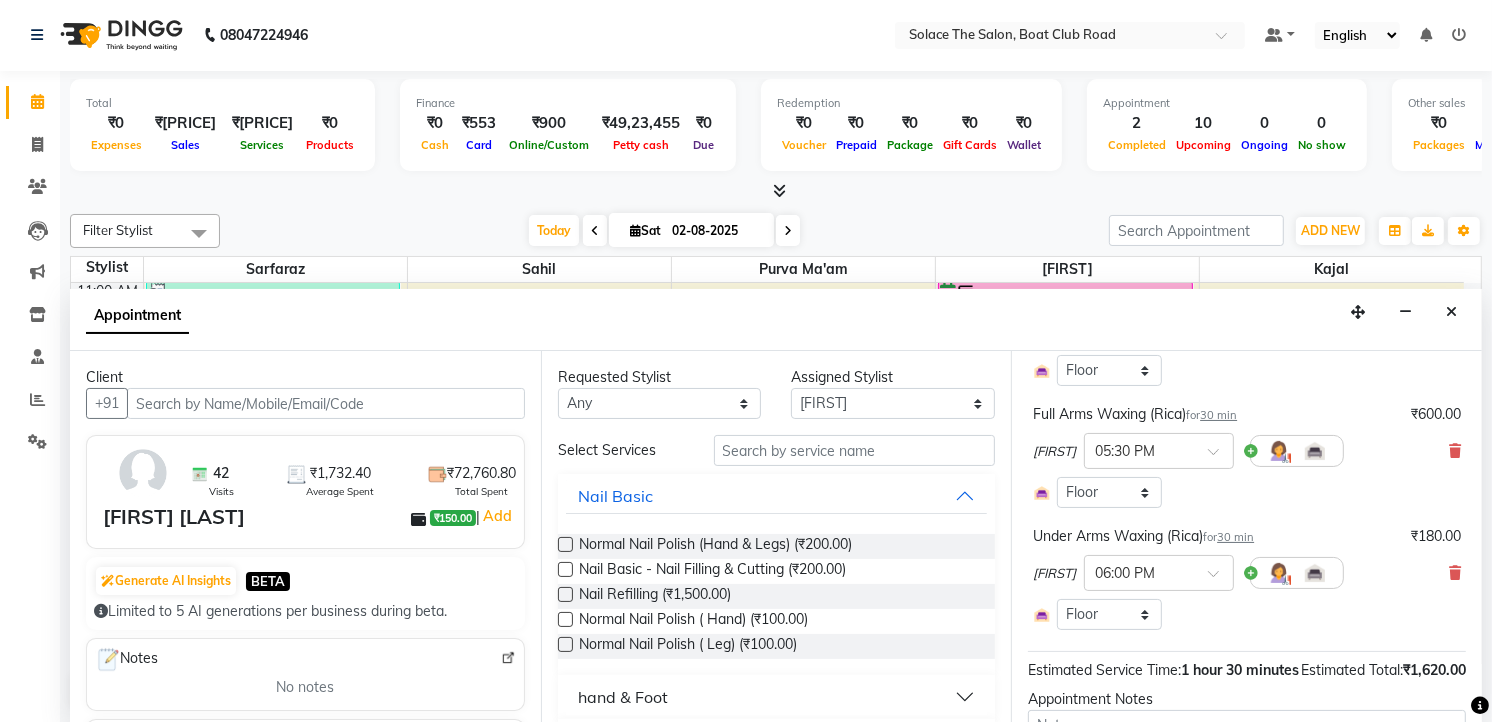 scroll, scrollTop: 392, scrollLeft: 0, axis: vertical 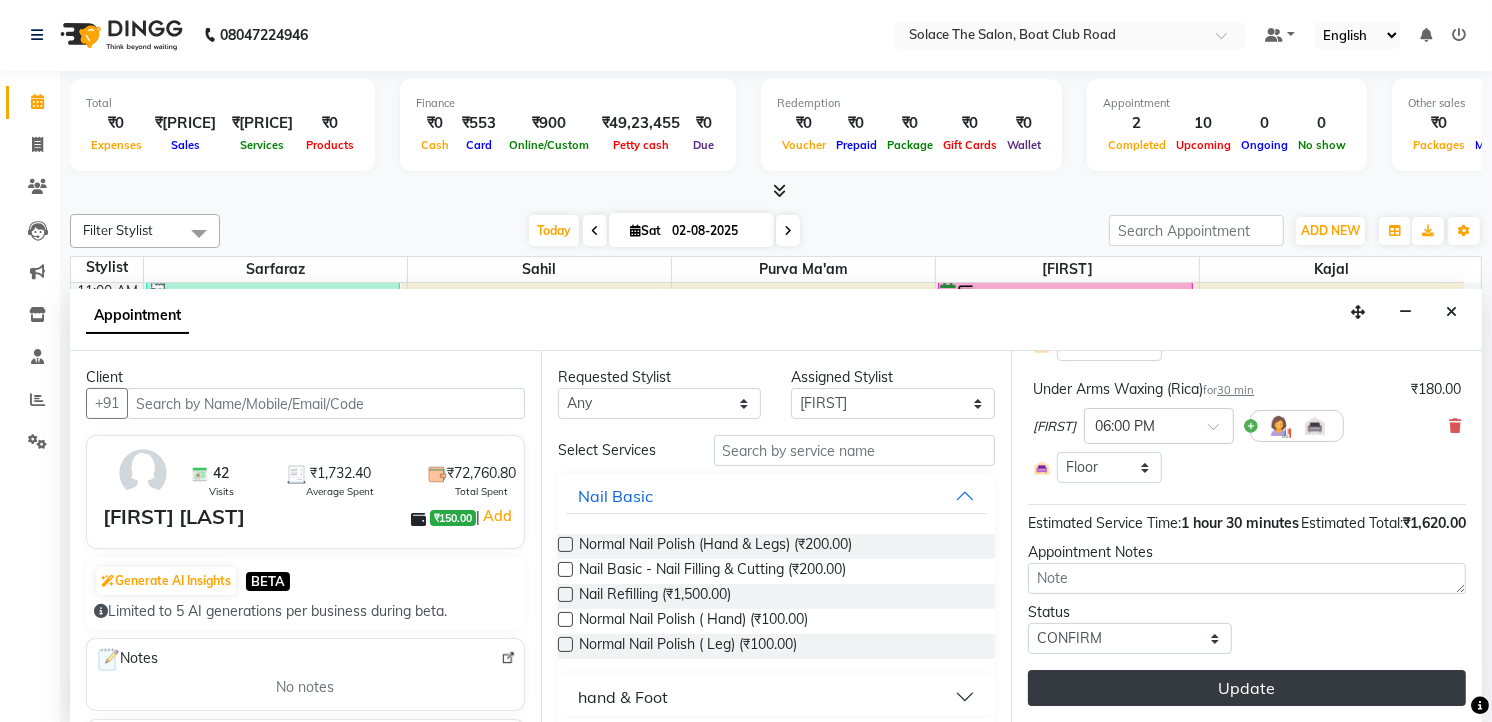 click on "Update" at bounding box center [1247, 688] 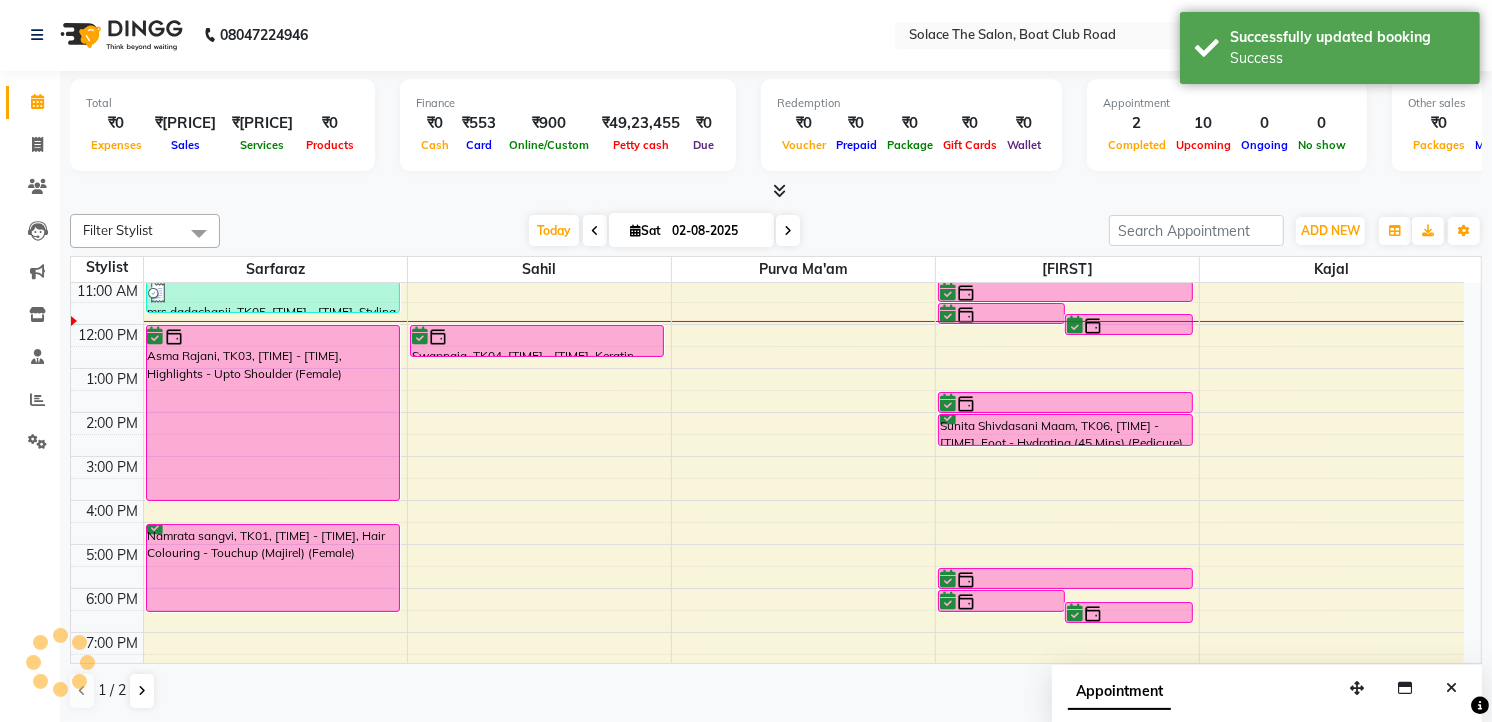 scroll, scrollTop: 0, scrollLeft: 0, axis: both 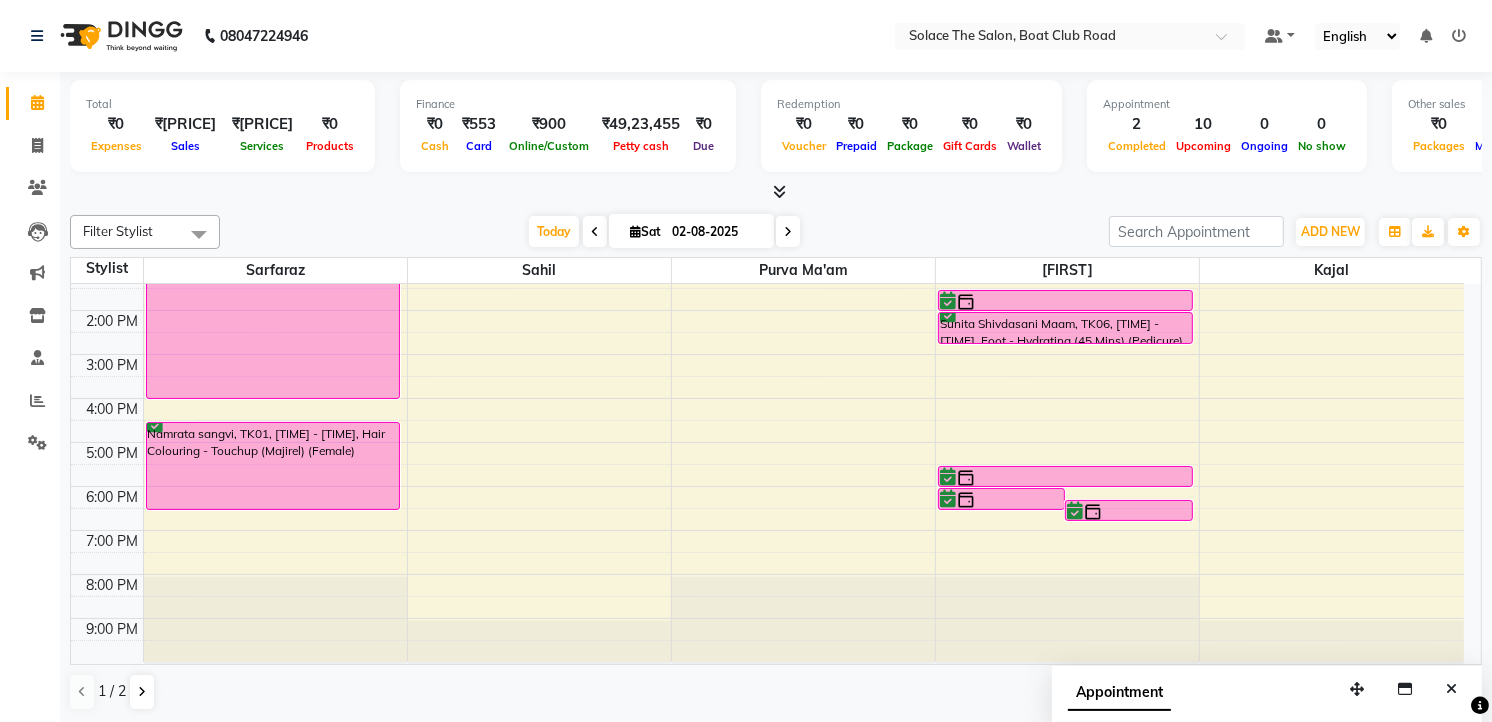 click on "8:00 AM 9:00 AM 10:00 AM 11:00 AM 12:00 PM 1:00 PM 2:00 PM 3:00 PM 4:00 PM 5:00 PM 6:00 PM 7:00 PM 8:00 PM 9:00 PM     mrs.[LAST_NAME], TK05, 11:00 AM-11:45 AM, Styling - Blowdry     [FIRST] [LAST], TK03, 12:00 PM-04:00 PM, Highlights - Upto Shoulder (Female)     [FIRST] [LAST], TK01, 04:30 PM-06:30 PM, Hair Colouring - Touchup (Majirel) (Female)     [FIRST], TK04, 12:00 PM-12:45 PM,  Keratin Wash (Female)     [FIRST], TK04, 11:30 AM-12:00 PM, Full Arms Waxing (Rica)     [FIRST], TK04, 11:45 AM-12:15 PM, Full Legs Waxing (Rica)     [FIRST] [LAST], TK07, 06:00 PM-06:30 PM,  Under Arms Waxing (Rica)     [FIRST] [LAST], TK07, 06:15 PM-06:45 PM, Full Legs Waxing (Rica)     Mrs [LAST_NAME], TK02, 10:15 AM-10:45 AM,   Face Waxing (Rica)     [FIRST], TK04, 11:00 AM-11:30 AM,  Under Arms Waxing (Rica)     [FIRST] [LAST], TK03, 01:30 PM-02:00 PM, Foot massage     [FIRST] [LAST] Maam, TK06, 02:00 PM-02:45 PM,  Foot - Hydrating (45 Mins) (Pedicure)     [FIRST] [LAST], TK07, 05:30 PM-06:00 PM, Full Arms Waxing (Rica)" at bounding box center (767, 354) 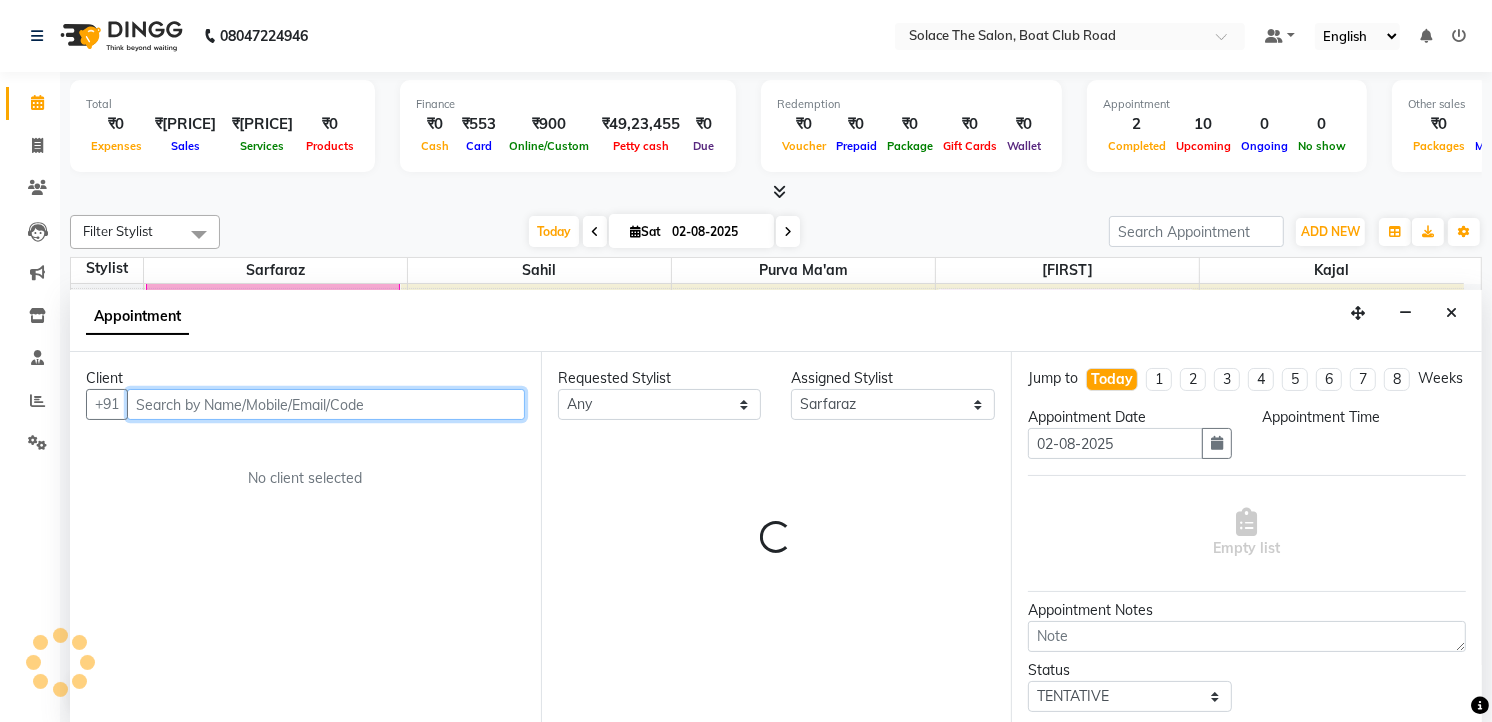 select on "1110" 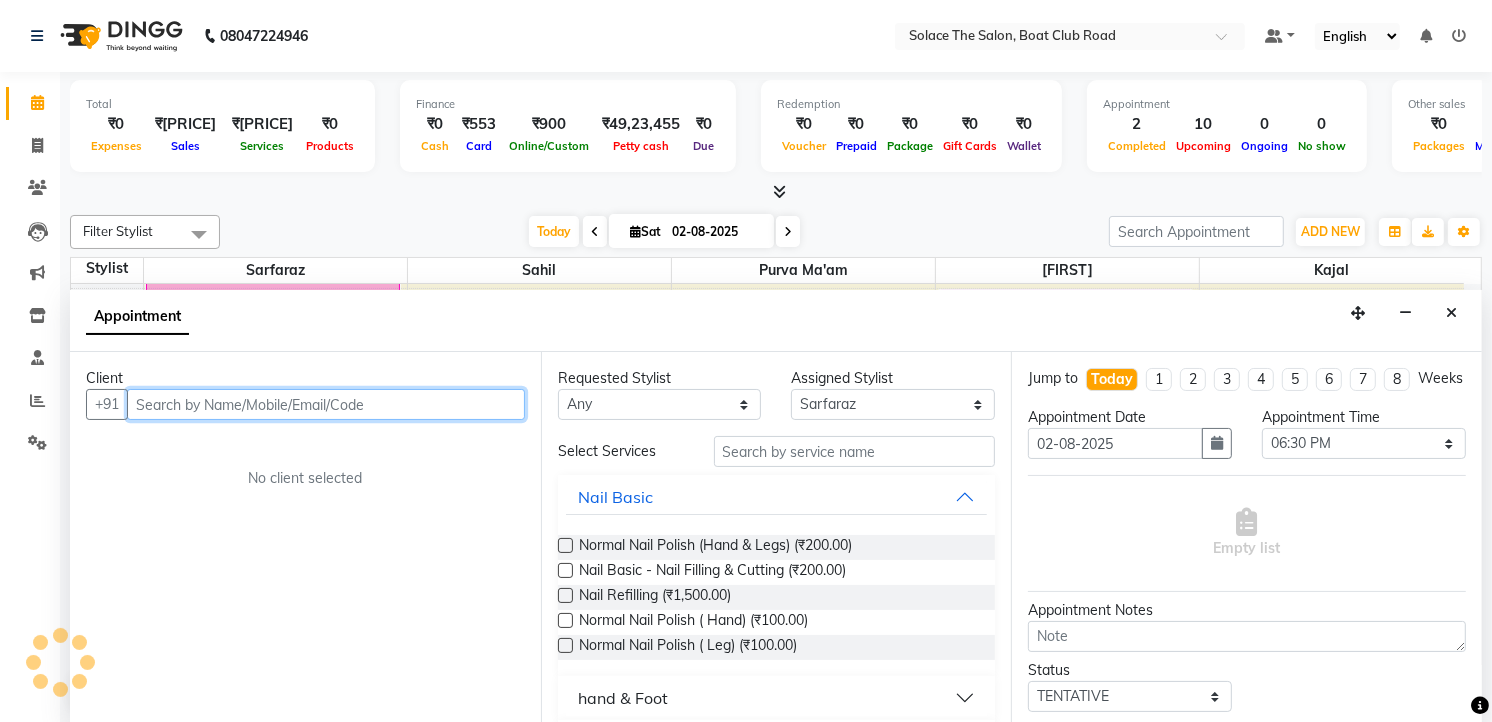 scroll, scrollTop: 1, scrollLeft: 0, axis: vertical 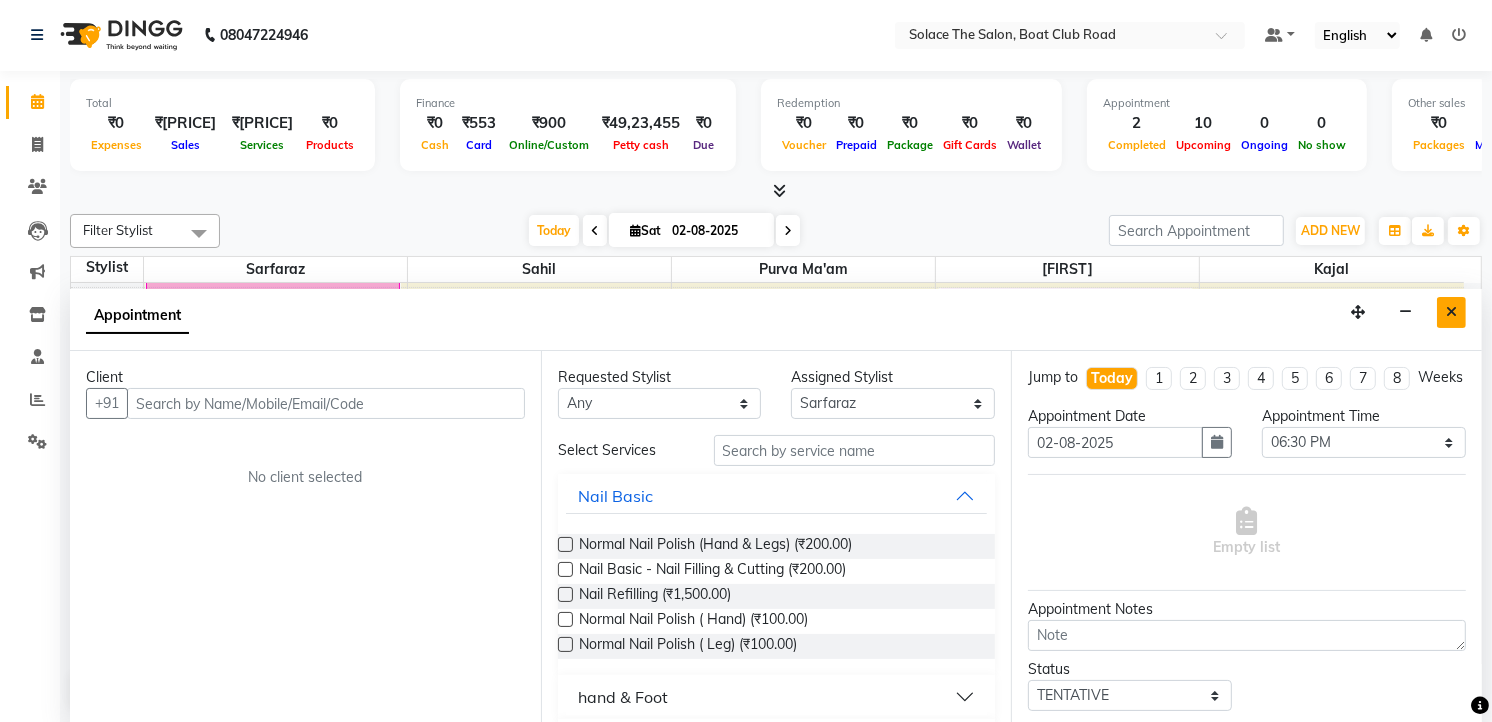 click at bounding box center [1451, 312] 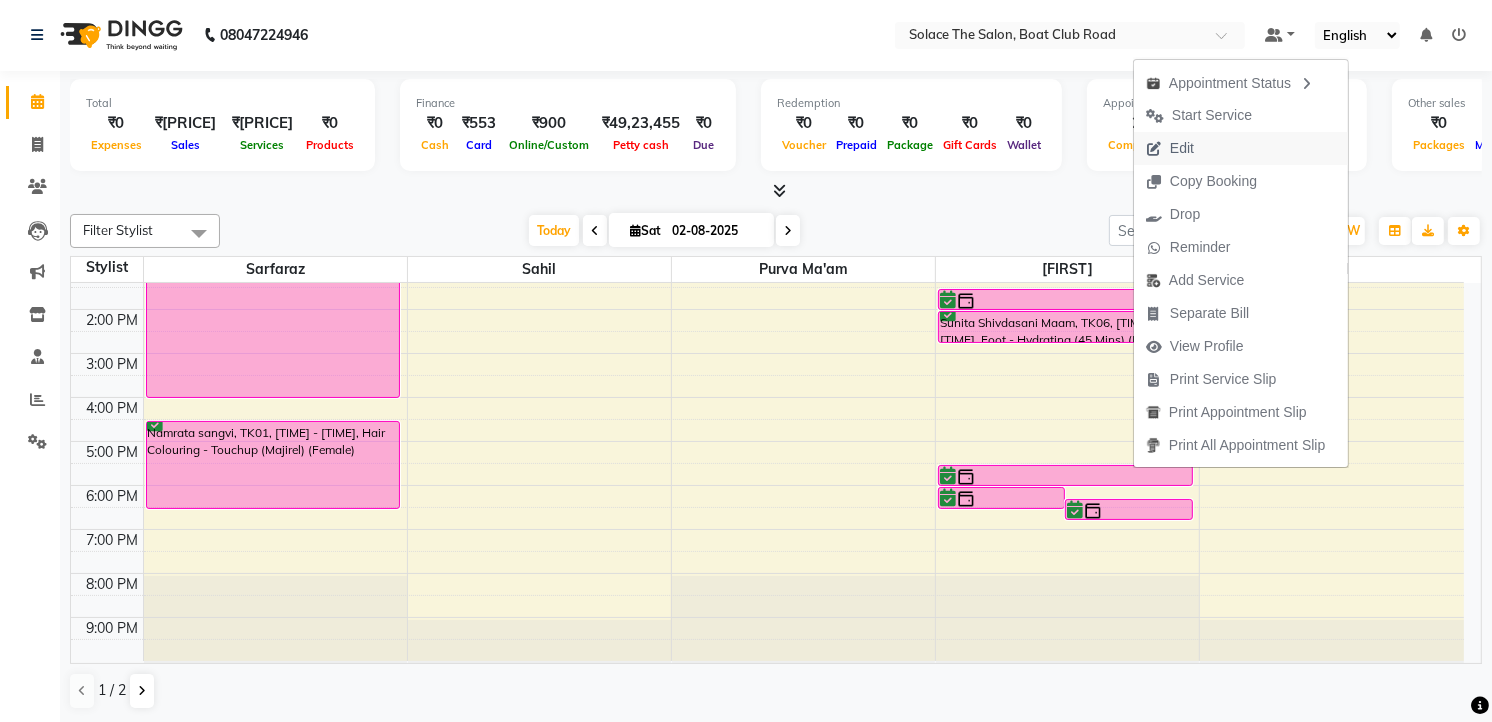 click on "Edit" at bounding box center [1241, 148] 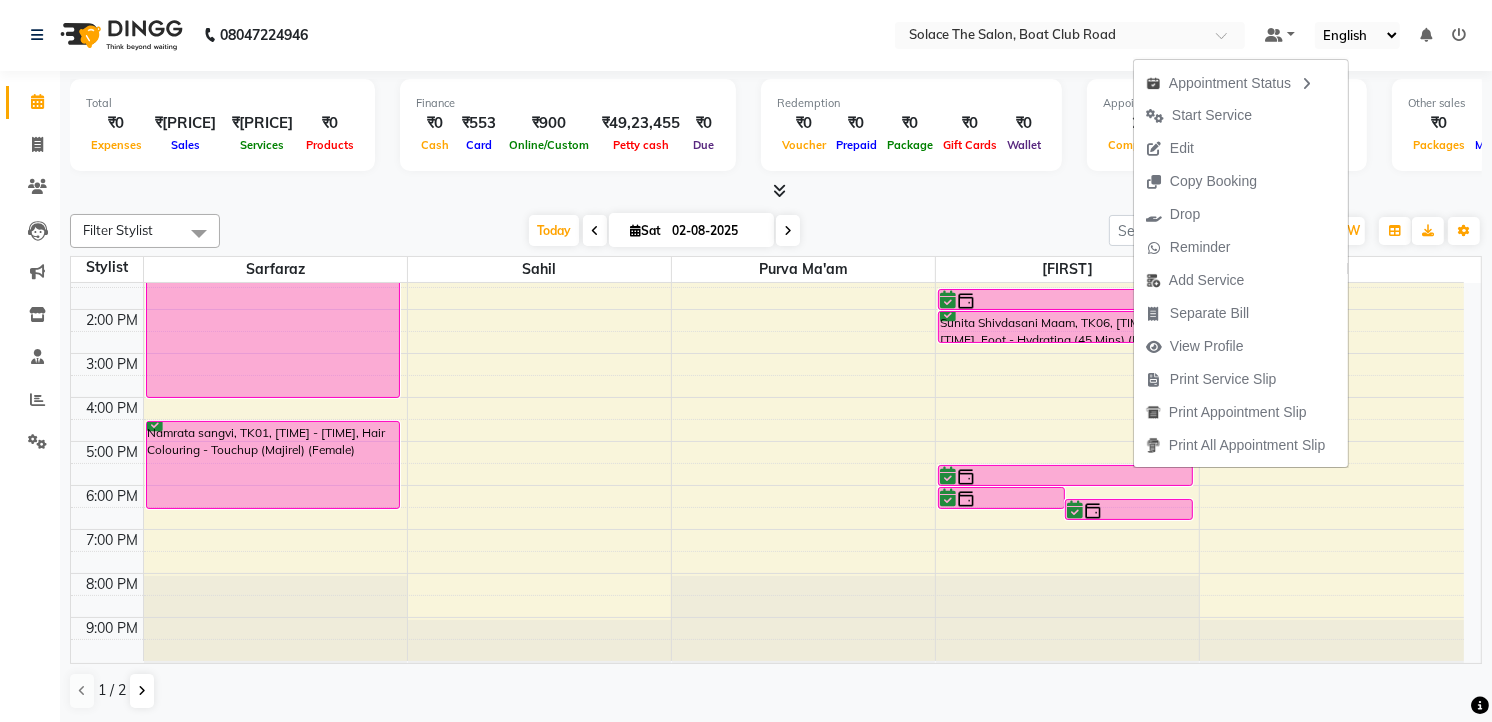 select on "tentative" 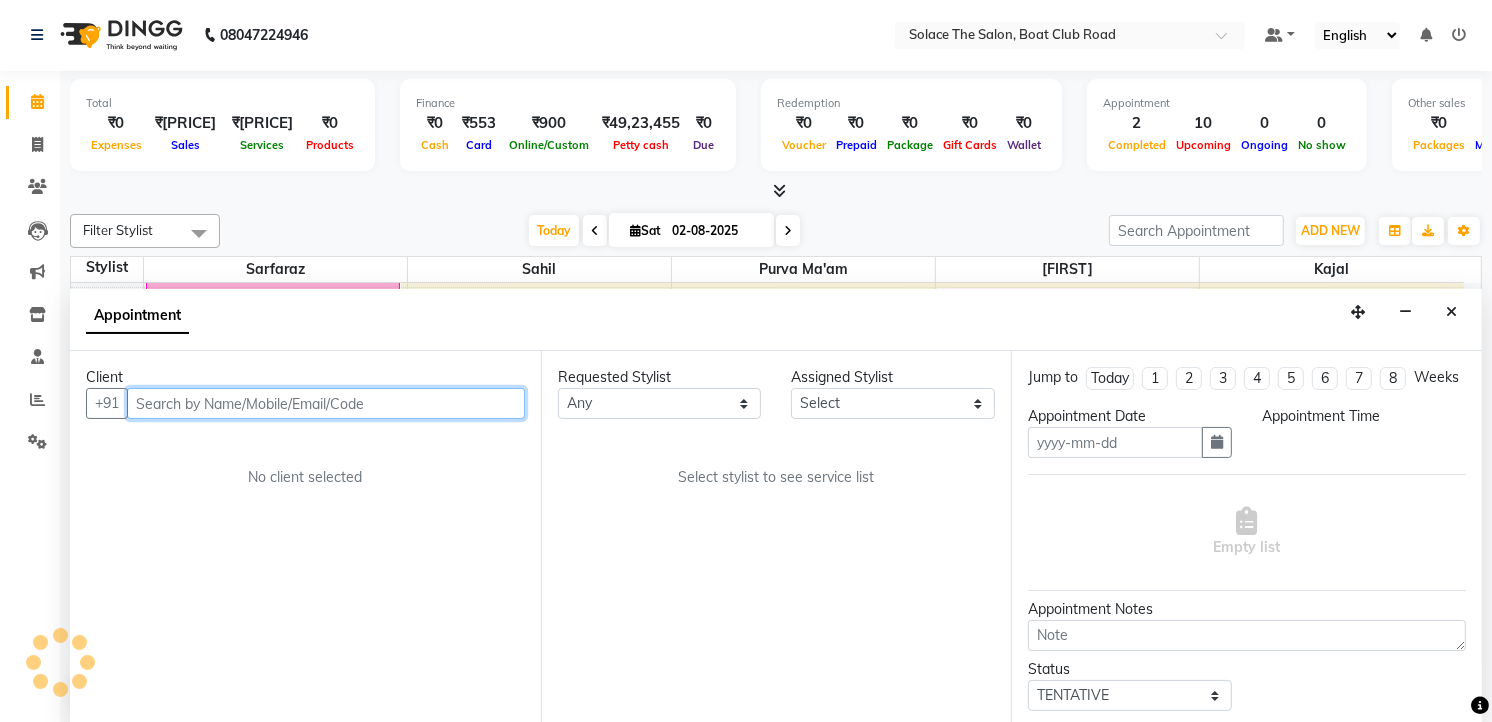 type on "02-08-2025" 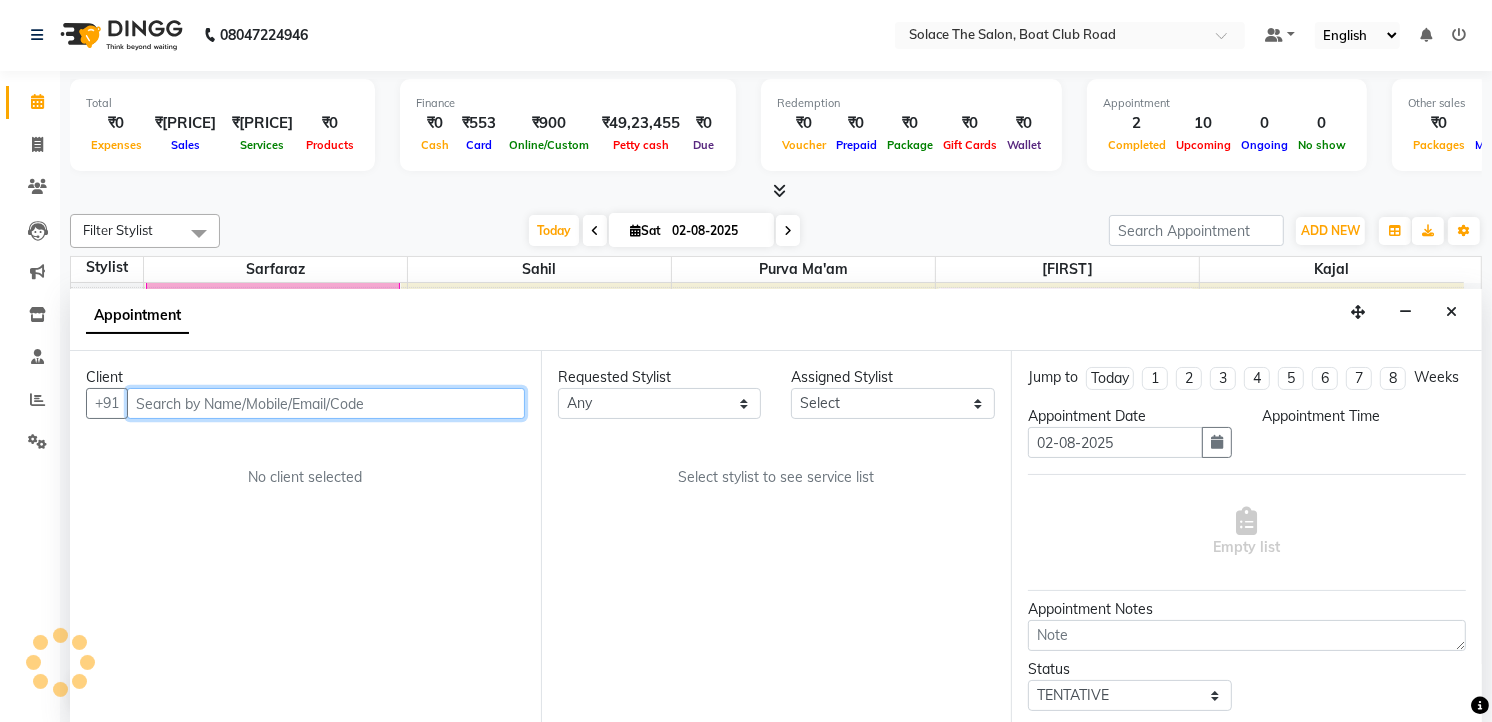 select on "confirm booking" 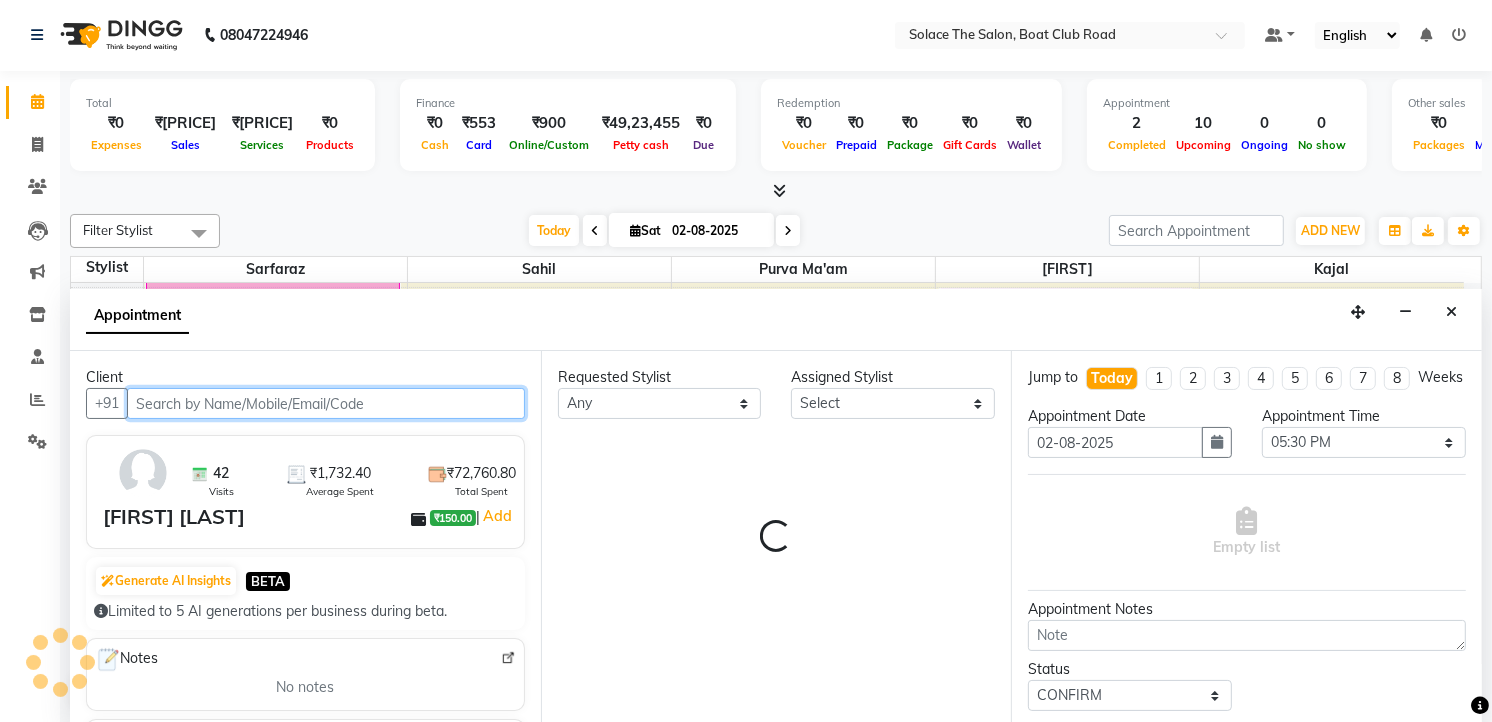select on "9749" 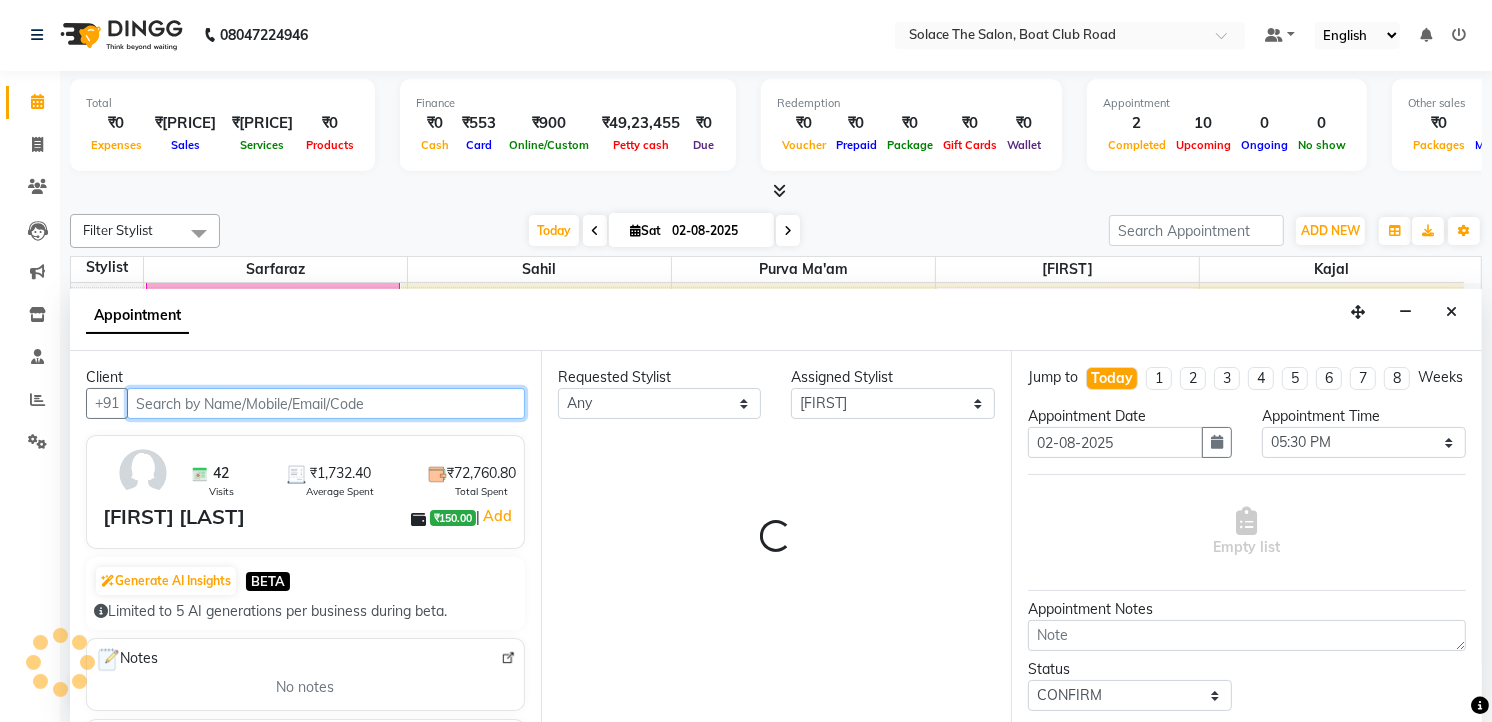 scroll, scrollTop: 134, scrollLeft: 0, axis: vertical 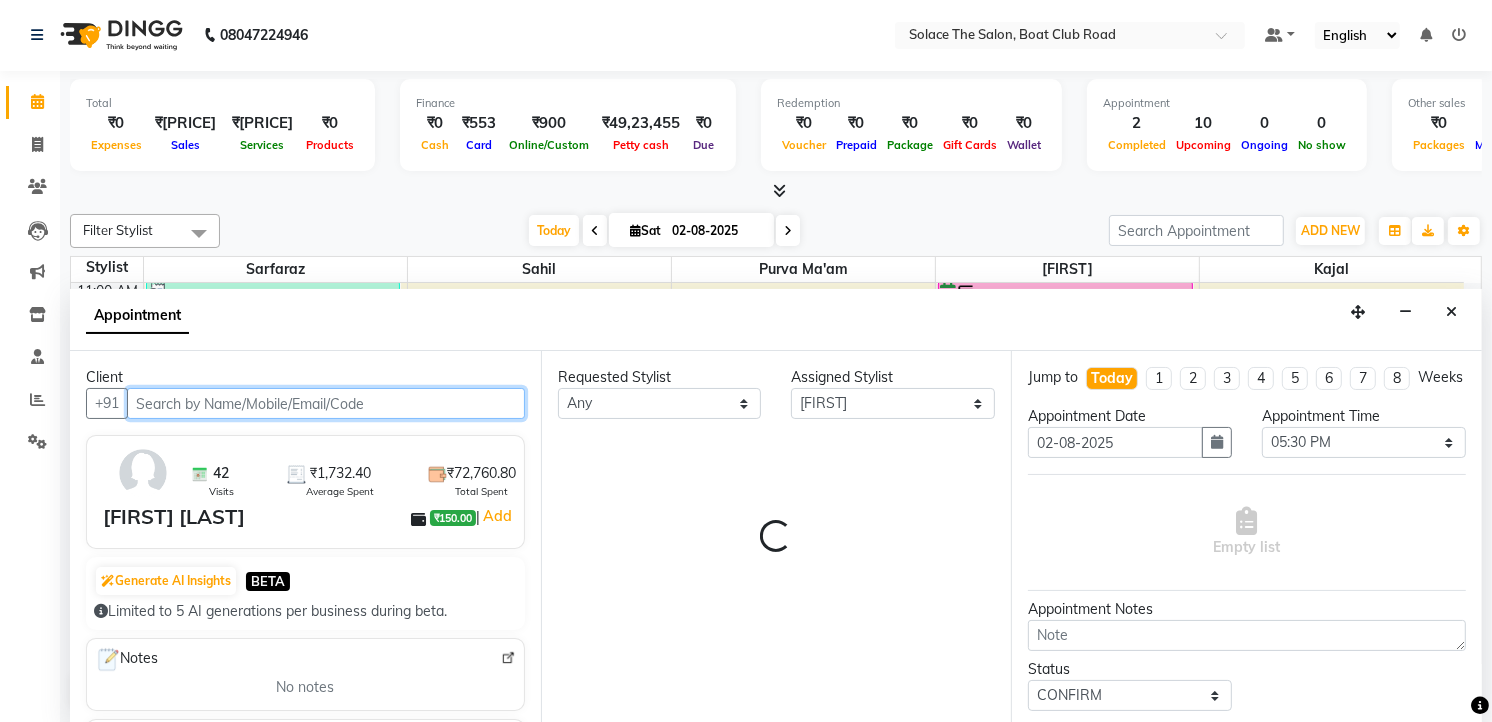 select on "720" 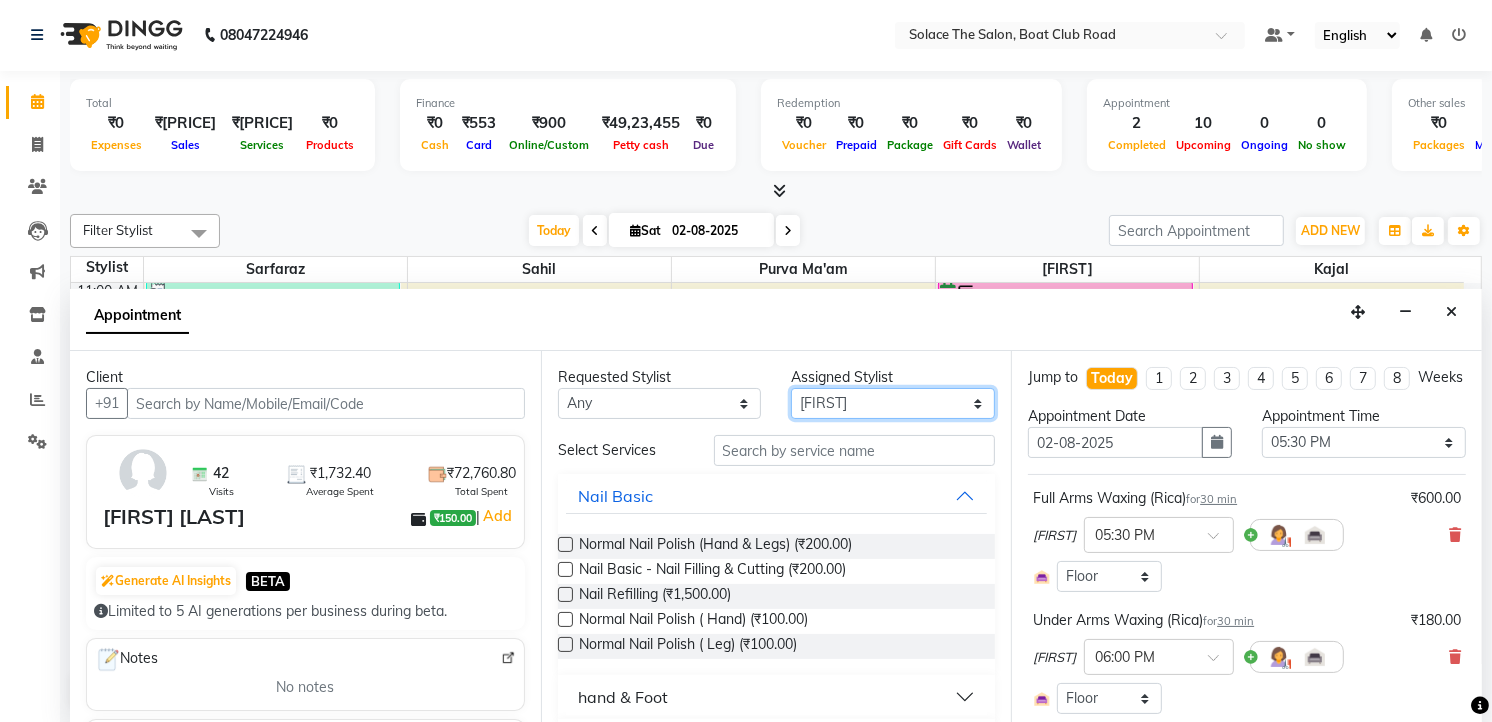 click on "Select [FIRST] [FIRST] [FIRST] [FIRST] [FIRST] [FIRST] [FIRST] [FIRST] [FIRST]" at bounding box center (893, 403) 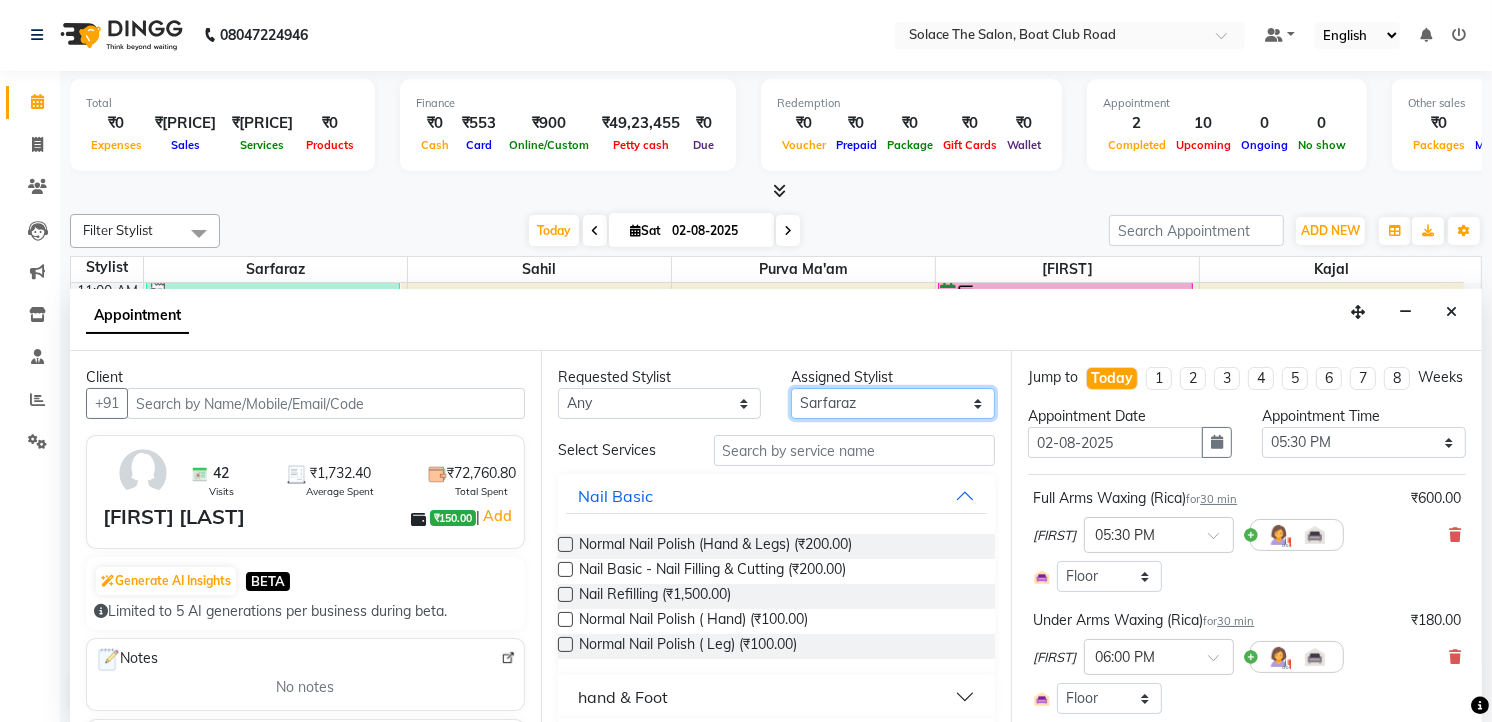 click on "Select [FIRST] [FIRST] [FIRST] [FIRST] [FIRST] [FIRST] [FIRST] [FIRST] [FIRST]" at bounding box center (893, 403) 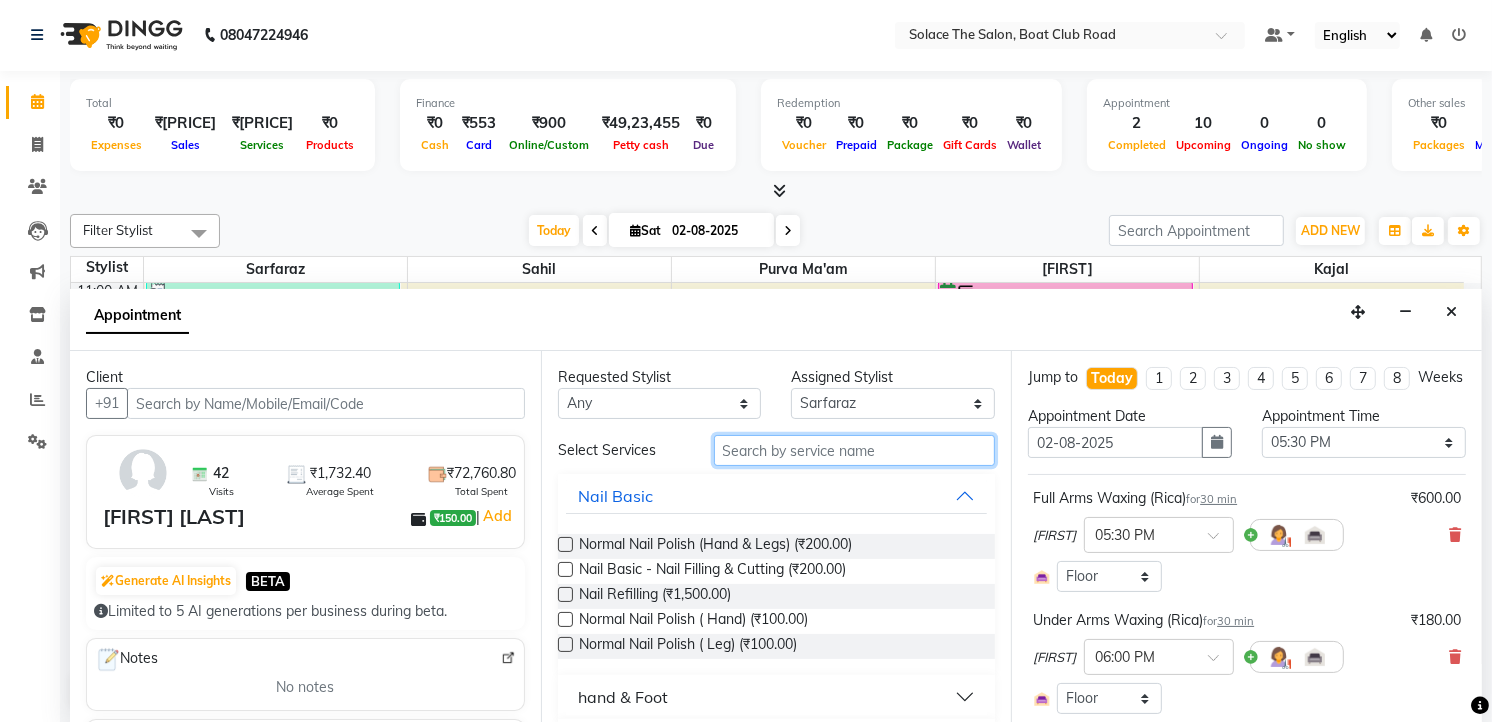 click at bounding box center (855, 450) 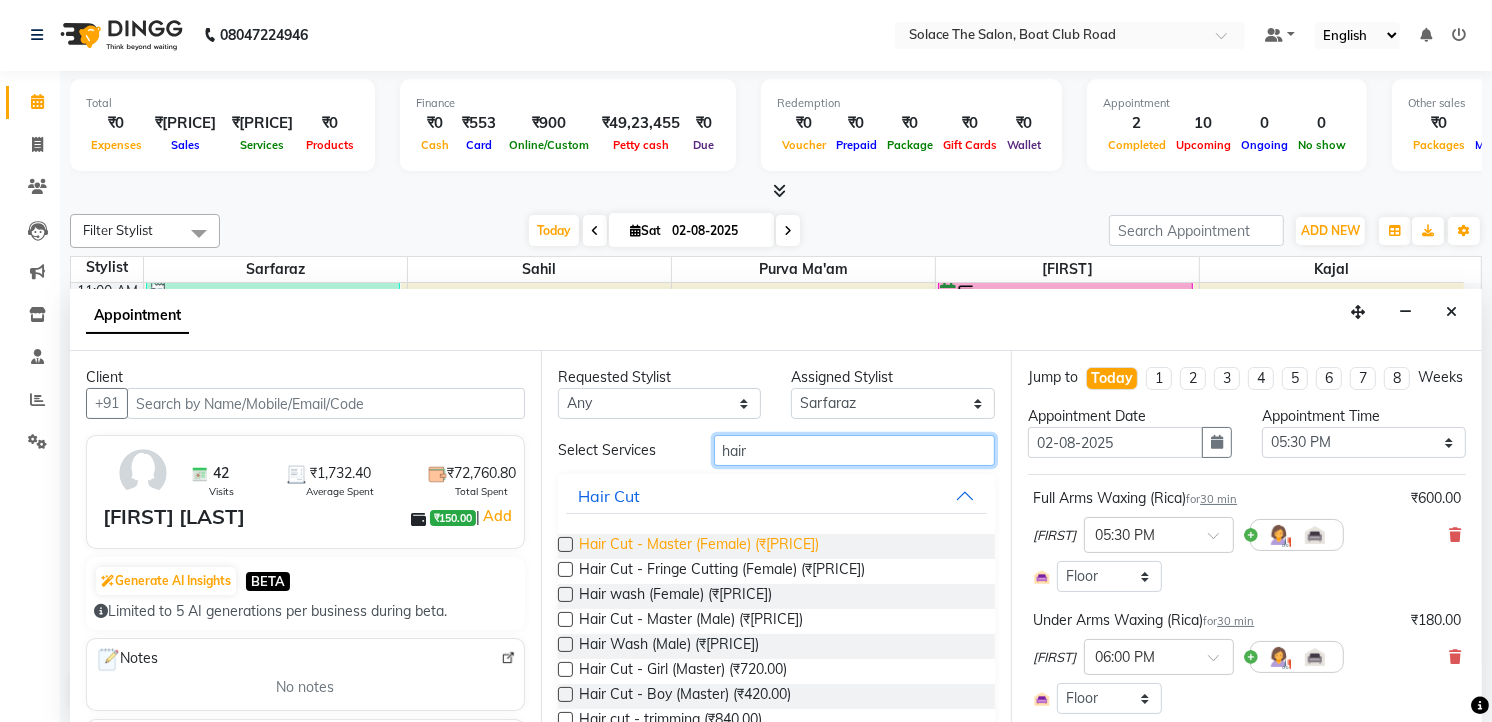 type on "hair" 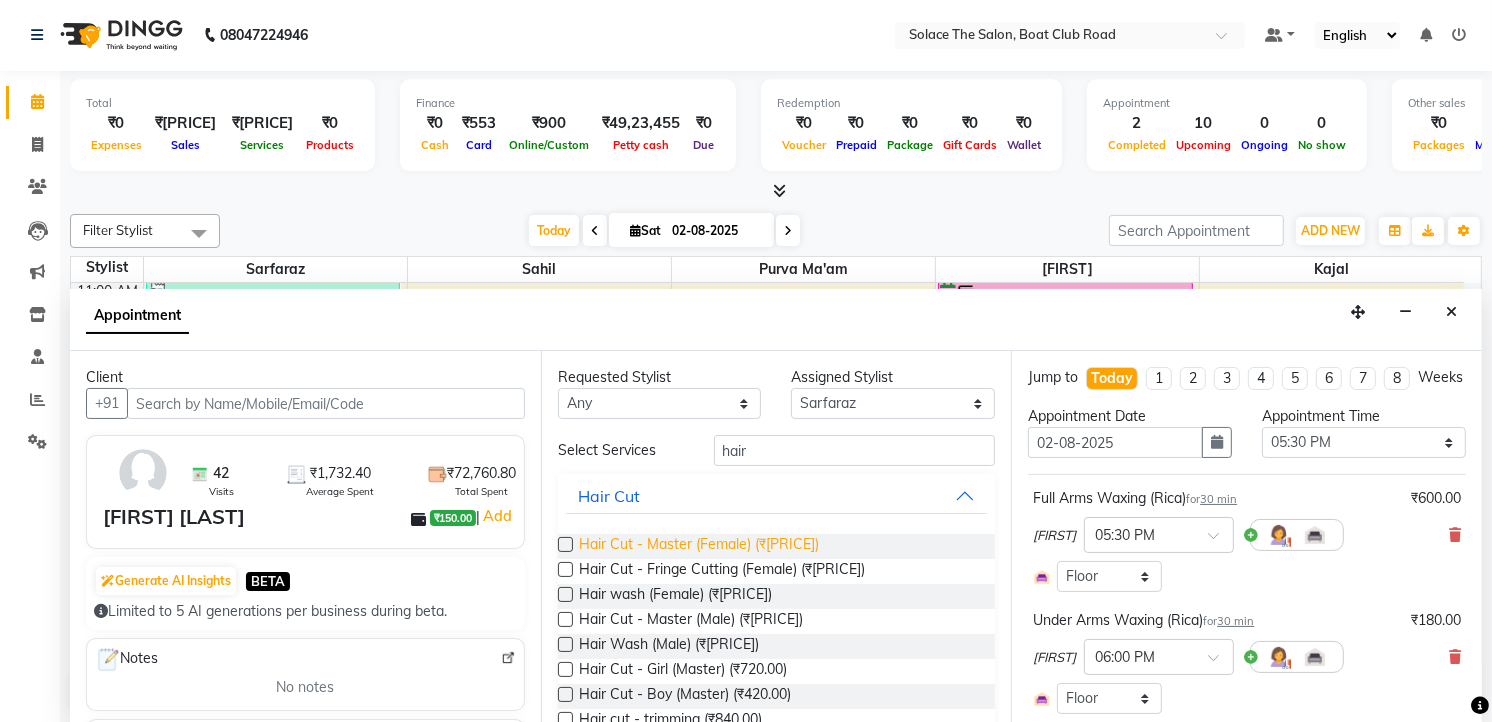 click on "Hair Cut - Master (Female) (₹[PRICE])" at bounding box center [699, 546] 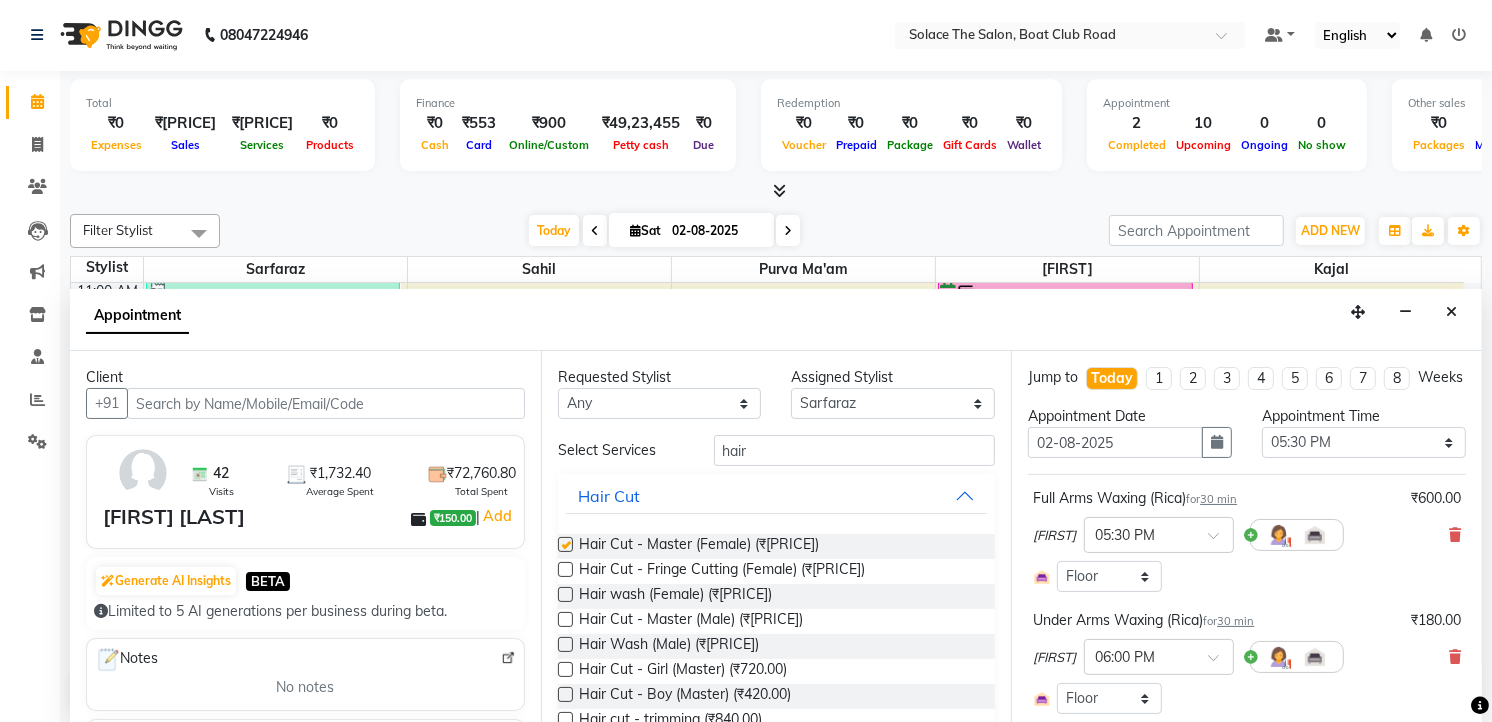 checkbox on "false" 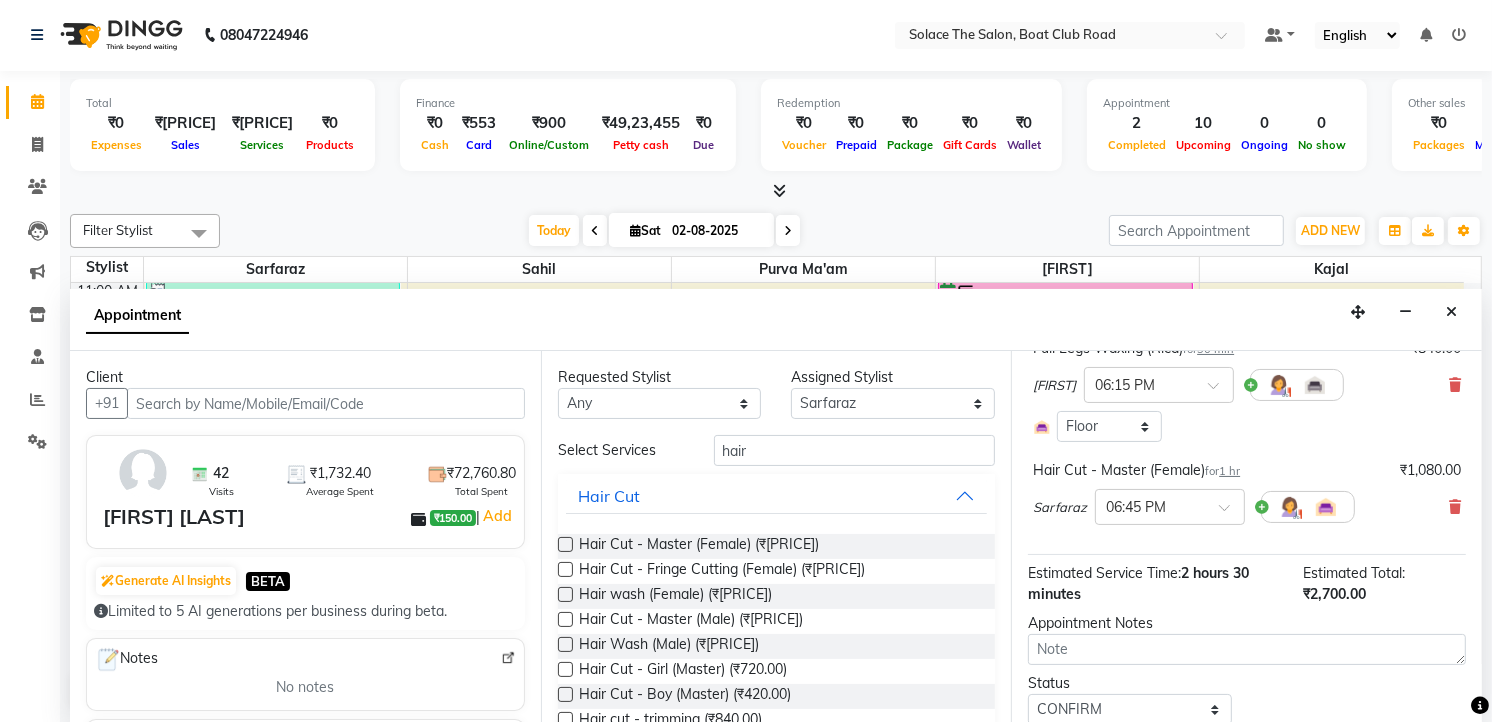 scroll, scrollTop: 483, scrollLeft: 0, axis: vertical 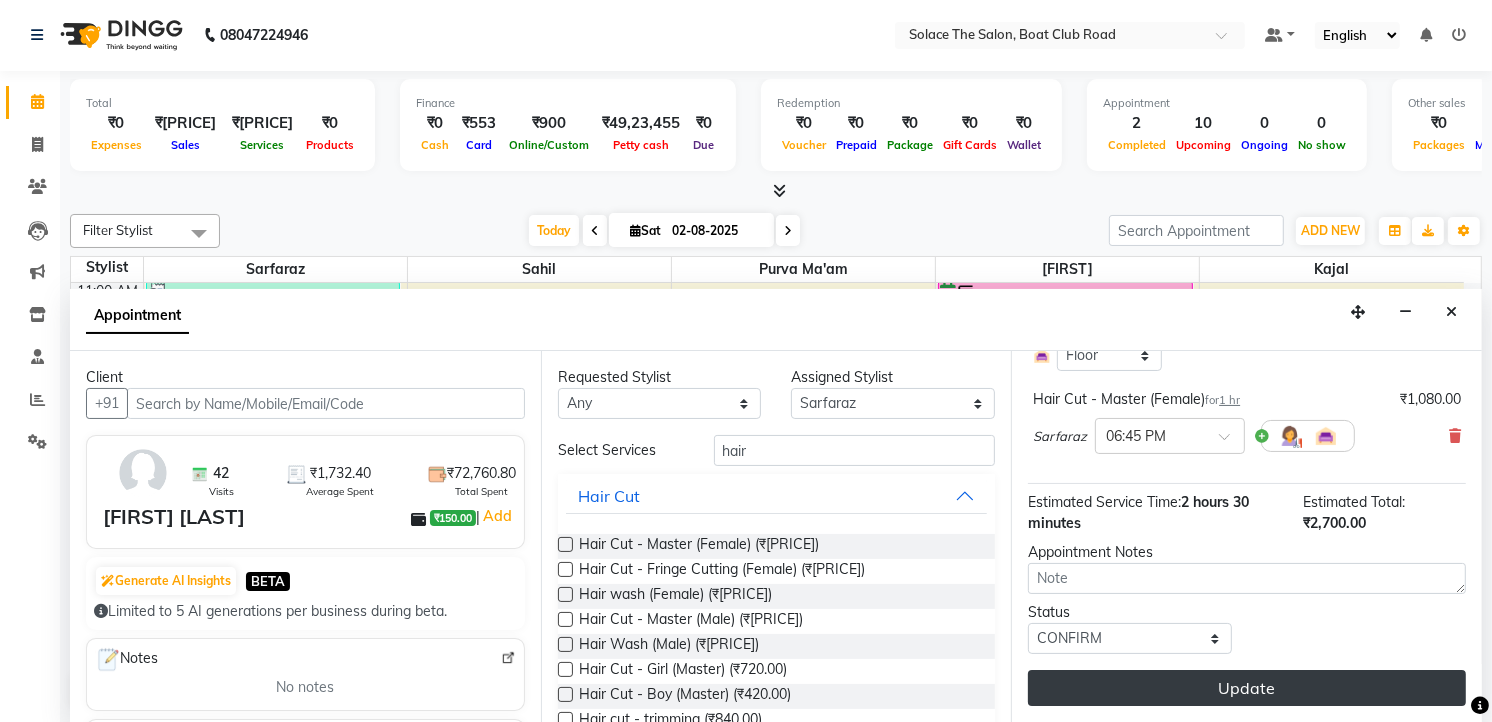 click on "Update" at bounding box center [1247, 688] 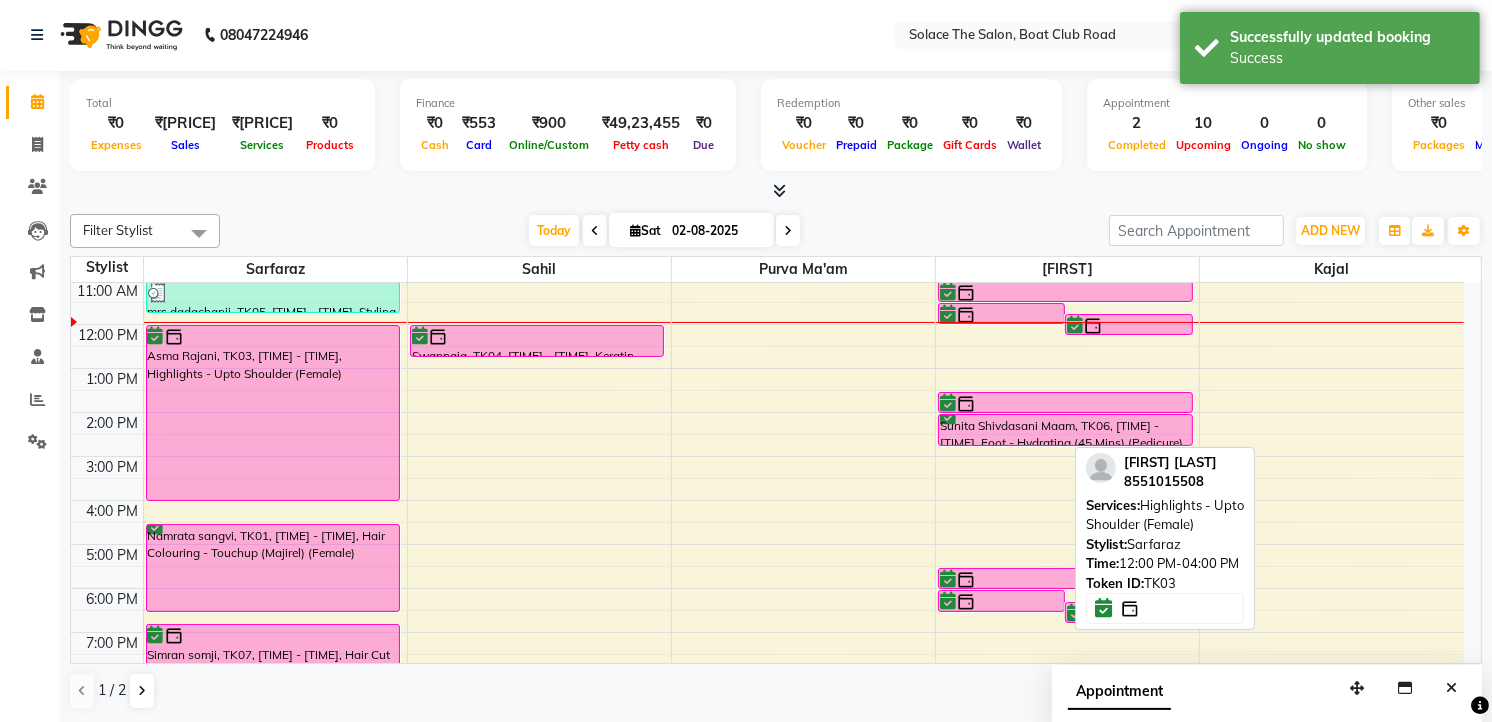 scroll, scrollTop: 0, scrollLeft: 0, axis: both 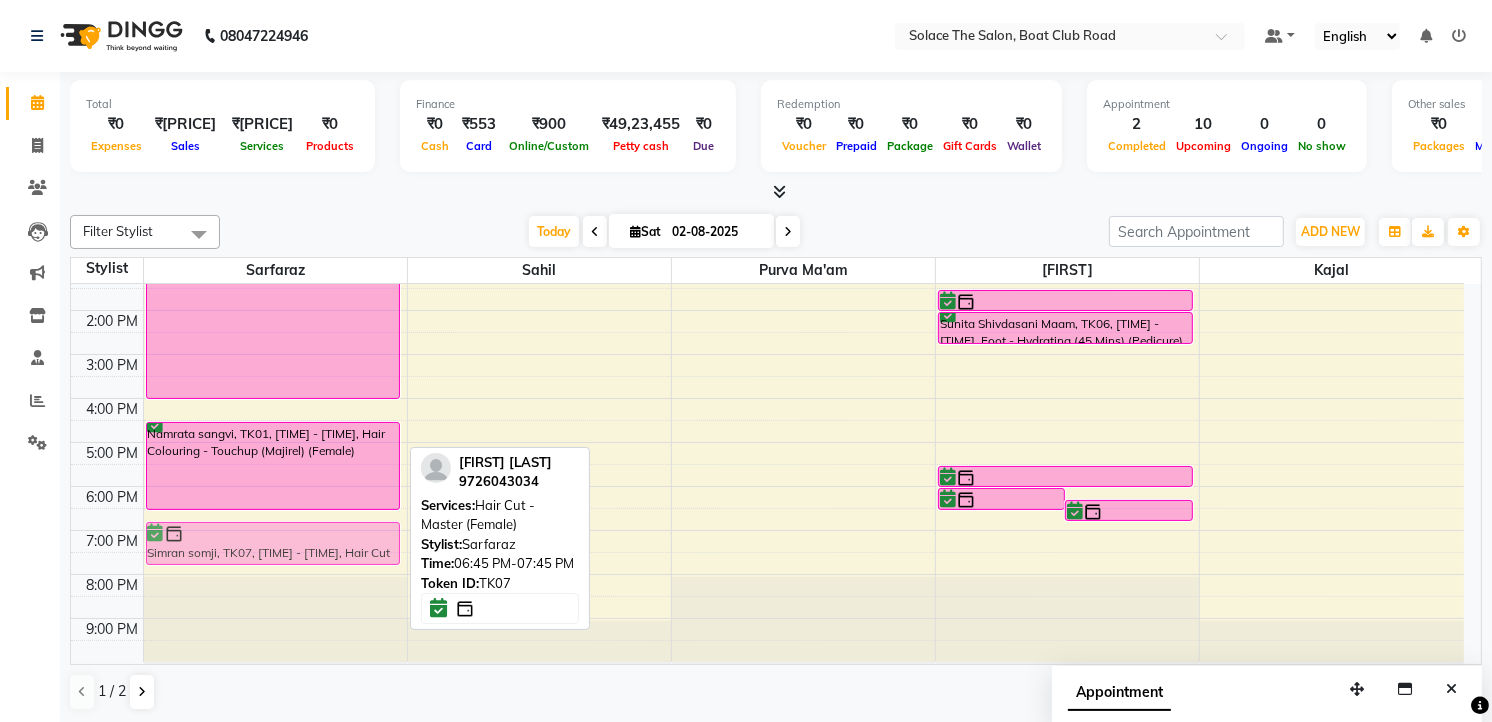 click on "mrs.dadachanji, TK05, [TIME] - [TIME], Styling - Blowdry     Asma Rajani, TK03, [TIME] - [TIME], Highlights - Upto Shoulder (Female)     Namrata sangvi, TK01, [TIME] - [TIME], Hair Colouring - Touchup (Majirel) (Female)     Simran somji, TK07, [TIME] - [TIME], Hair Cut - Master (Female)     Simran somji, TK07, [TIME] - [TIME], Hair Cut - Master (Female)" at bounding box center (275, 354) 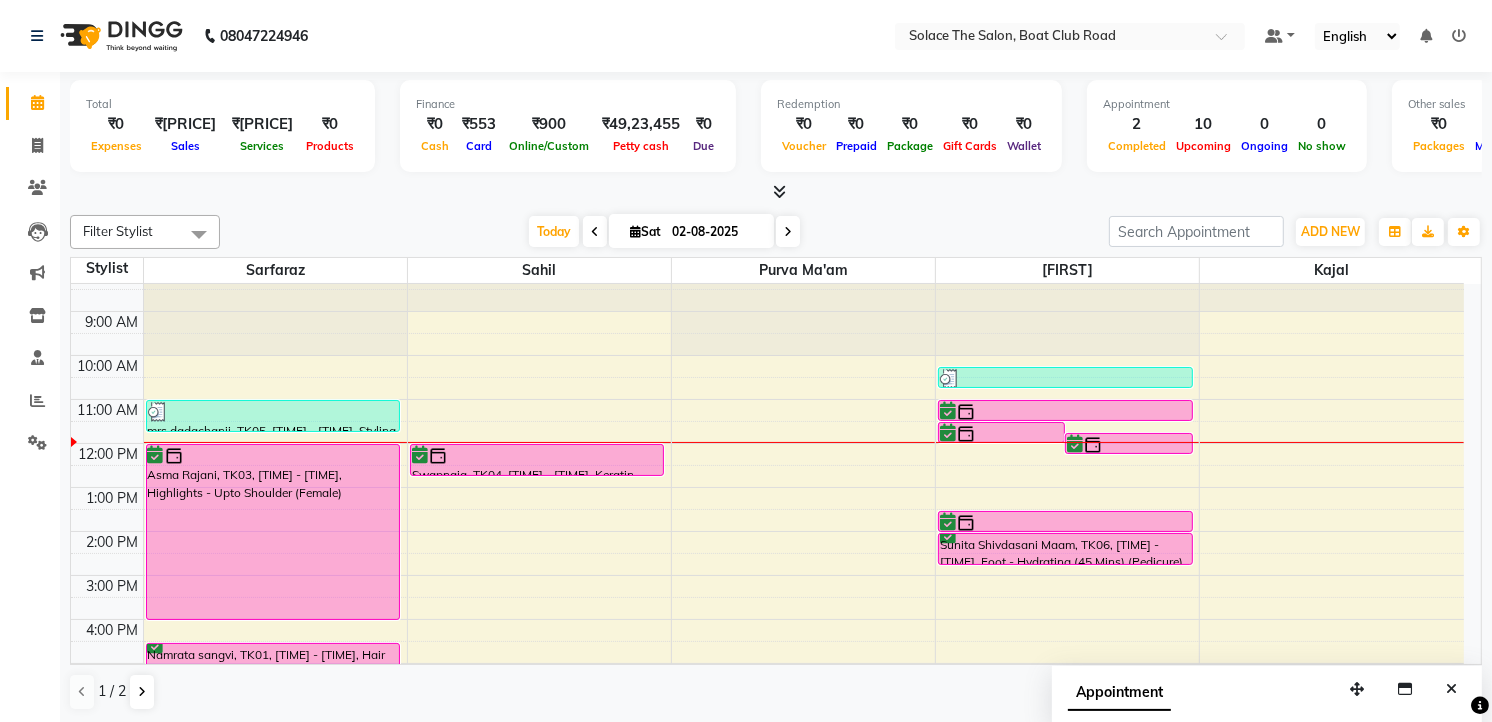 scroll, scrollTop: 15, scrollLeft: 0, axis: vertical 